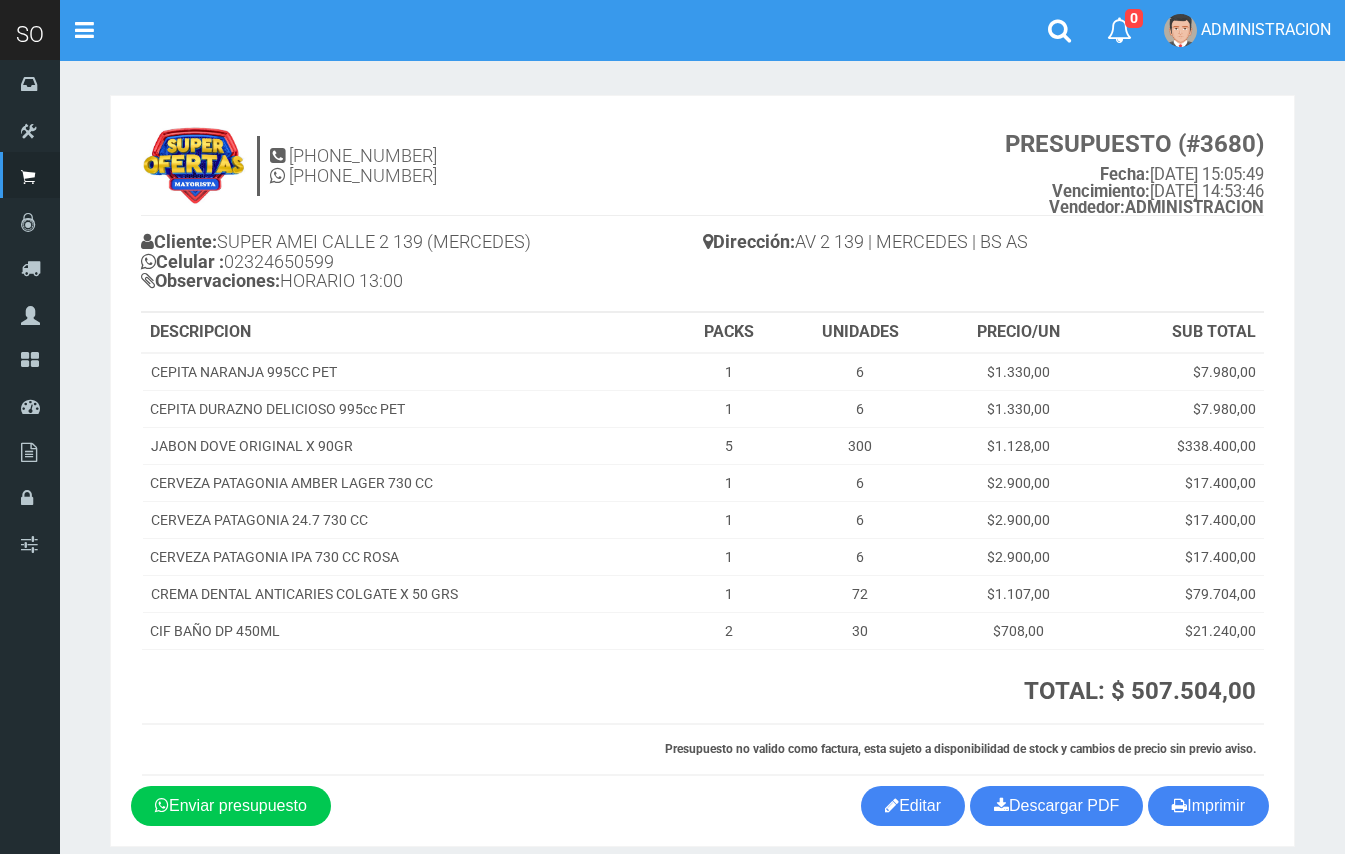 scroll, scrollTop: 0, scrollLeft: 0, axis: both 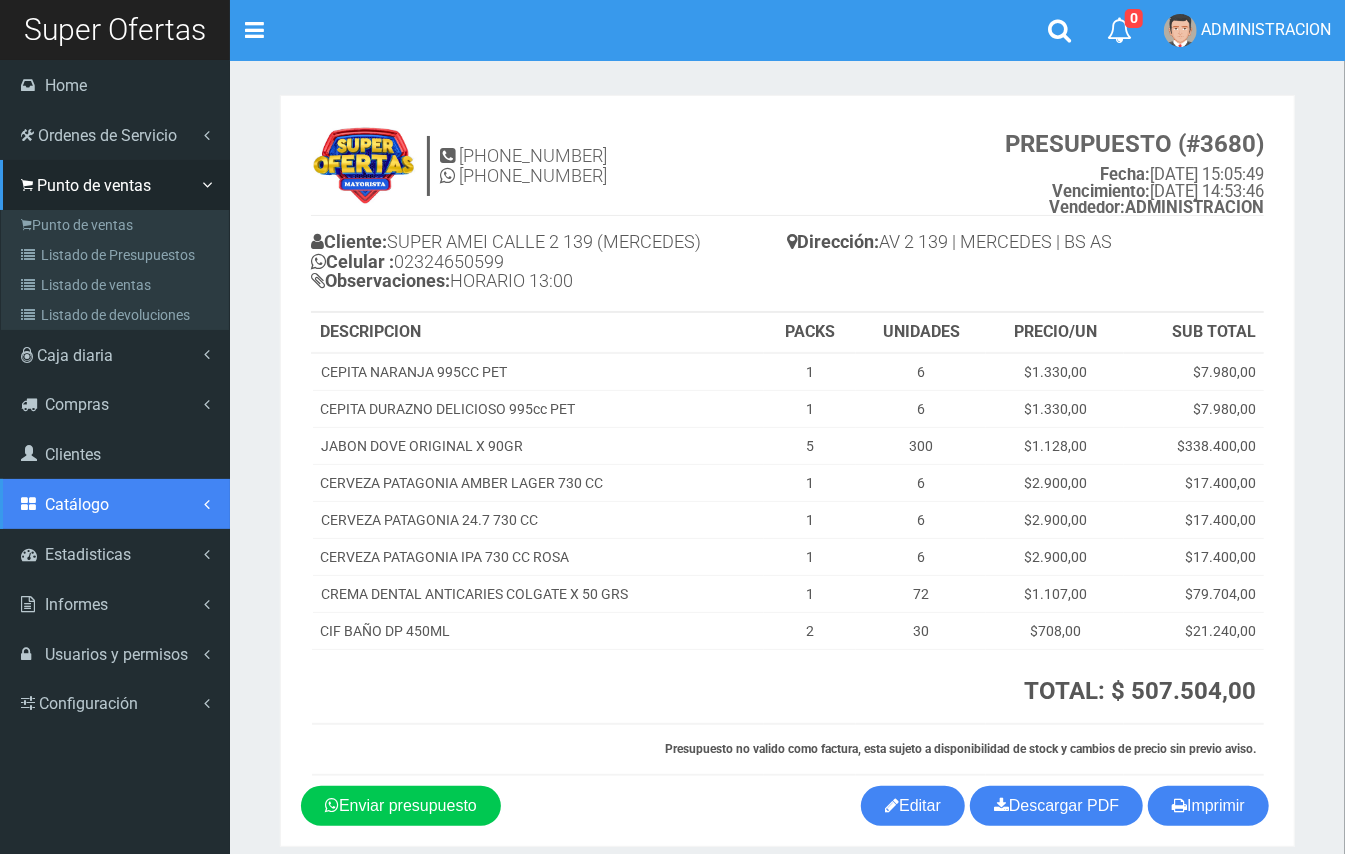 click on "Catálogo" at bounding box center (77, 504) 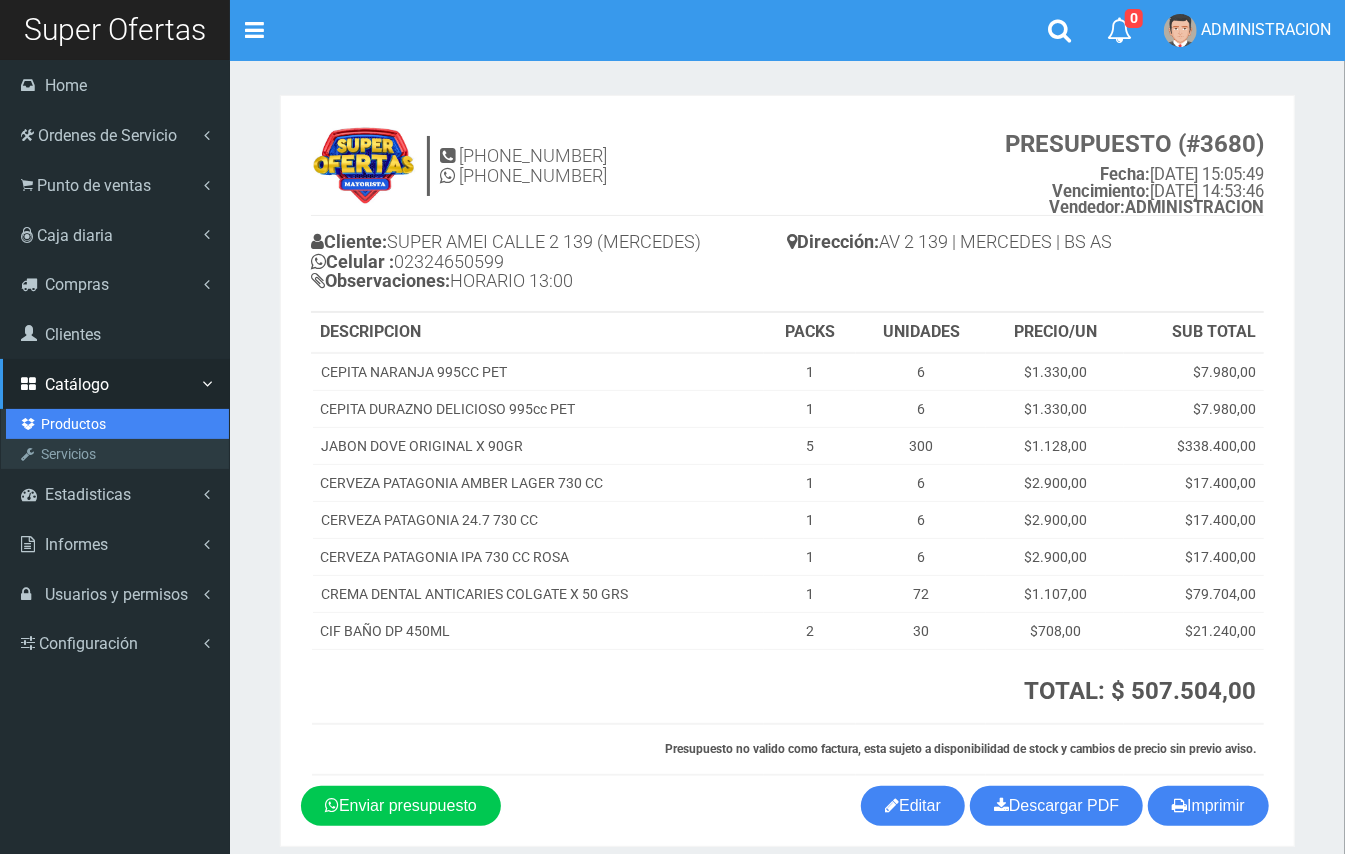 click on "Productos" at bounding box center [117, 424] 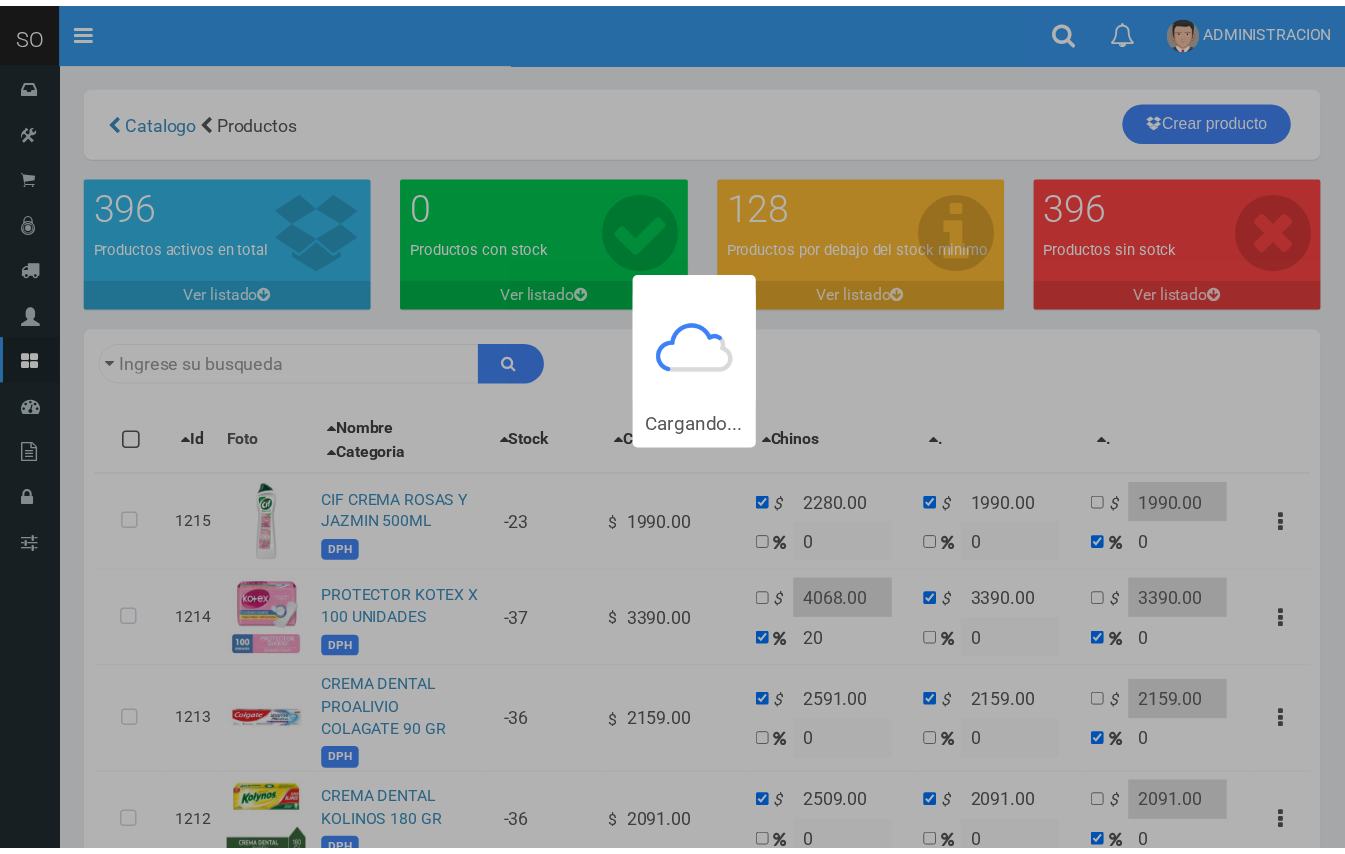 scroll, scrollTop: 0, scrollLeft: 0, axis: both 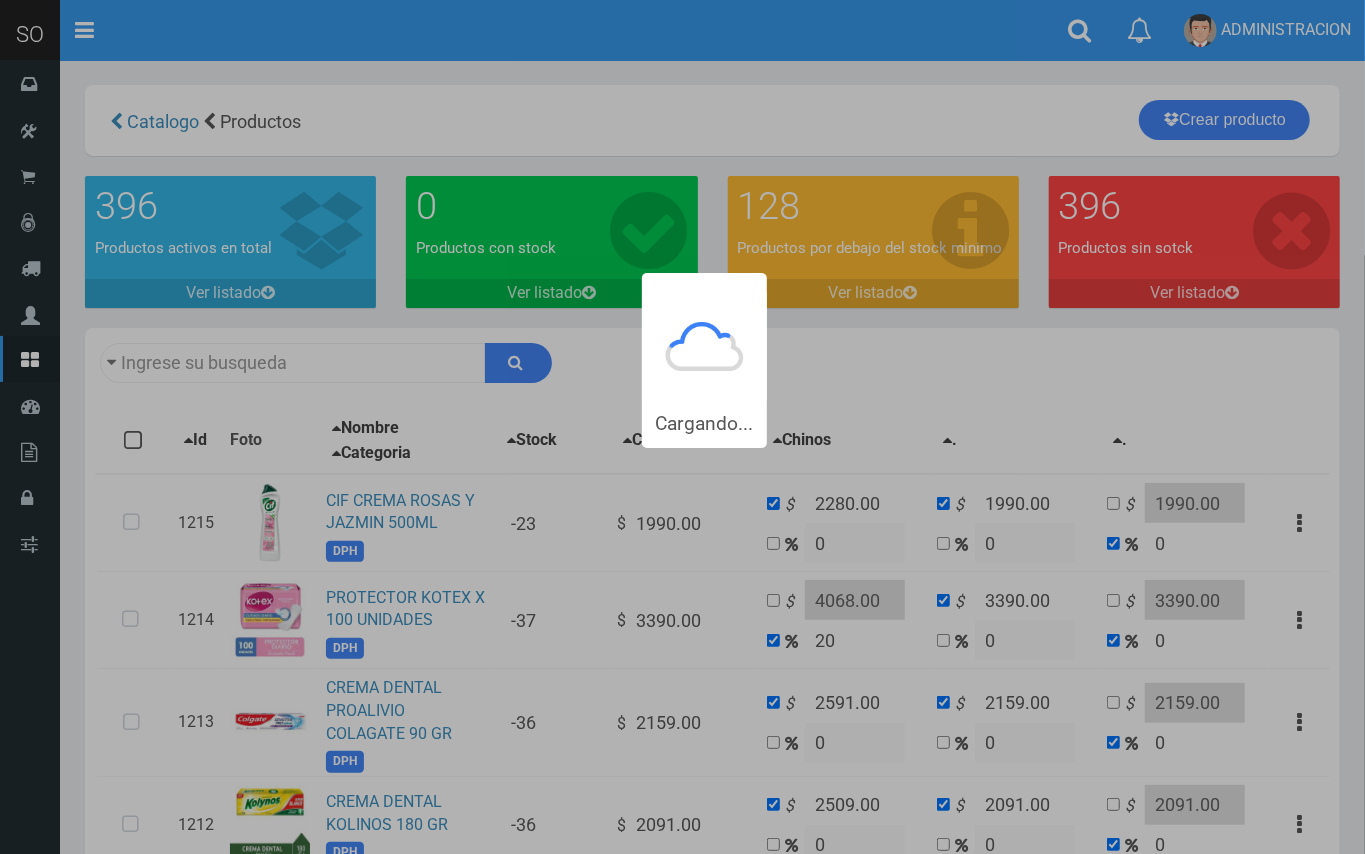 click on "Cargando..." at bounding box center [682, 224] 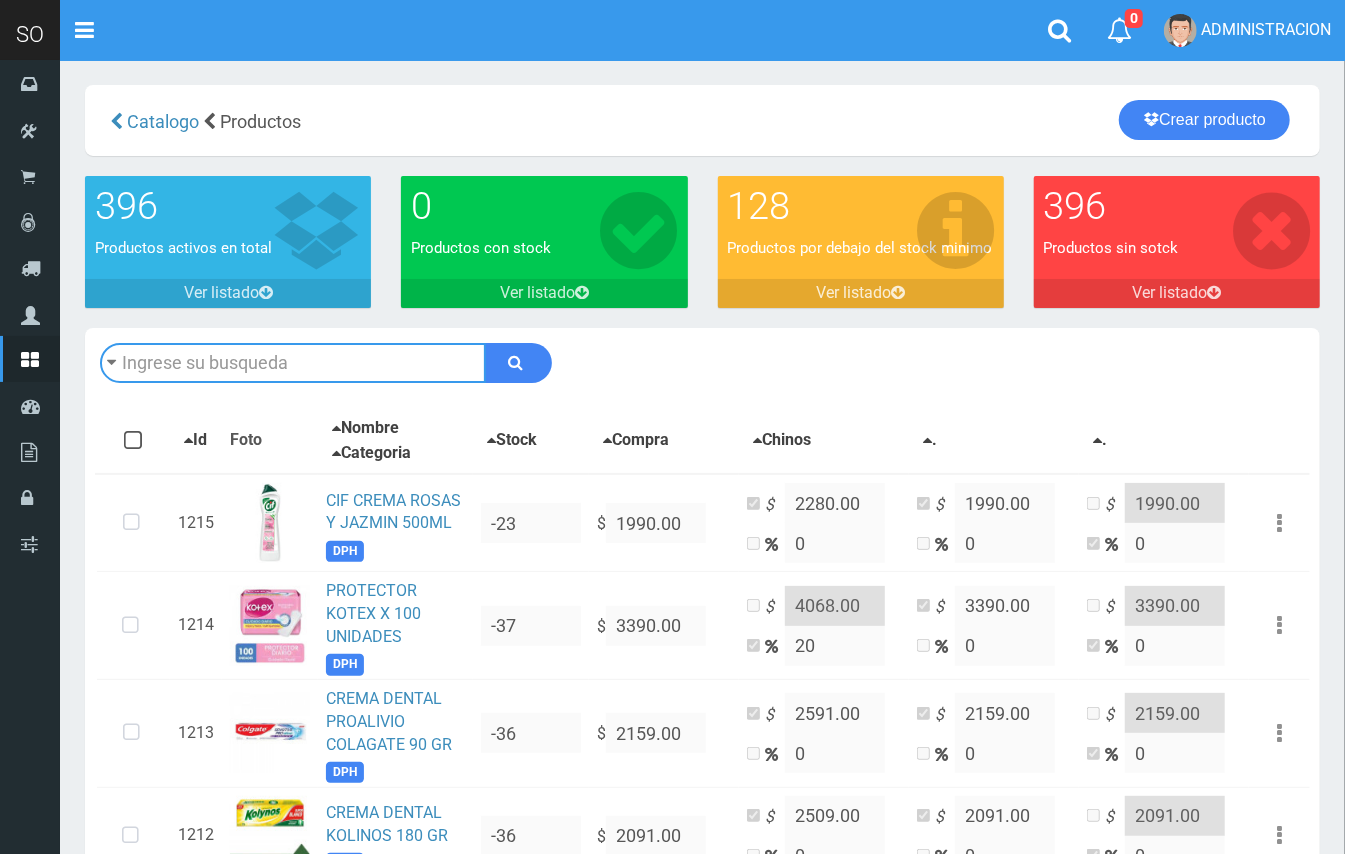 click at bounding box center [293, 363] 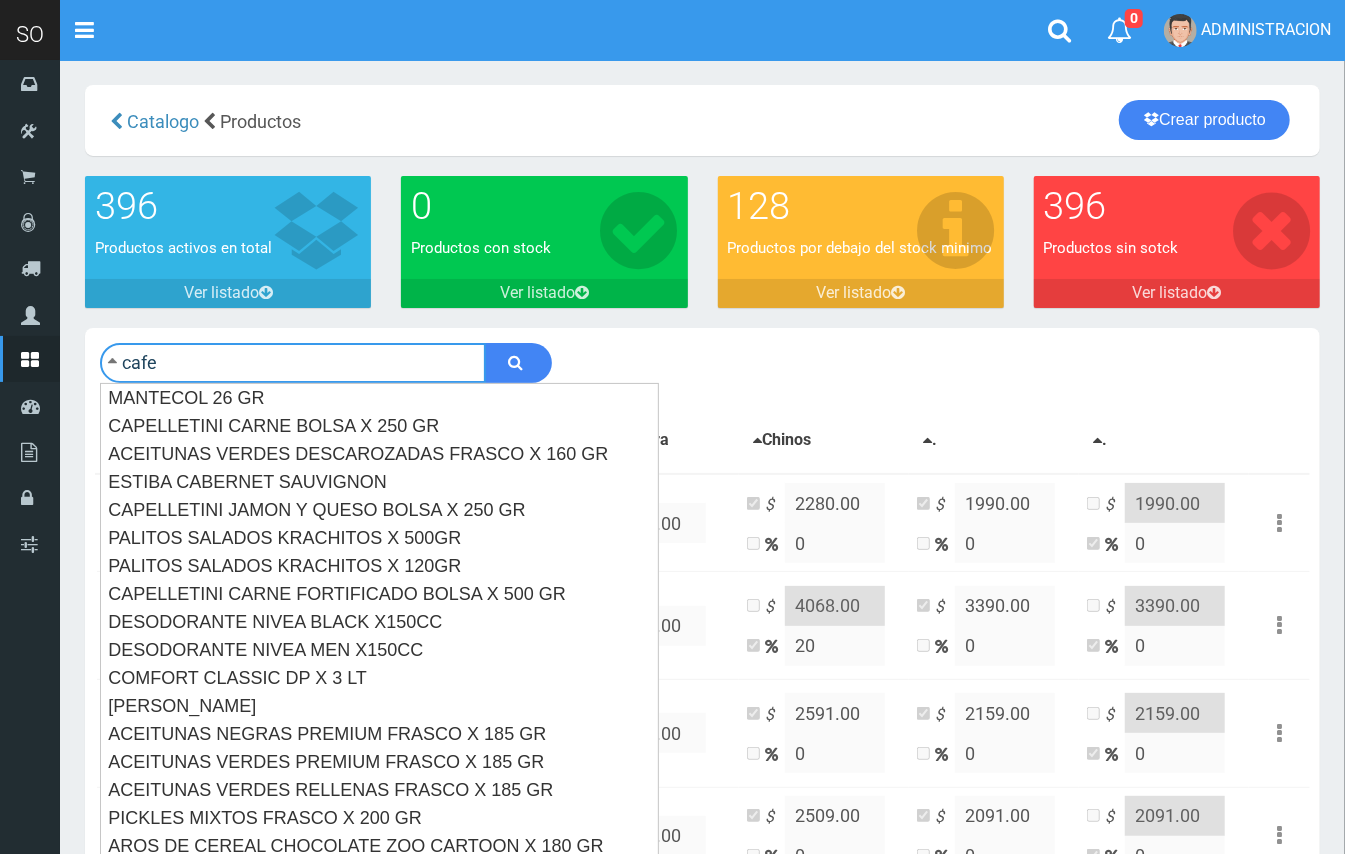 type on "cafe" 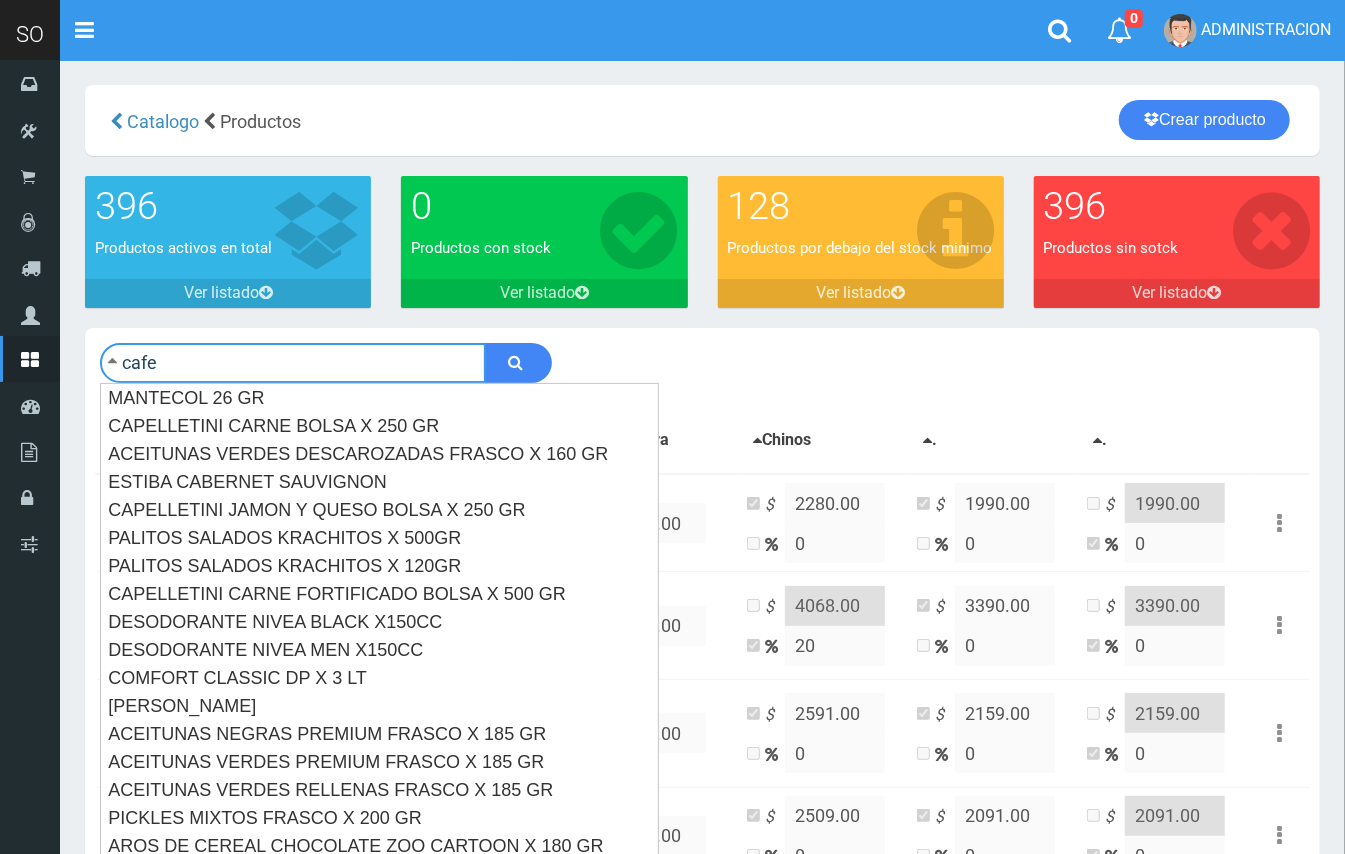 click at bounding box center [518, 363] 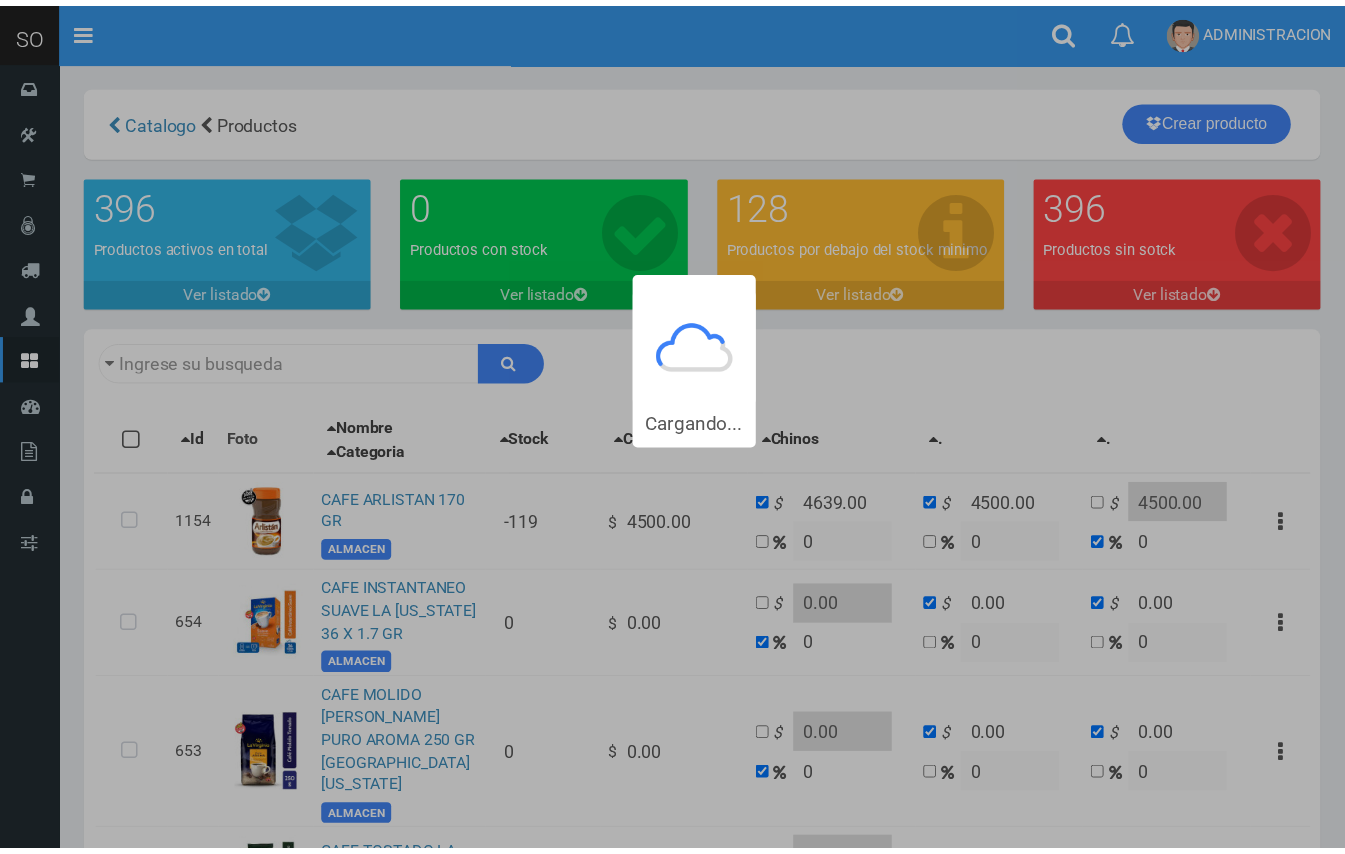 scroll, scrollTop: 0, scrollLeft: 0, axis: both 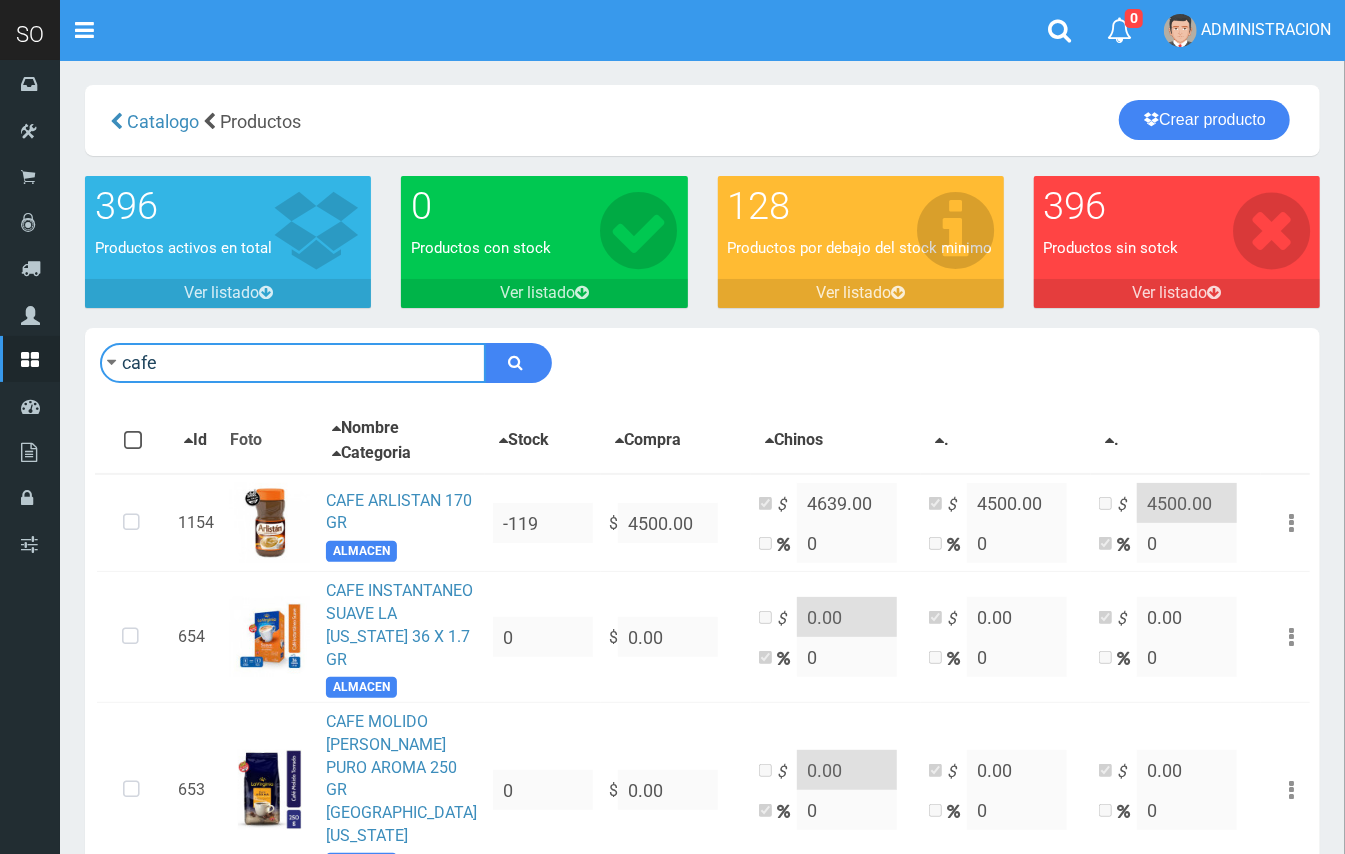 drag, startPoint x: 117, startPoint y: 370, endPoint x: 93, endPoint y: 370, distance: 24 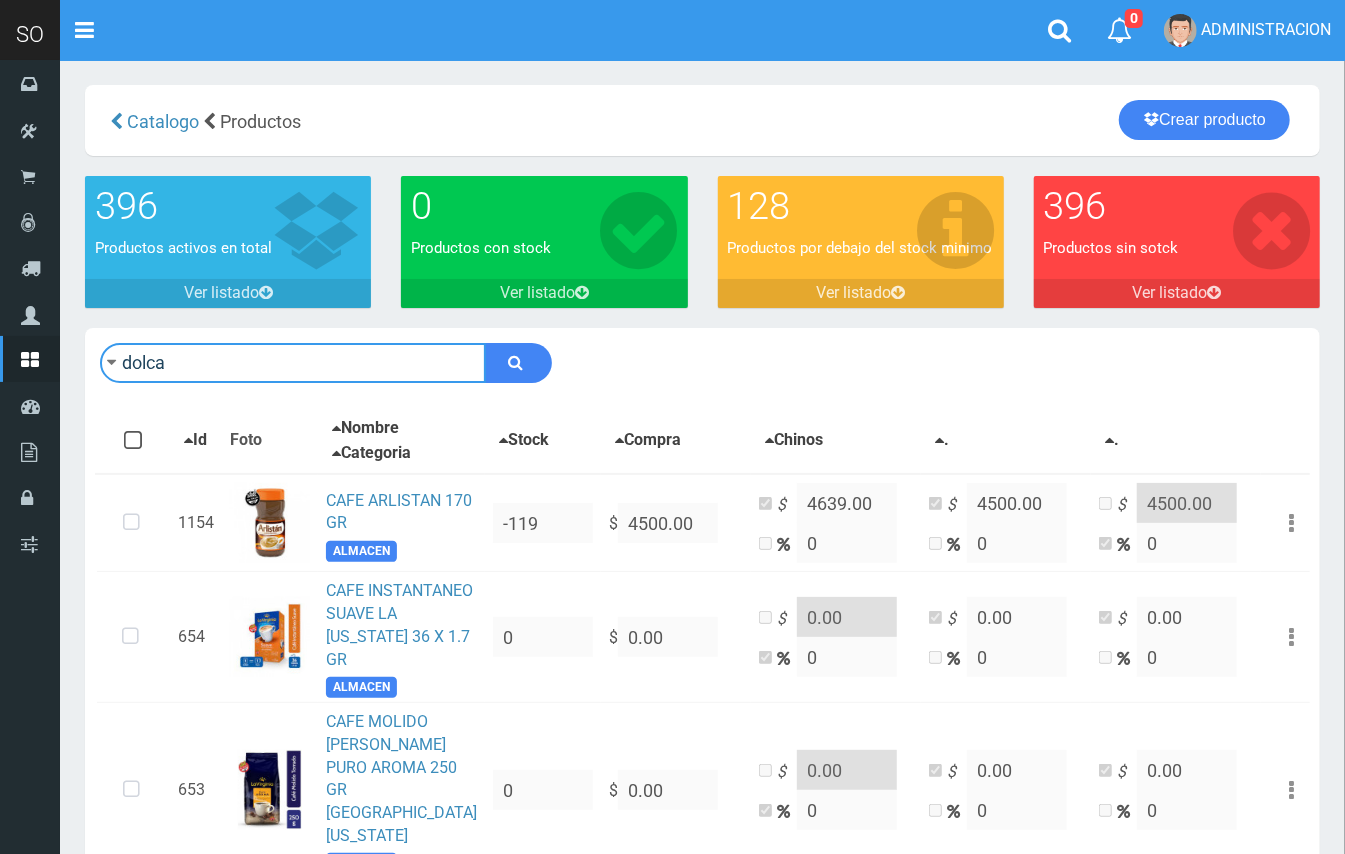 type on "dolca" 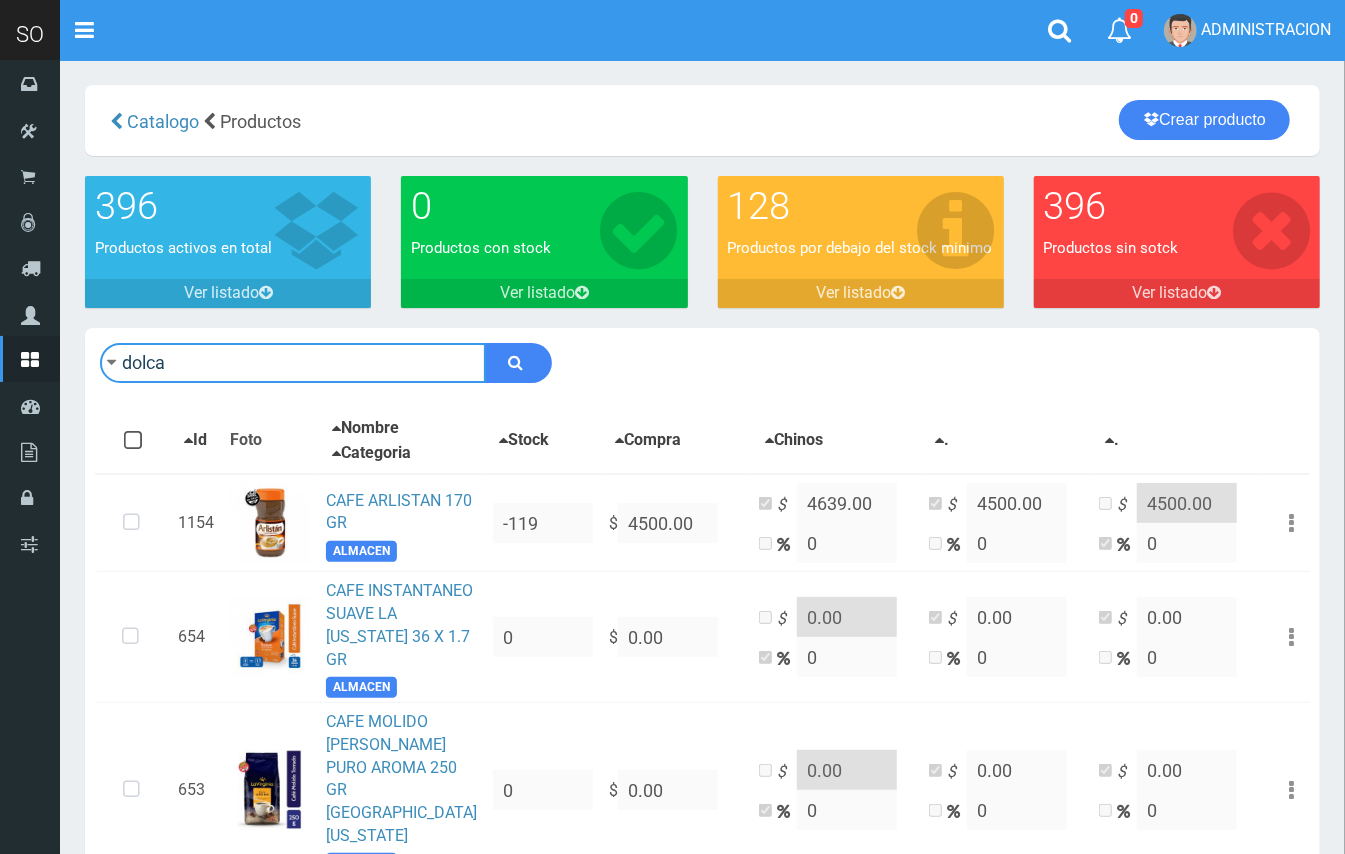 click at bounding box center (518, 363) 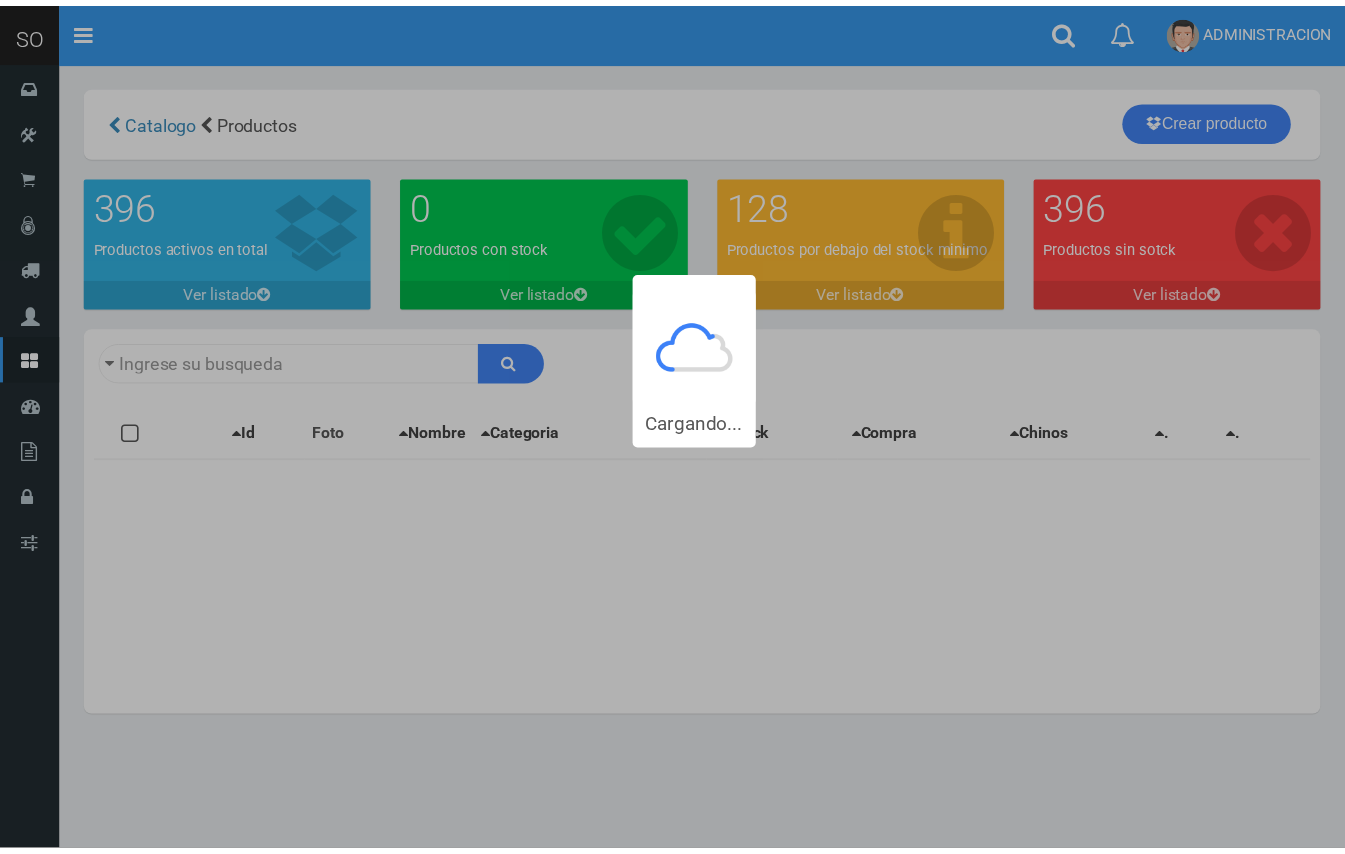 scroll, scrollTop: 0, scrollLeft: 0, axis: both 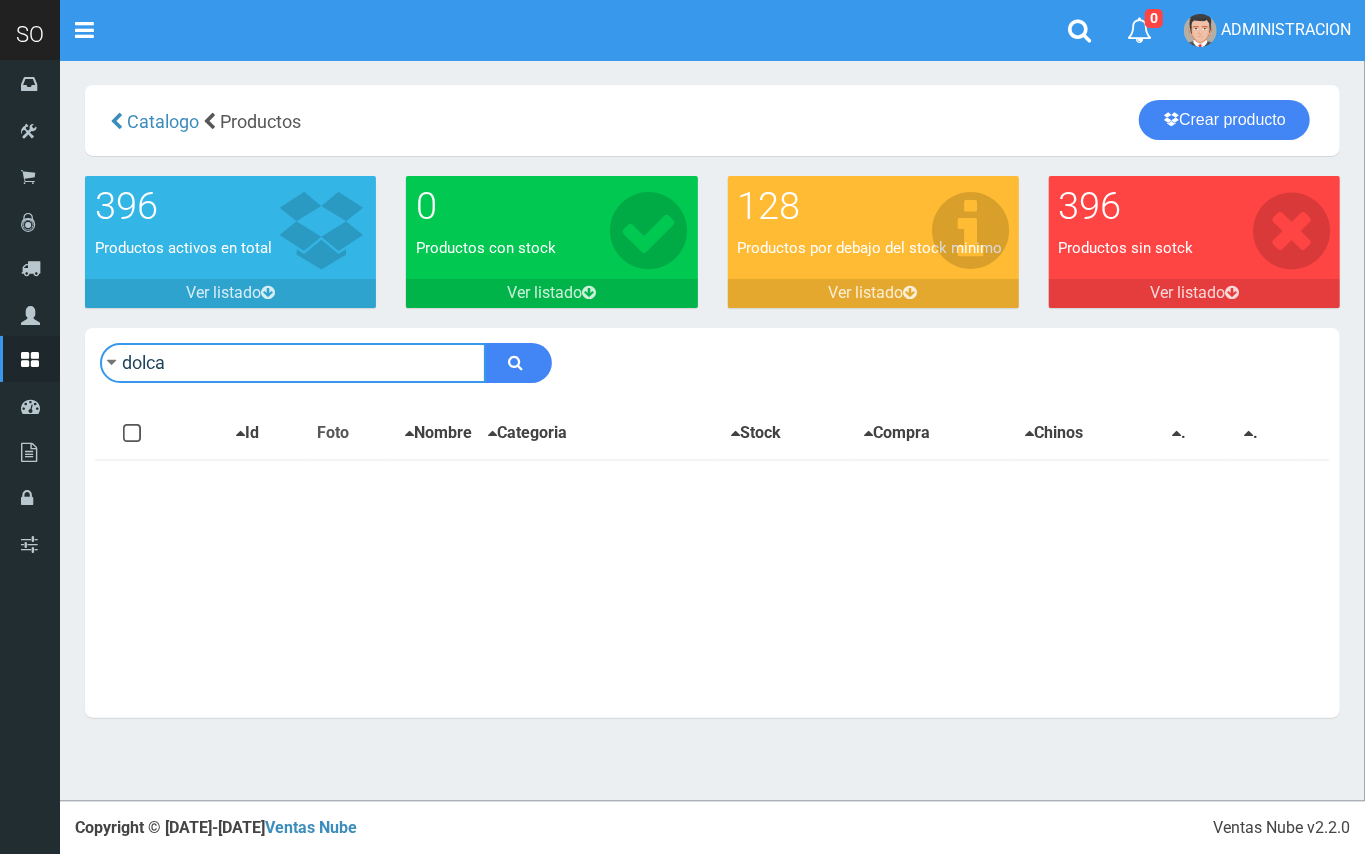 click on "dolca" at bounding box center [293, 363] 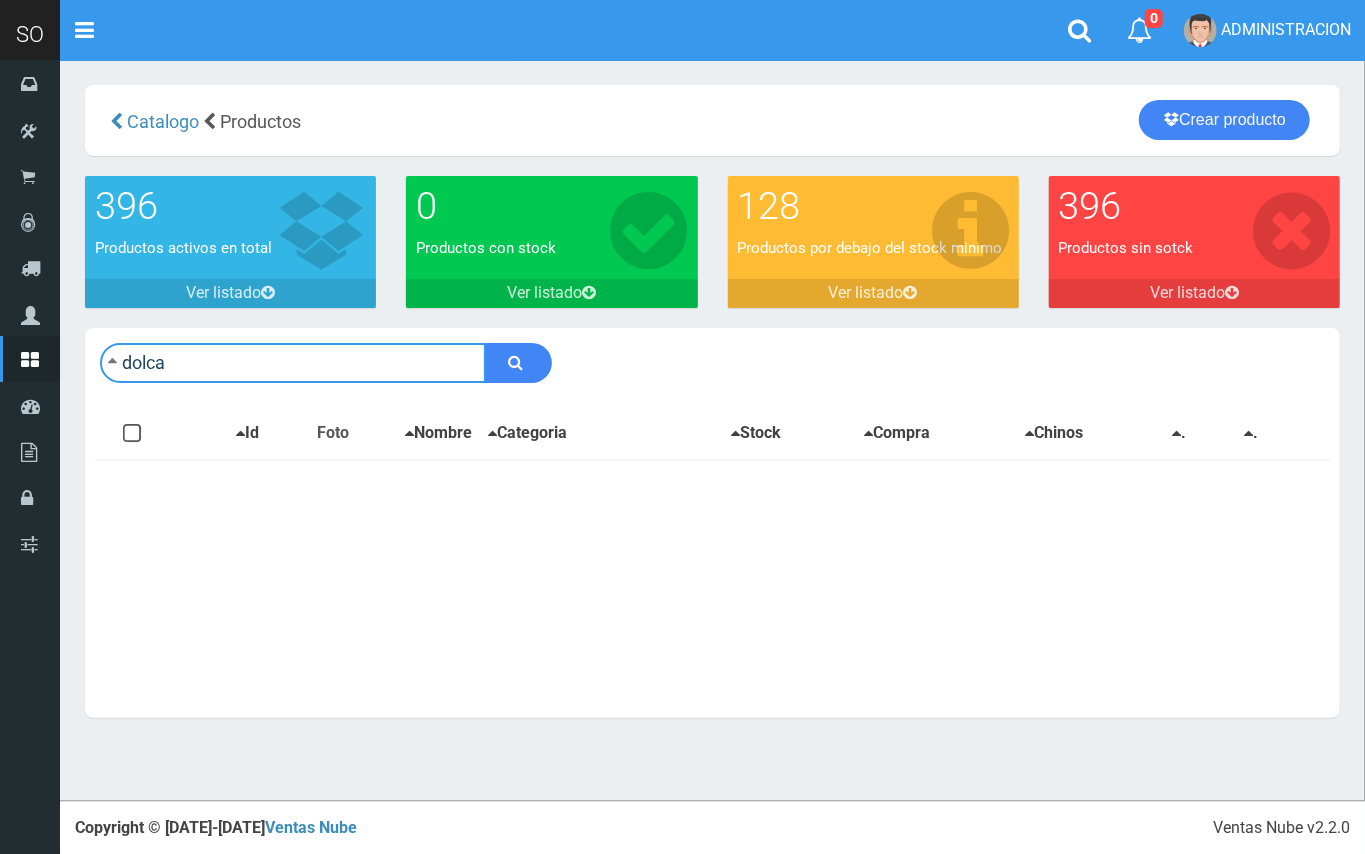 click on "dolca" at bounding box center (293, 363) 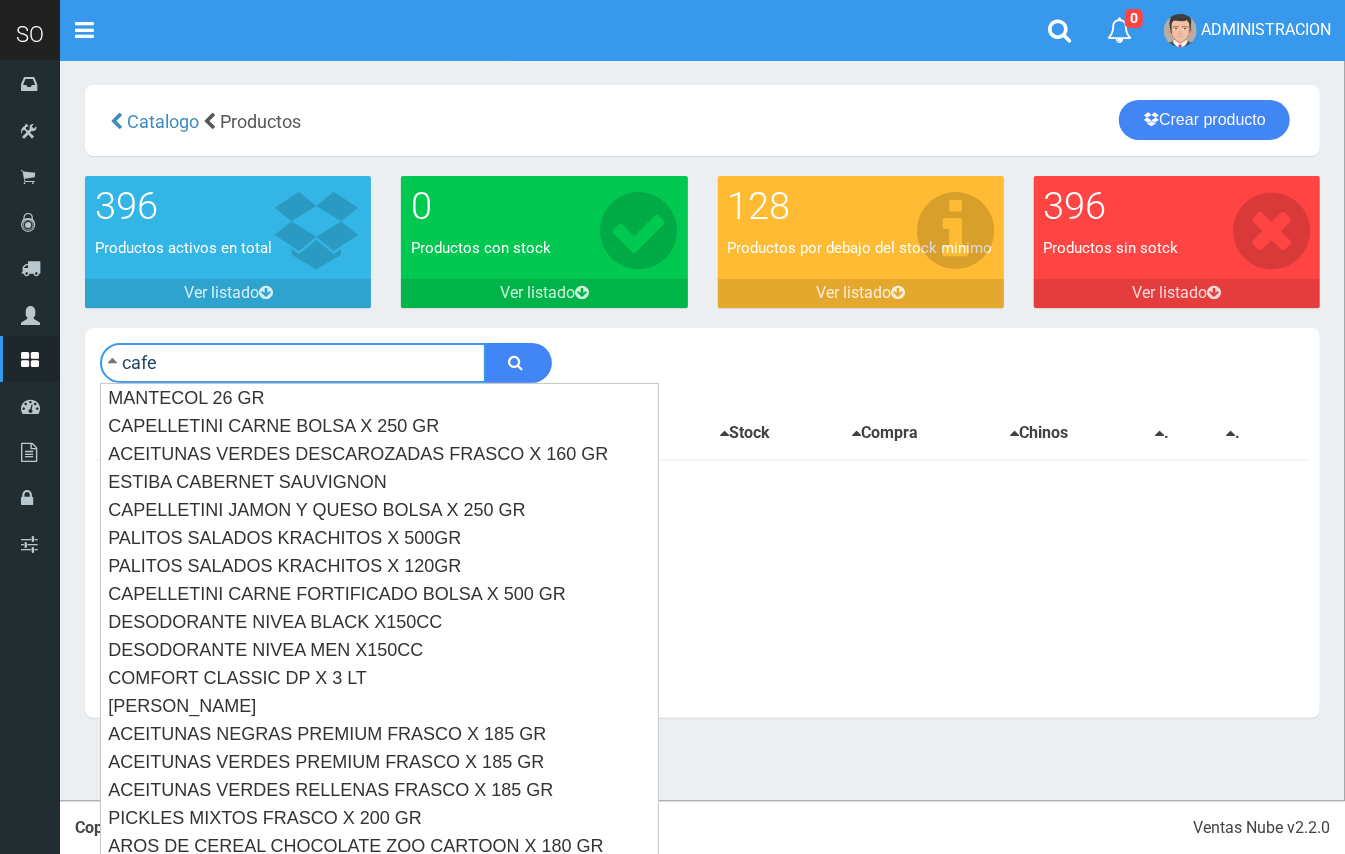 type on "cafe" 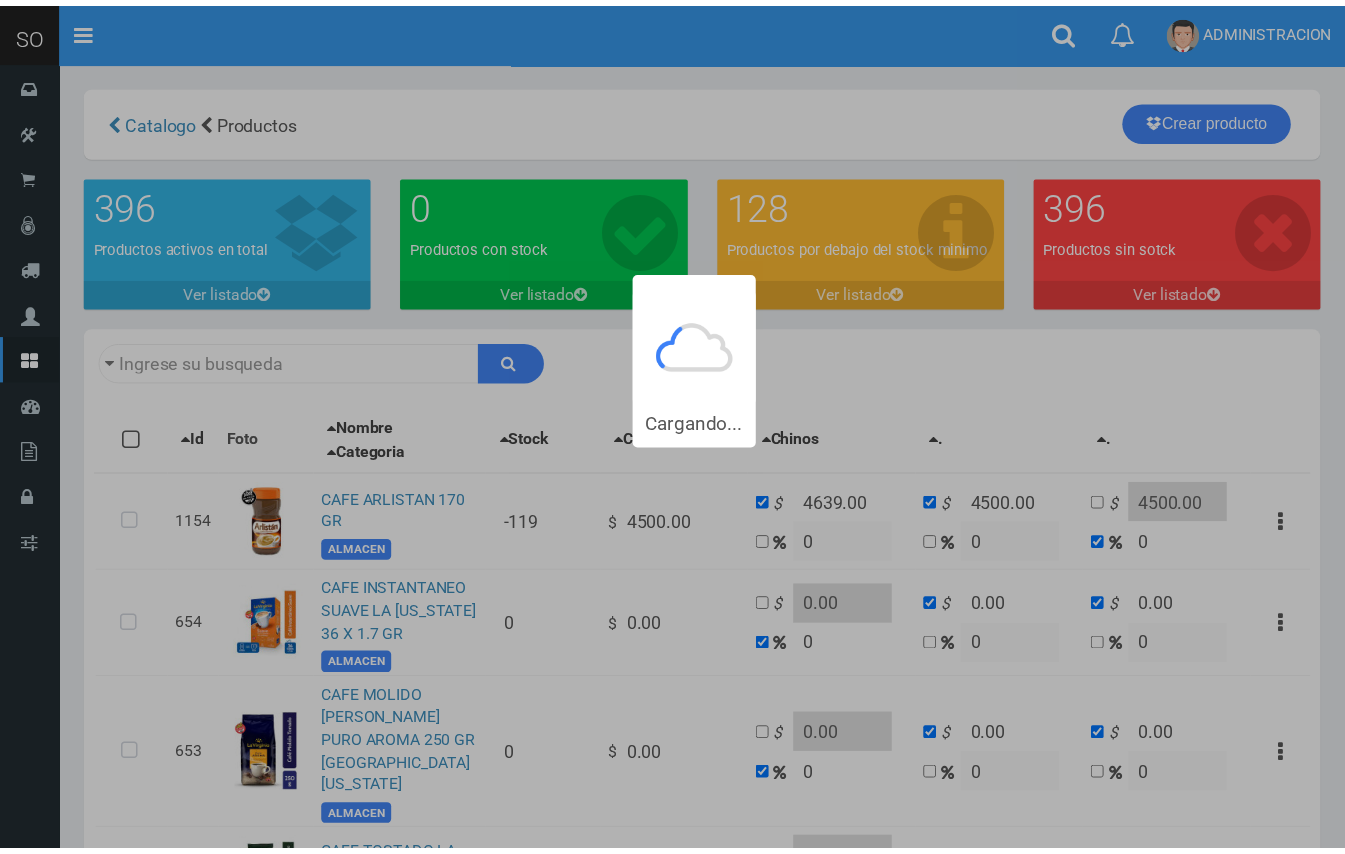 scroll, scrollTop: 0, scrollLeft: 0, axis: both 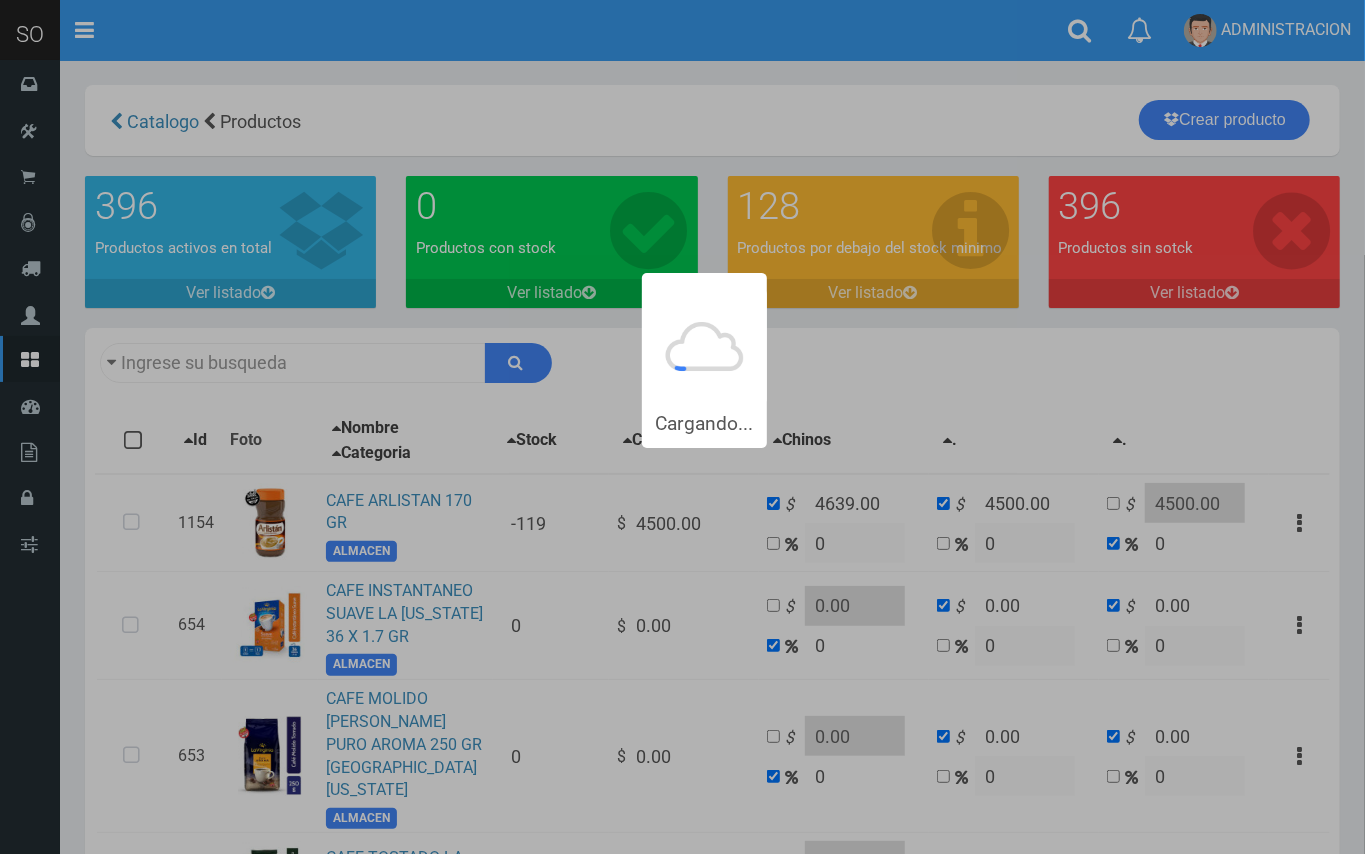 type on "cafe" 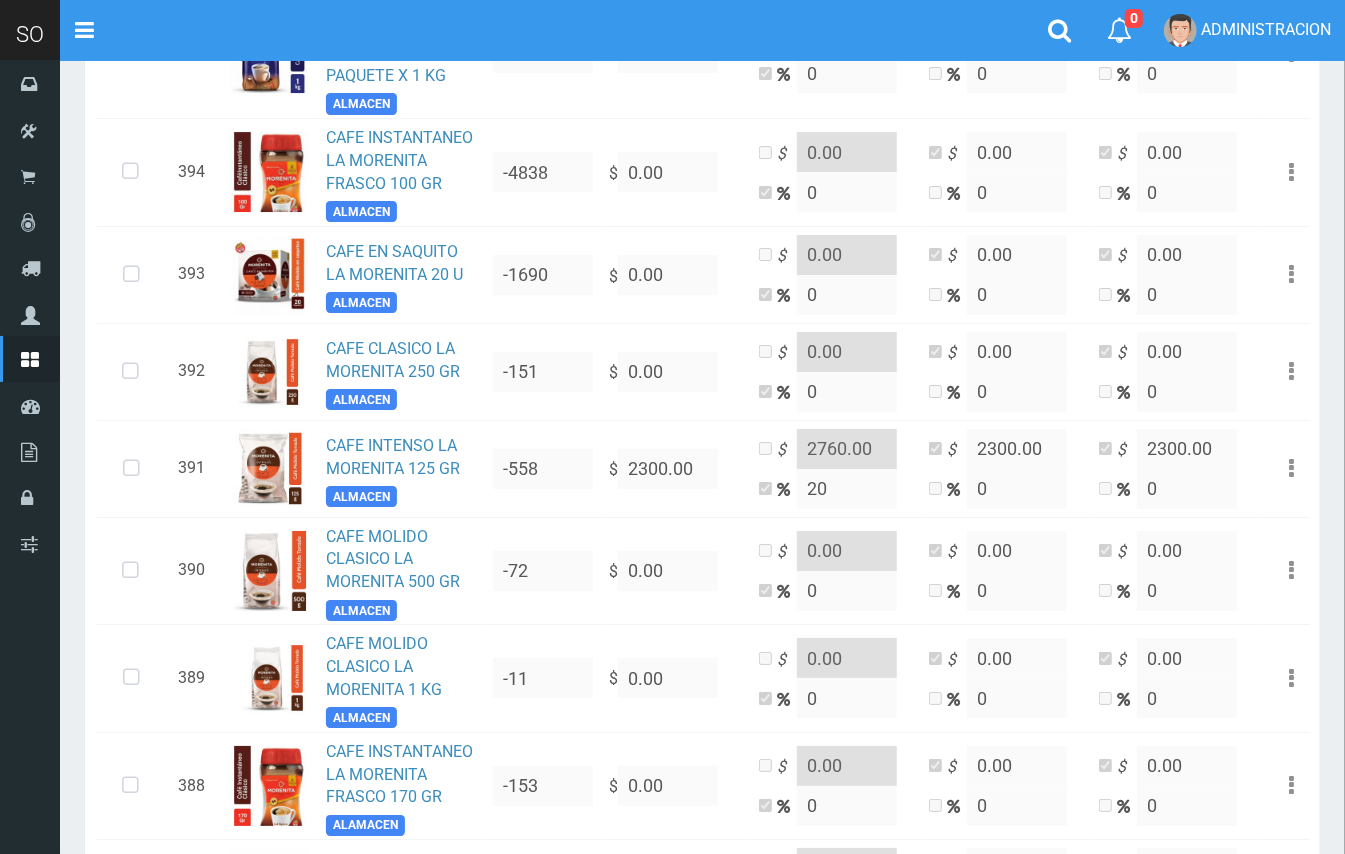 scroll, scrollTop: 3832, scrollLeft: 0, axis: vertical 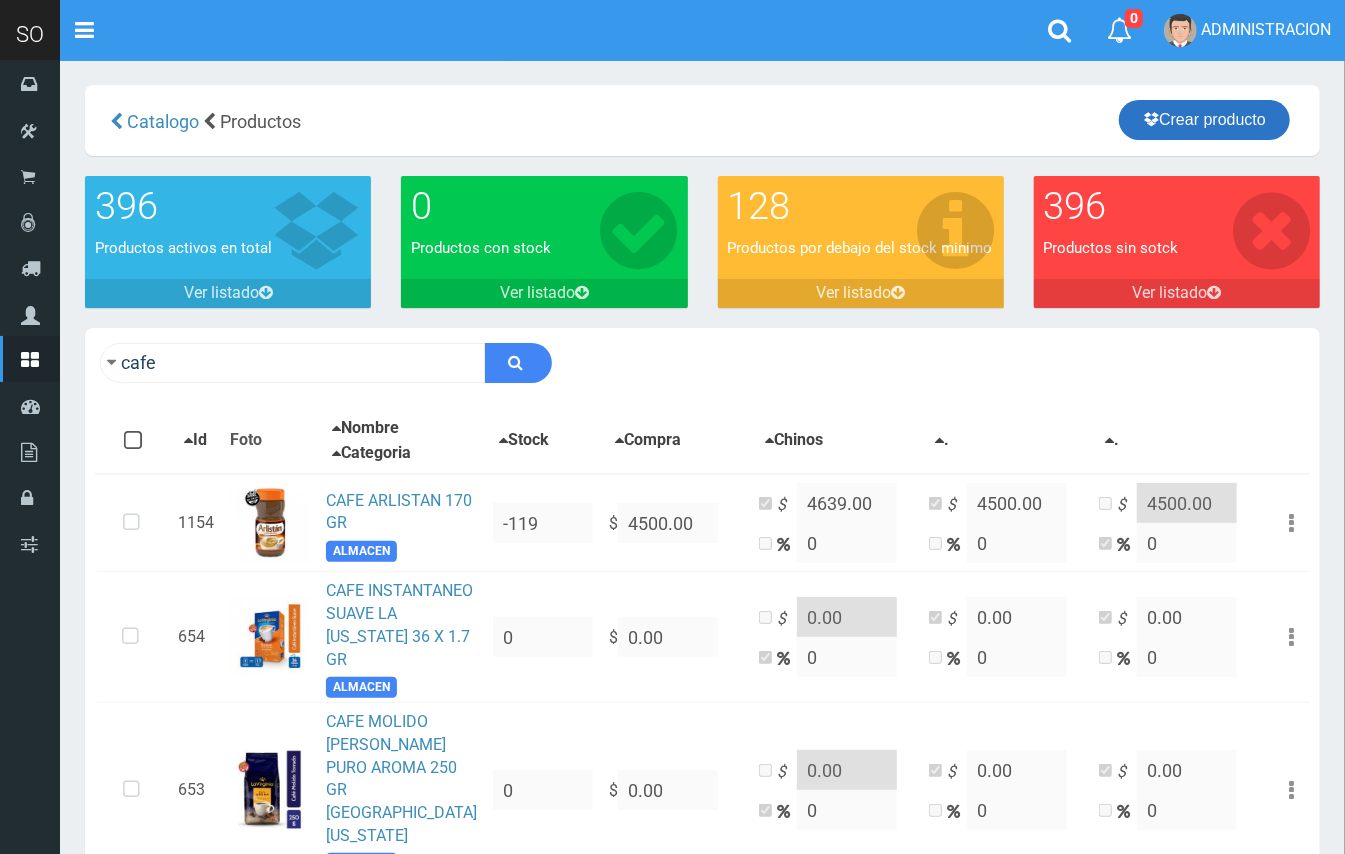 click on "Crear producto" at bounding box center (1204, 120) 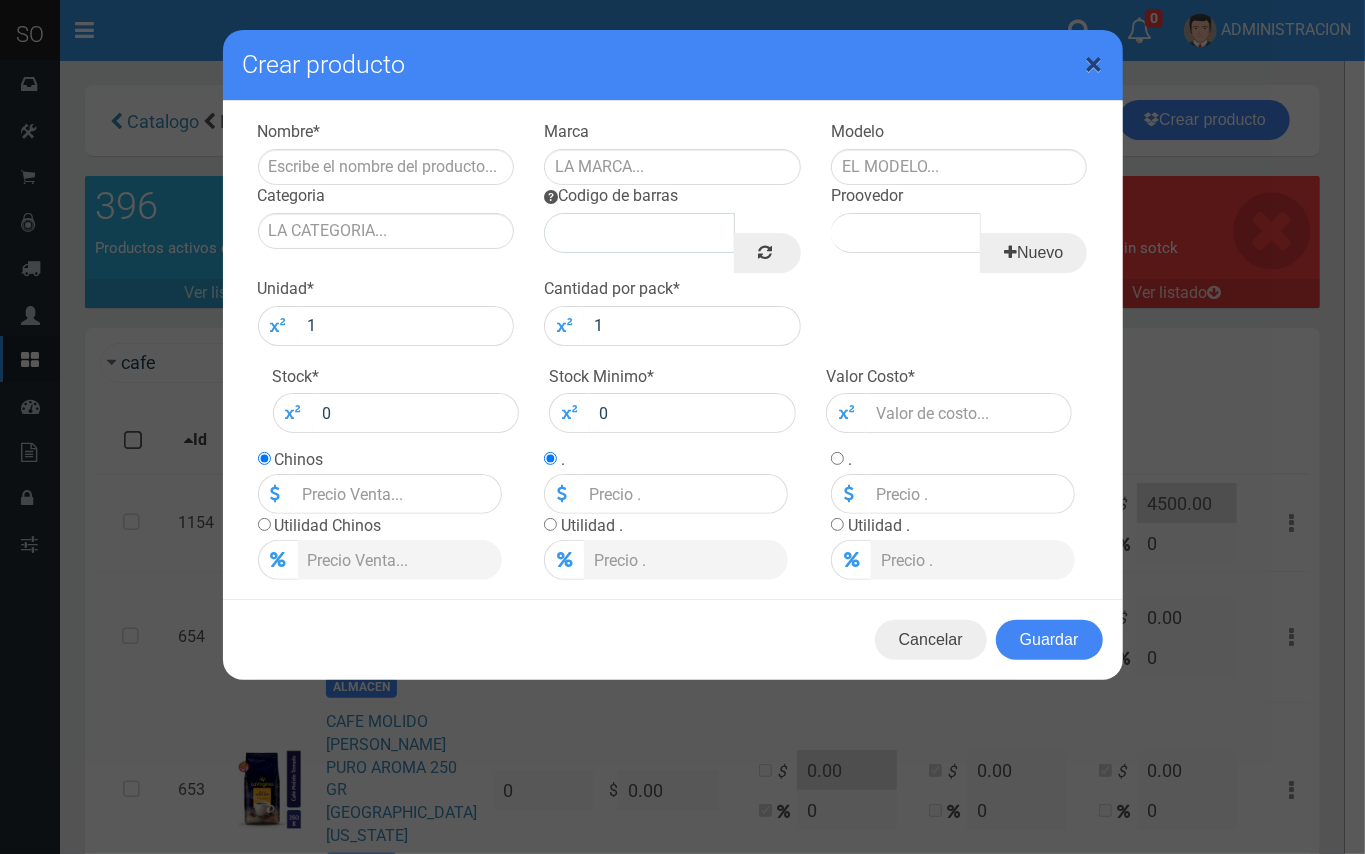 click on "×" at bounding box center [1094, 64] 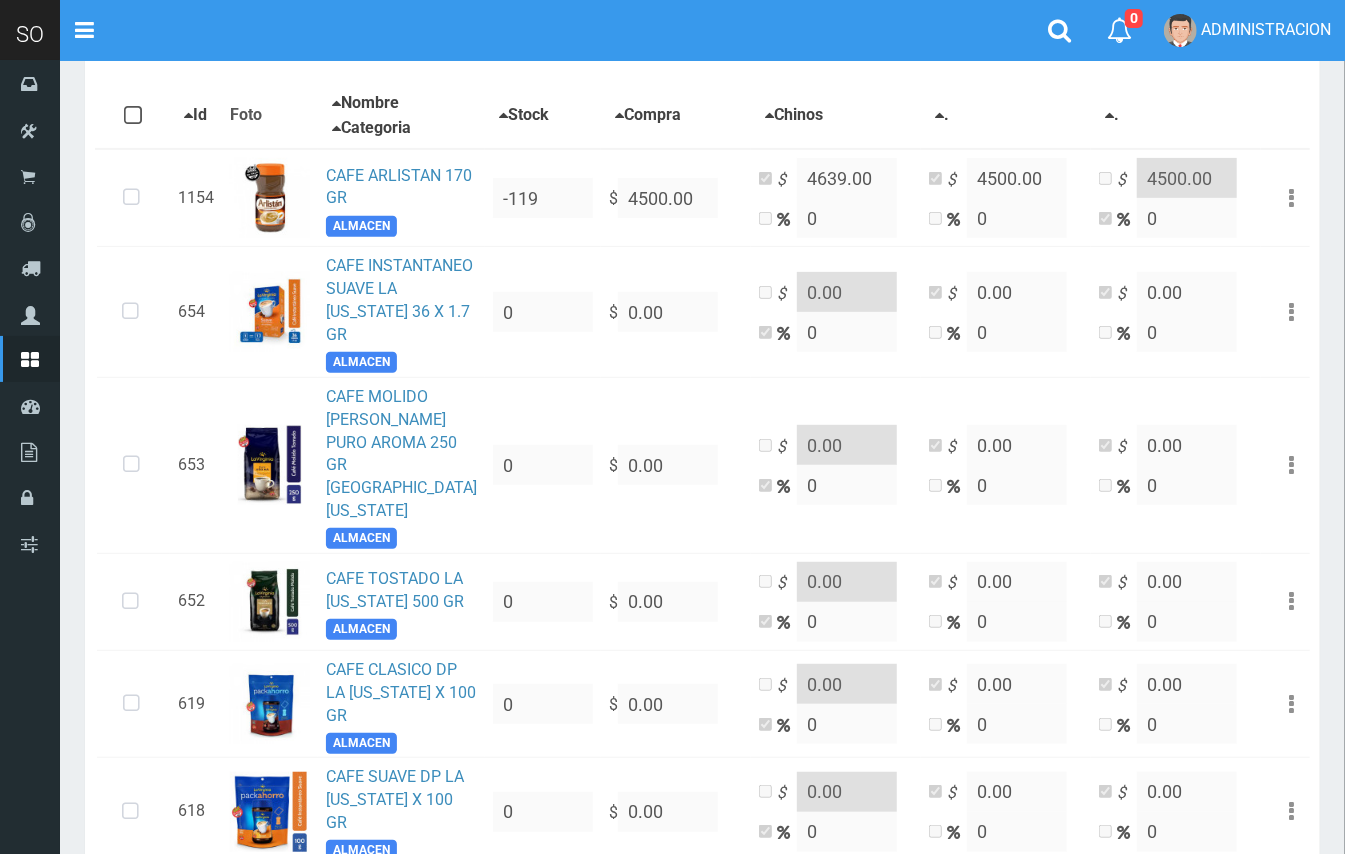 scroll, scrollTop: 240, scrollLeft: 0, axis: vertical 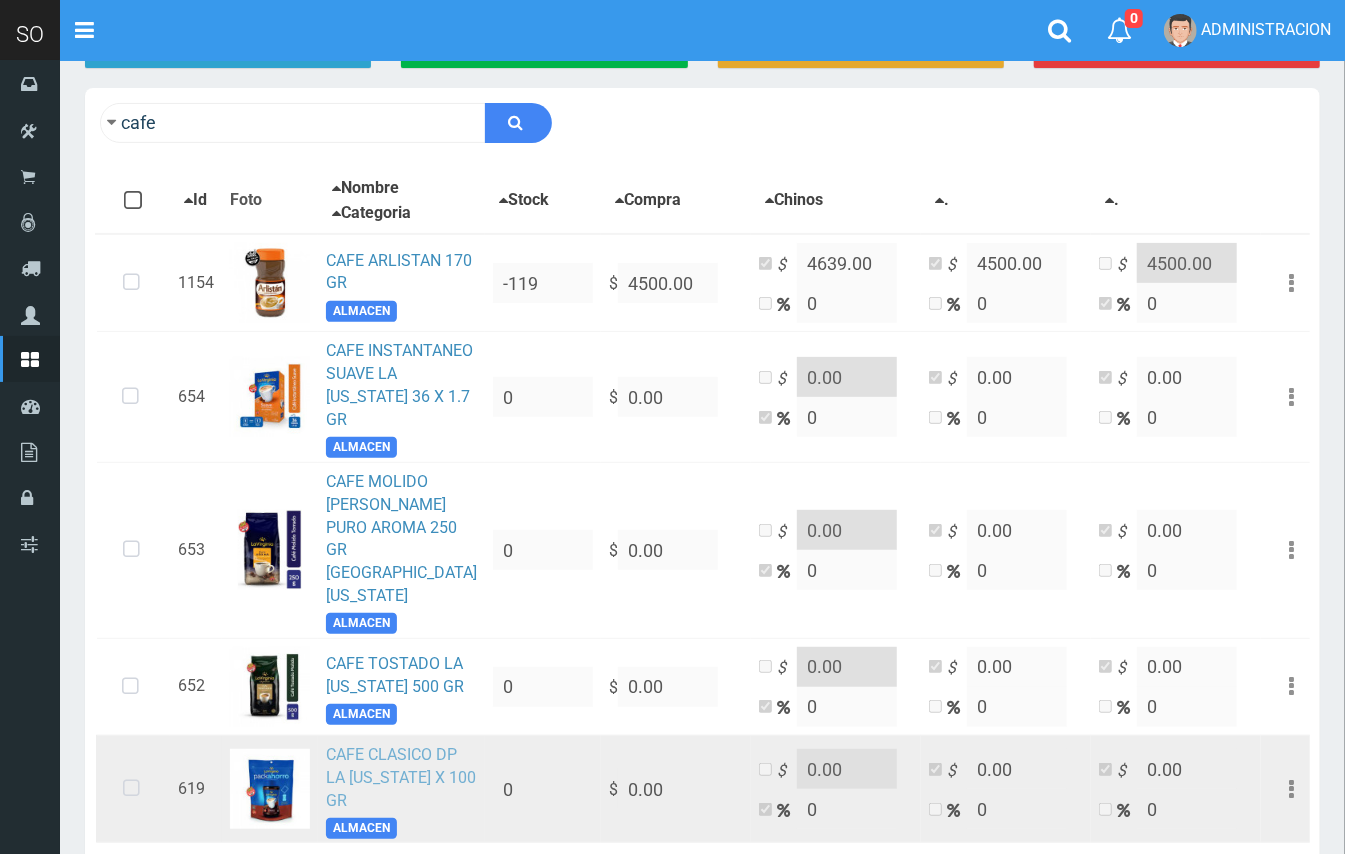 click on "CAFE CLASICO DP LA VIRGINIA X 100 GR" at bounding box center [401, 777] 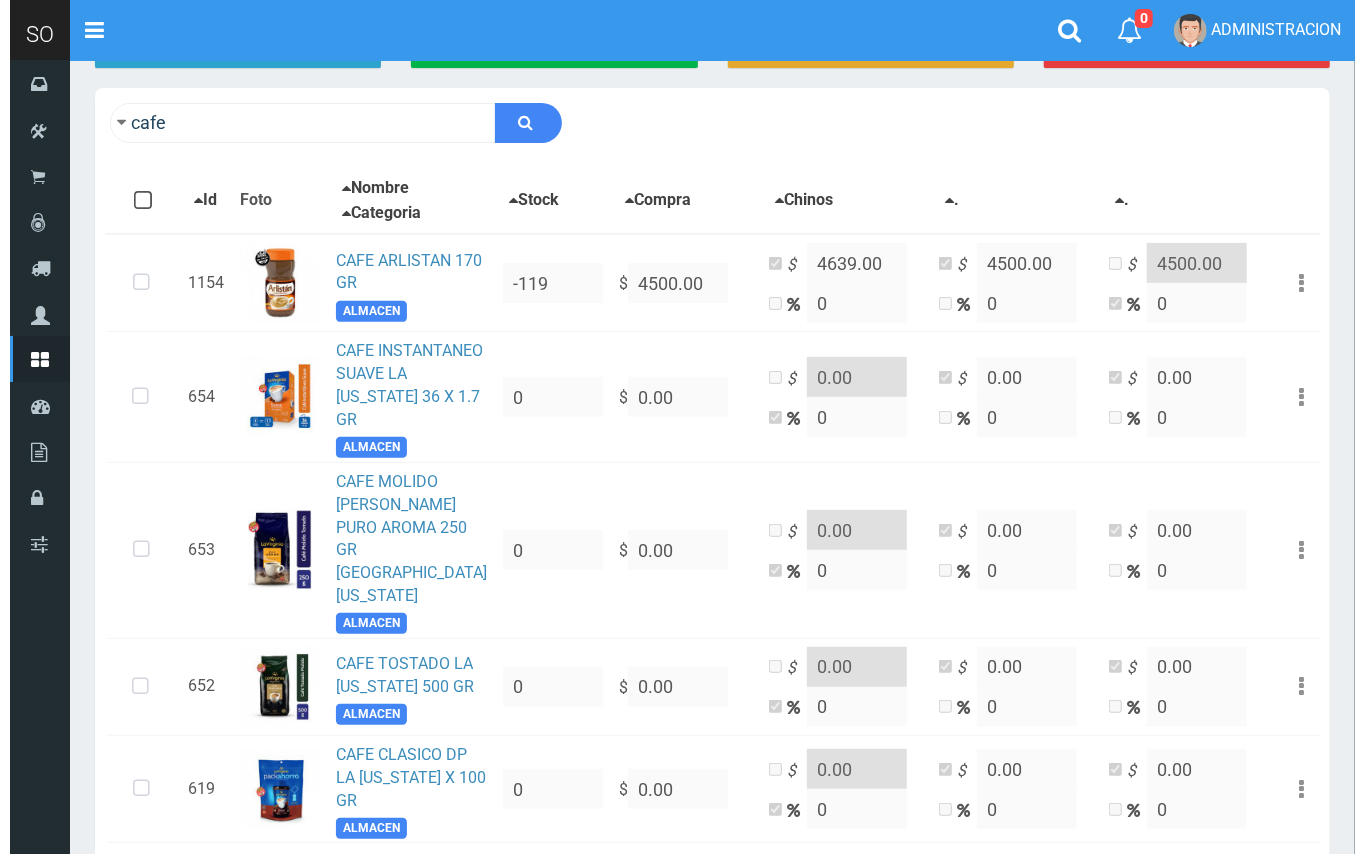 scroll, scrollTop: 0, scrollLeft: 0, axis: both 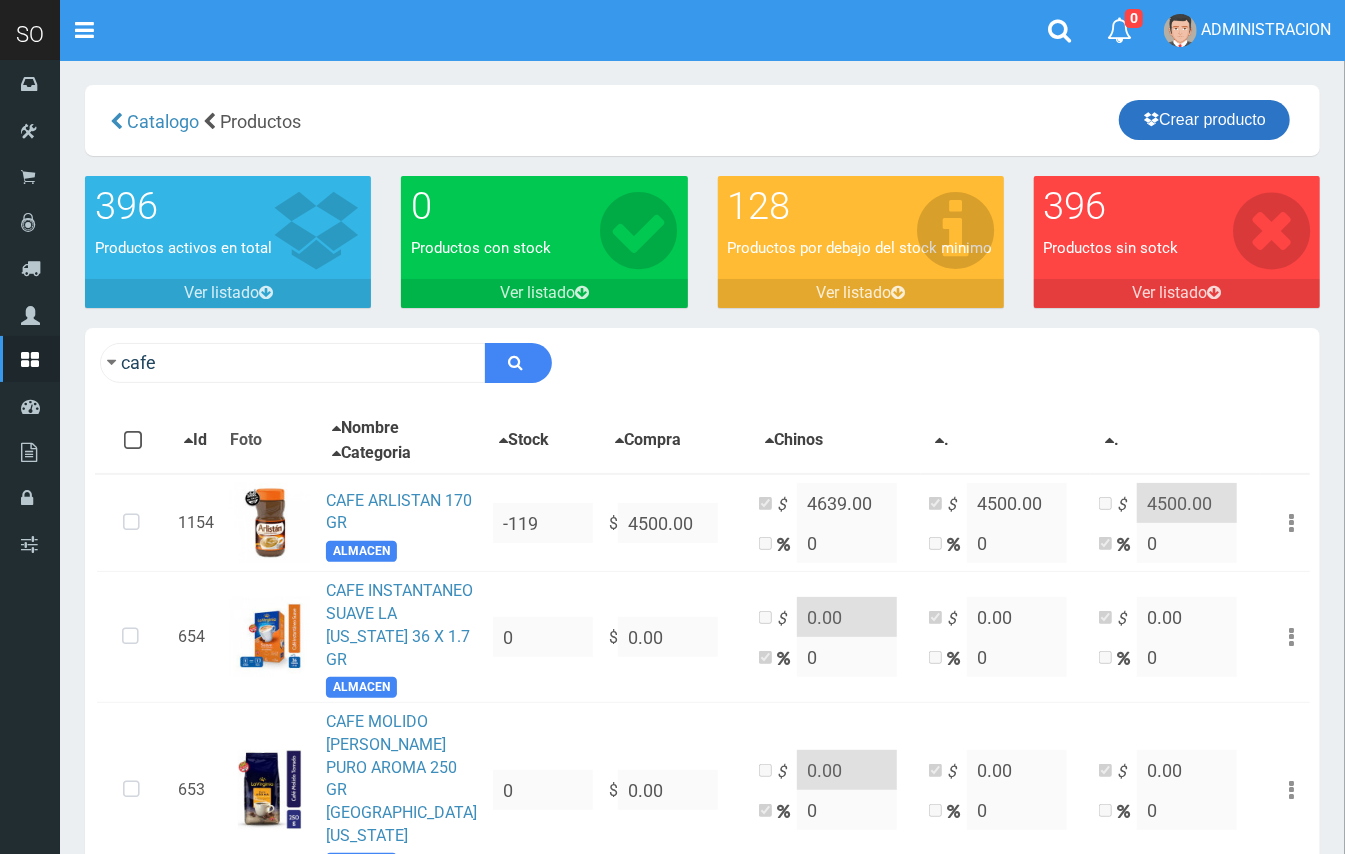 click on "Crear producto" at bounding box center (1204, 120) 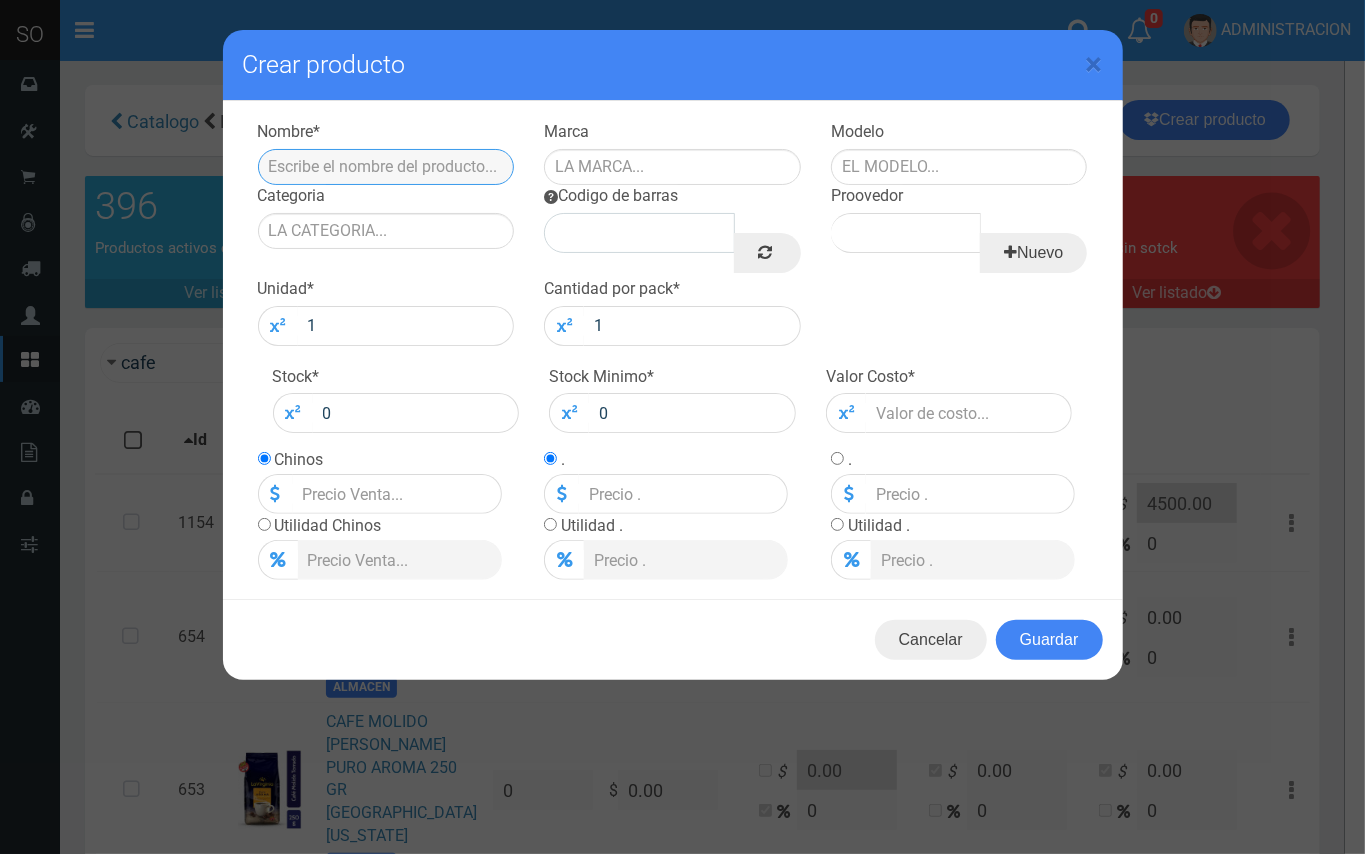paste on "CAFE CLASICO DP LA VIRGINIA X 100 GR" 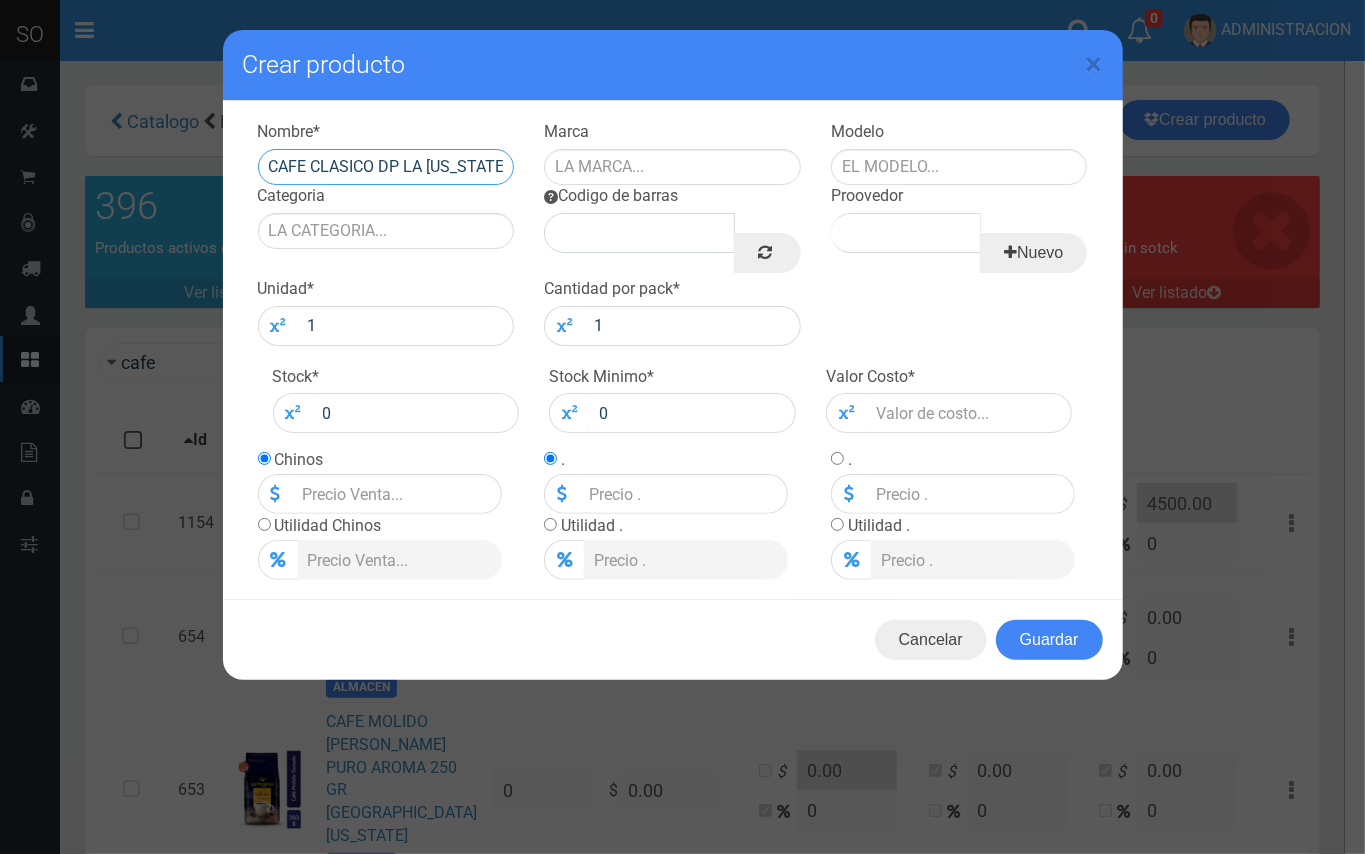 scroll, scrollTop: 0, scrollLeft: 60, axis: horizontal 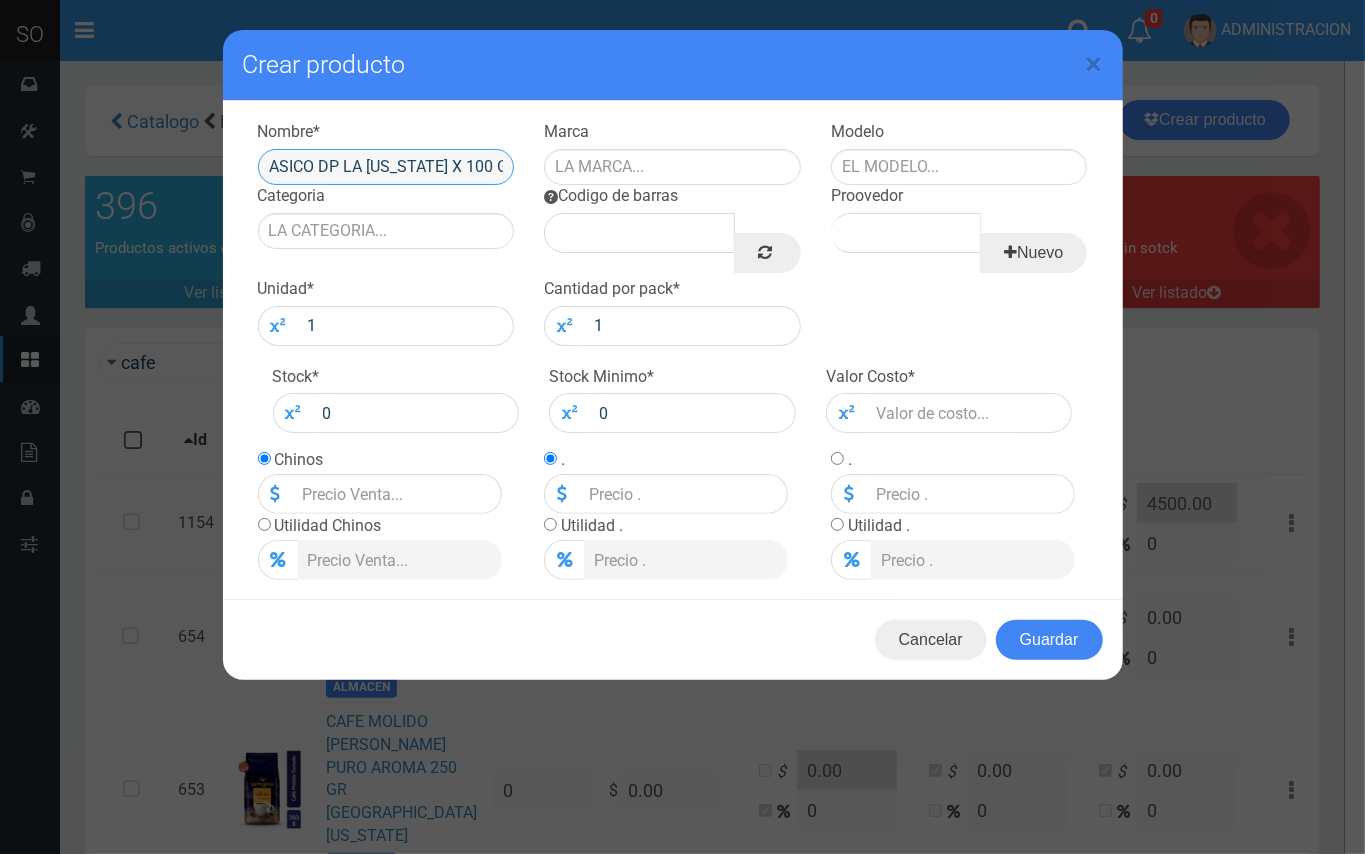 drag, startPoint x: 437, startPoint y: 164, endPoint x: 341, endPoint y: 149, distance: 97.16481 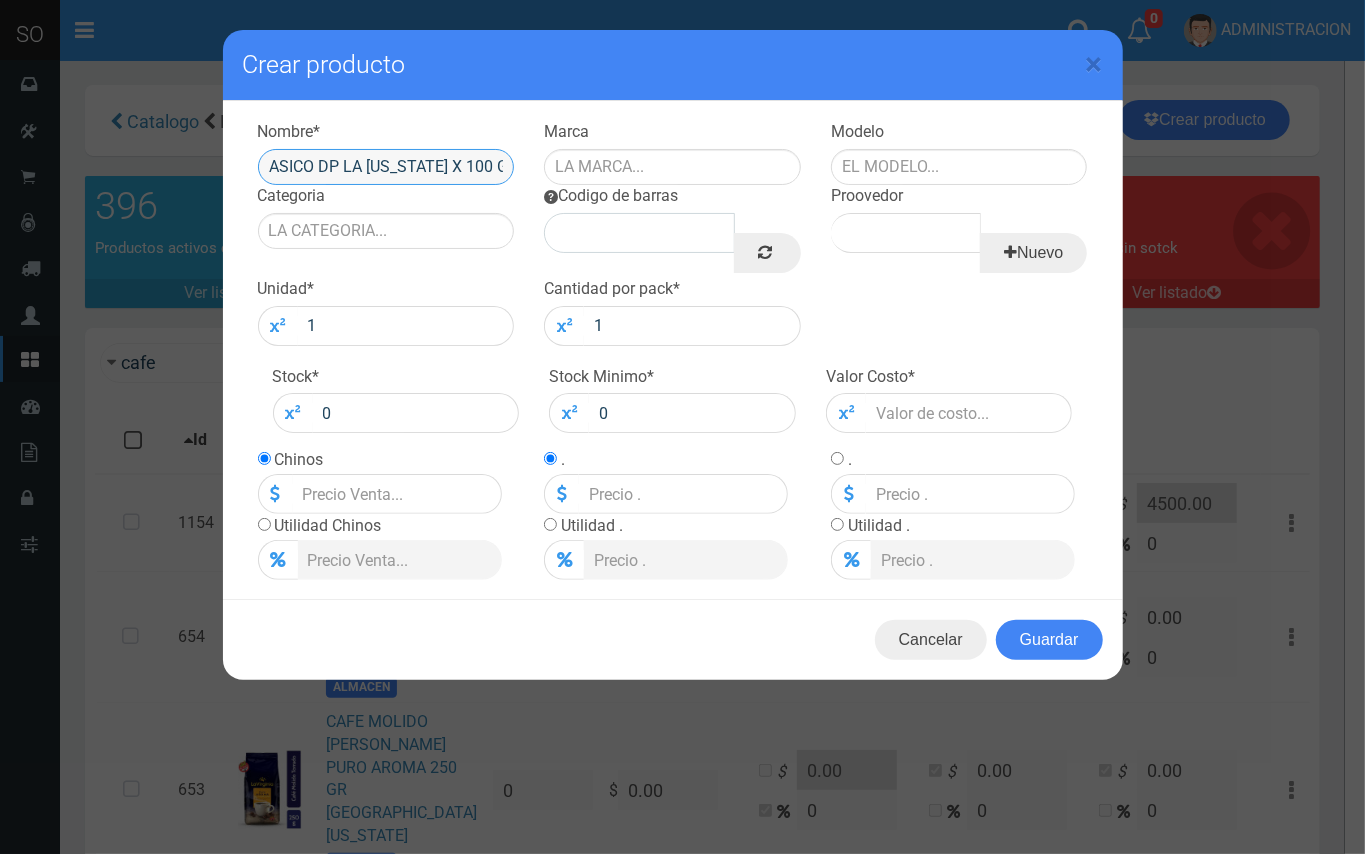 click on "CAFE CLASICO DP LA VIRGINIA X 100 GR" at bounding box center (386, 167) 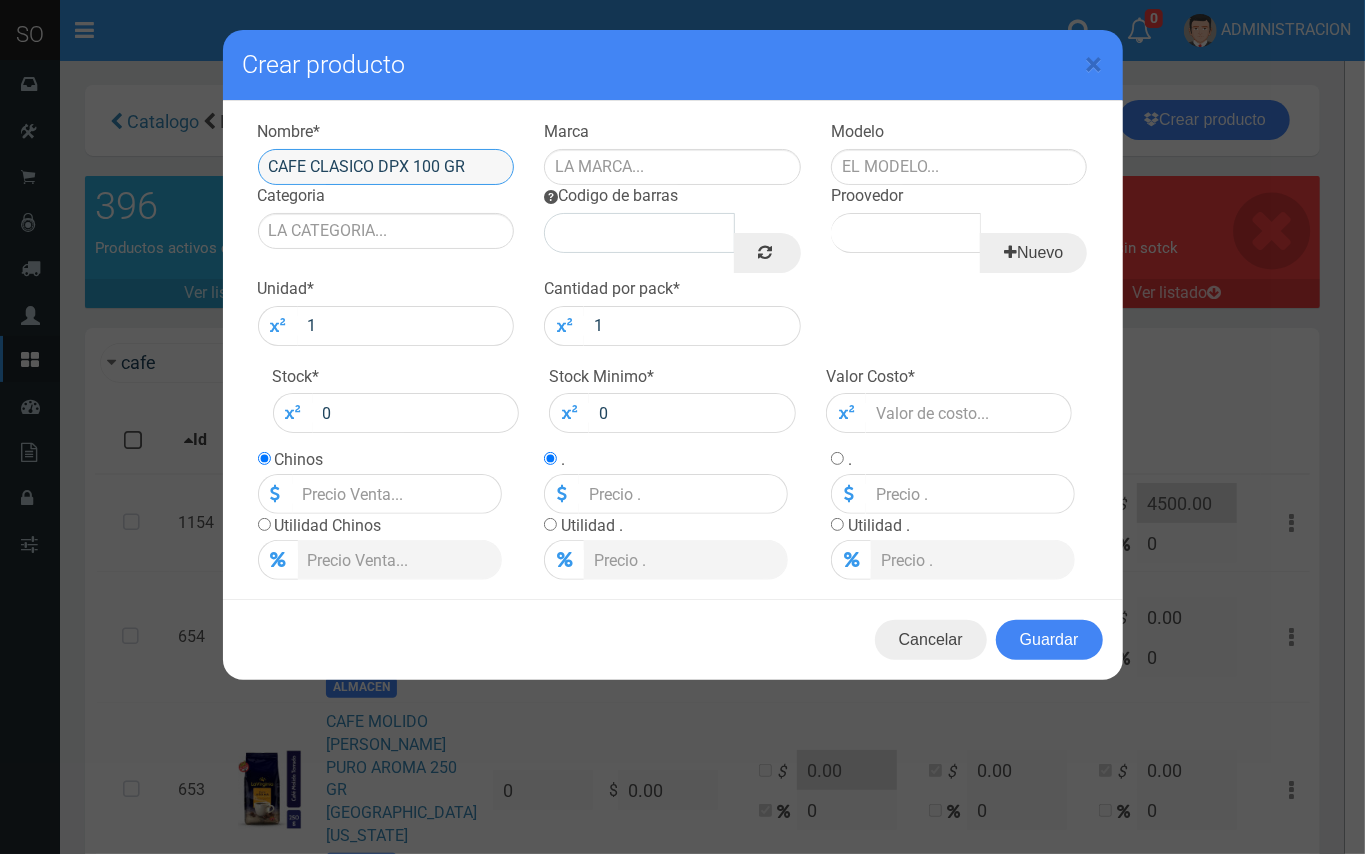 scroll, scrollTop: 0, scrollLeft: 0, axis: both 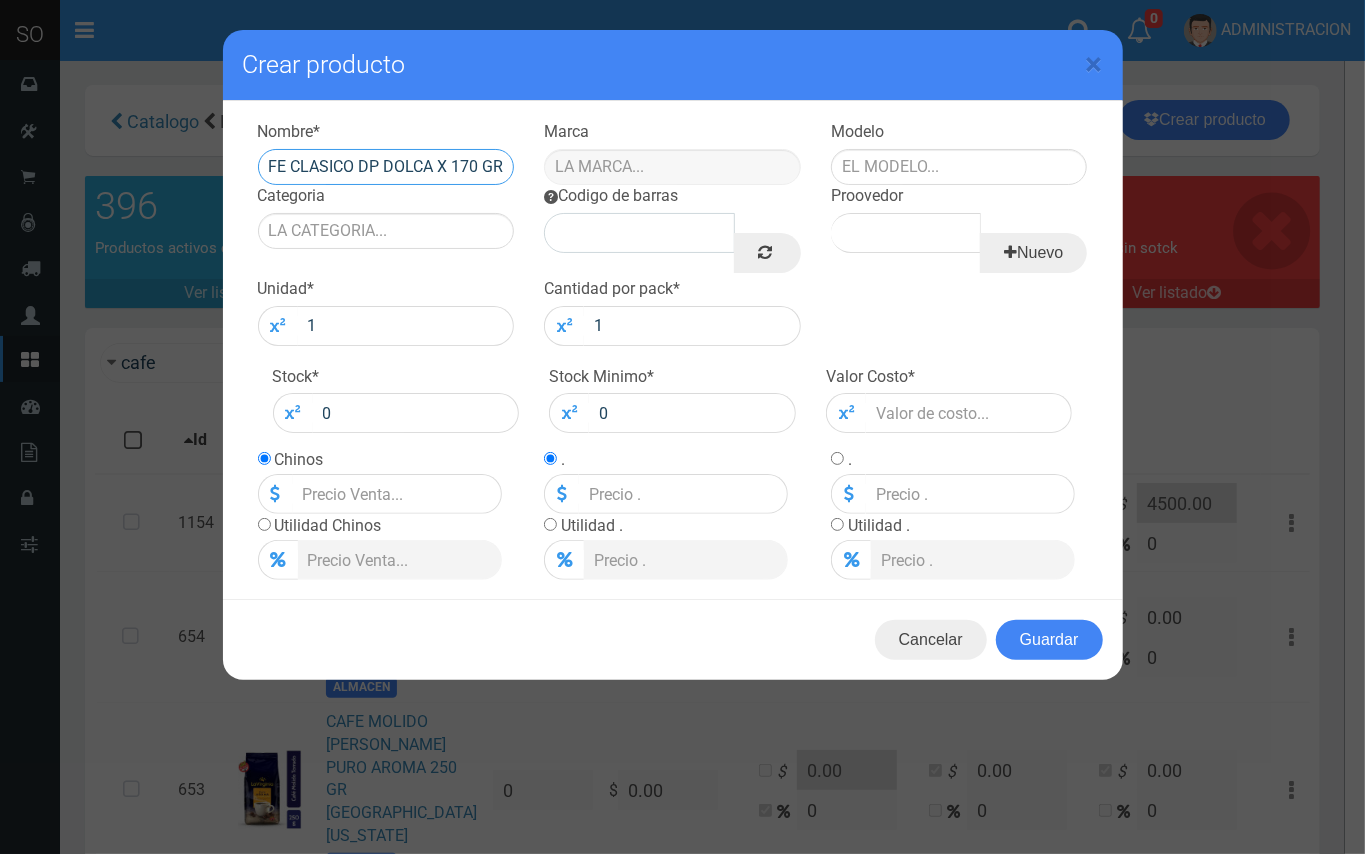 type on "CAFE CLASICO DP DOLCA X 170 GR" 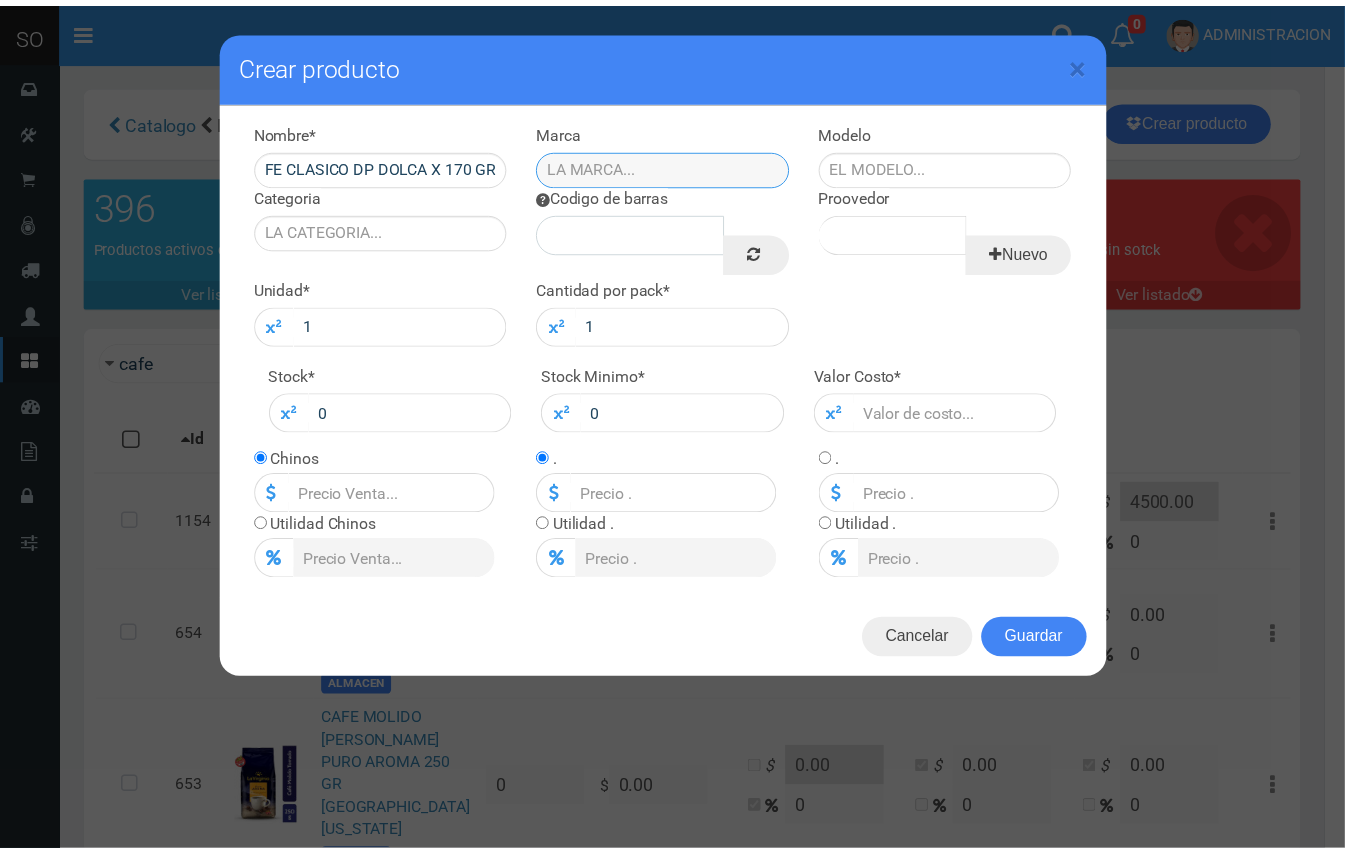 scroll, scrollTop: 0, scrollLeft: 0, axis: both 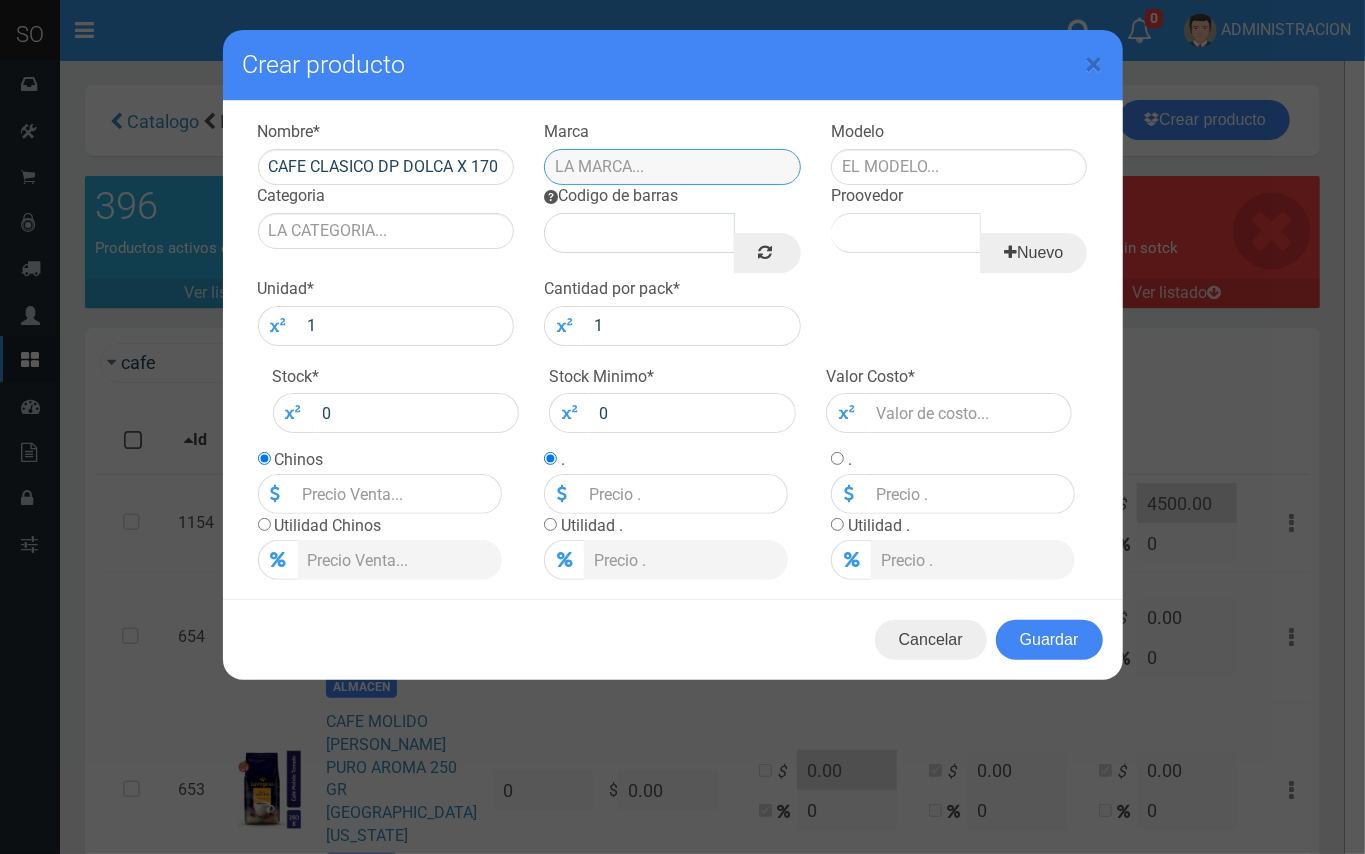 click at bounding box center [672, 167] 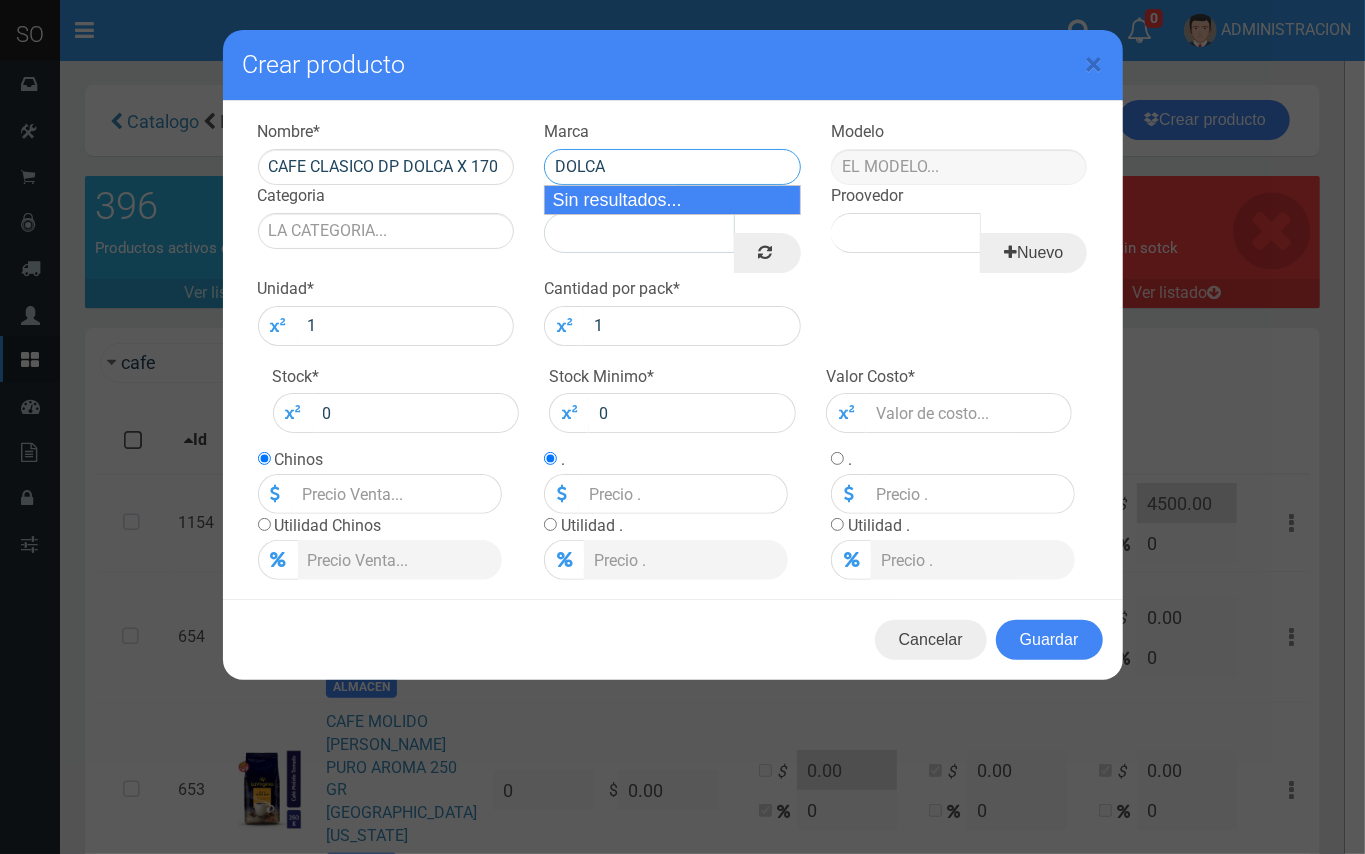 type on "DOLCA" 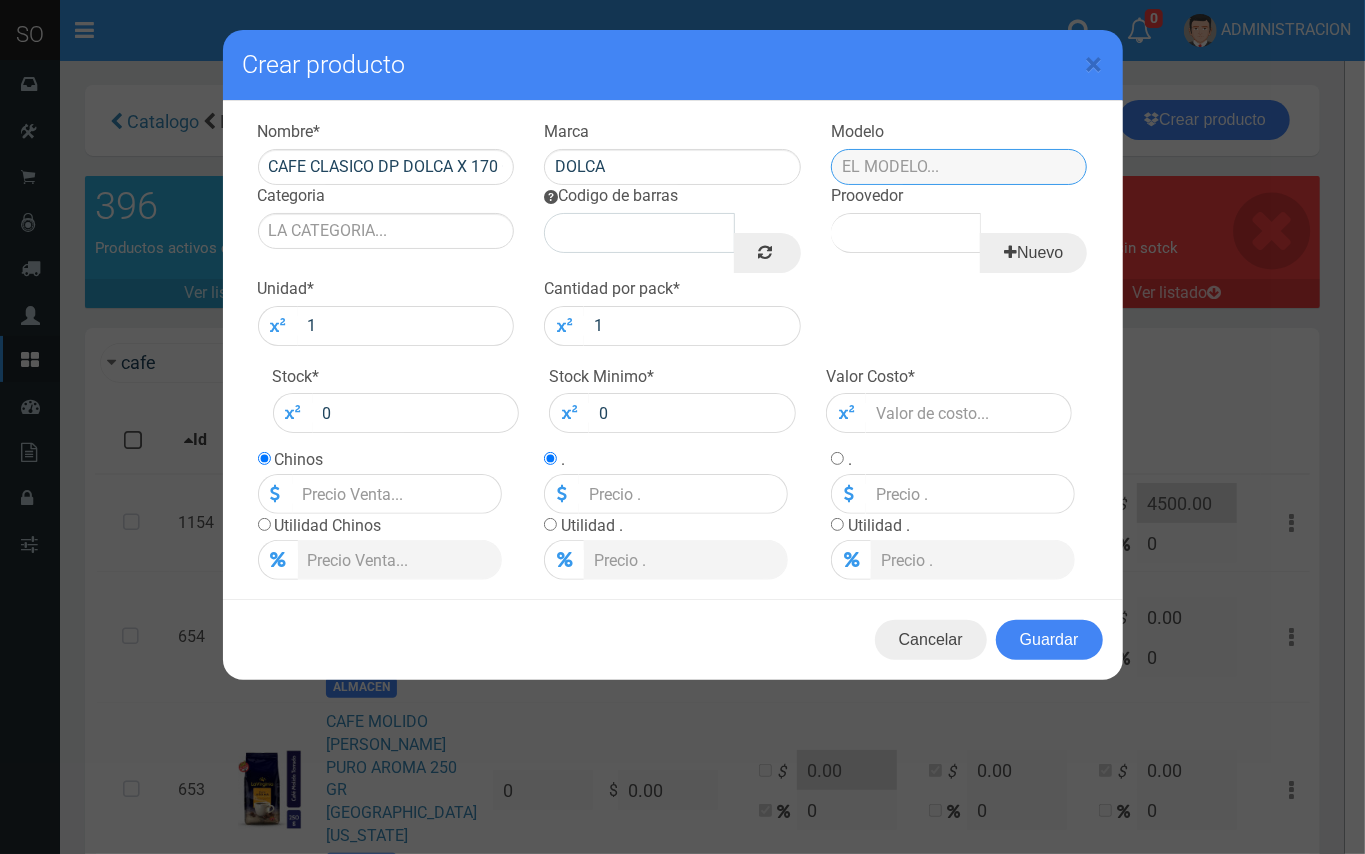click at bounding box center [959, 167] 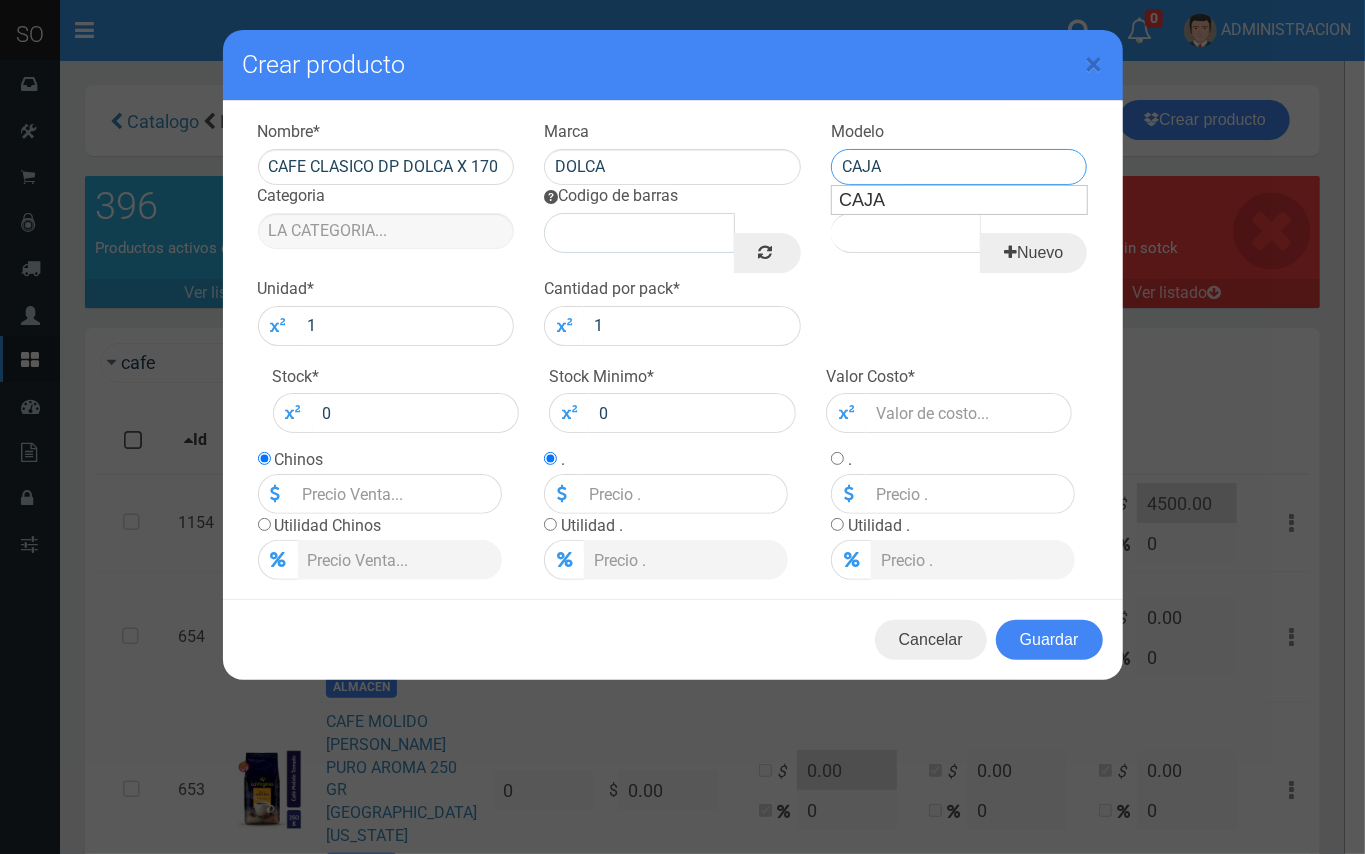 type on "CAJA" 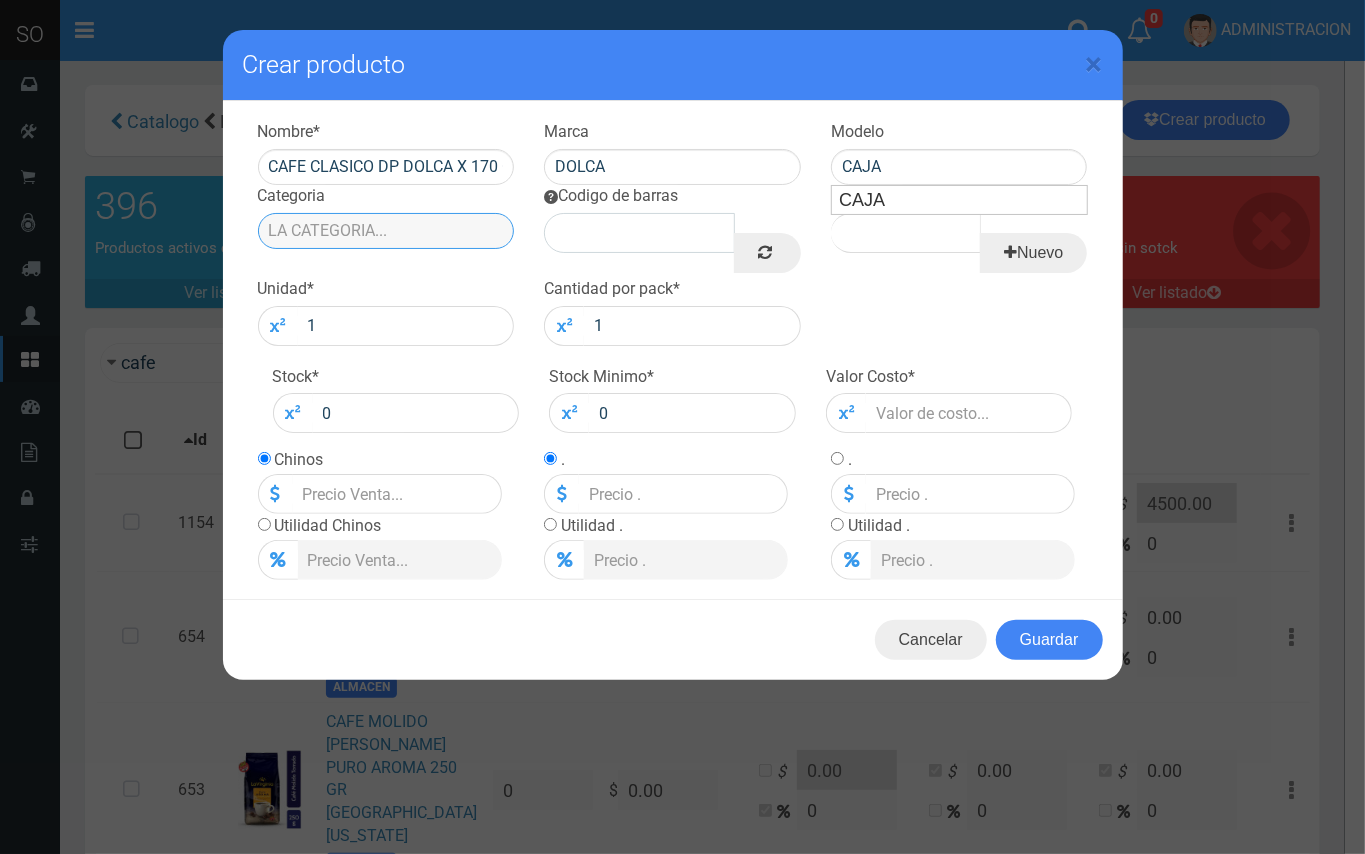 click on "Categoria" at bounding box center (386, 231) 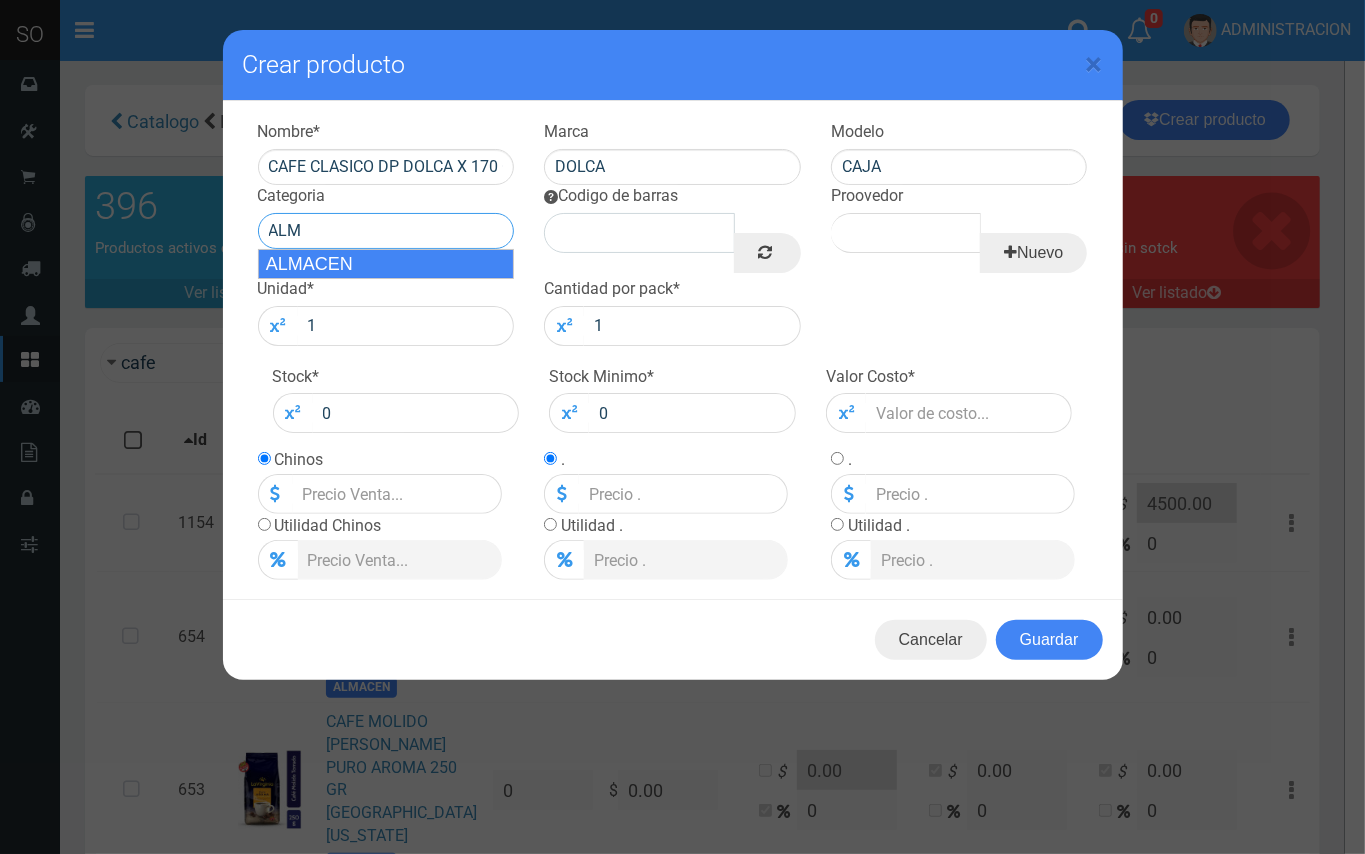 click on "ALMACEN" at bounding box center (386, 264) 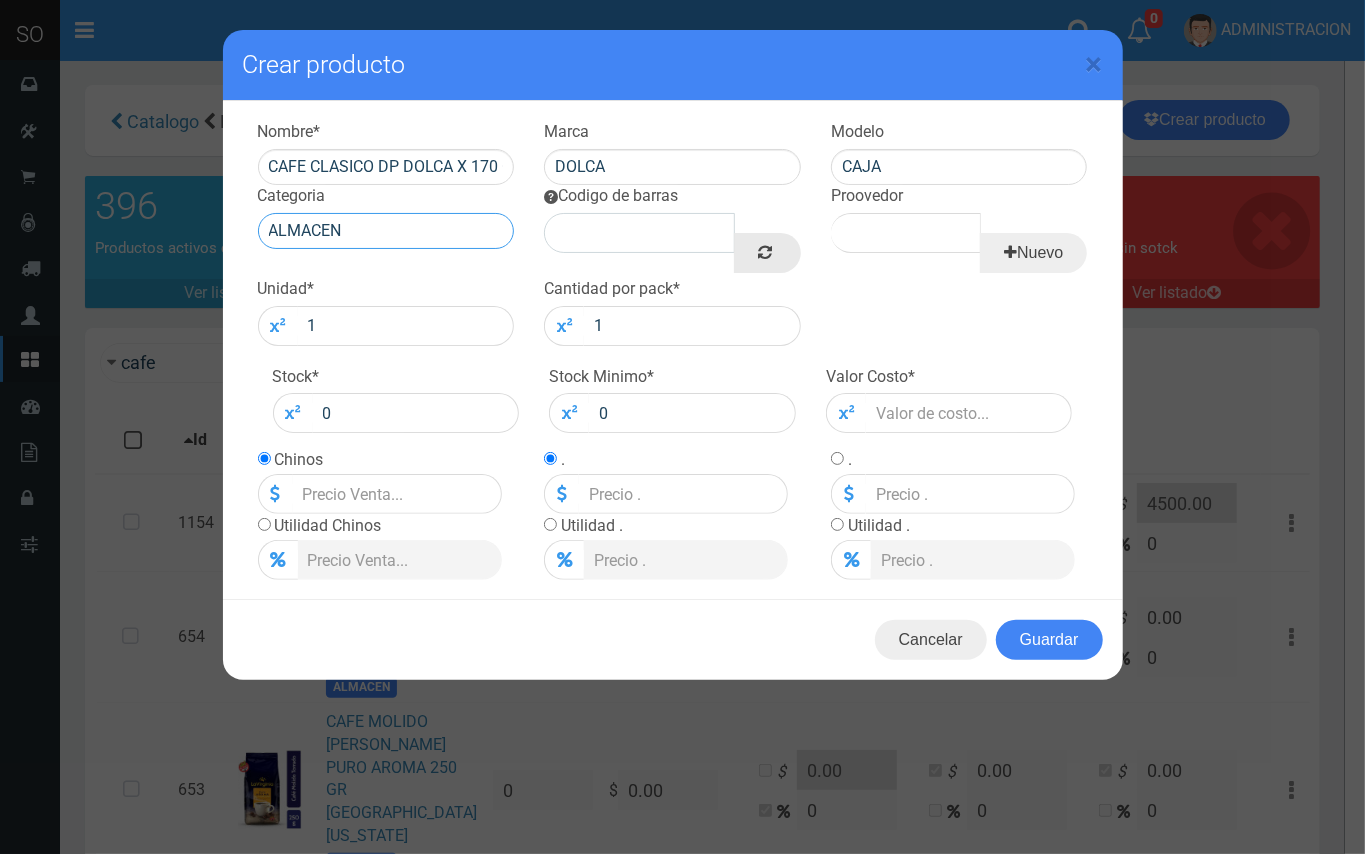 type on "ALMACEN" 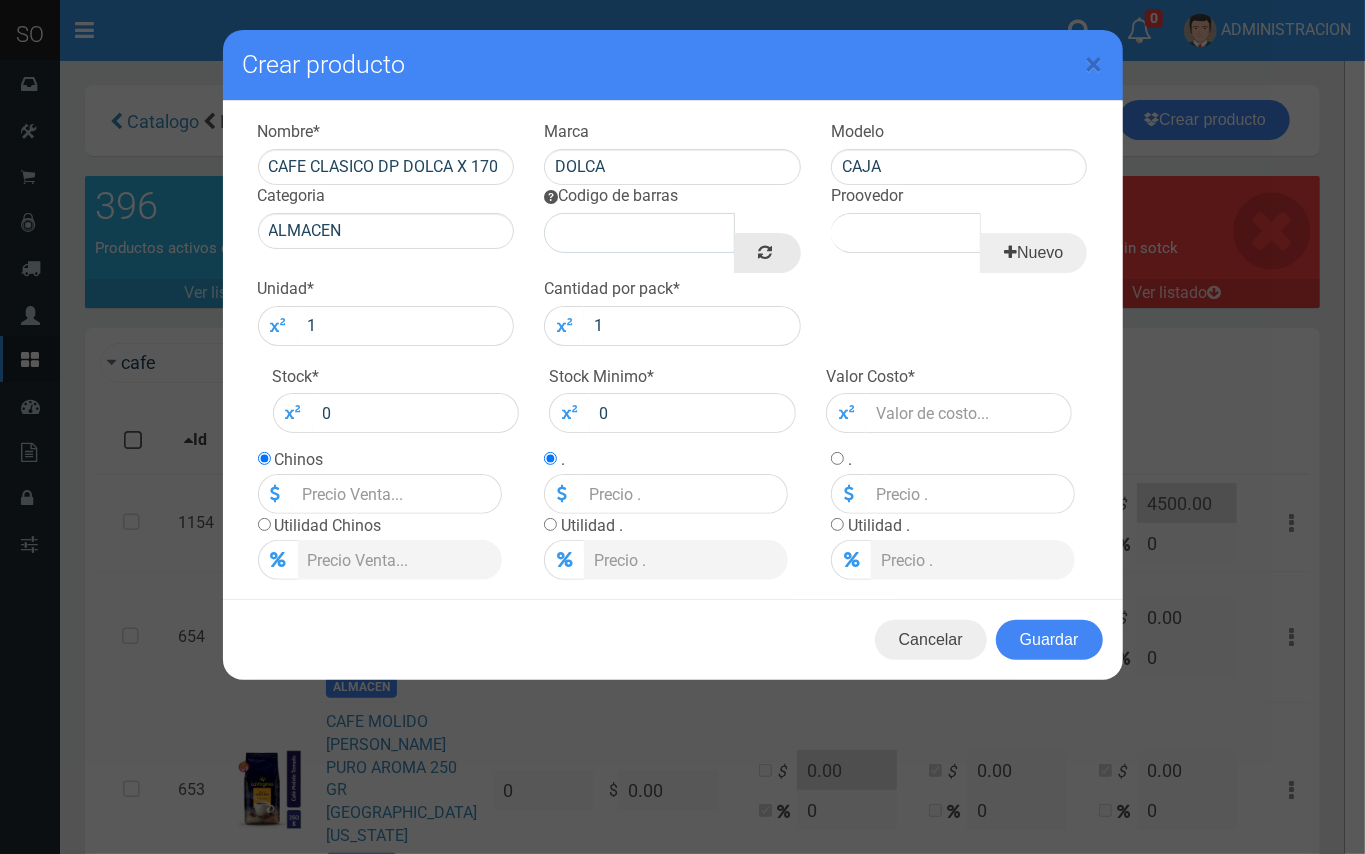 click at bounding box center (767, 253) 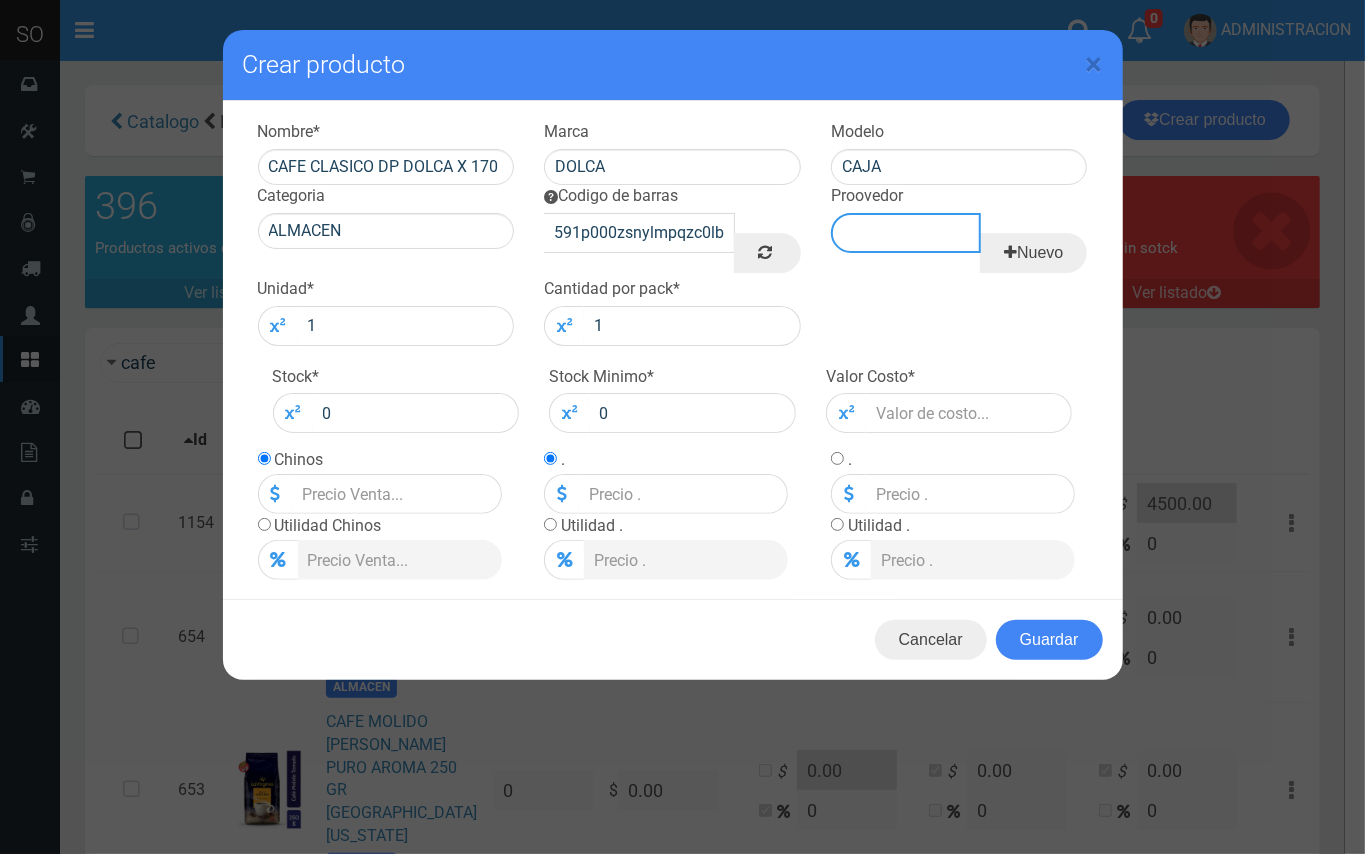 click on "Proovedor" at bounding box center (906, 233) 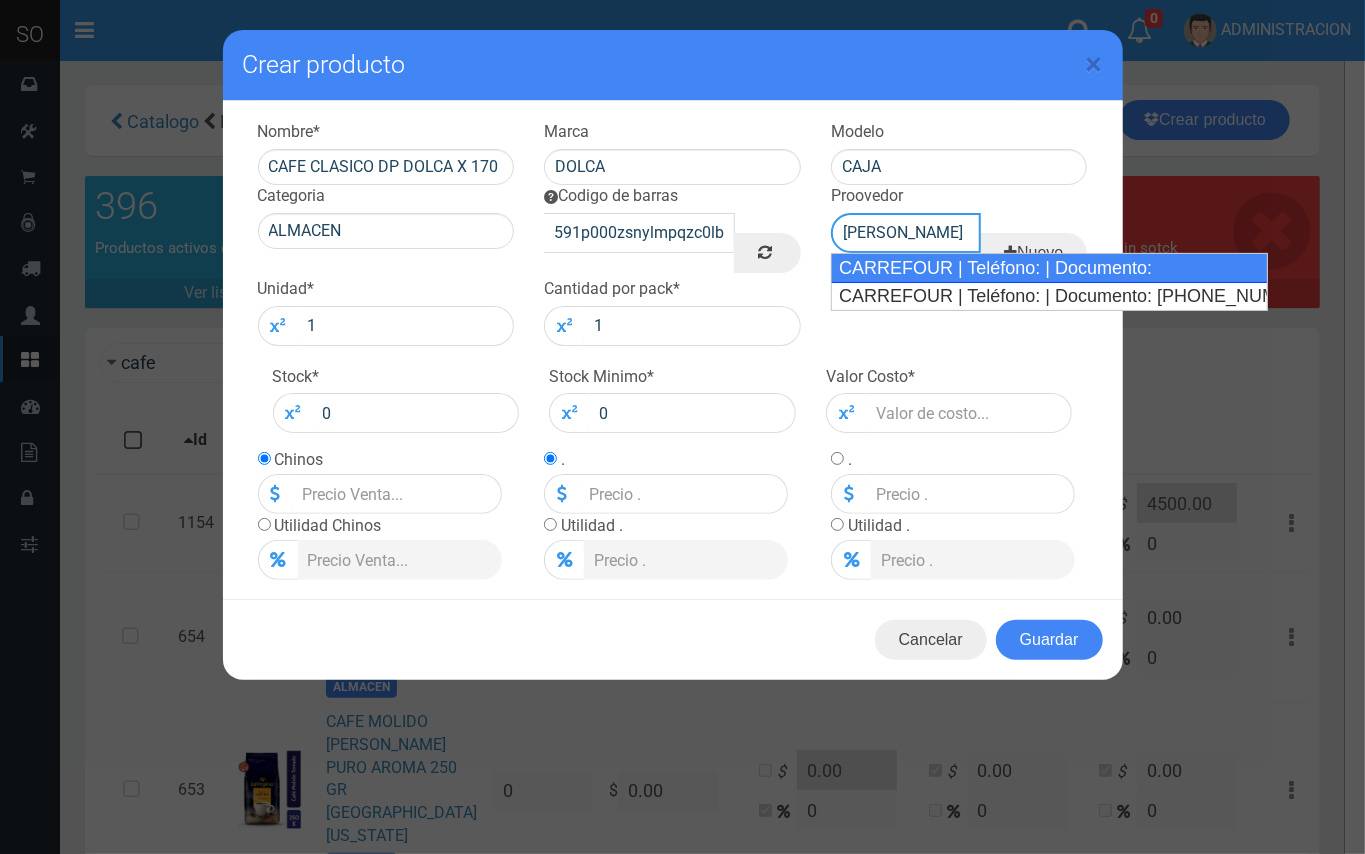 click on "CARREFOUR | Teléfono: | Documento:" at bounding box center (1049, 268) 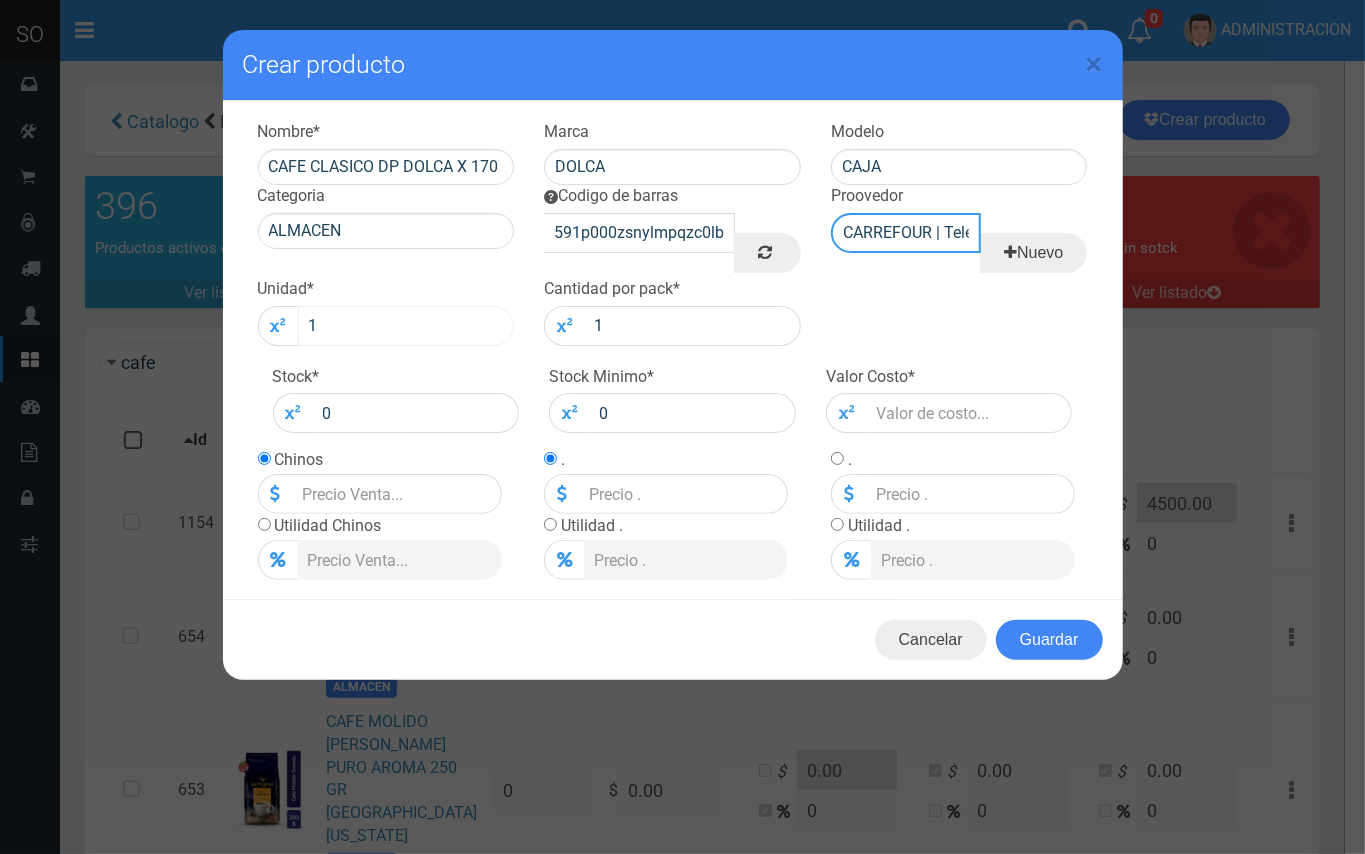 type on "CARREFOUR | Teléfono: | Documento:" 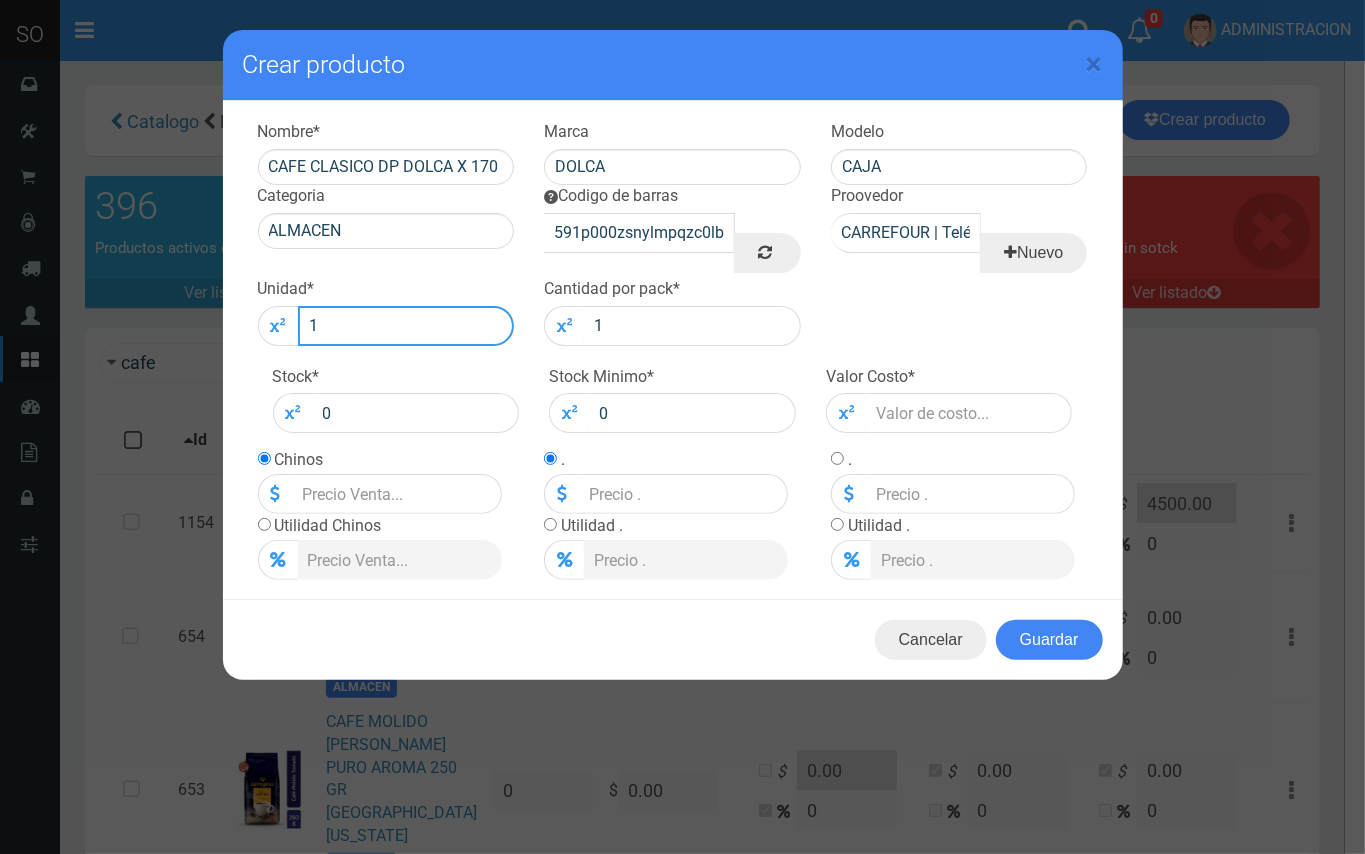 click on "1" at bounding box center (406, 326) 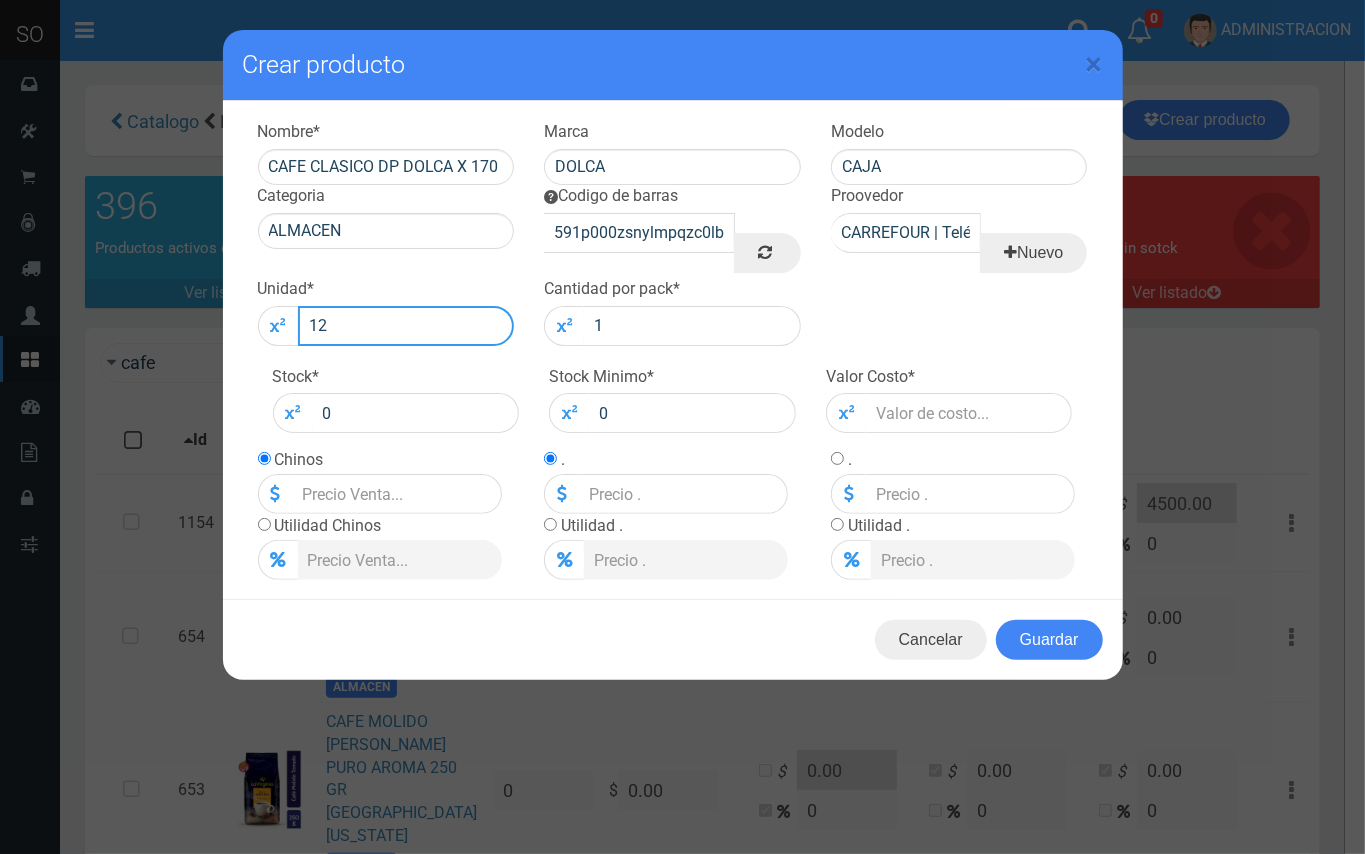 type on "12" 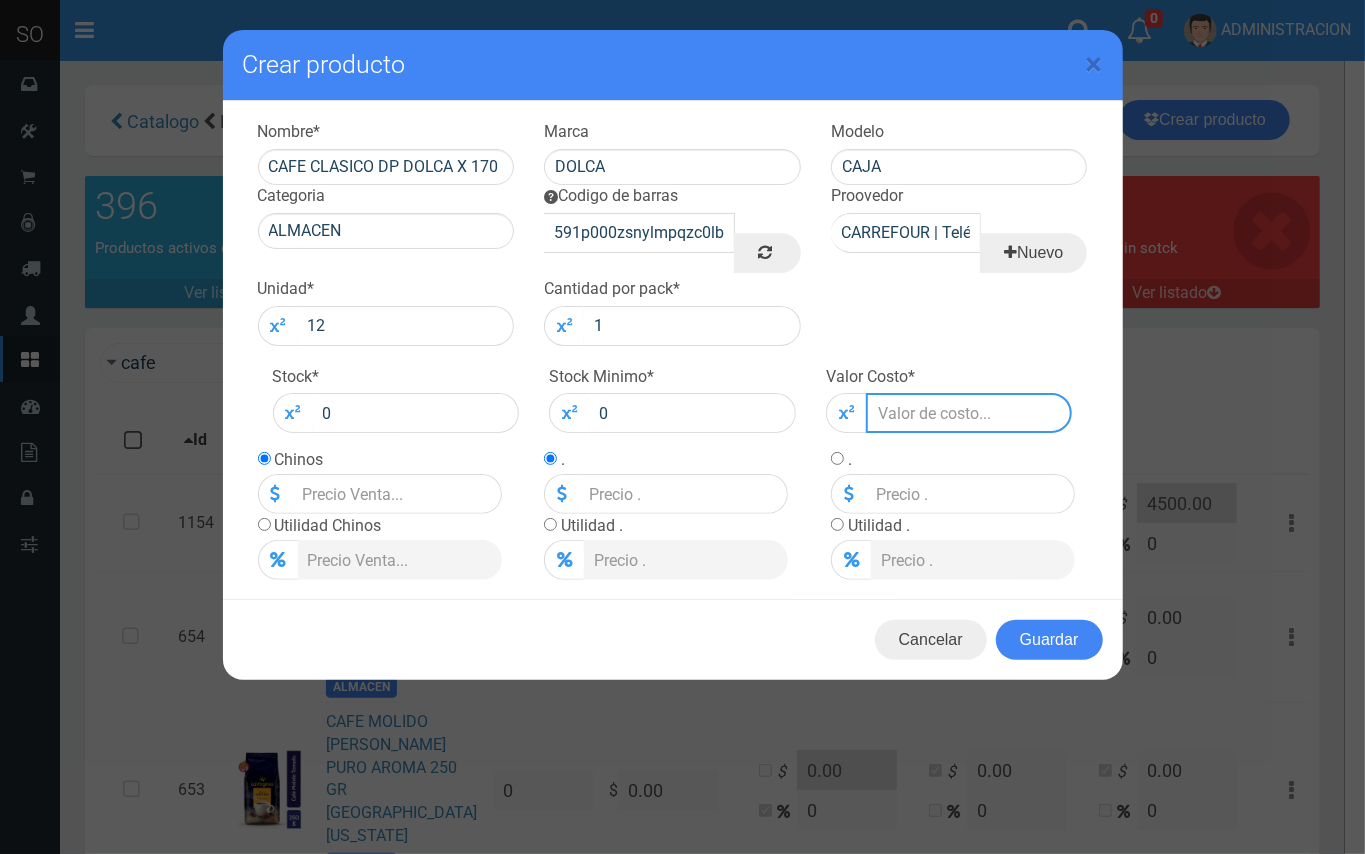 click at bounding box center (969, 413) 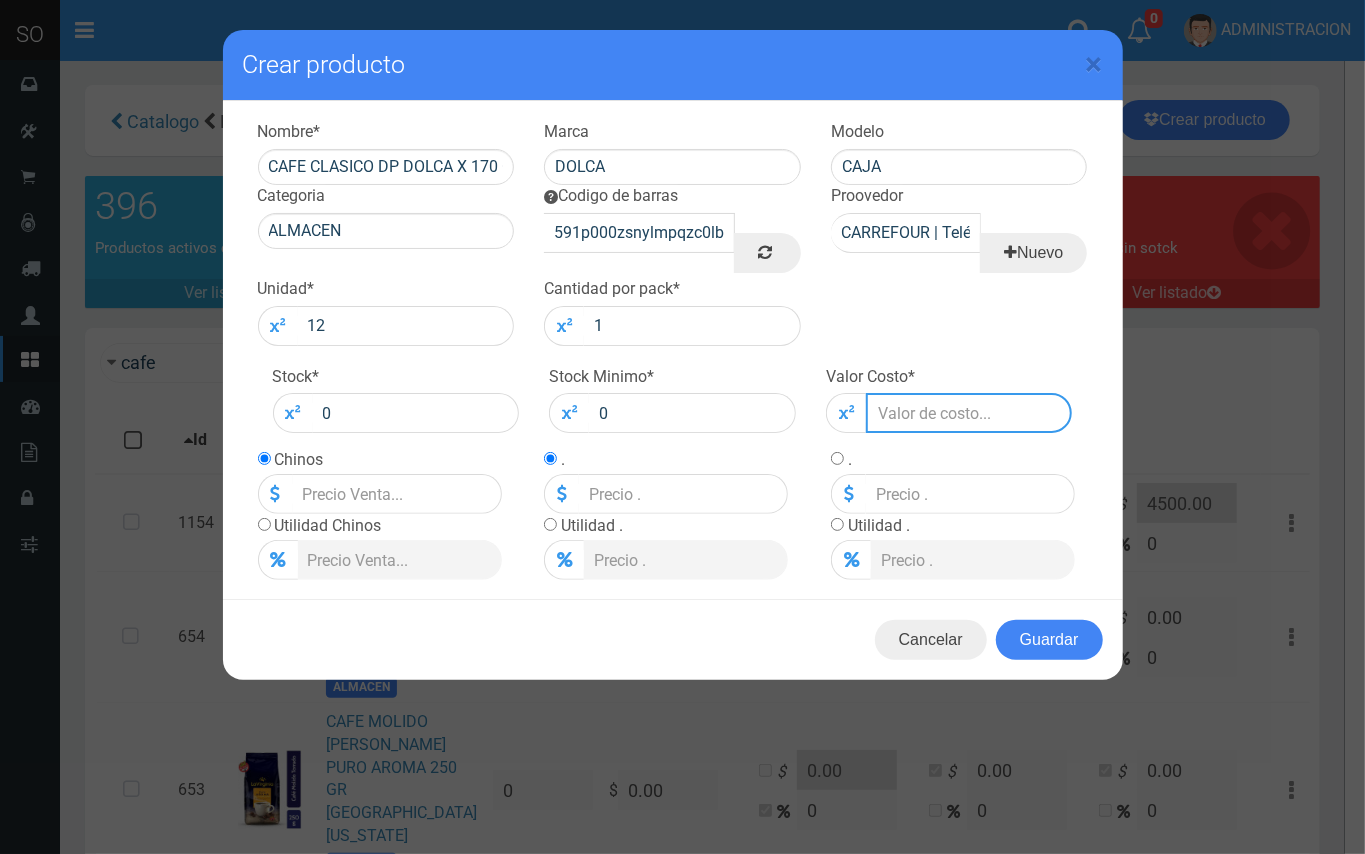 type on "5" 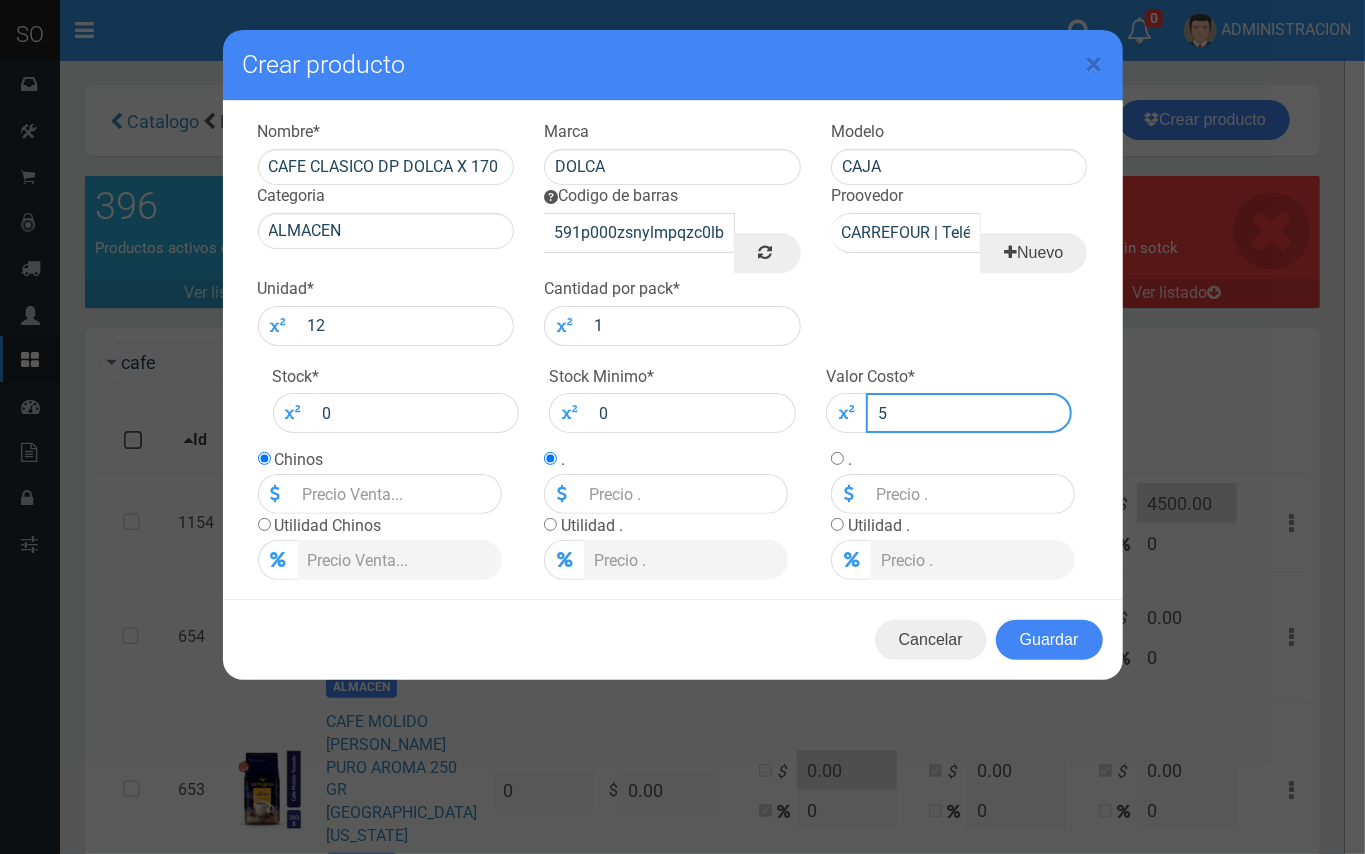 type on "5" 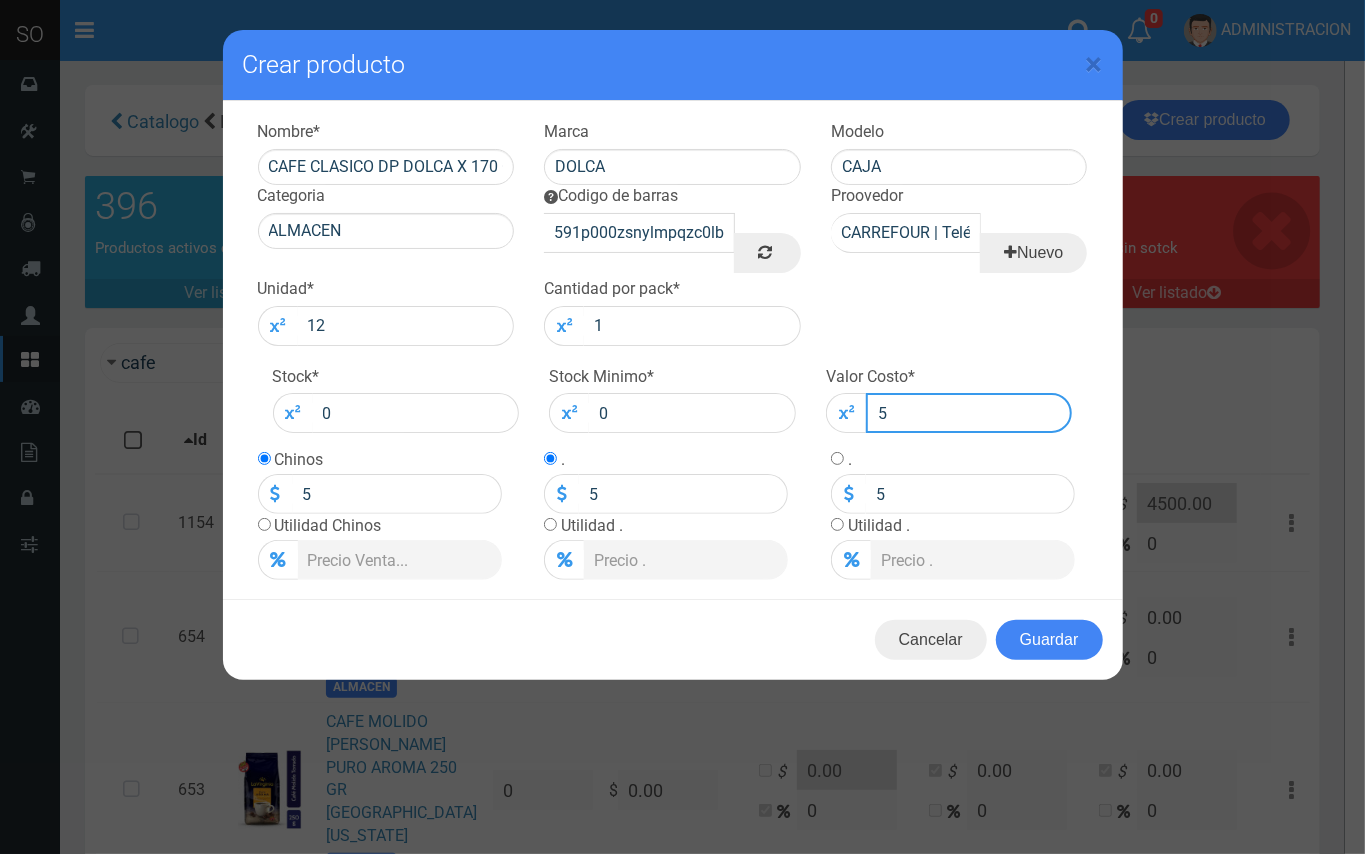 type on "50" 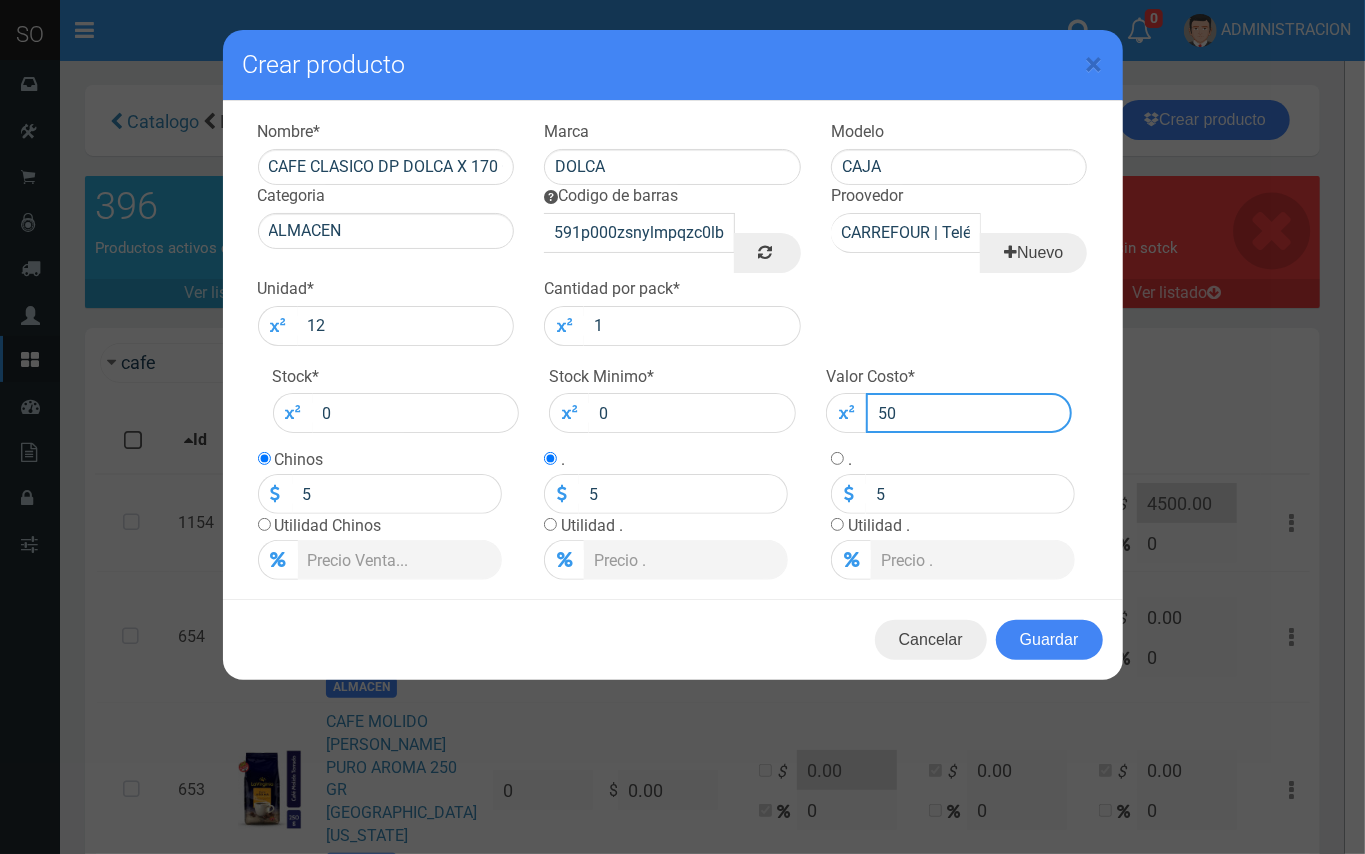 type on "50" 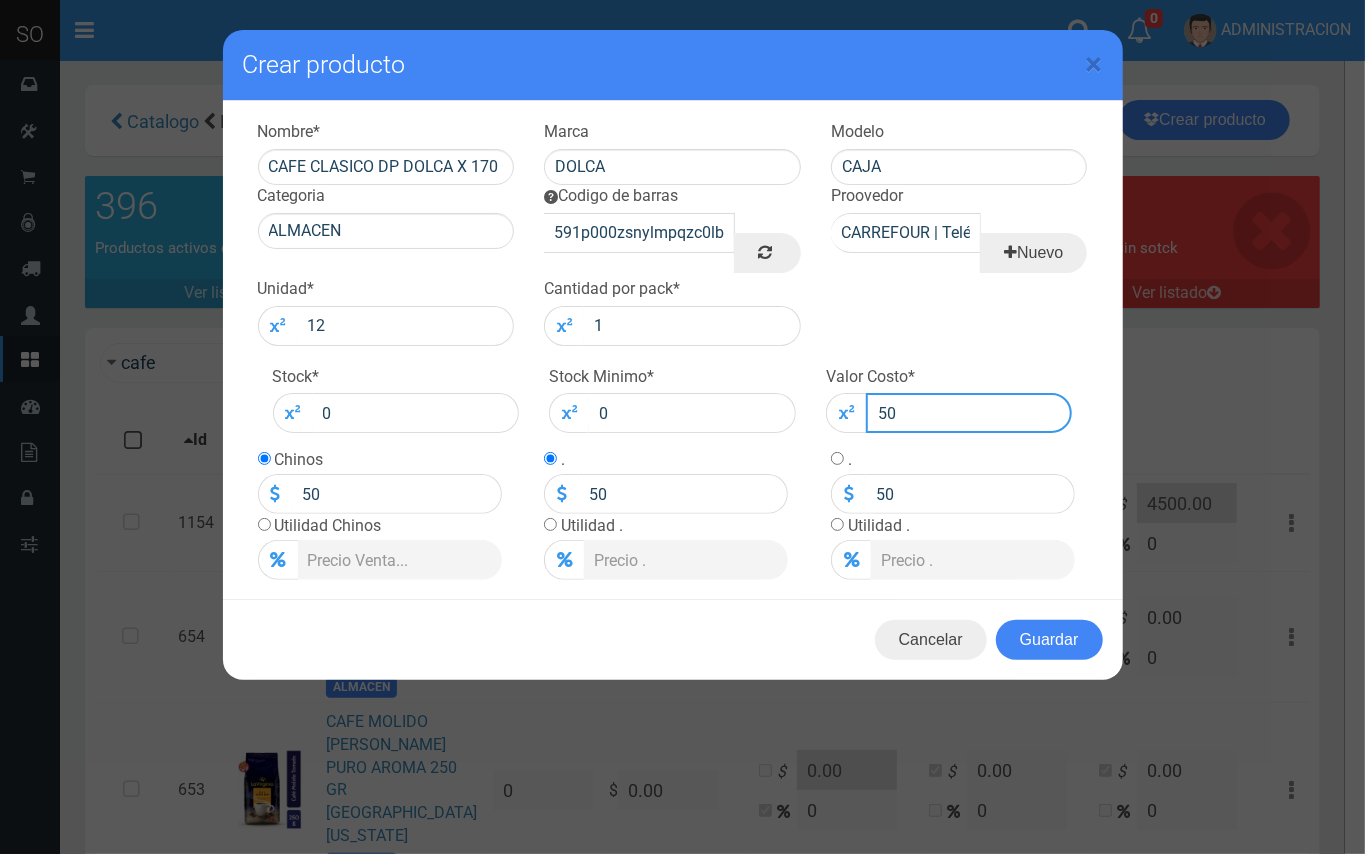 type on "500" 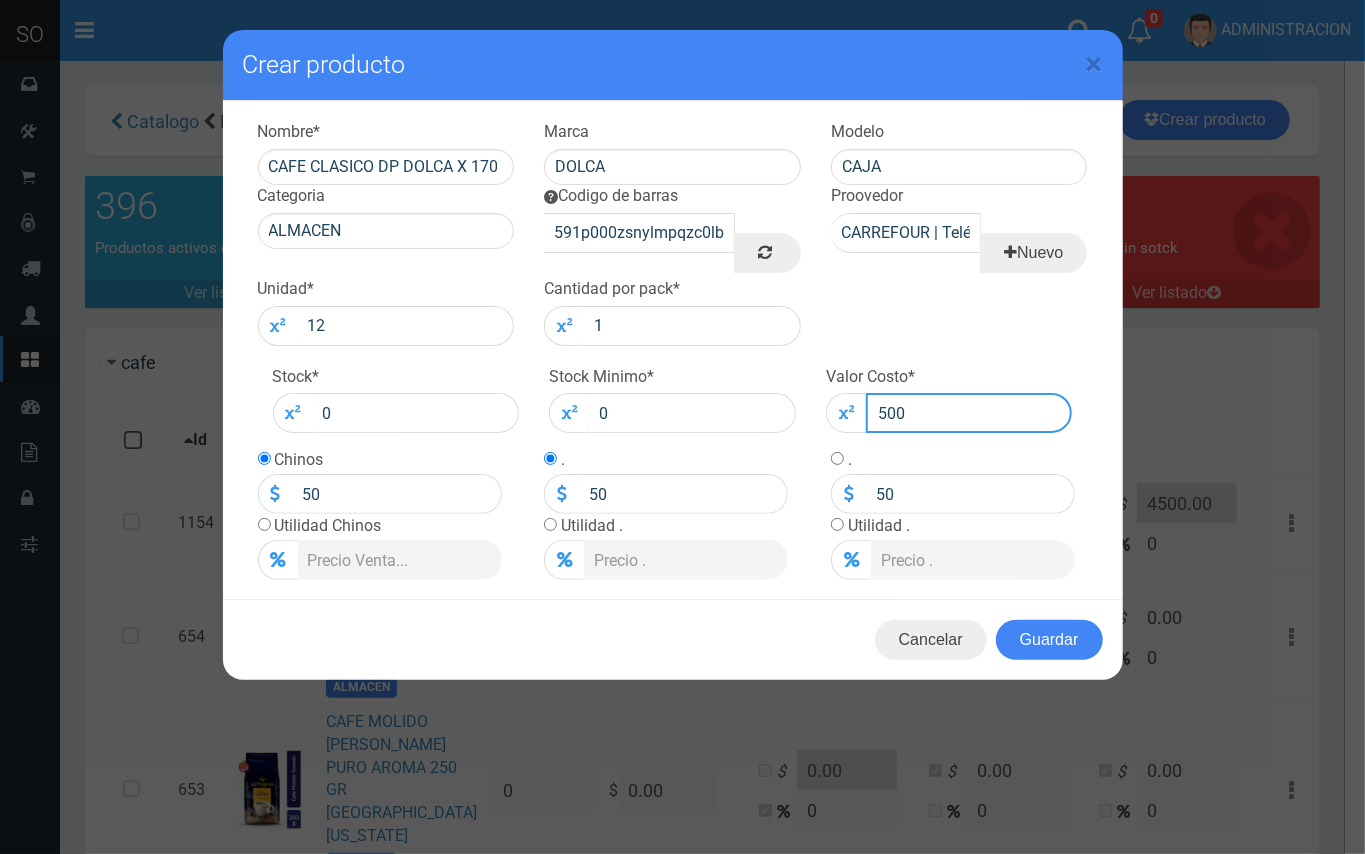 type on "500" 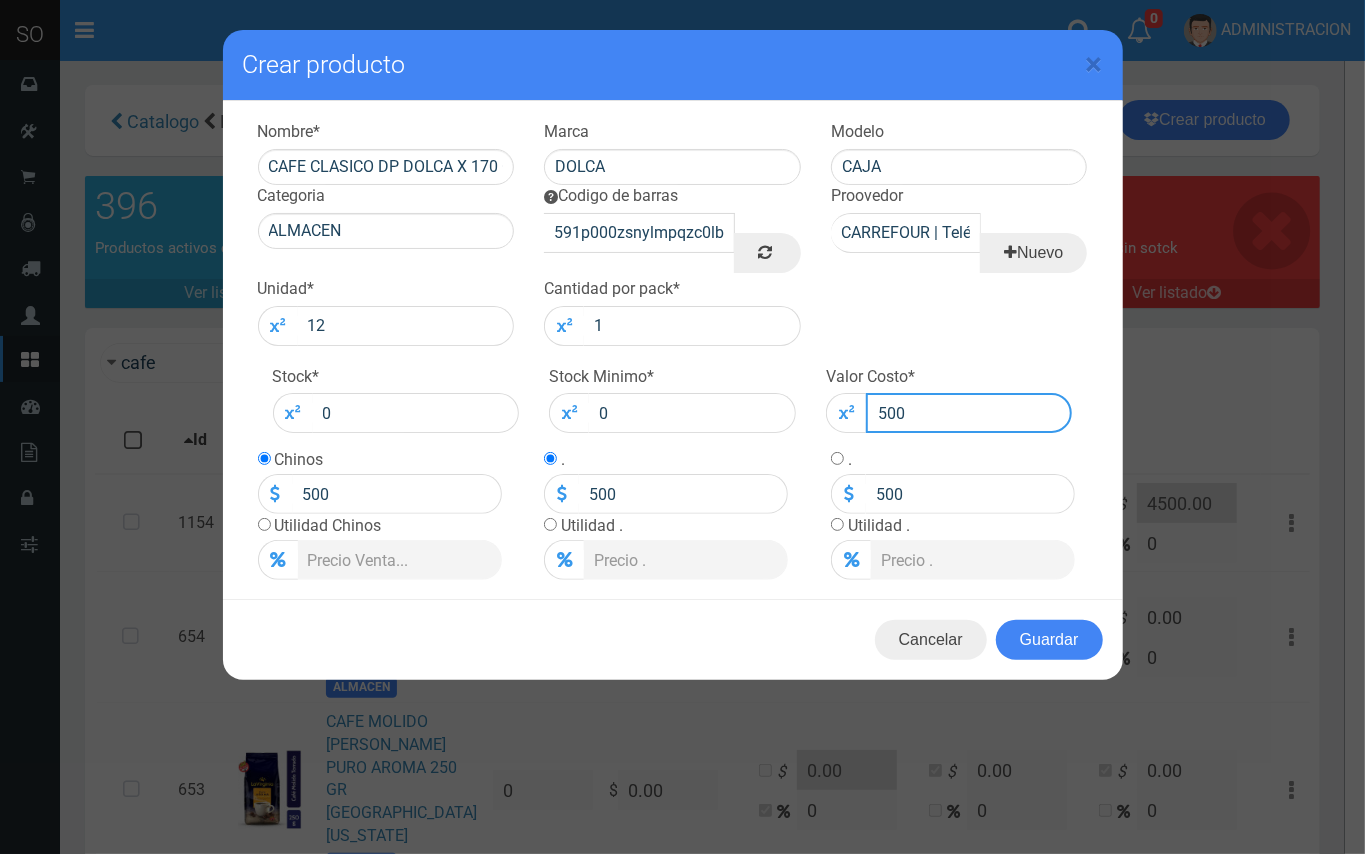 type 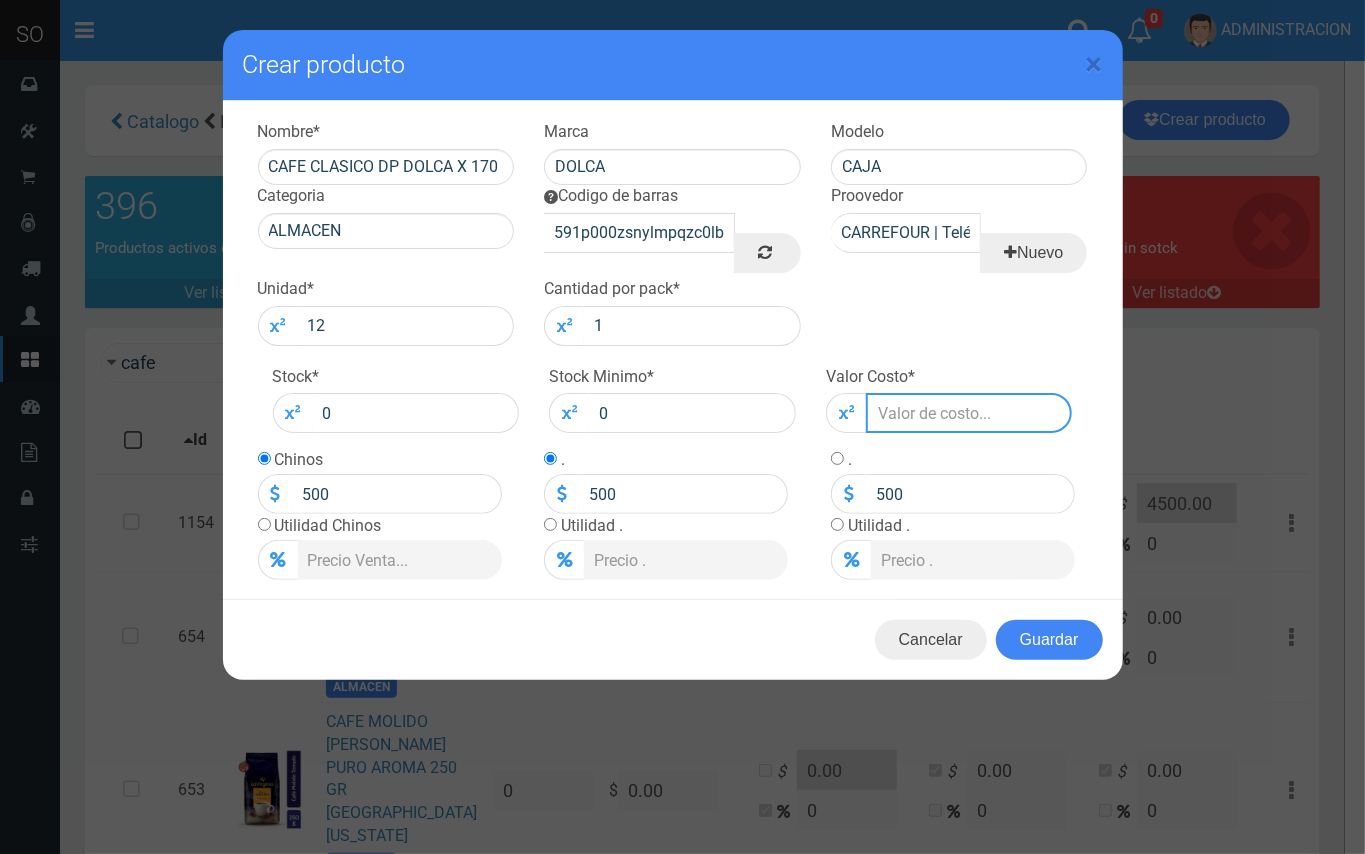 type 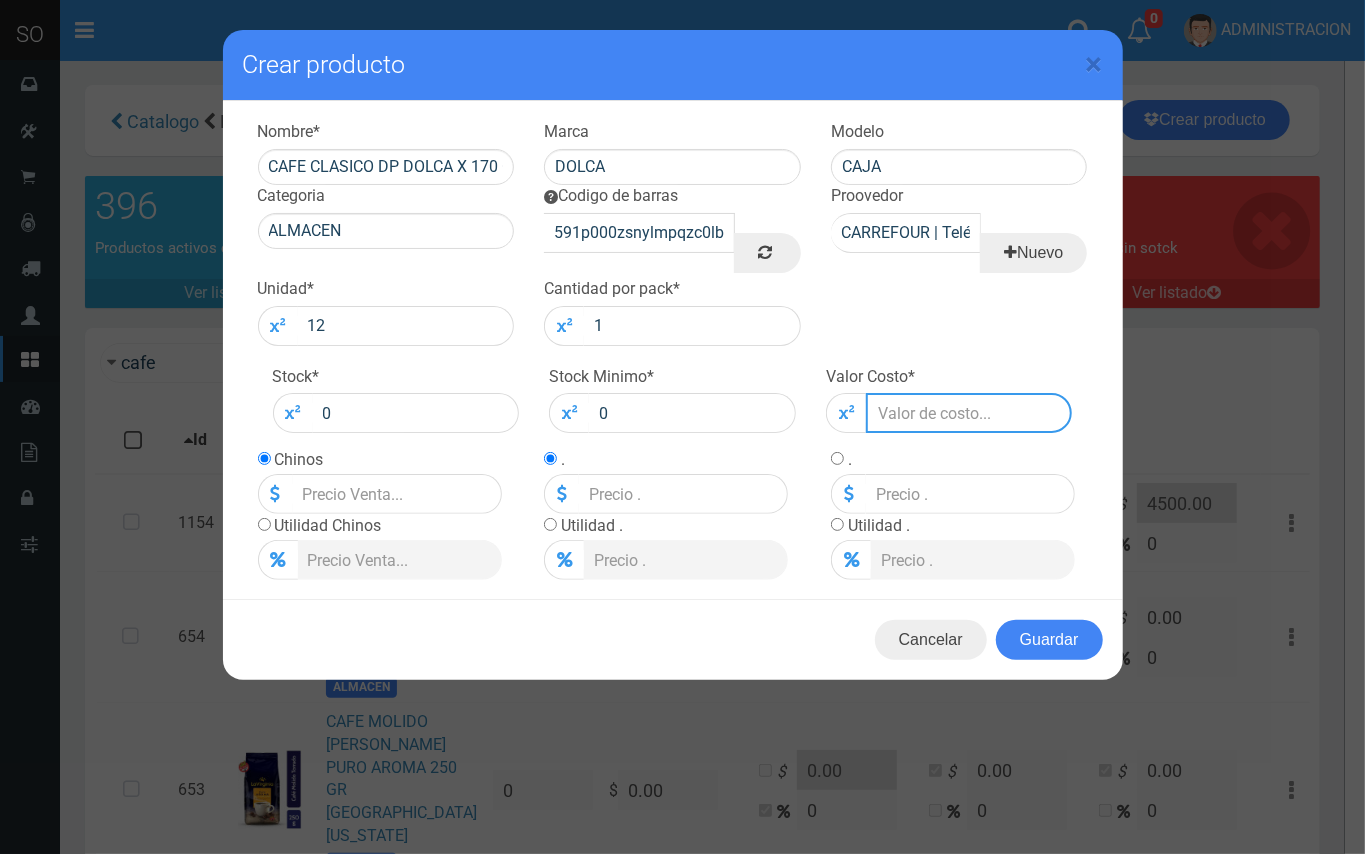 type on "500.0" 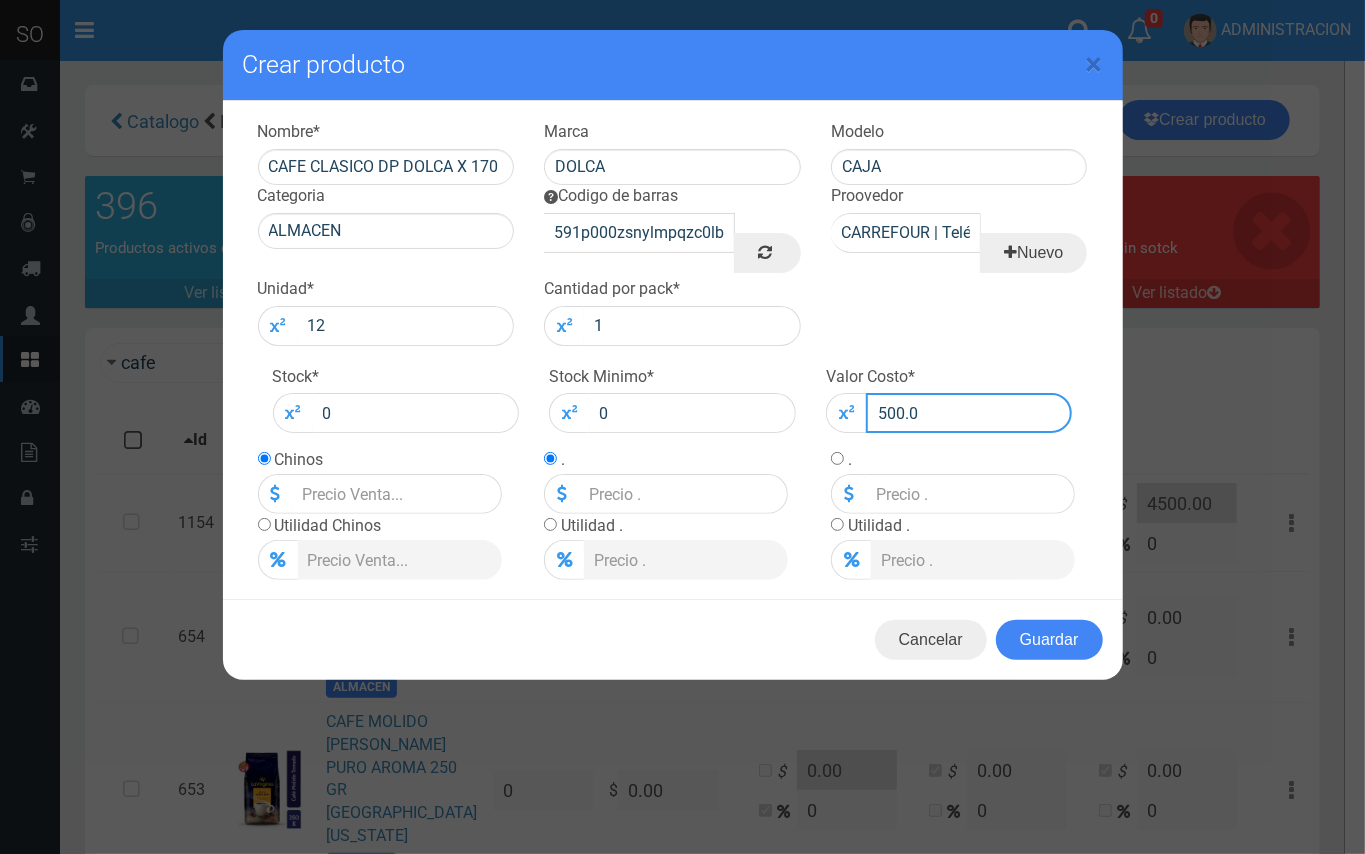 type on "500" 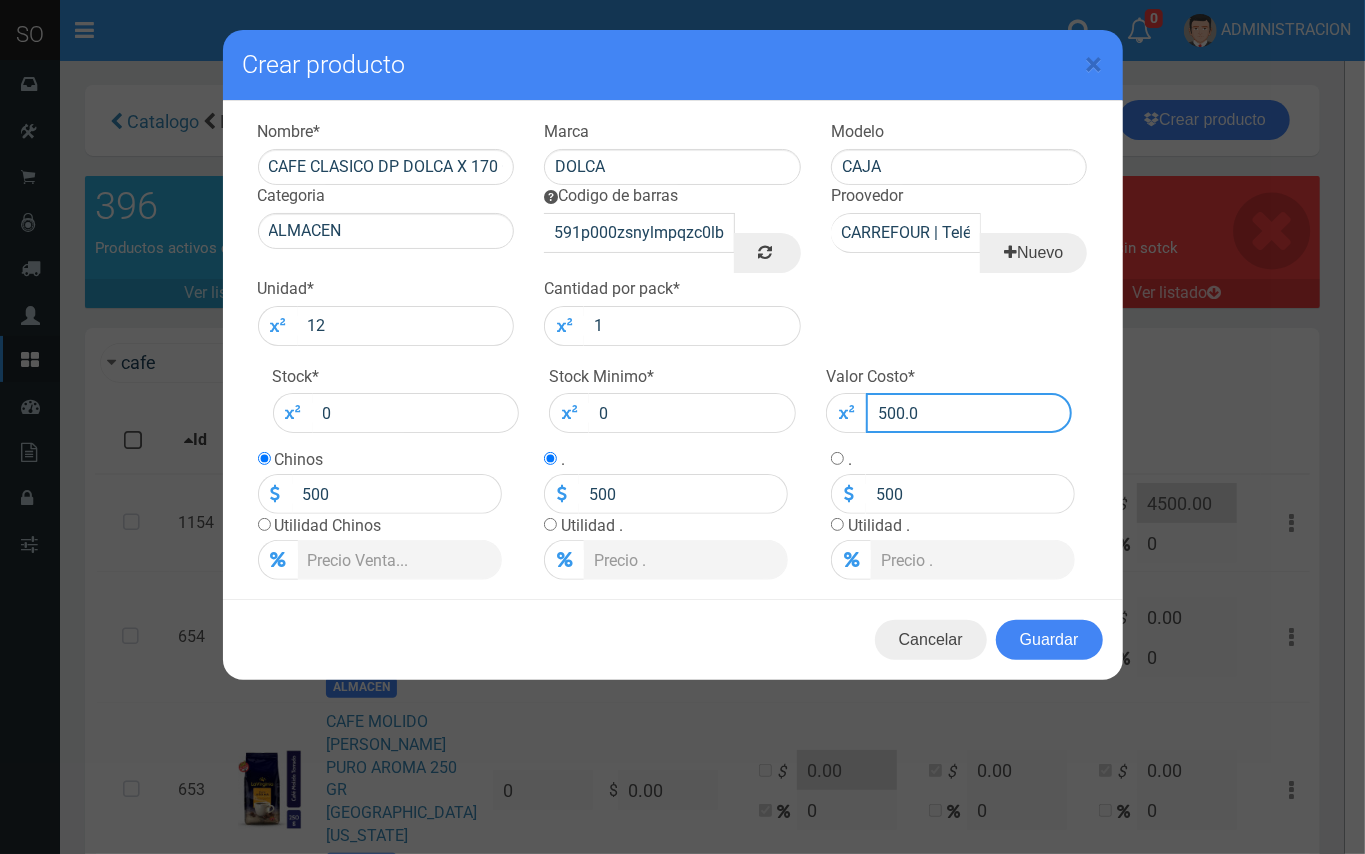 type 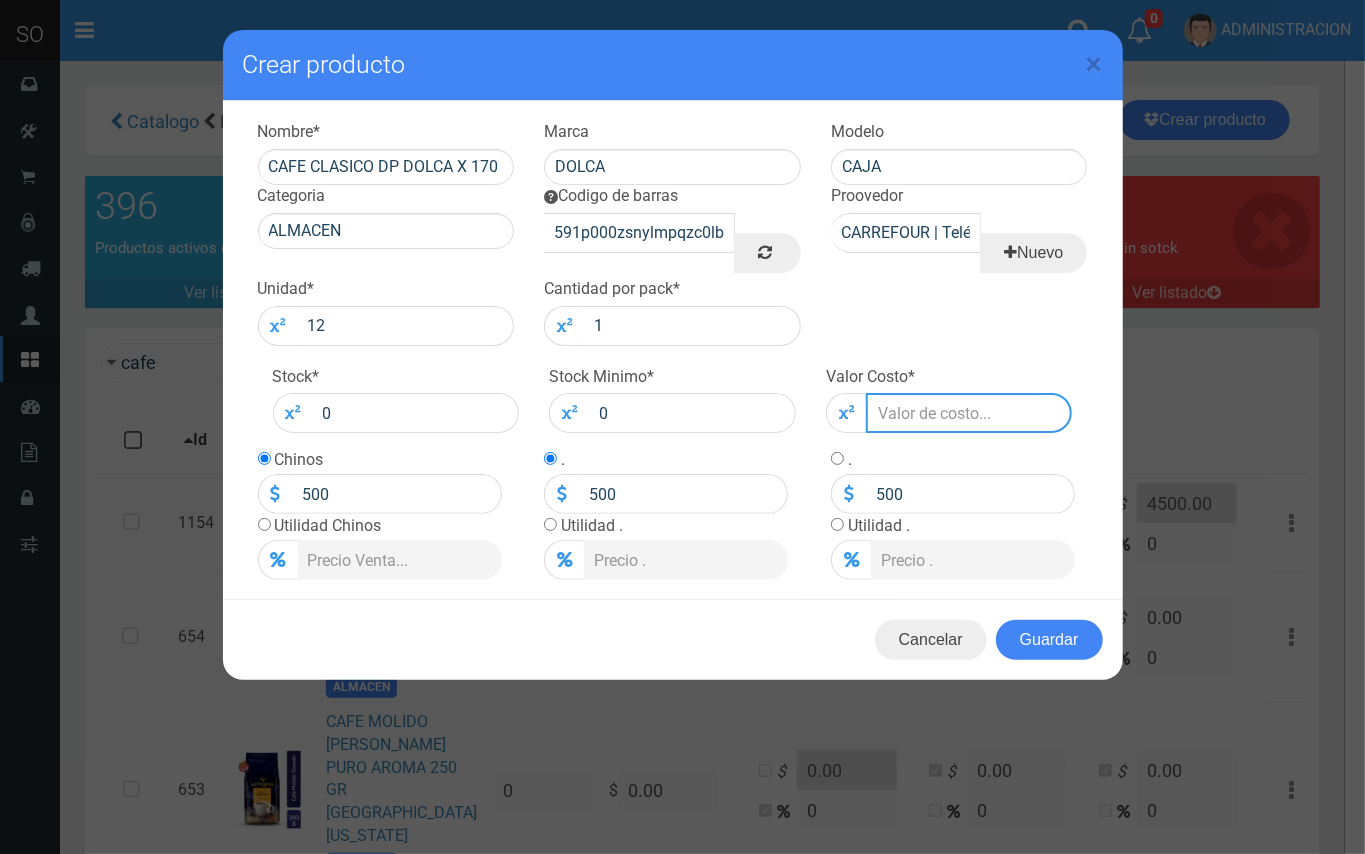 type 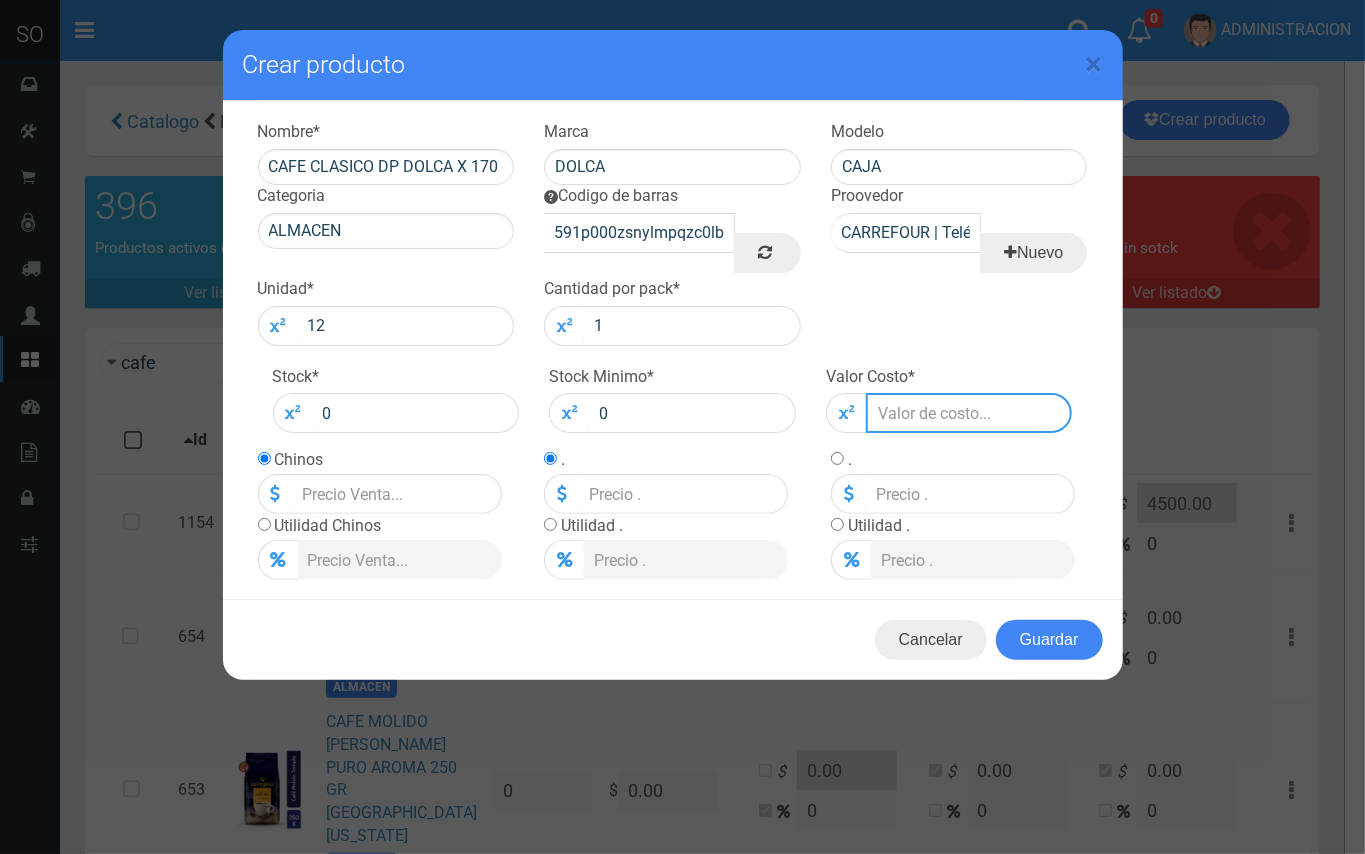 type on "500" 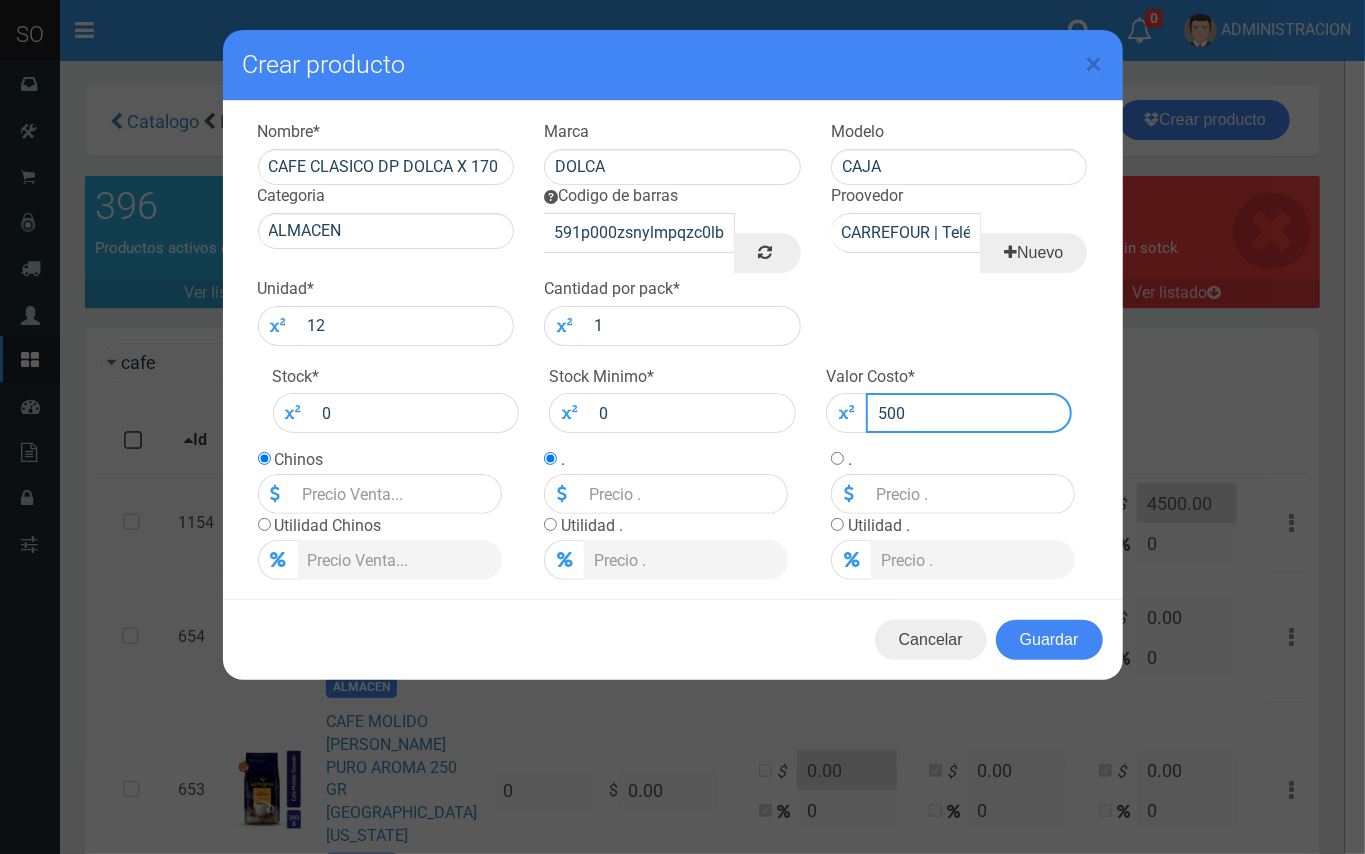 type on "500" 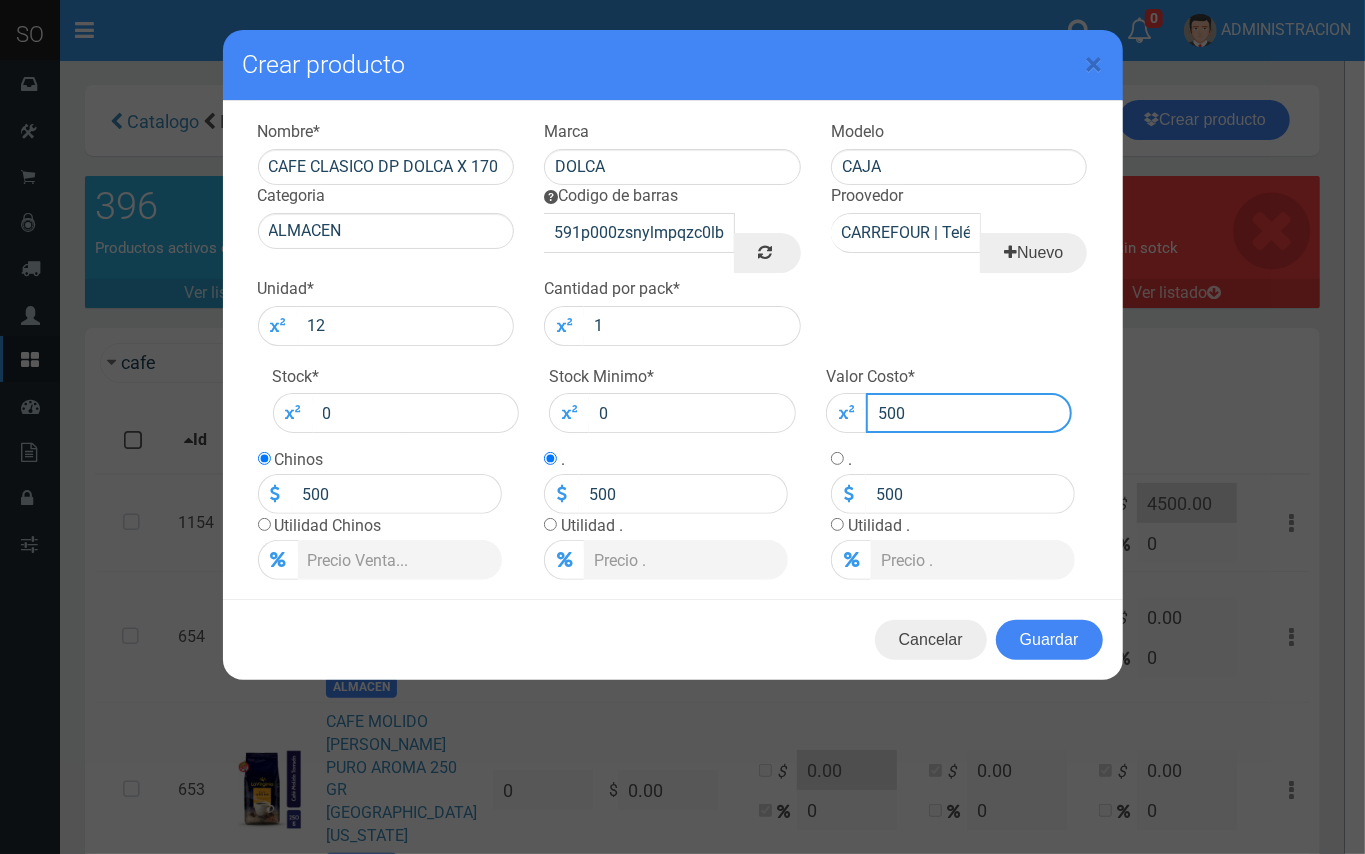 type on "5000" 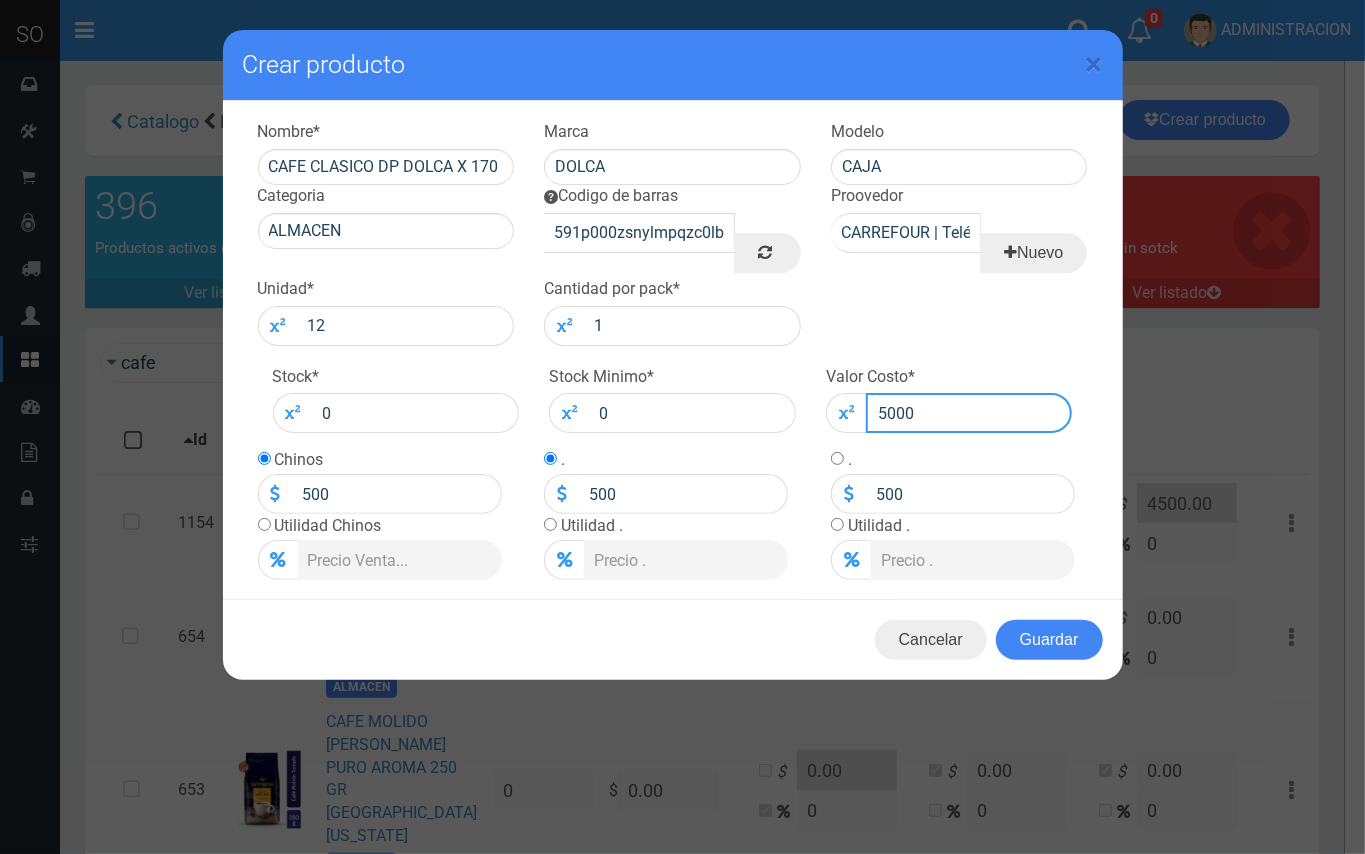 type on "5000" 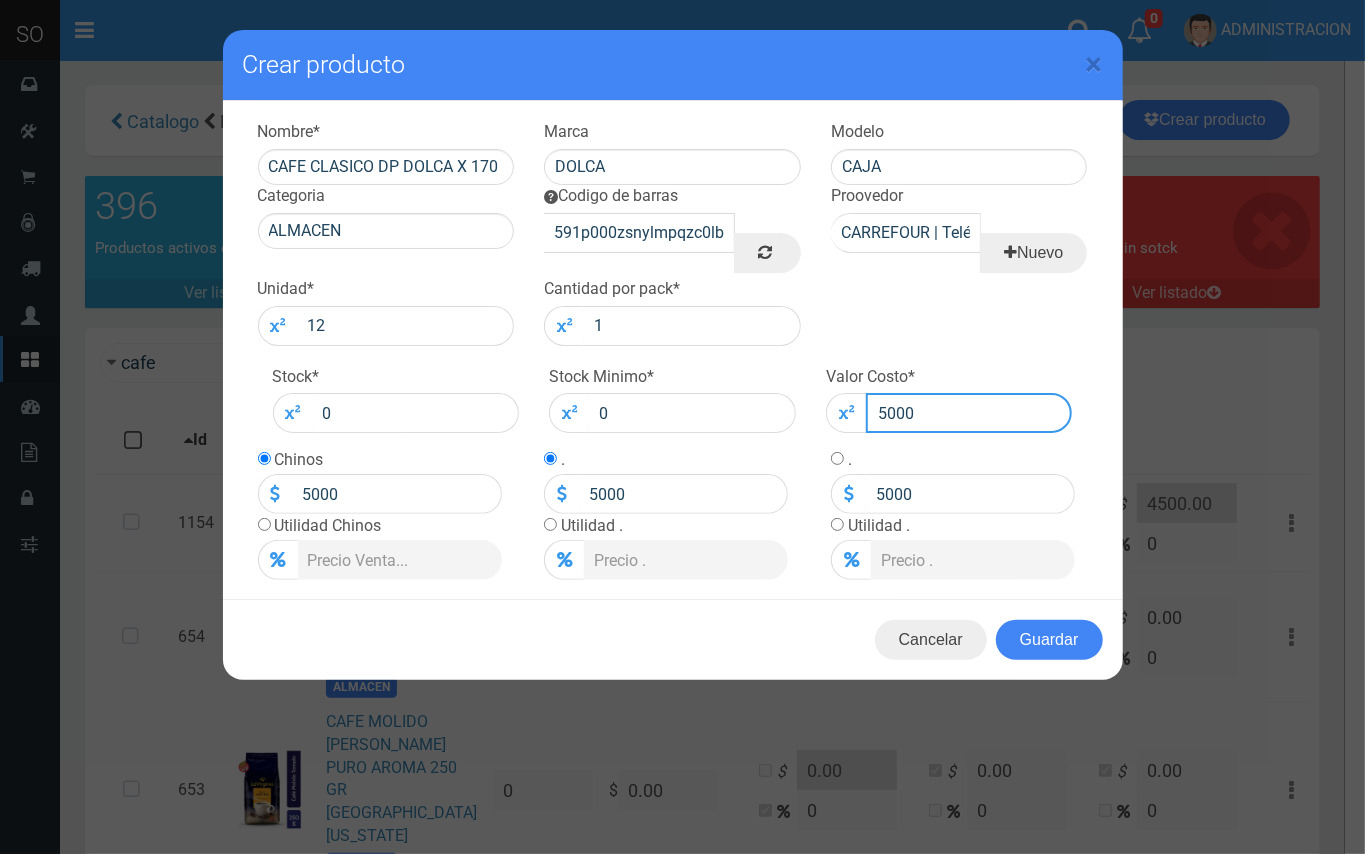 type 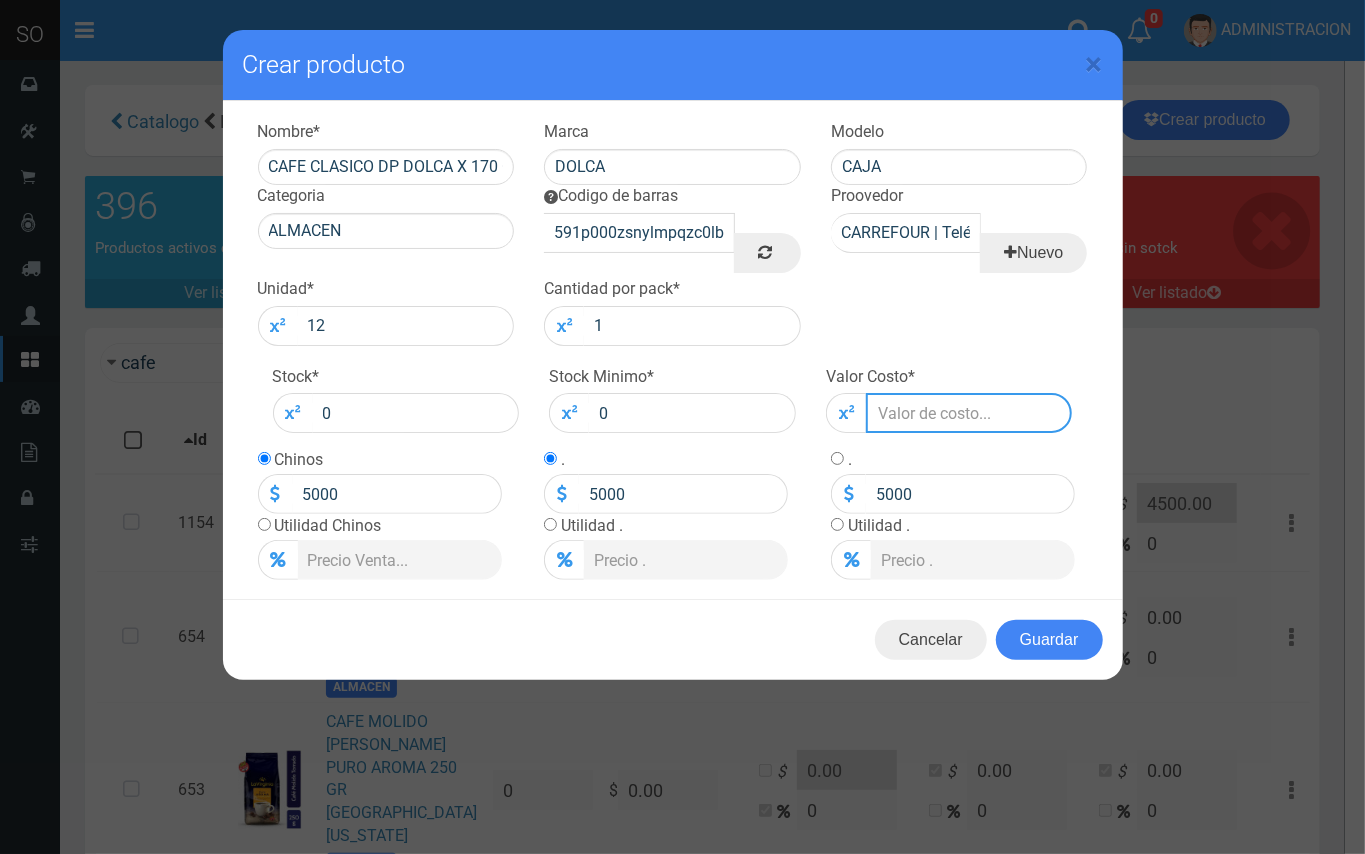 type 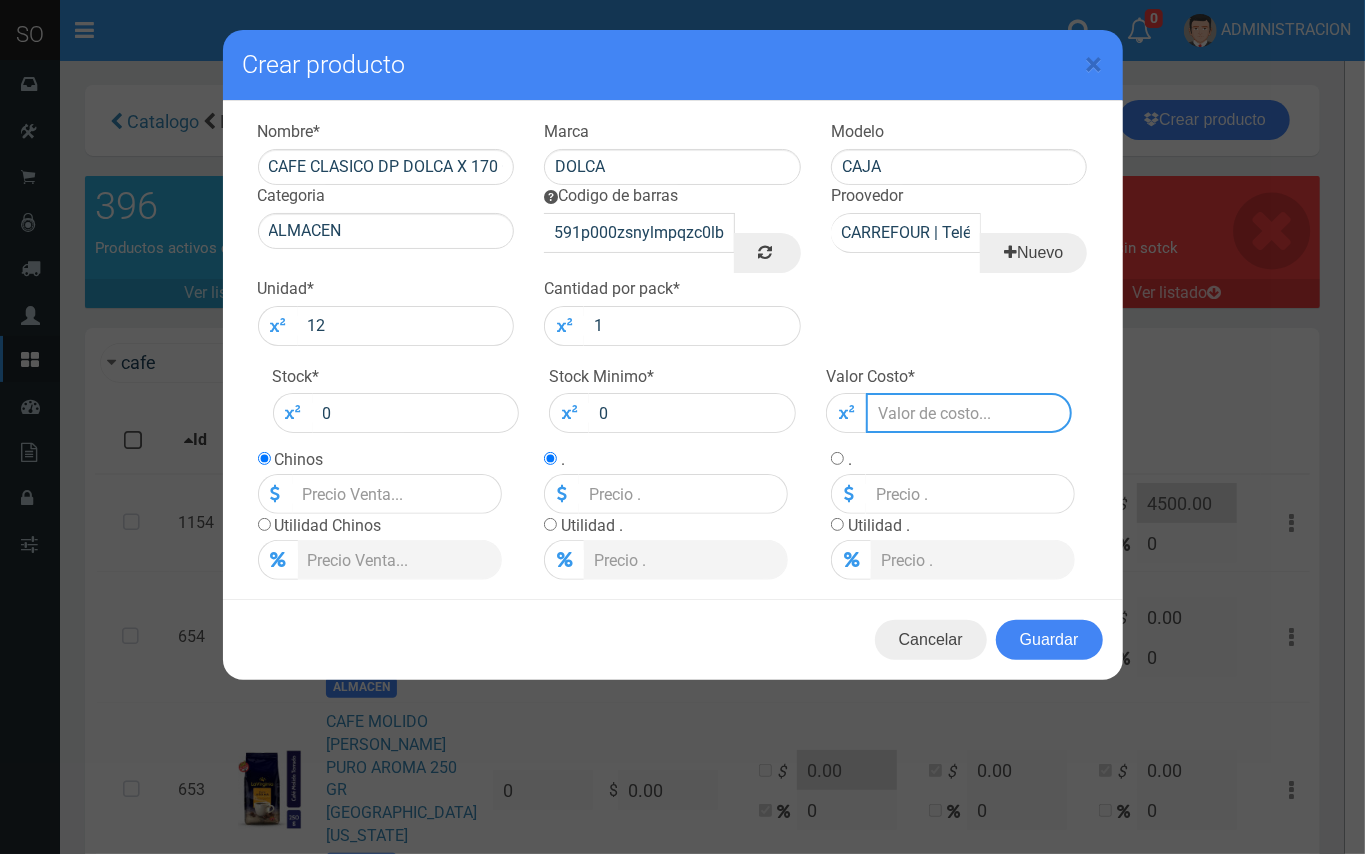 type on "5000.0" 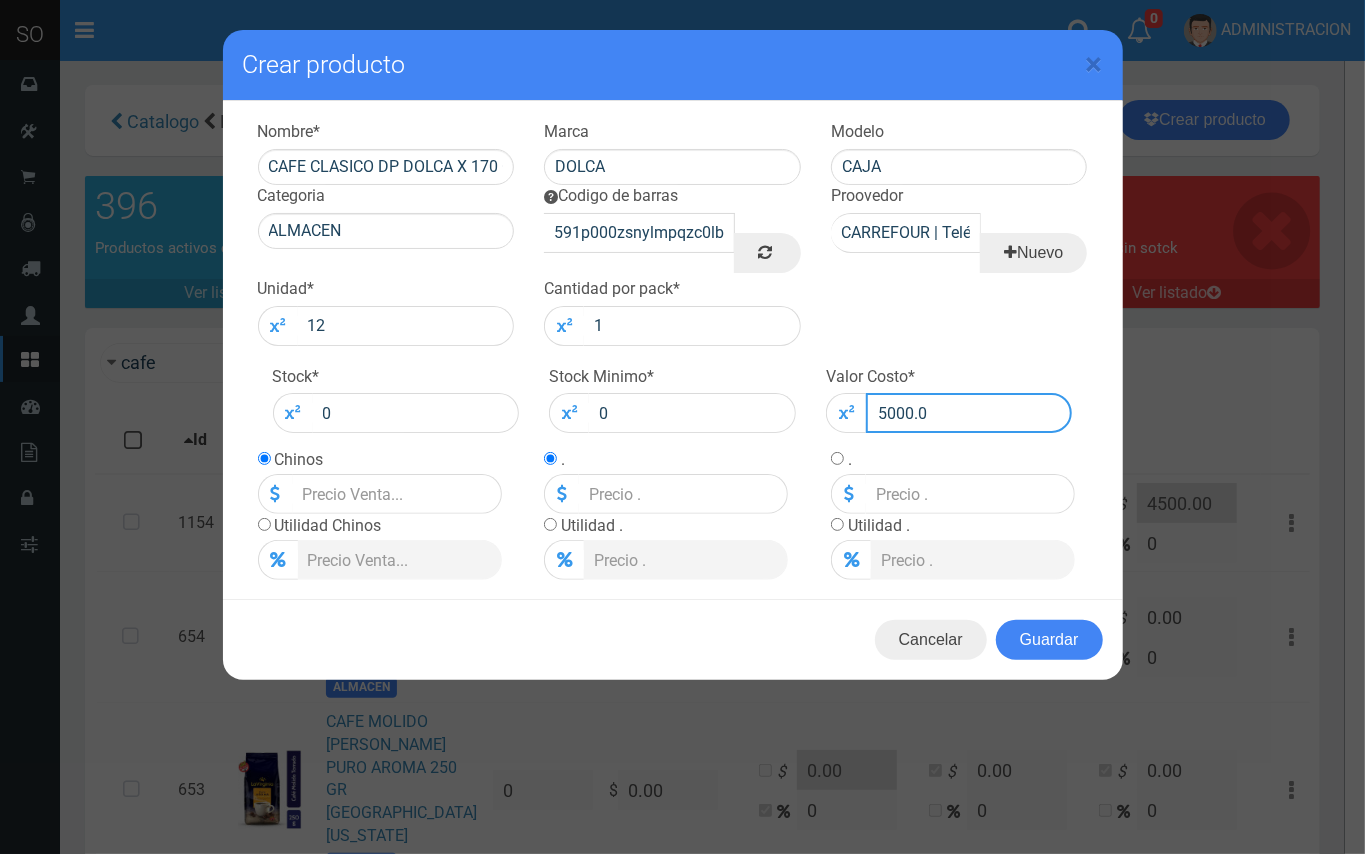 type on "5000" 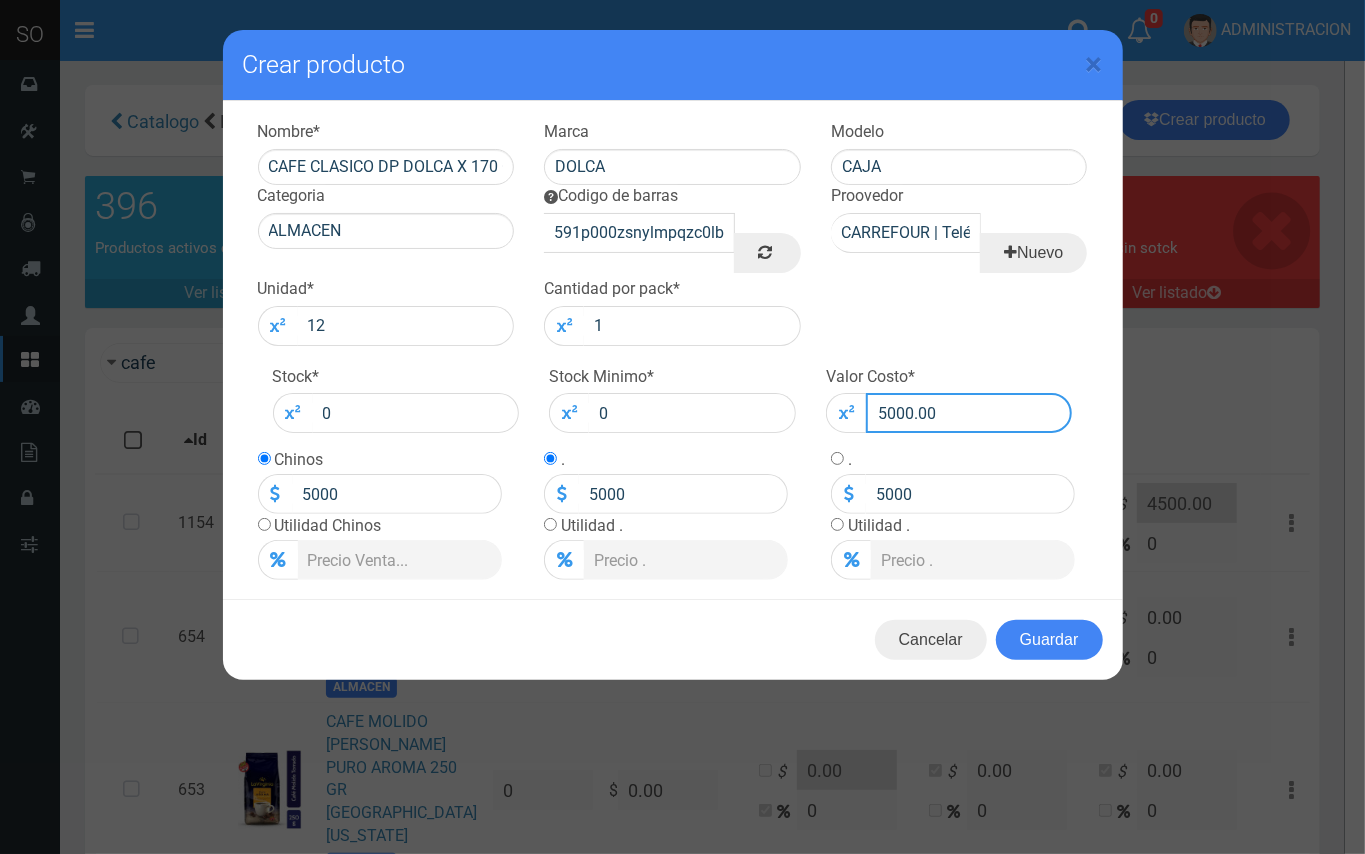 type on "5000.00" 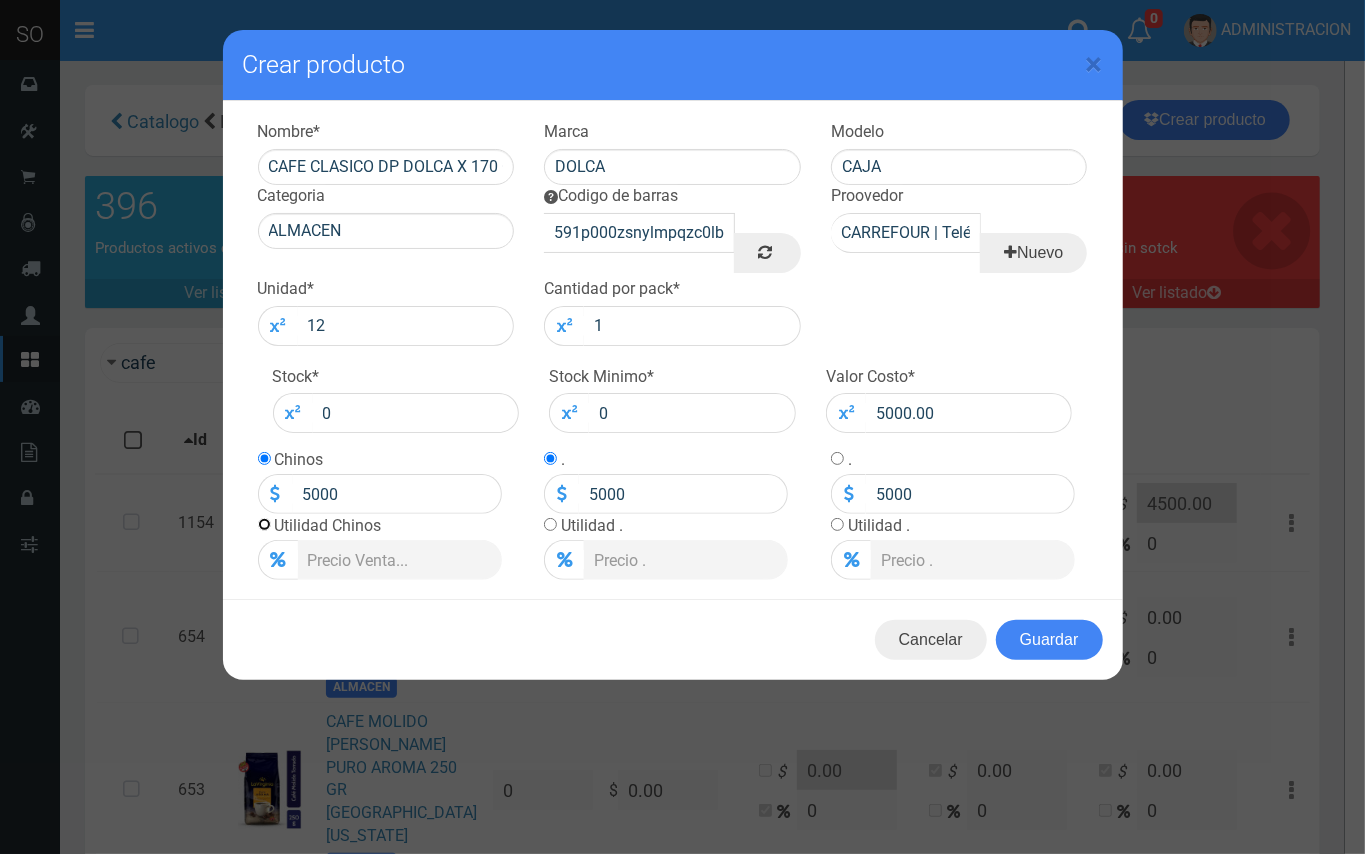 click at bounding box center [264, 524] 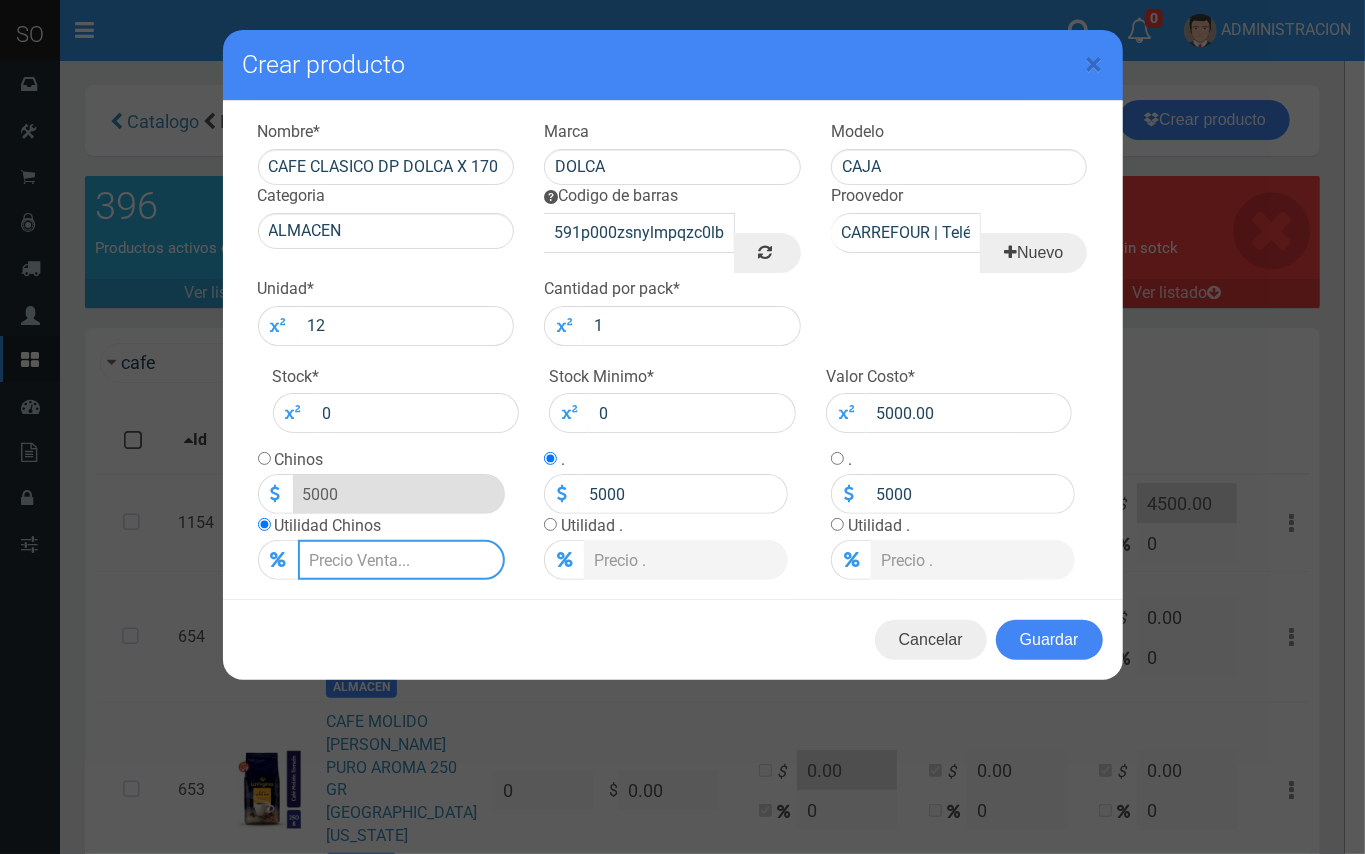 click on "Lista de precios" at bounding box center [401, 560] 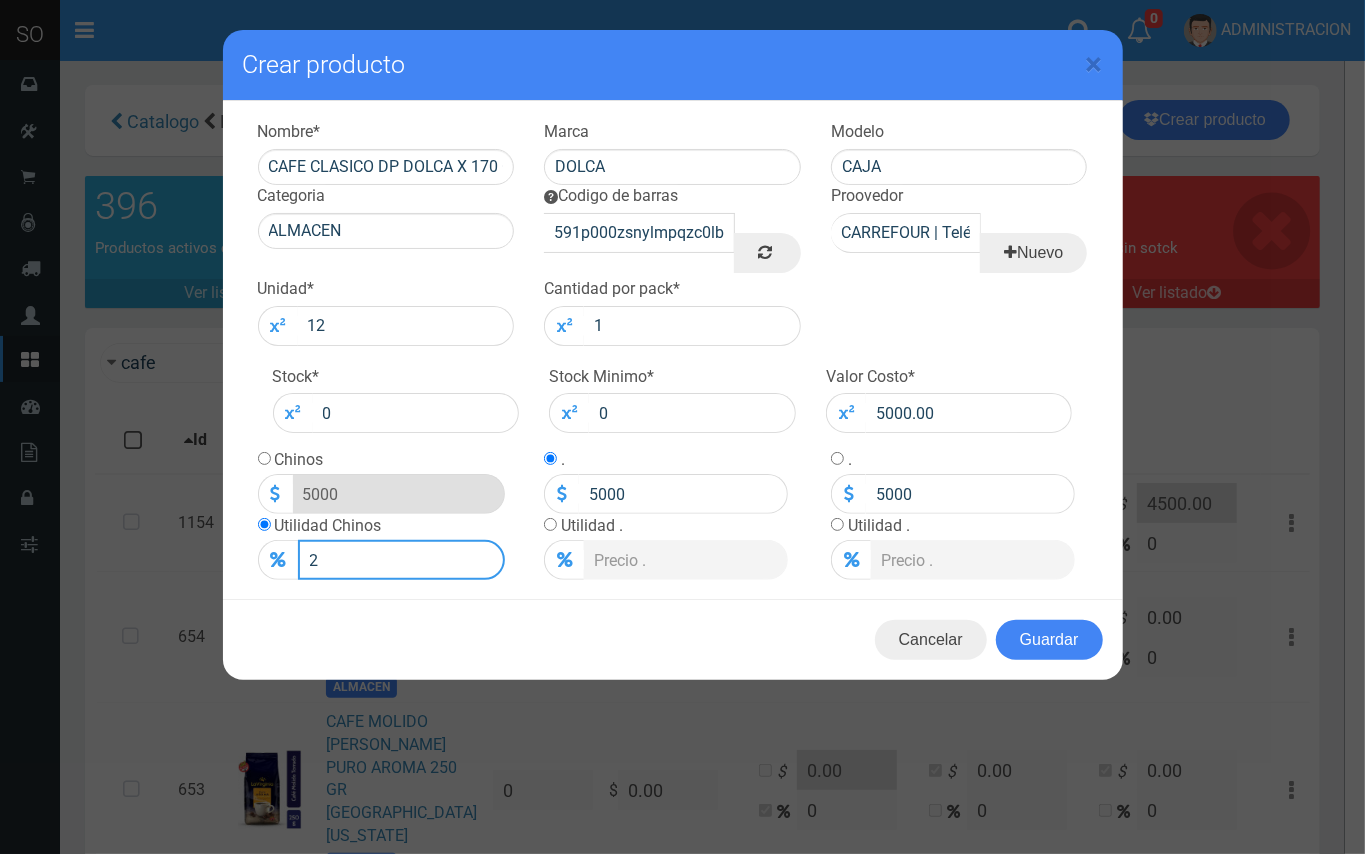 type on "5100" 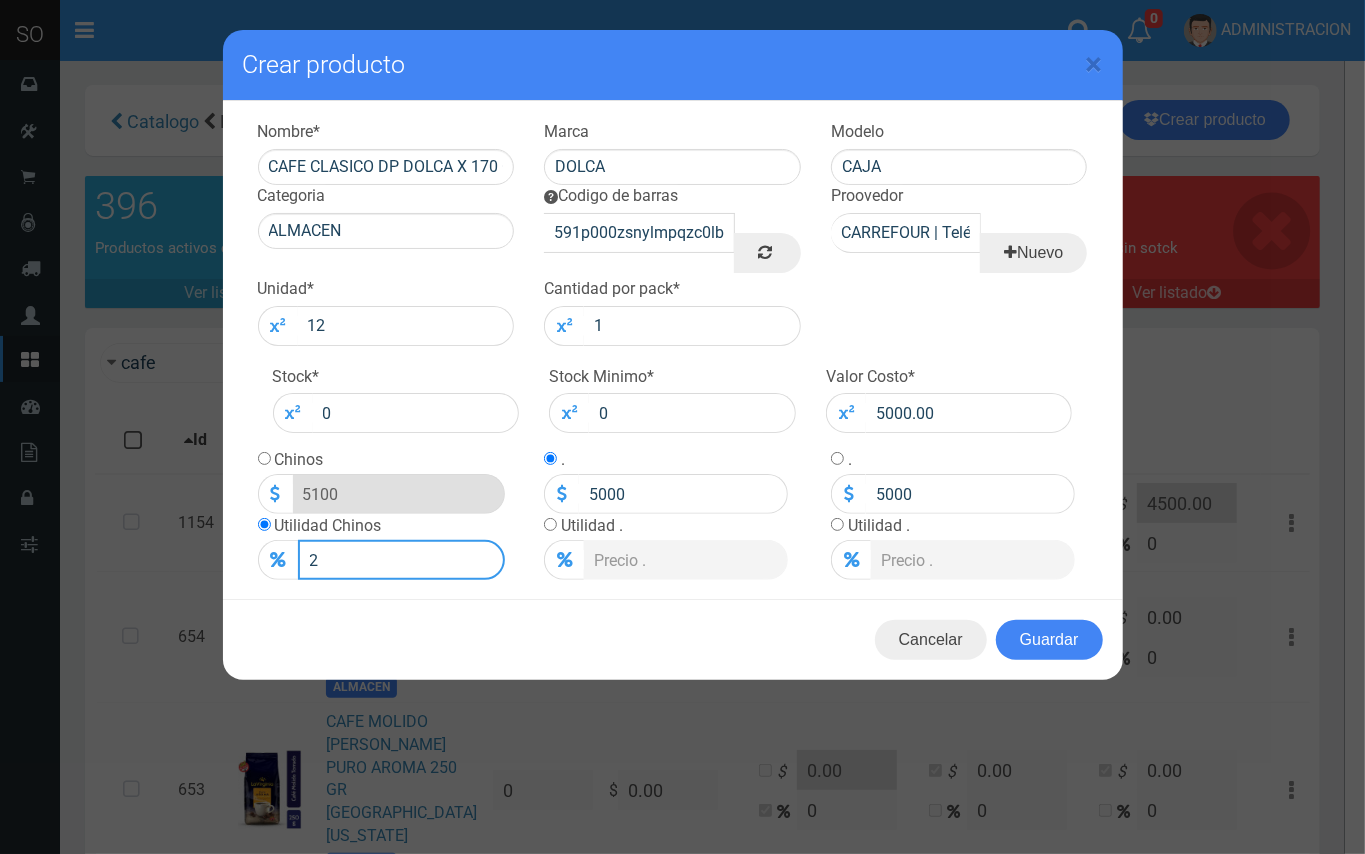 type on "20" 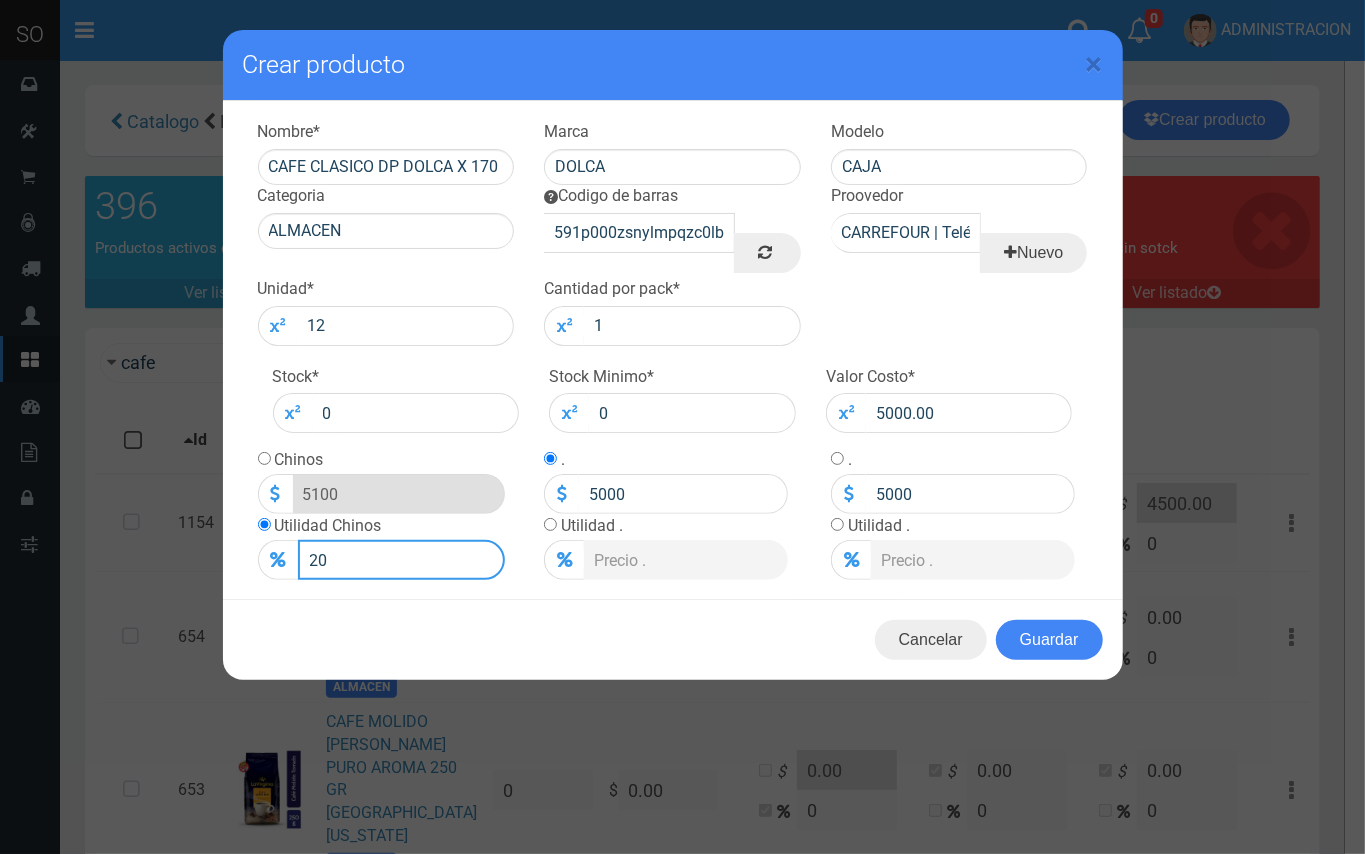 type on "6000" 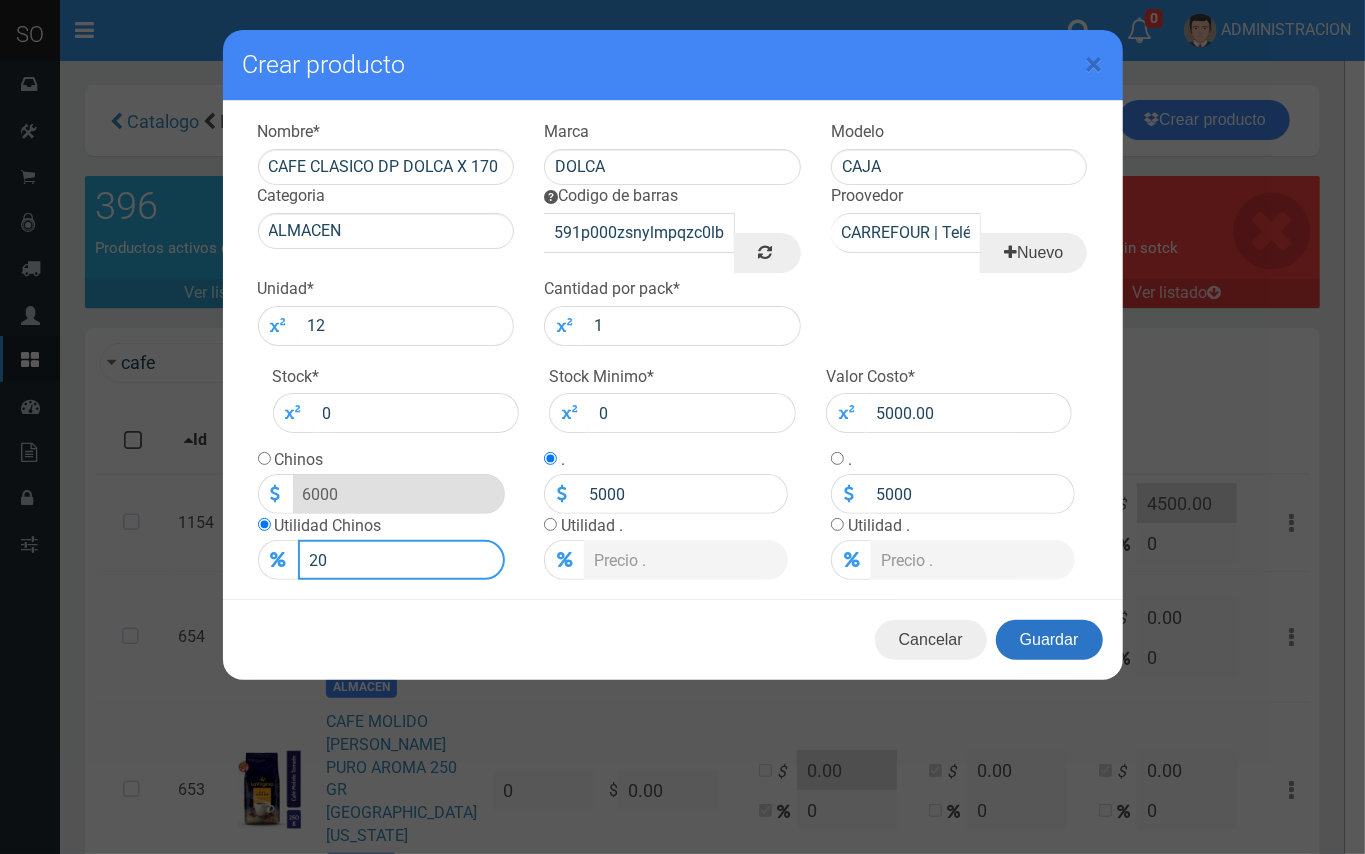 type on "20" 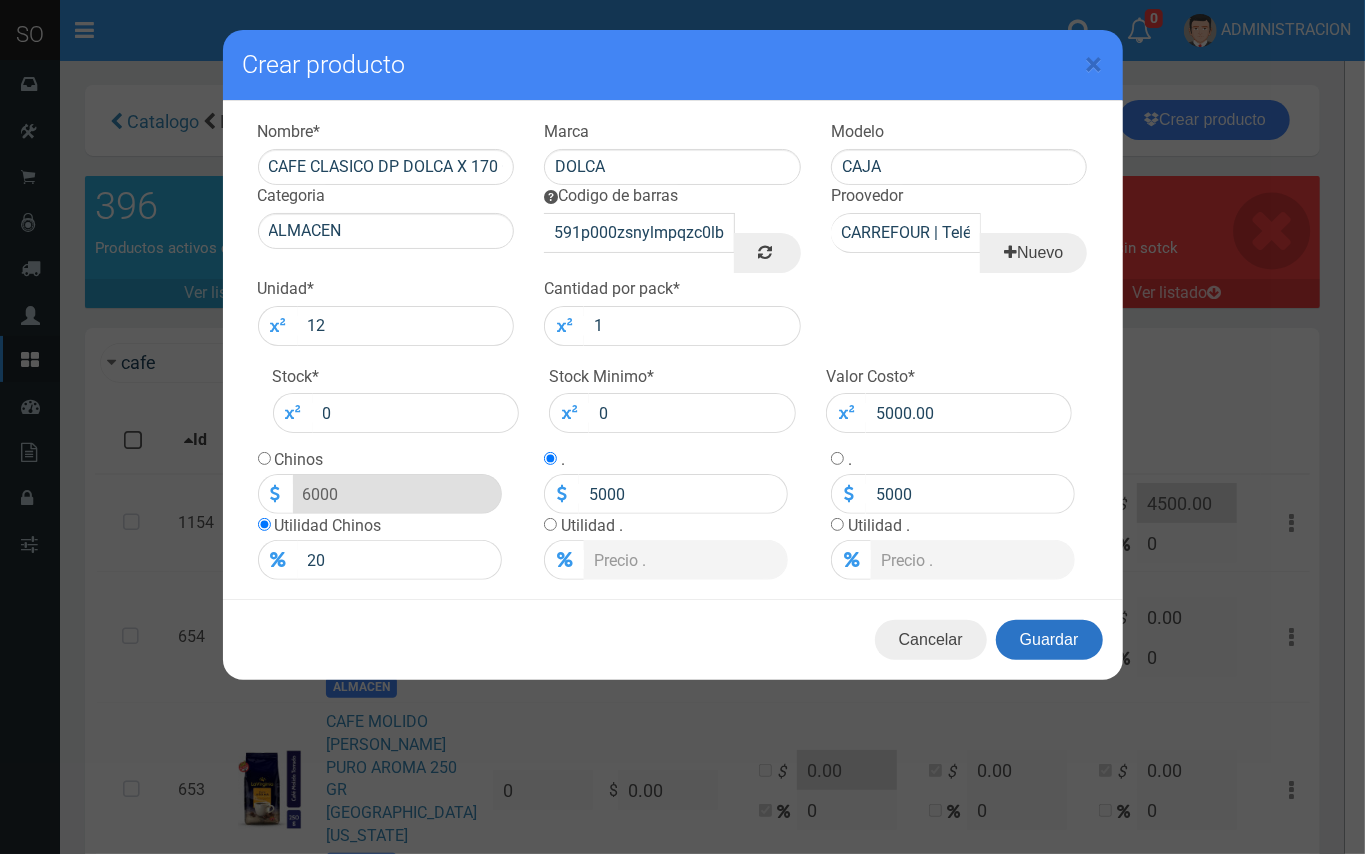 click on "Guardar" at bounding box center (1049, 640) 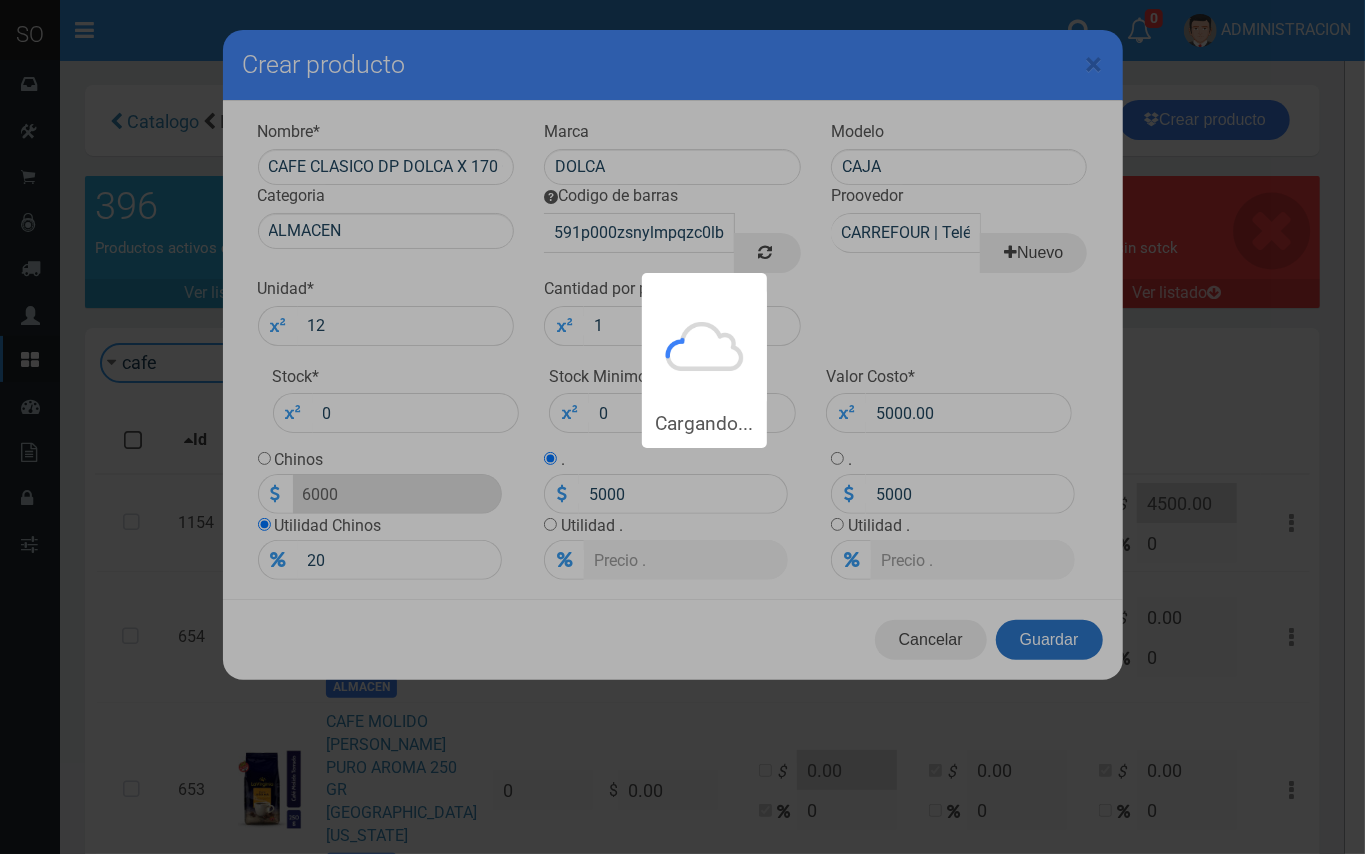 type 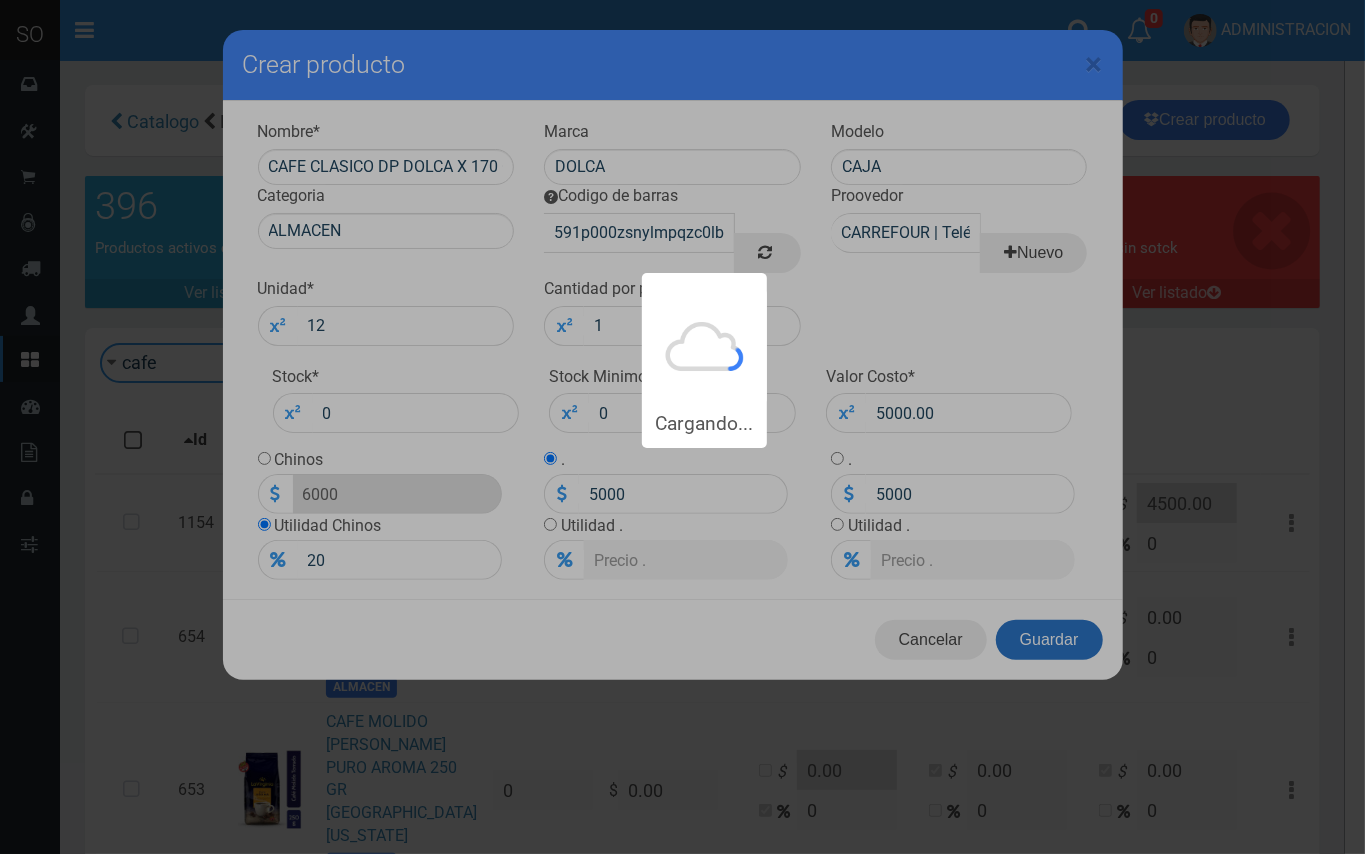 type 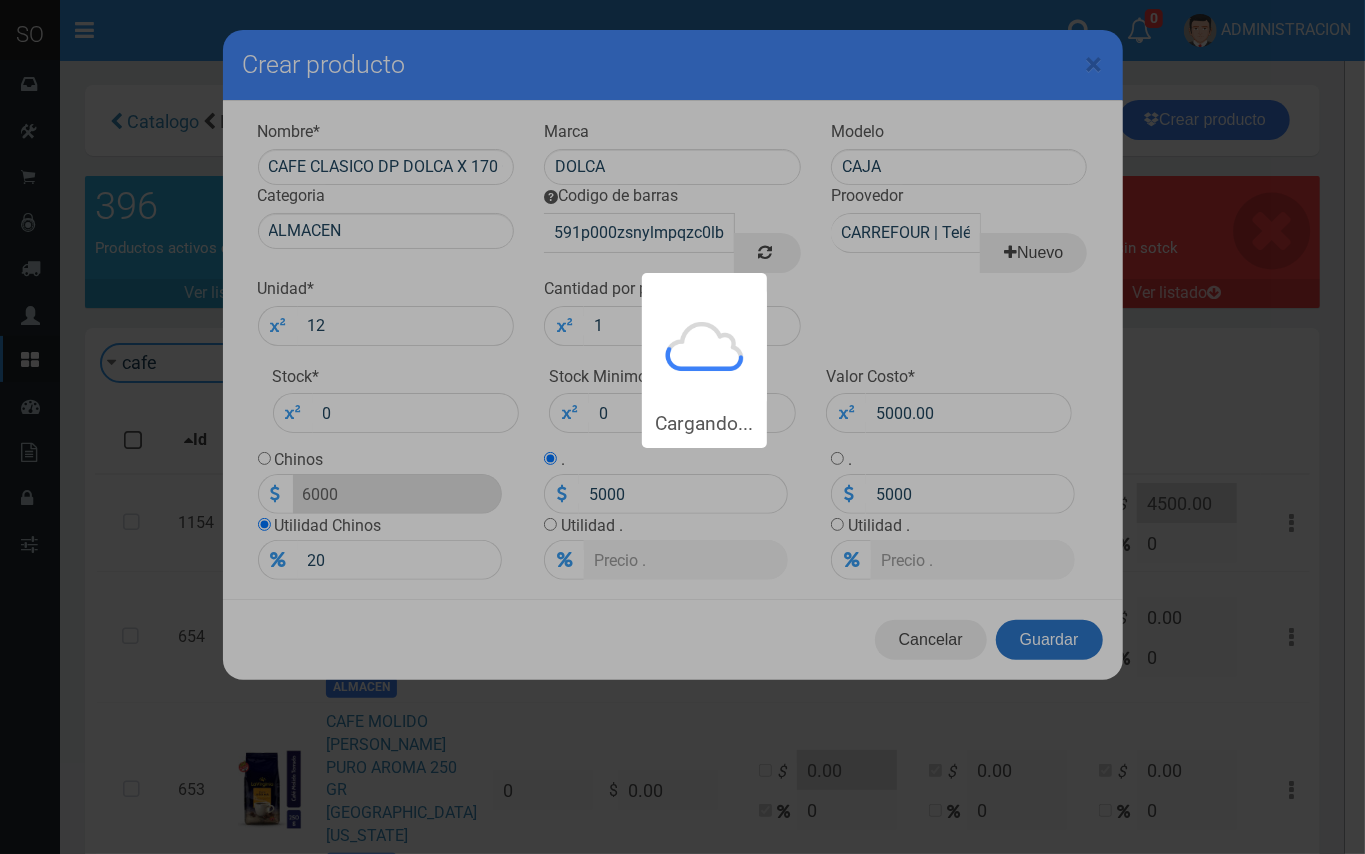 type 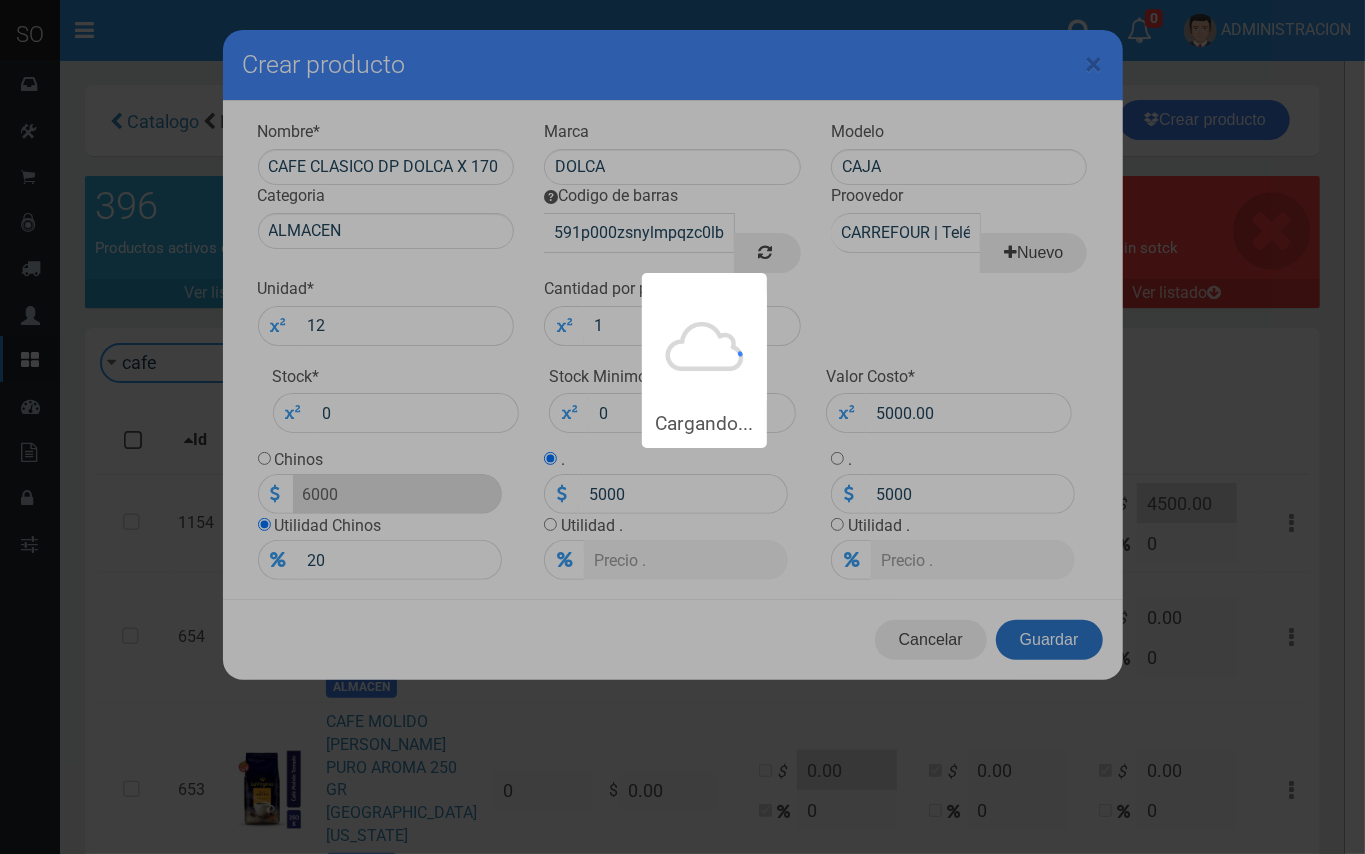 type 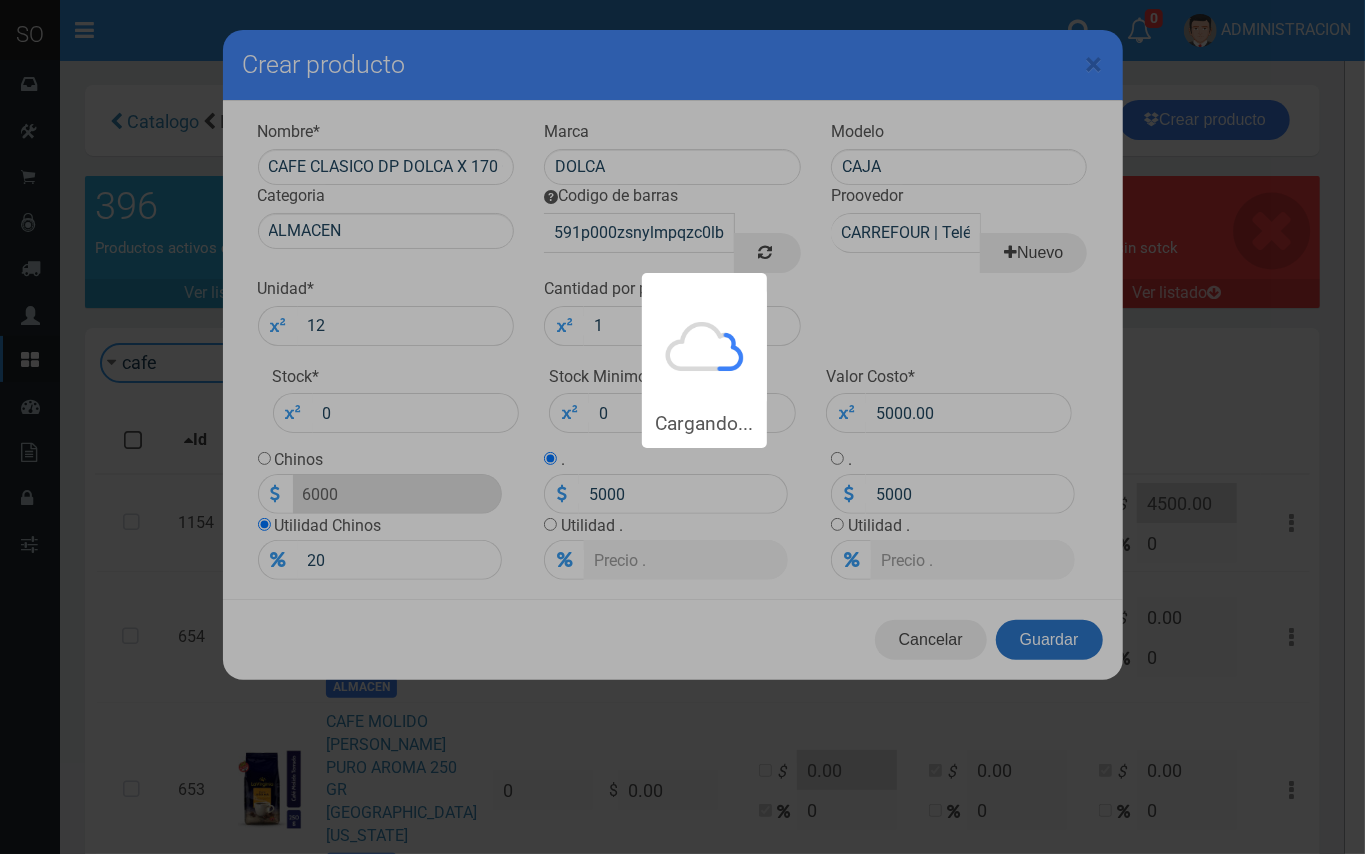 type 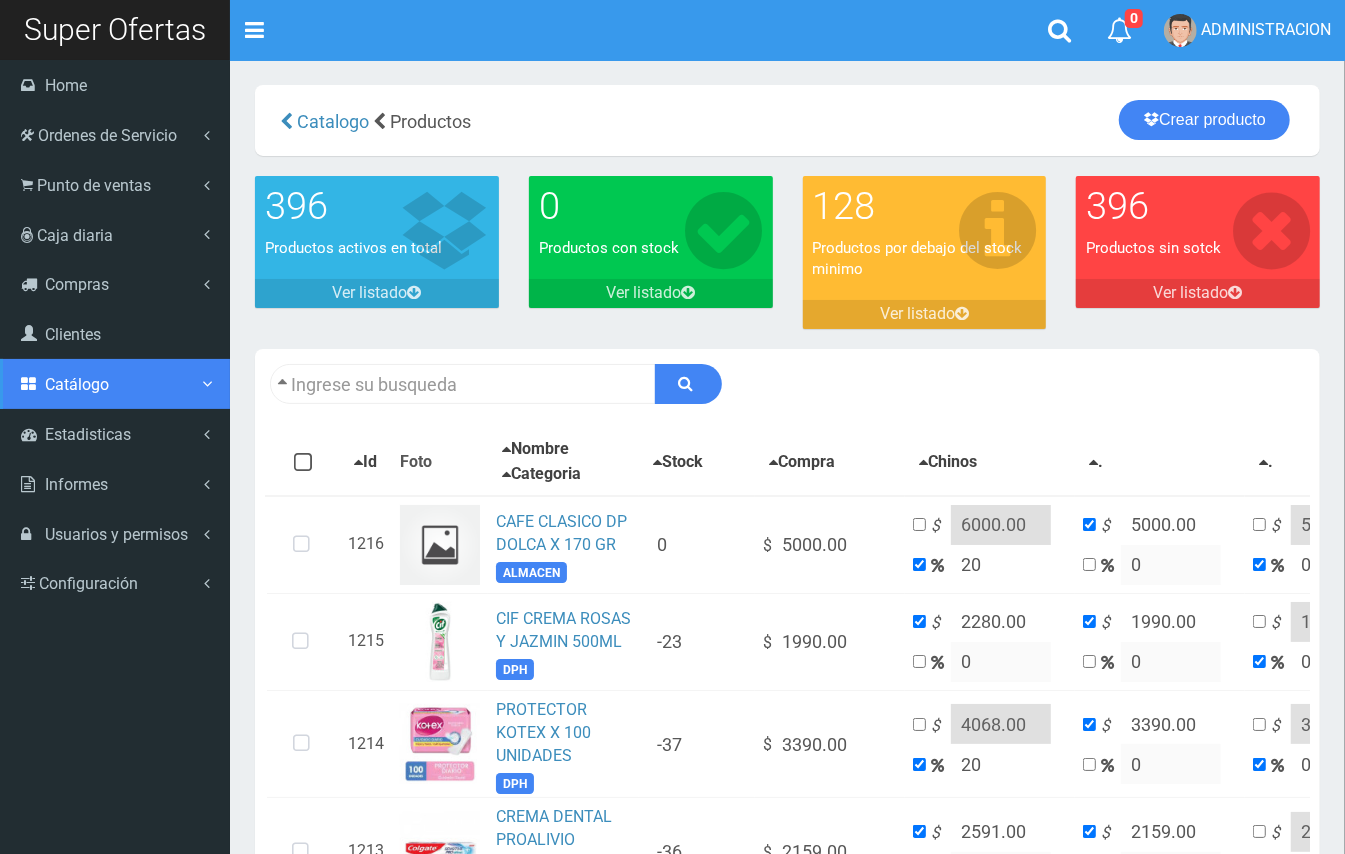 click on "Catálogo" at bounding box center (115, 384) 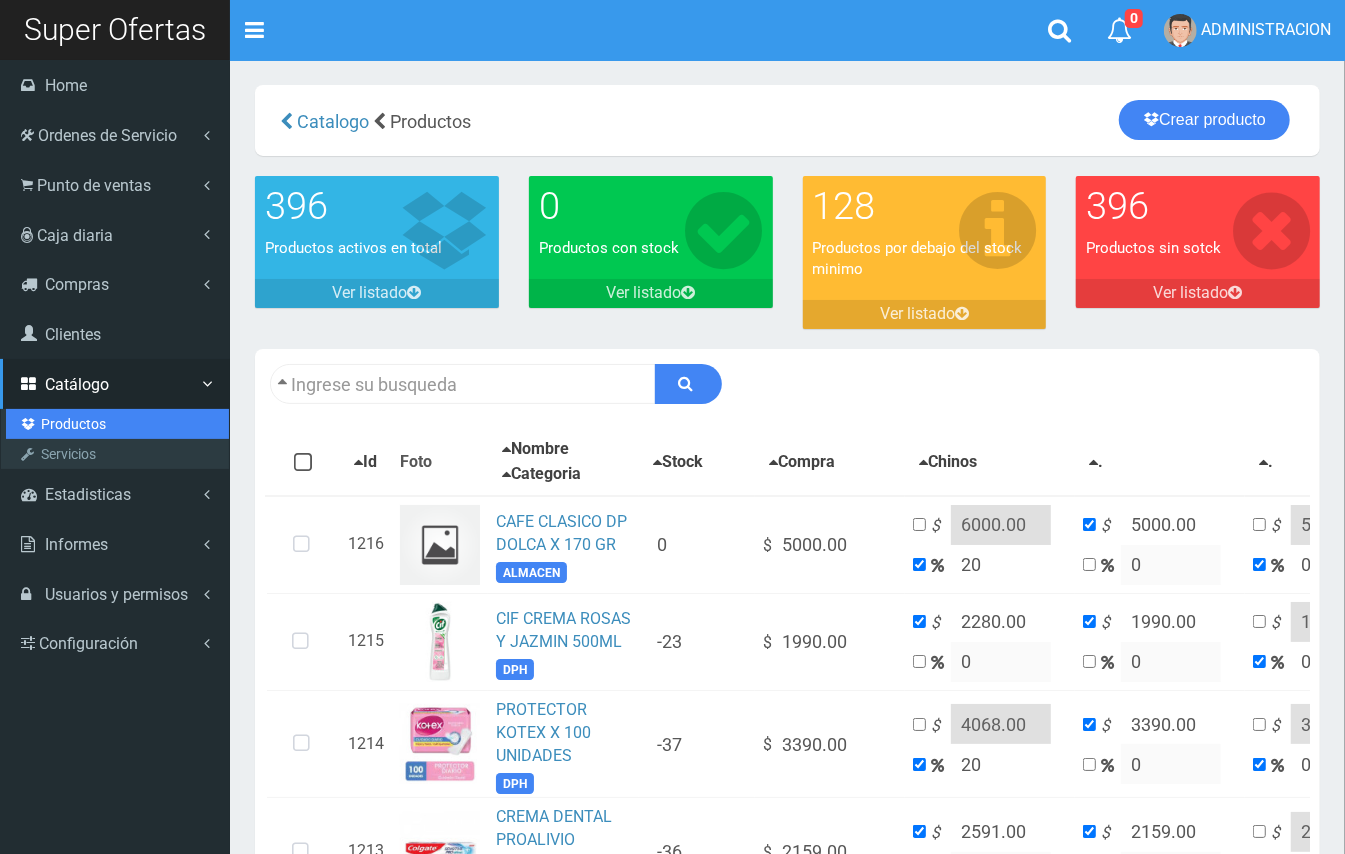 click on "Productos" at bounding box center (117, 424) 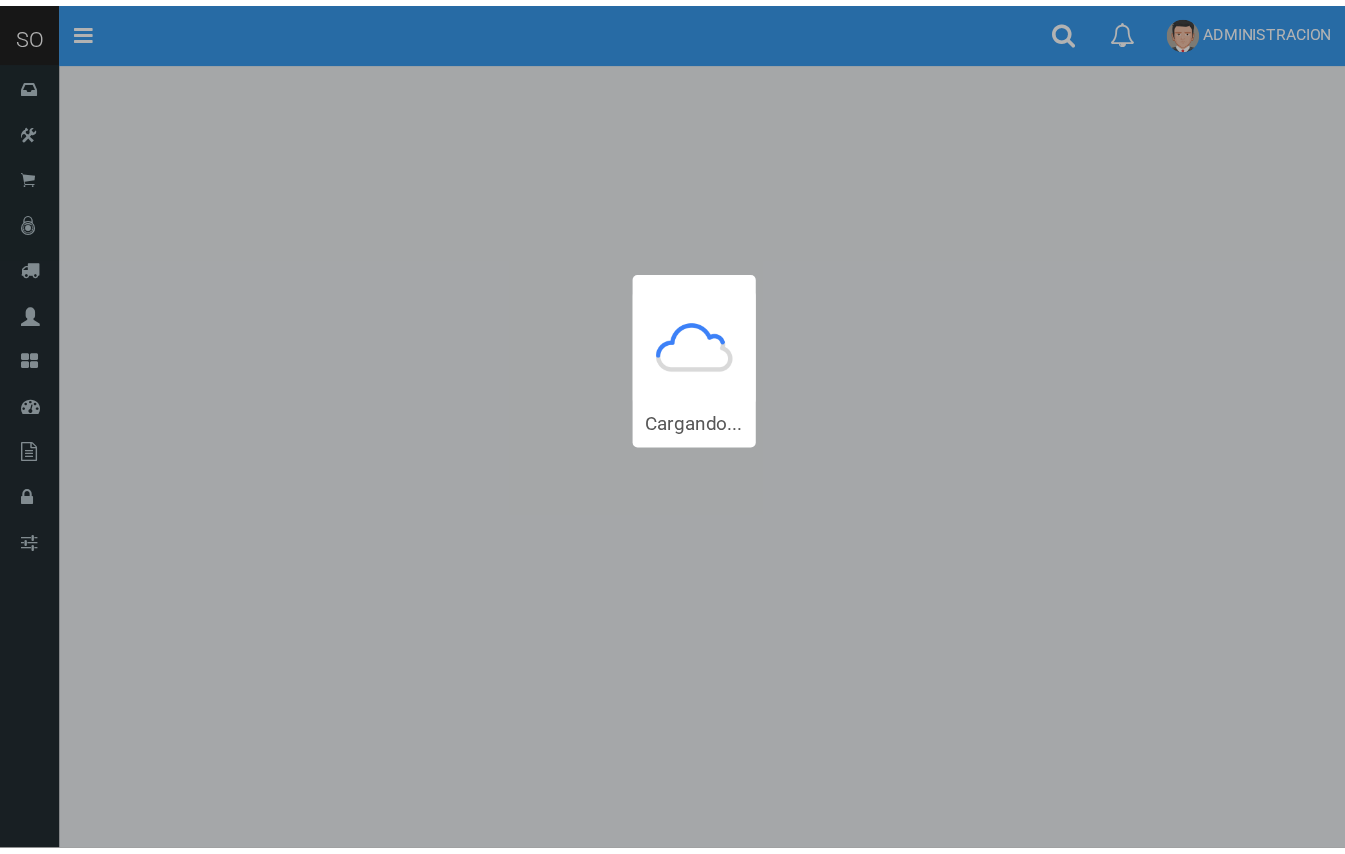 scroll, scrollTop: 0, scrollLeft: 0, axis: both 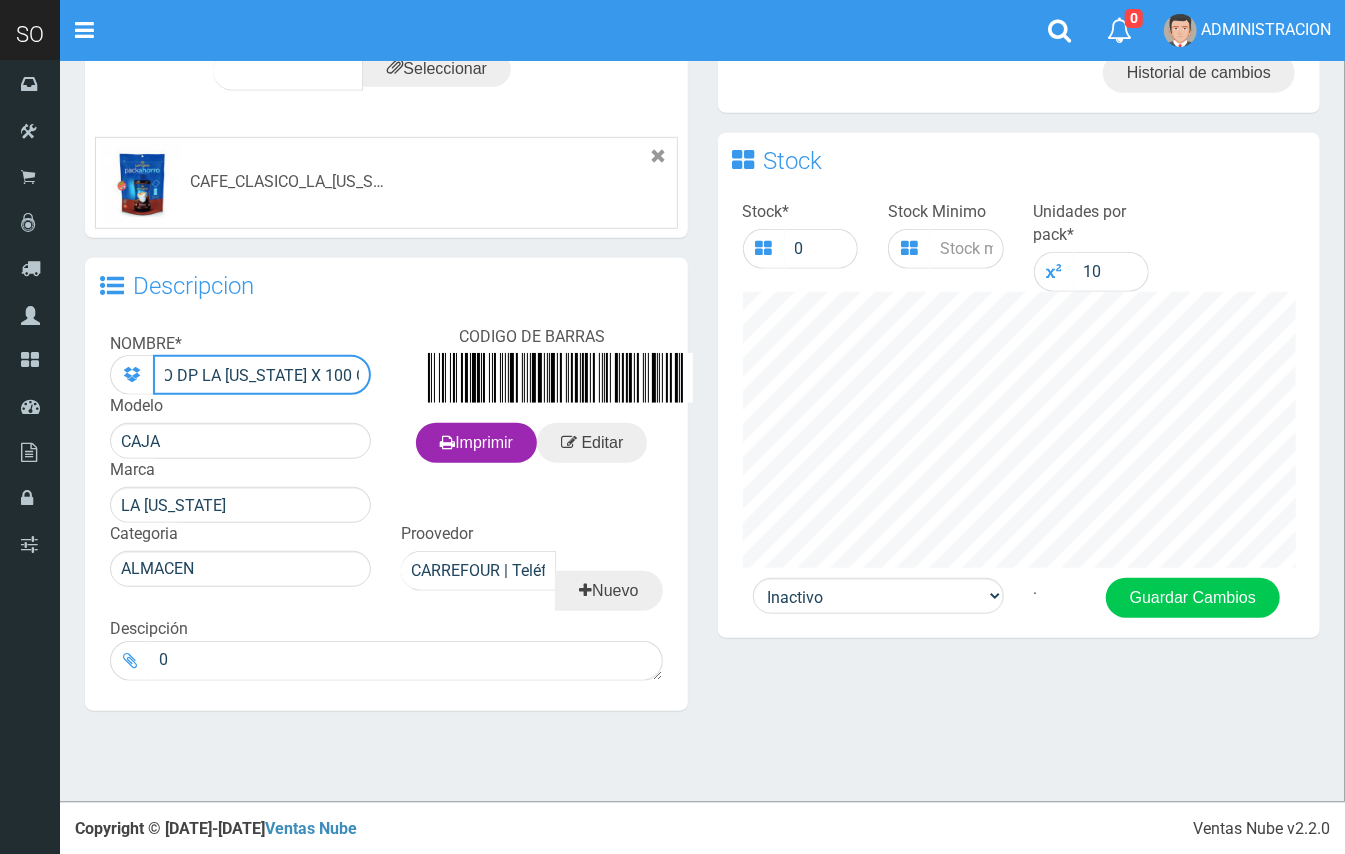 drag, startPoint x: 234, startPoint y: 377, endPoint x: 410, endPoint y: 361, distance: 176.72577 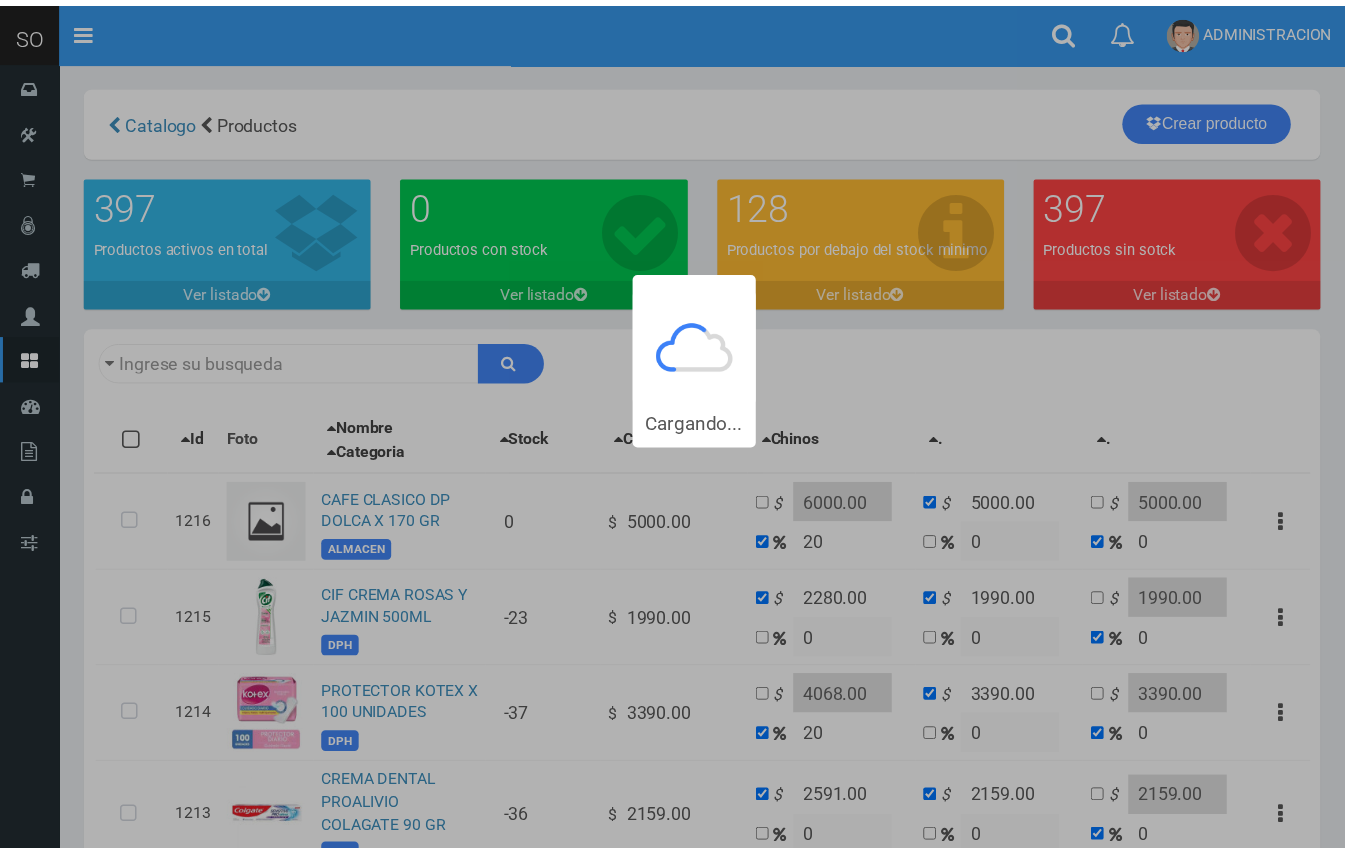 scroll, scrollTop: 0, scrollLeft: 0, axis: both 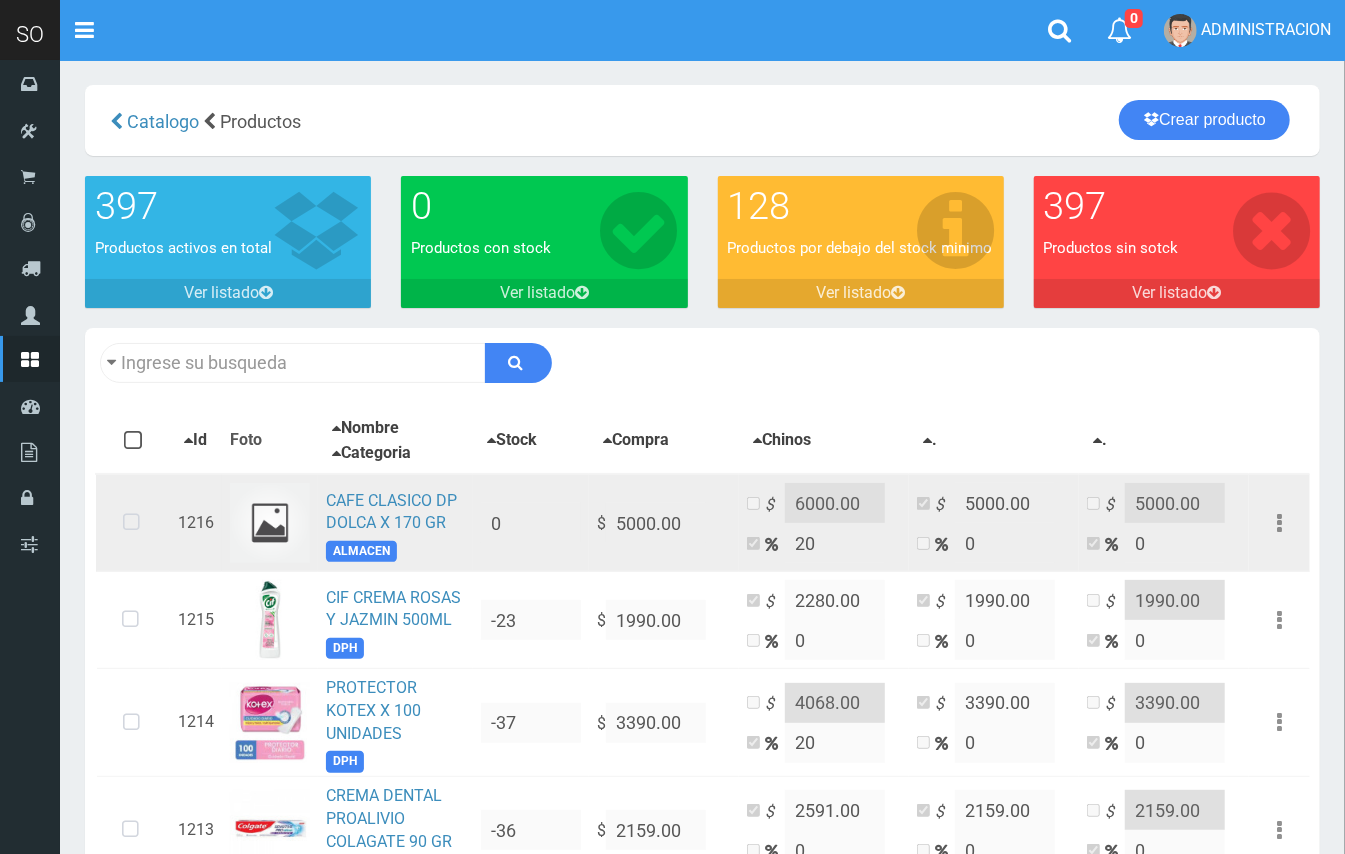 drag, startPoint x: 128, startPoint y: 525, endPoint x: 141, endPoint y: 525, distance: 13 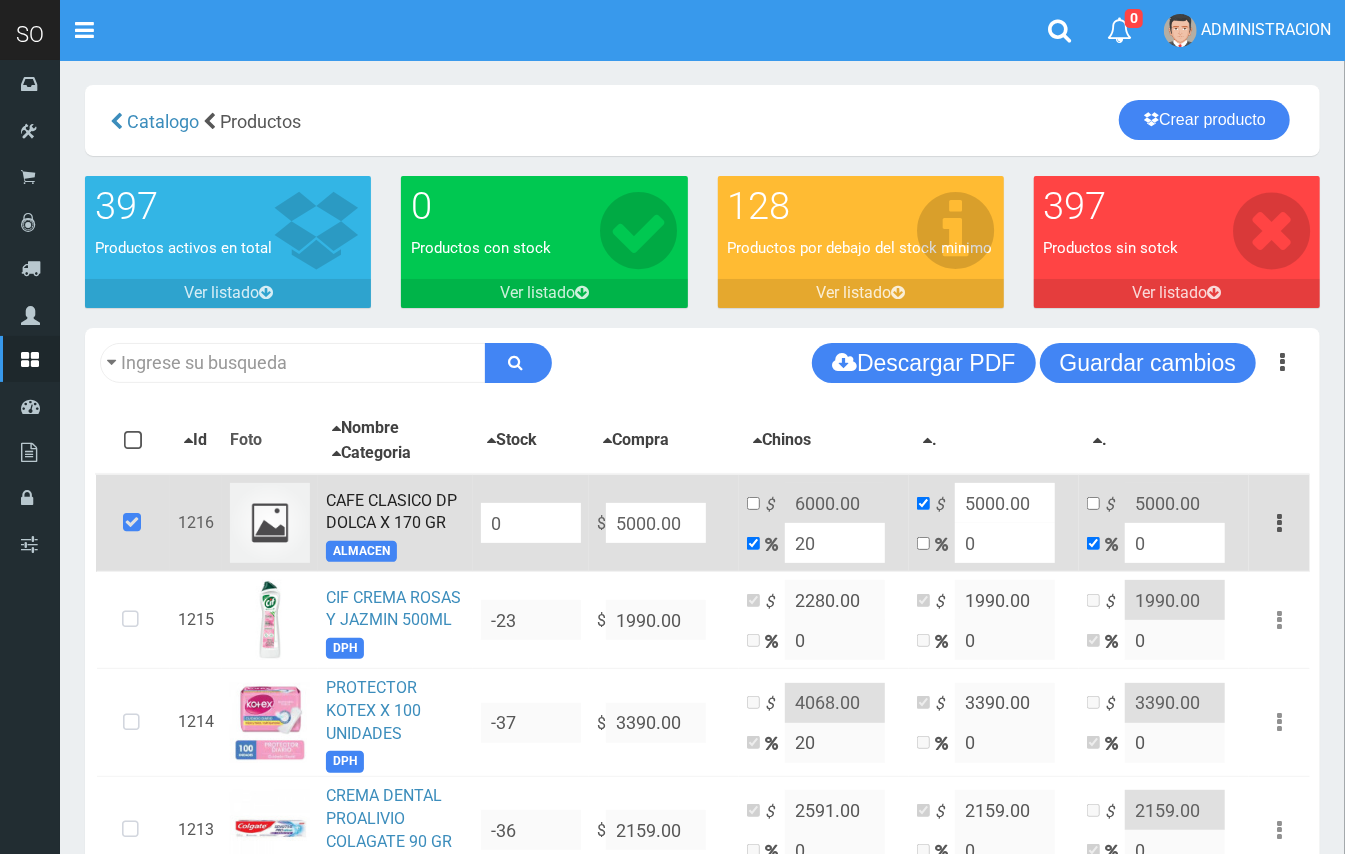 drag, startPoint x: 813, startPoint y: 550, endPoint x: 780, endPoint y: 544, distance: 33.54102 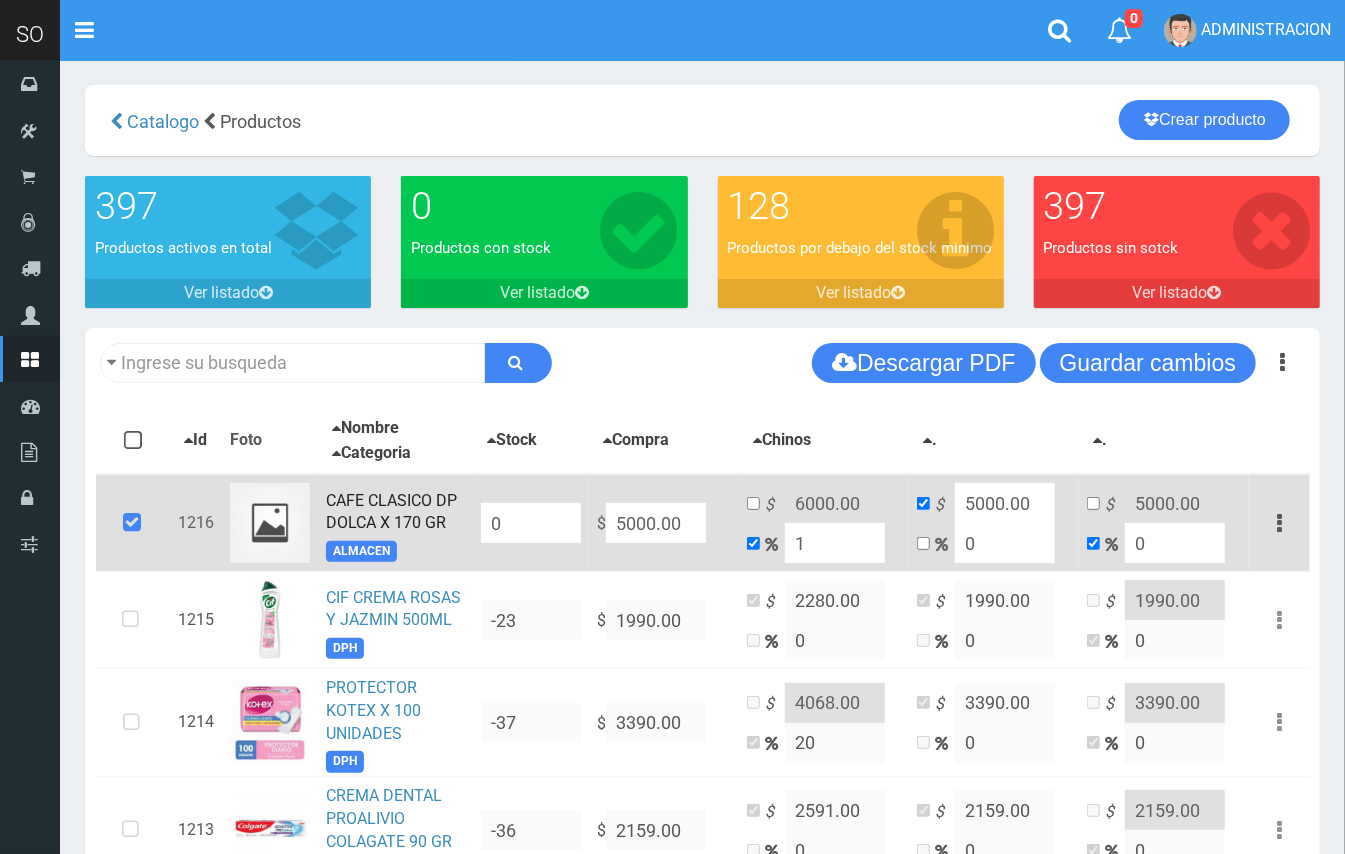 type on "5050" 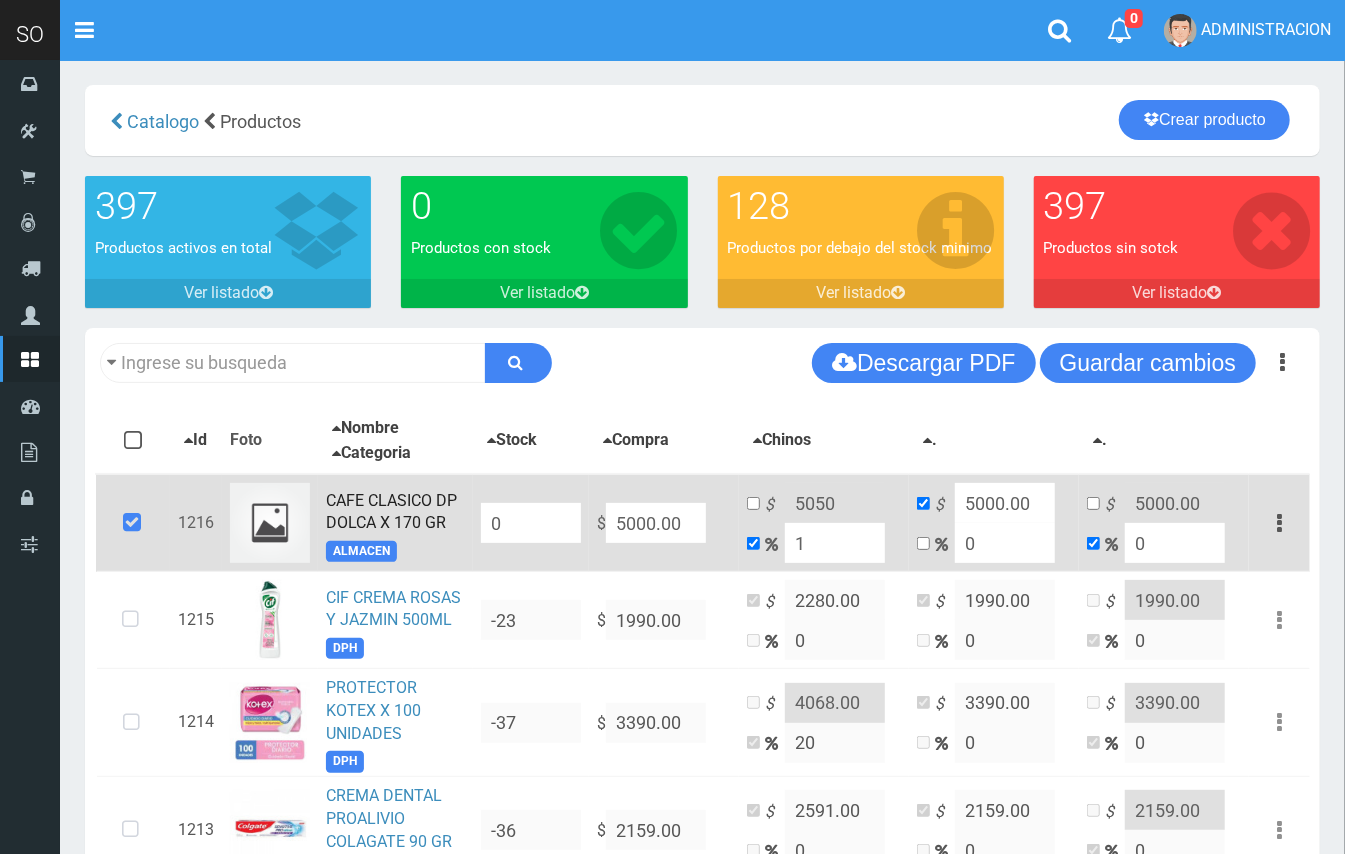 type on "10" 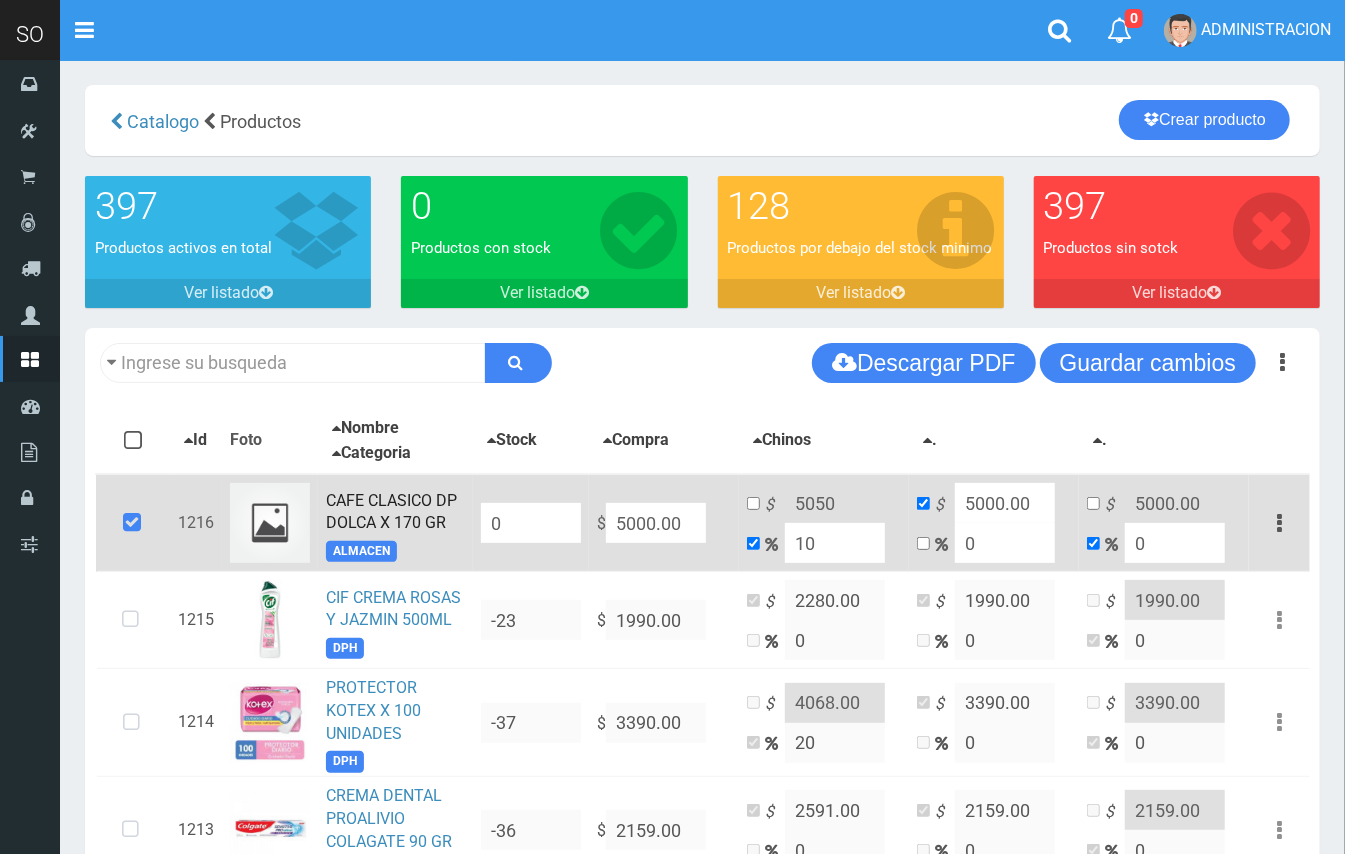 type on "5500" 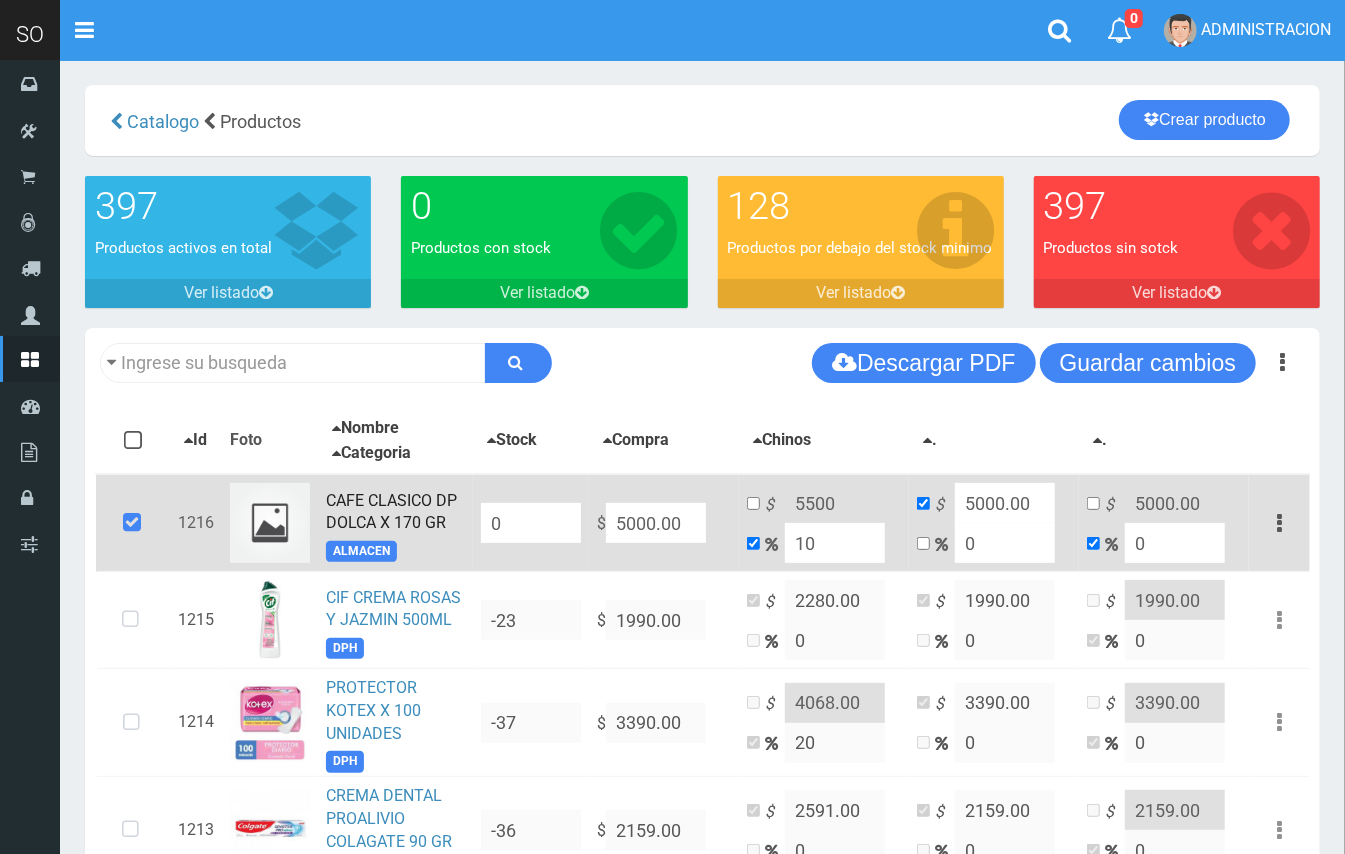 type on "10" 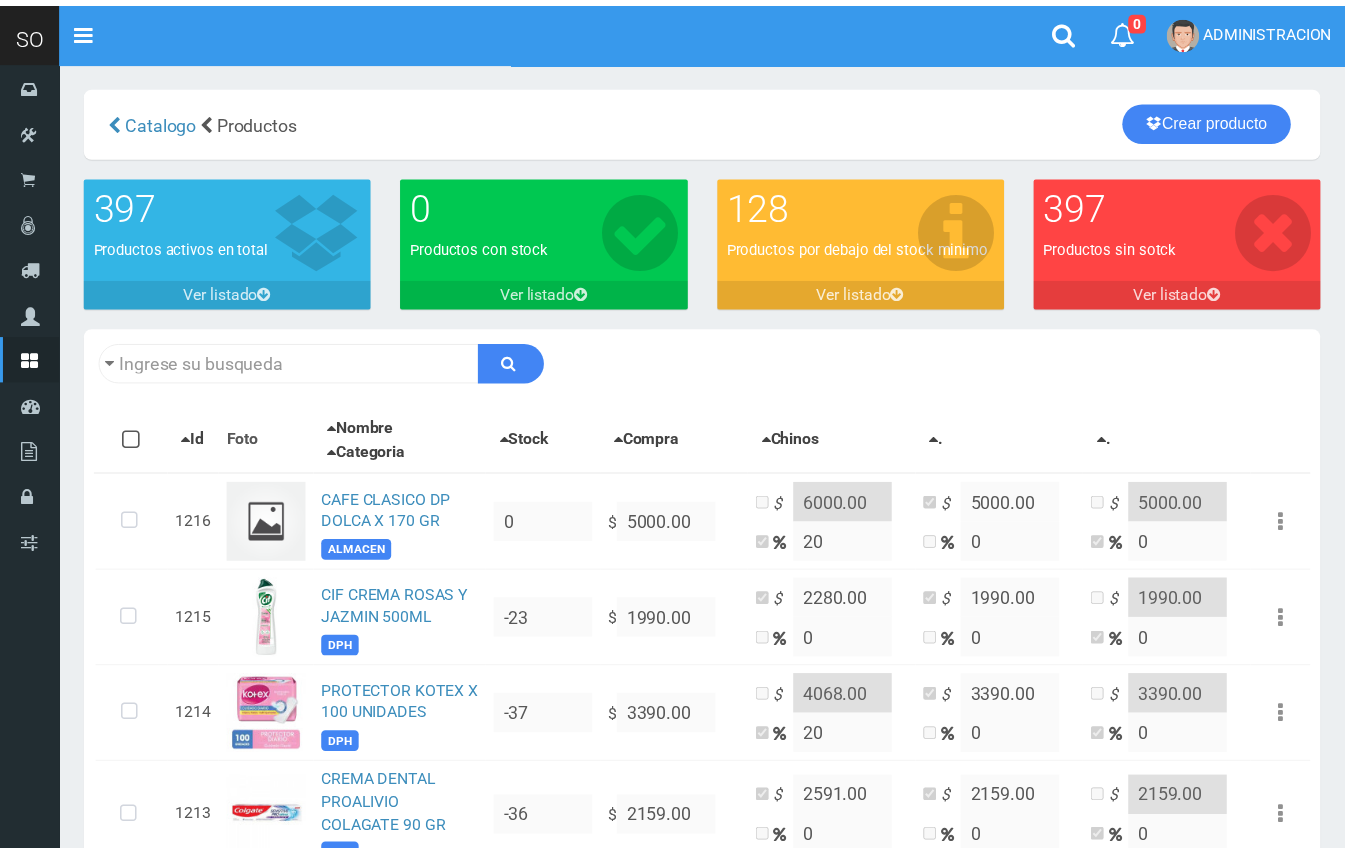 scroll, scrollTop: 0, scrollLeft: 0, axis: both 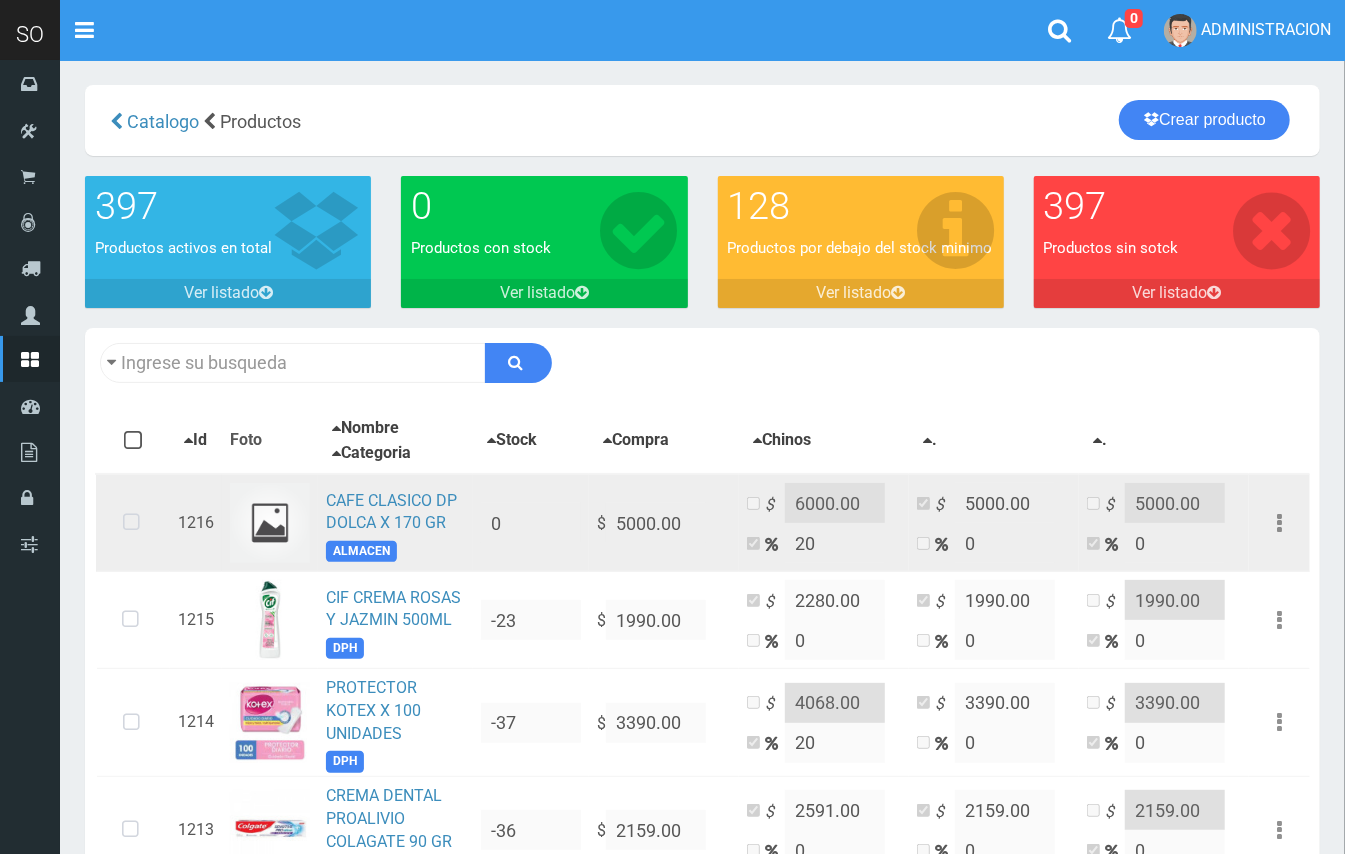 click at bounding box center (131, 523) 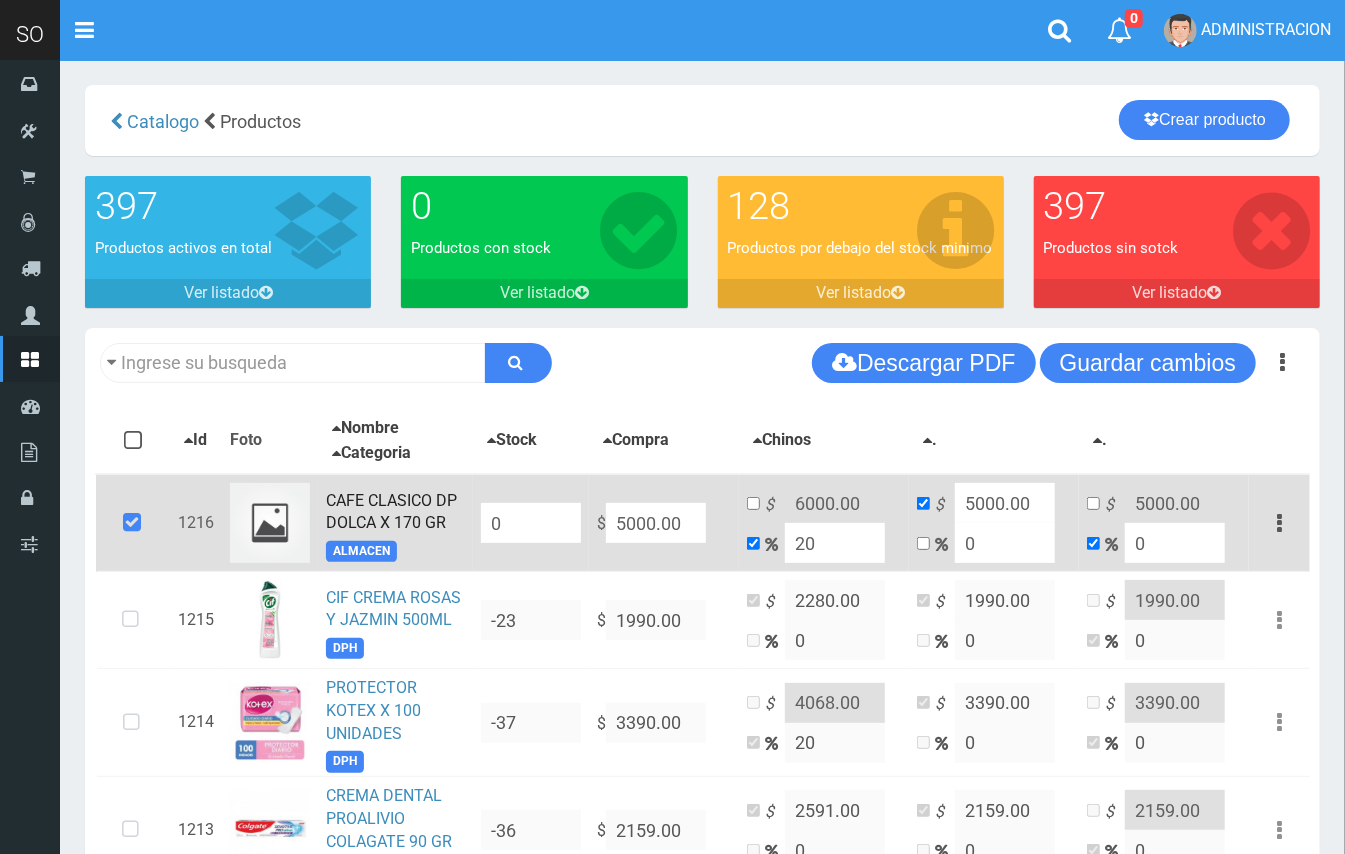 drag, startPoint x: 688, startPoint y: 524, endPoint x: 581, endPoint y: 509, distance: 108.04629 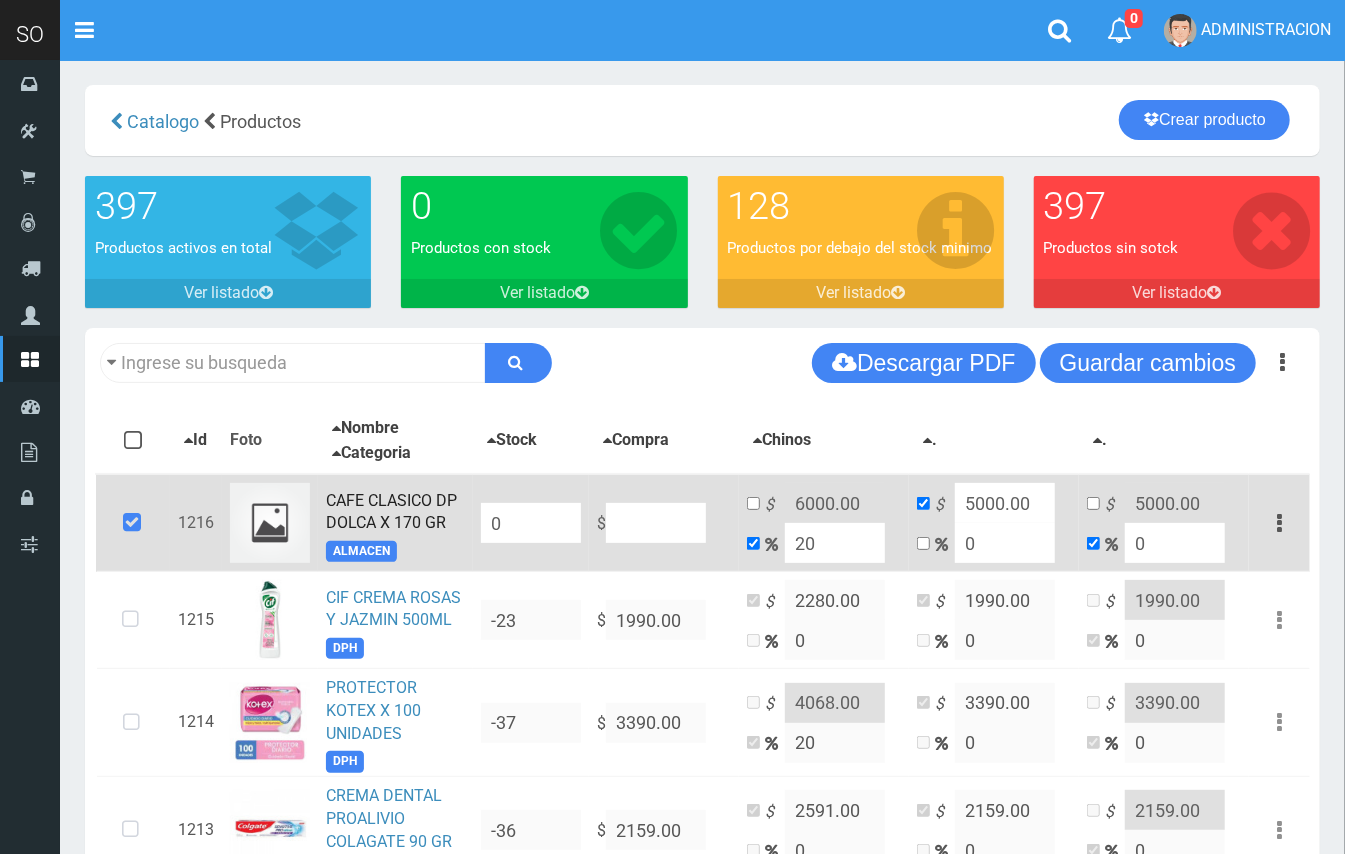 type on "NaN" 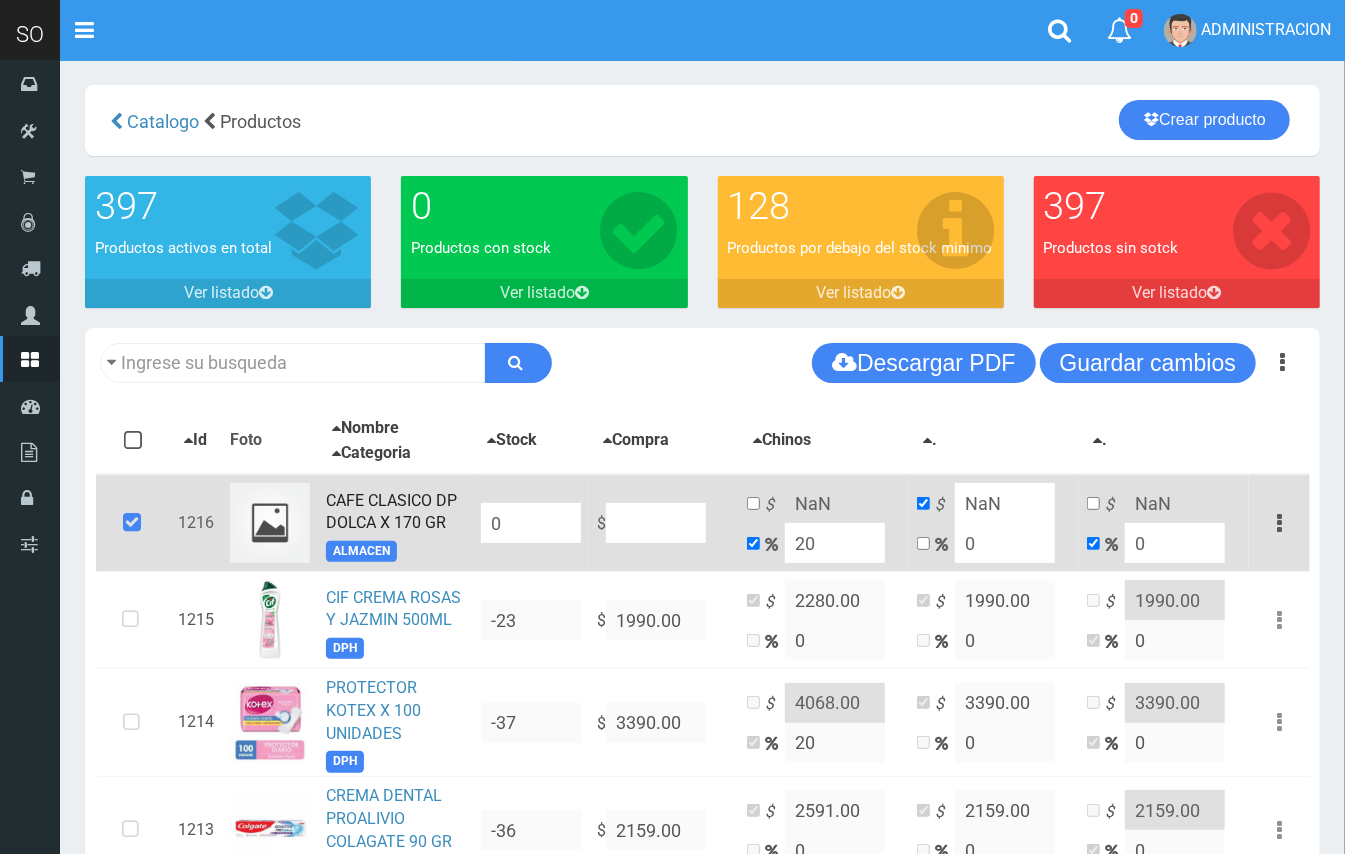 type on "2" 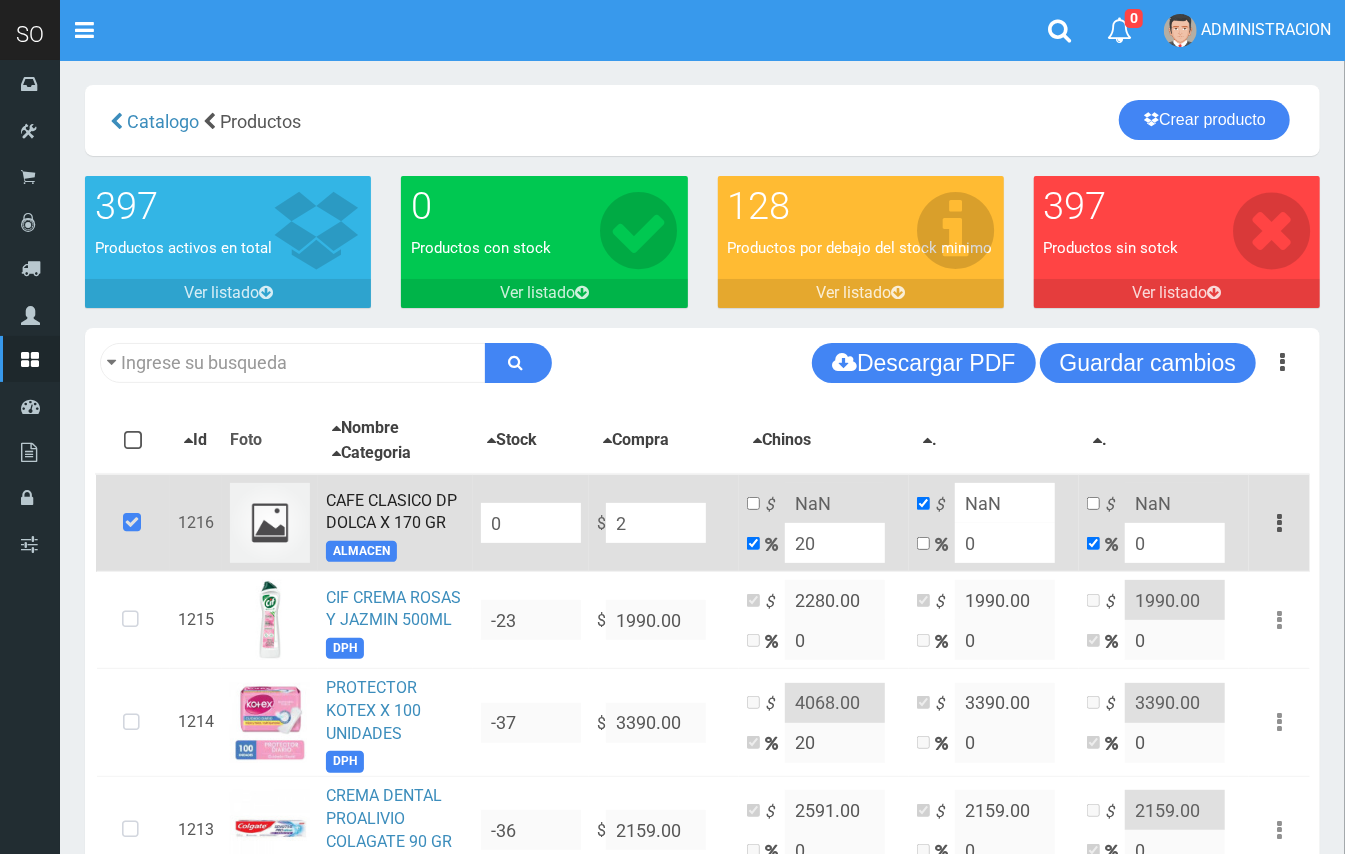 type on "2.4" 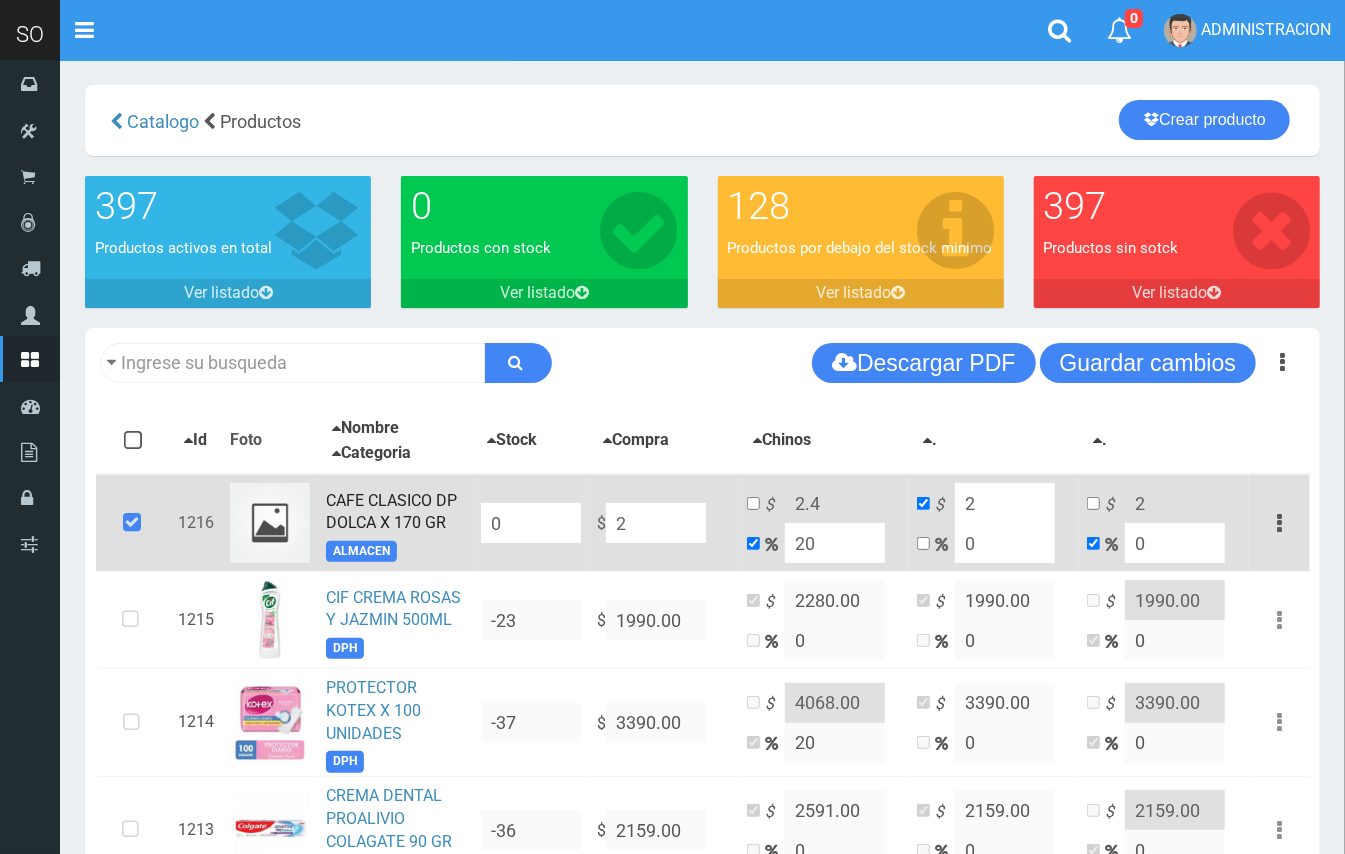 type on "20" 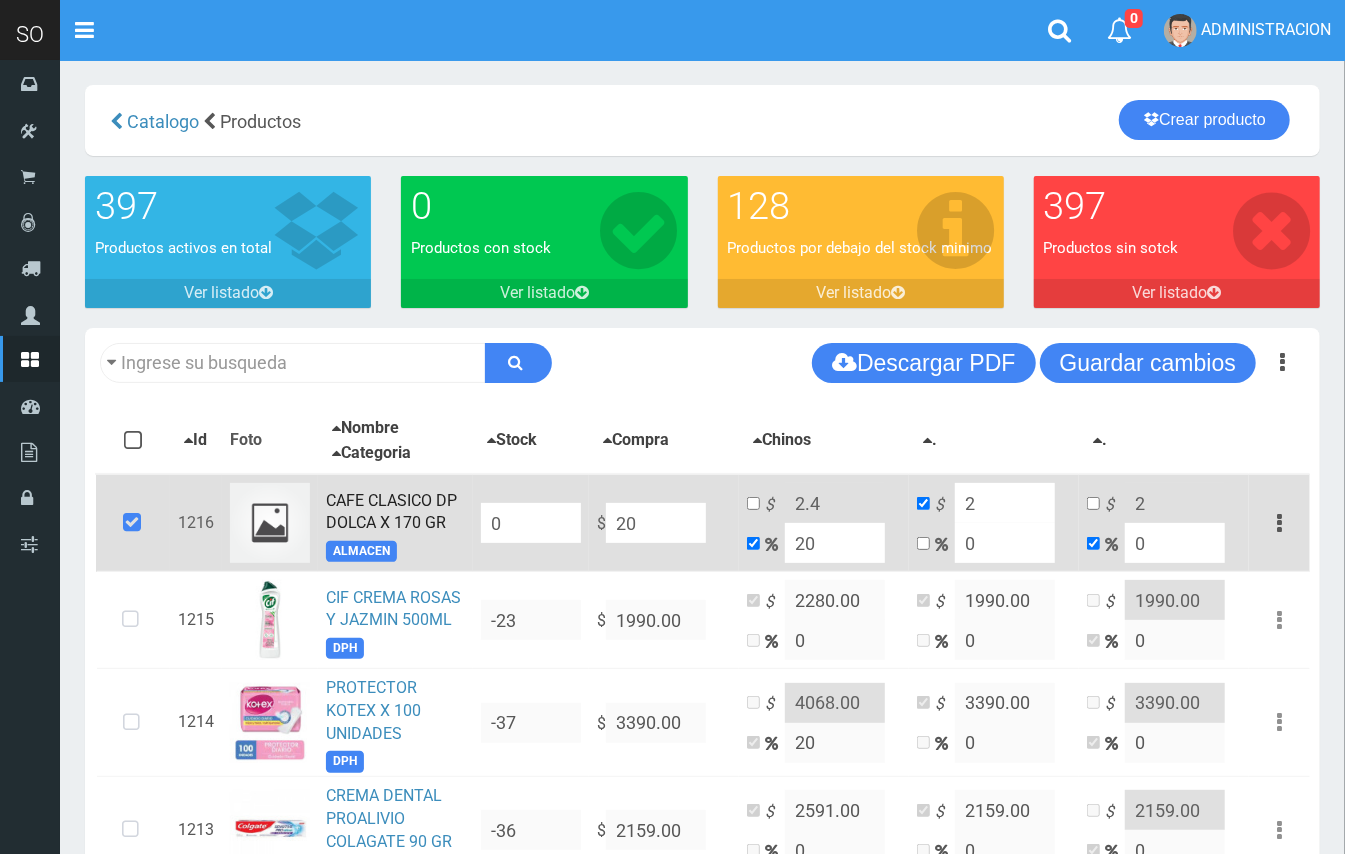 type on "24" 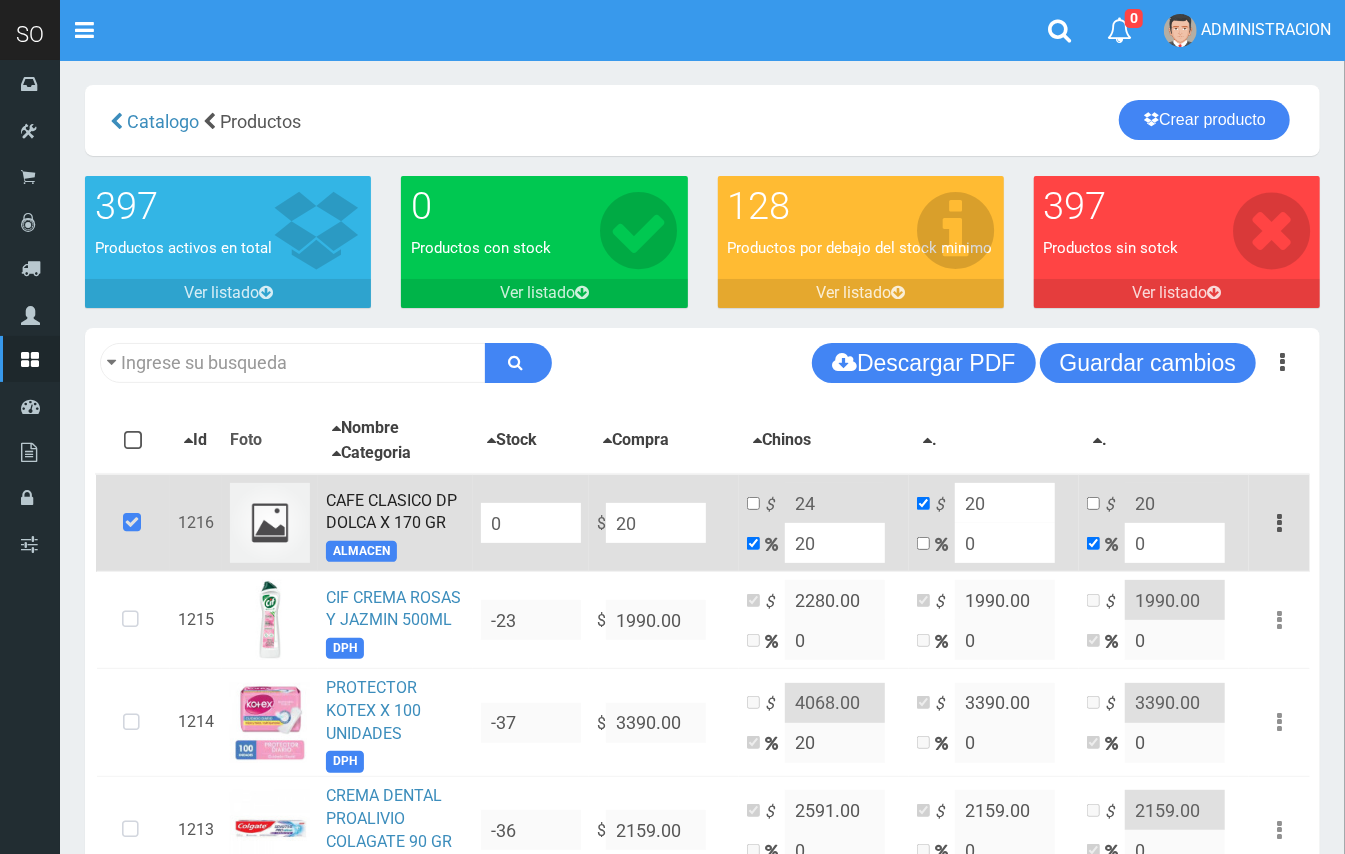 type on "203" 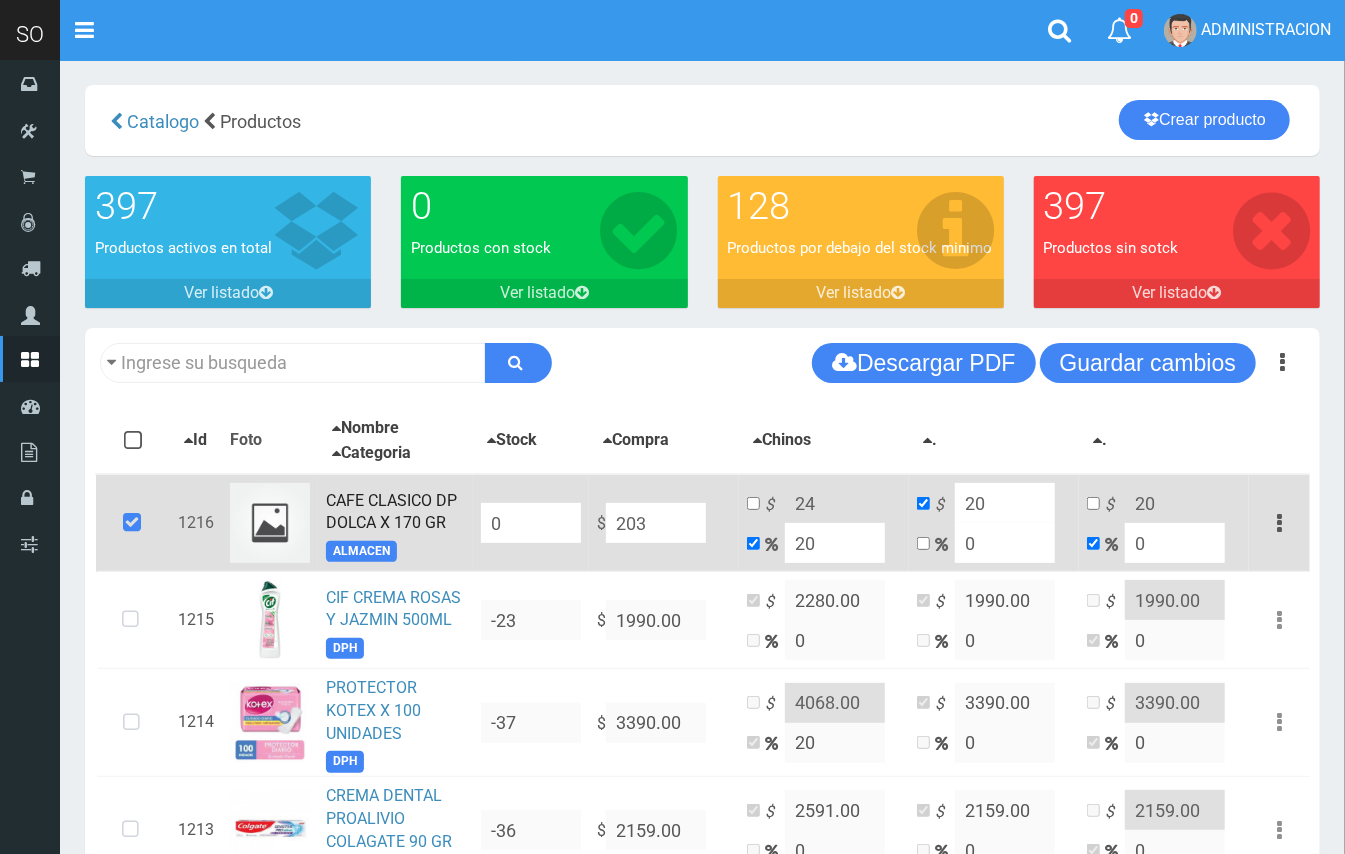 type on "243.6" 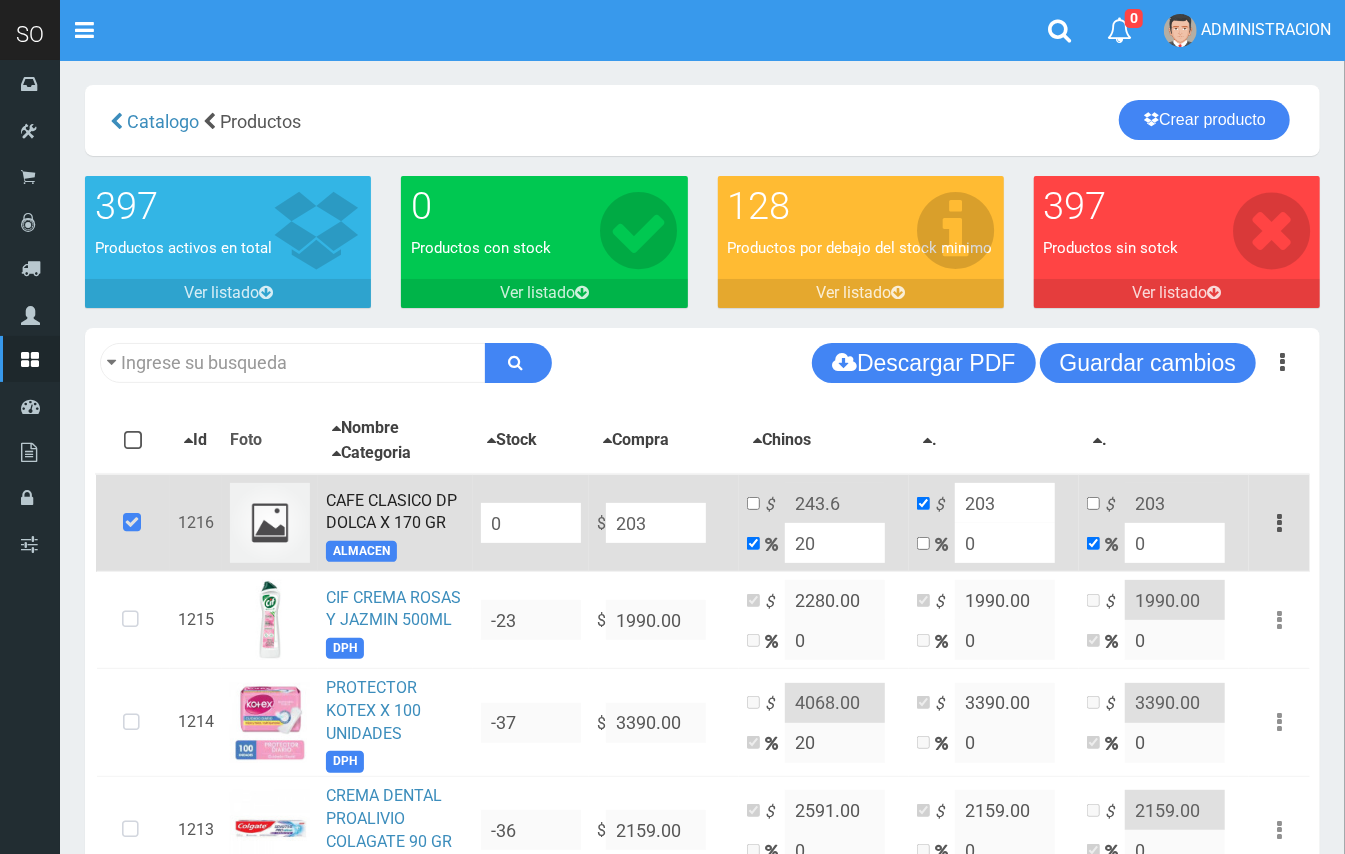 type on "2033" 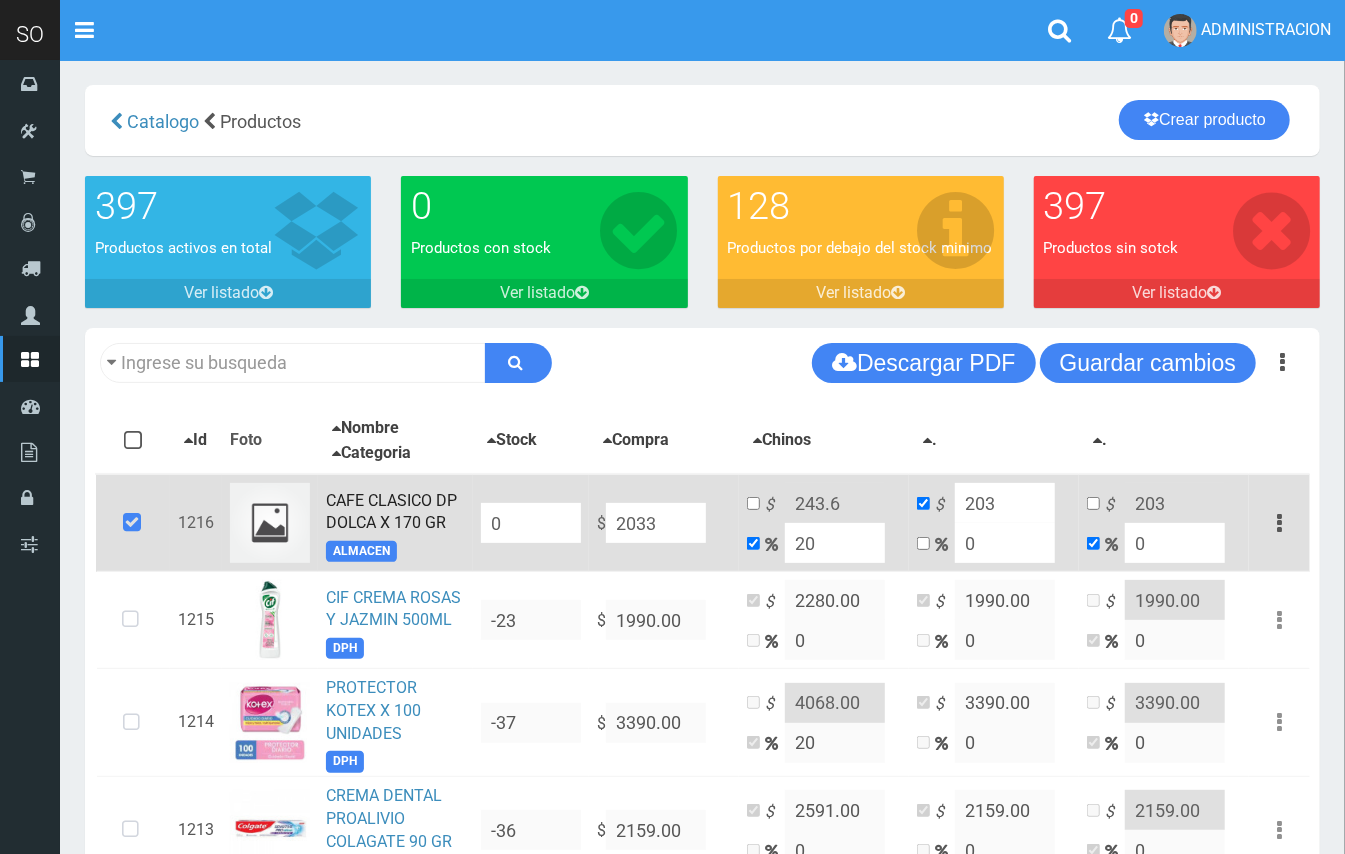 type on "2439.6" 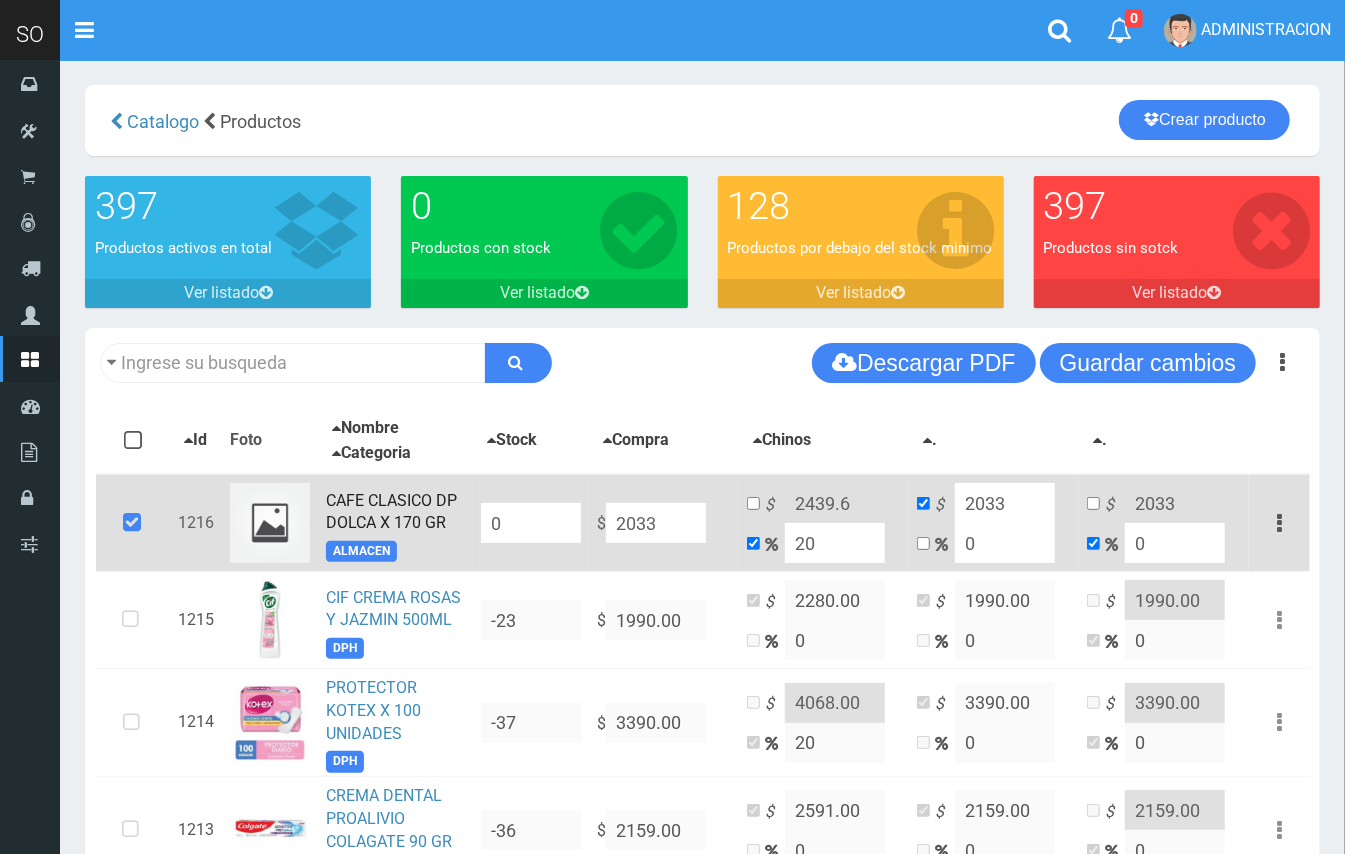 type on "2033" 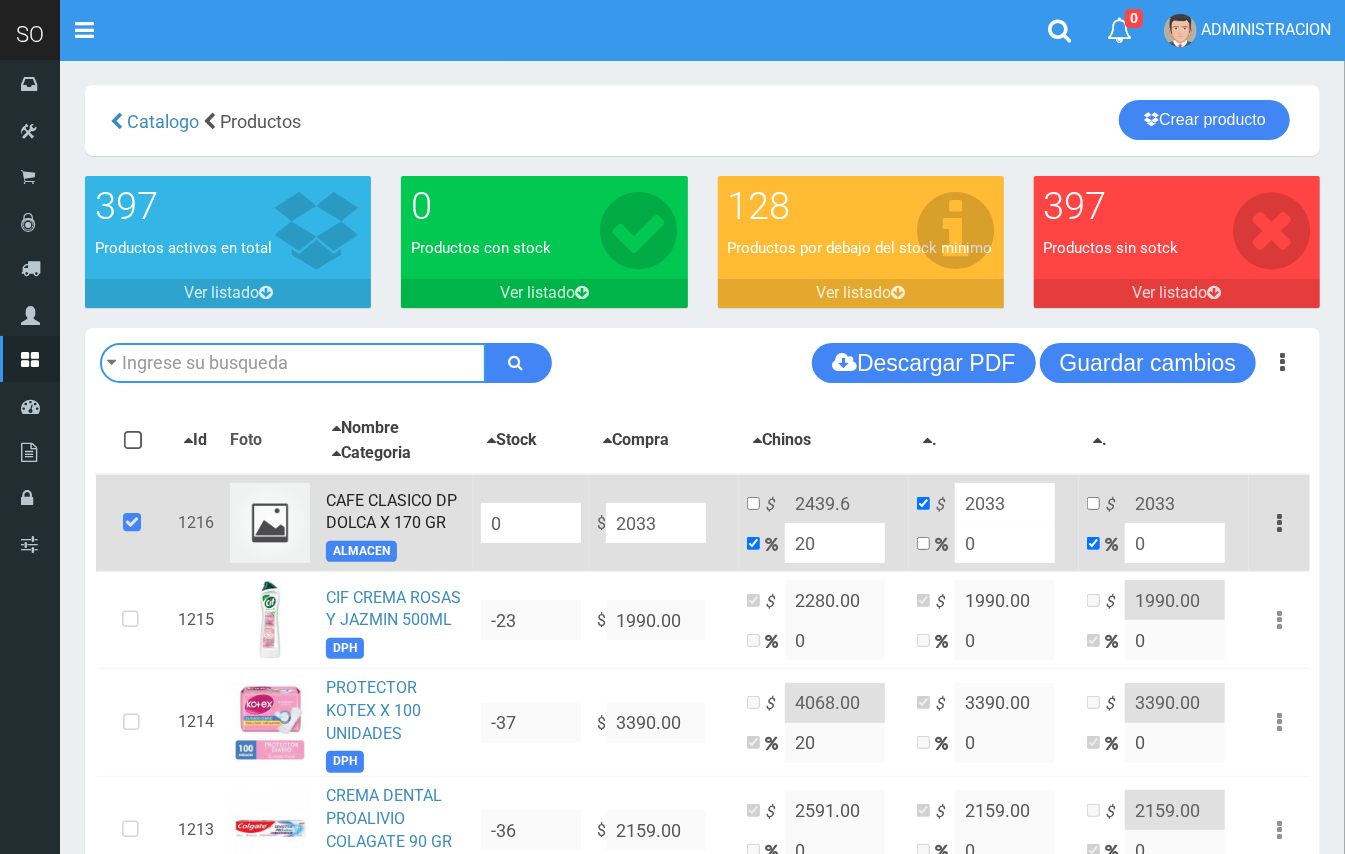 click at bounding box center [293, 363] 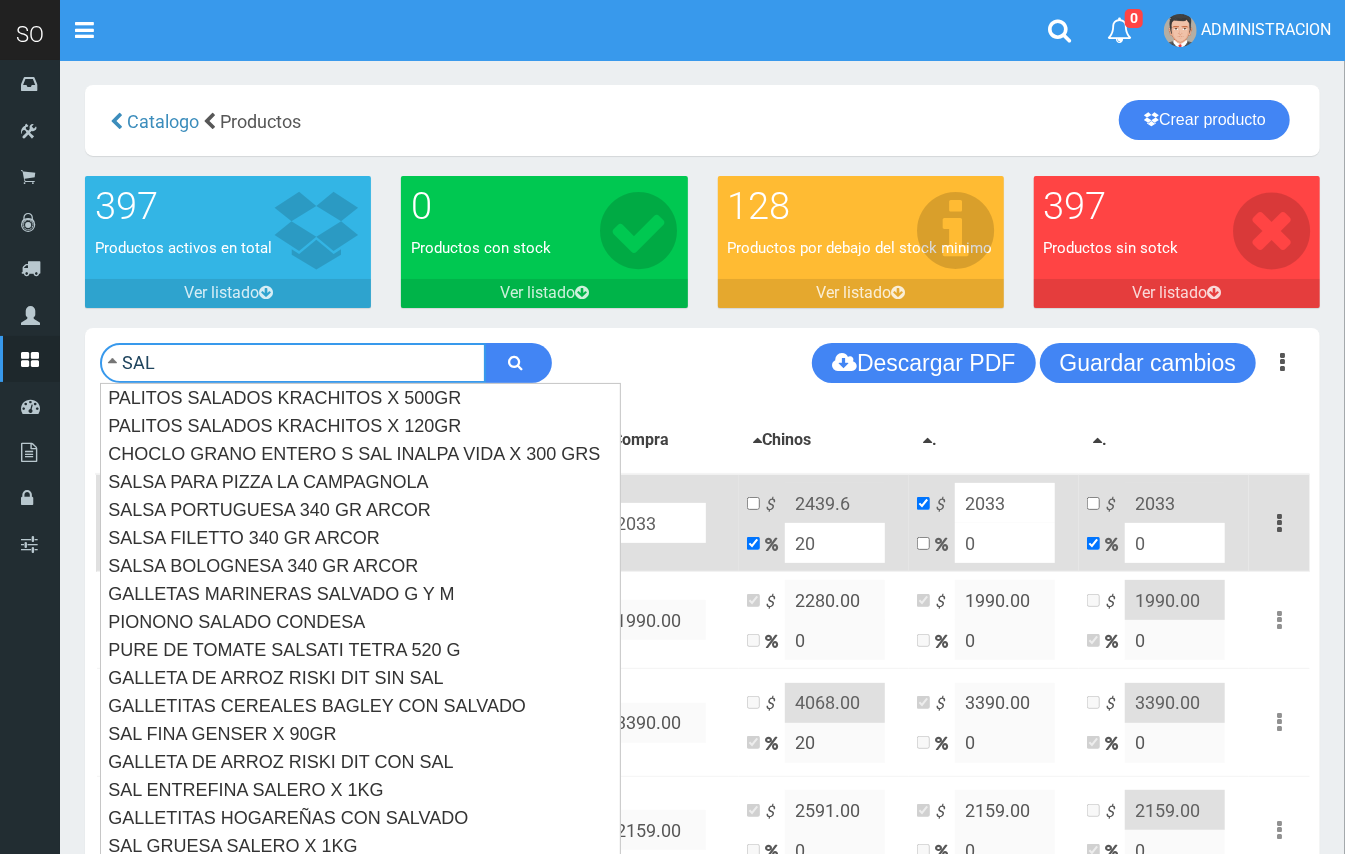 type on "SAL" 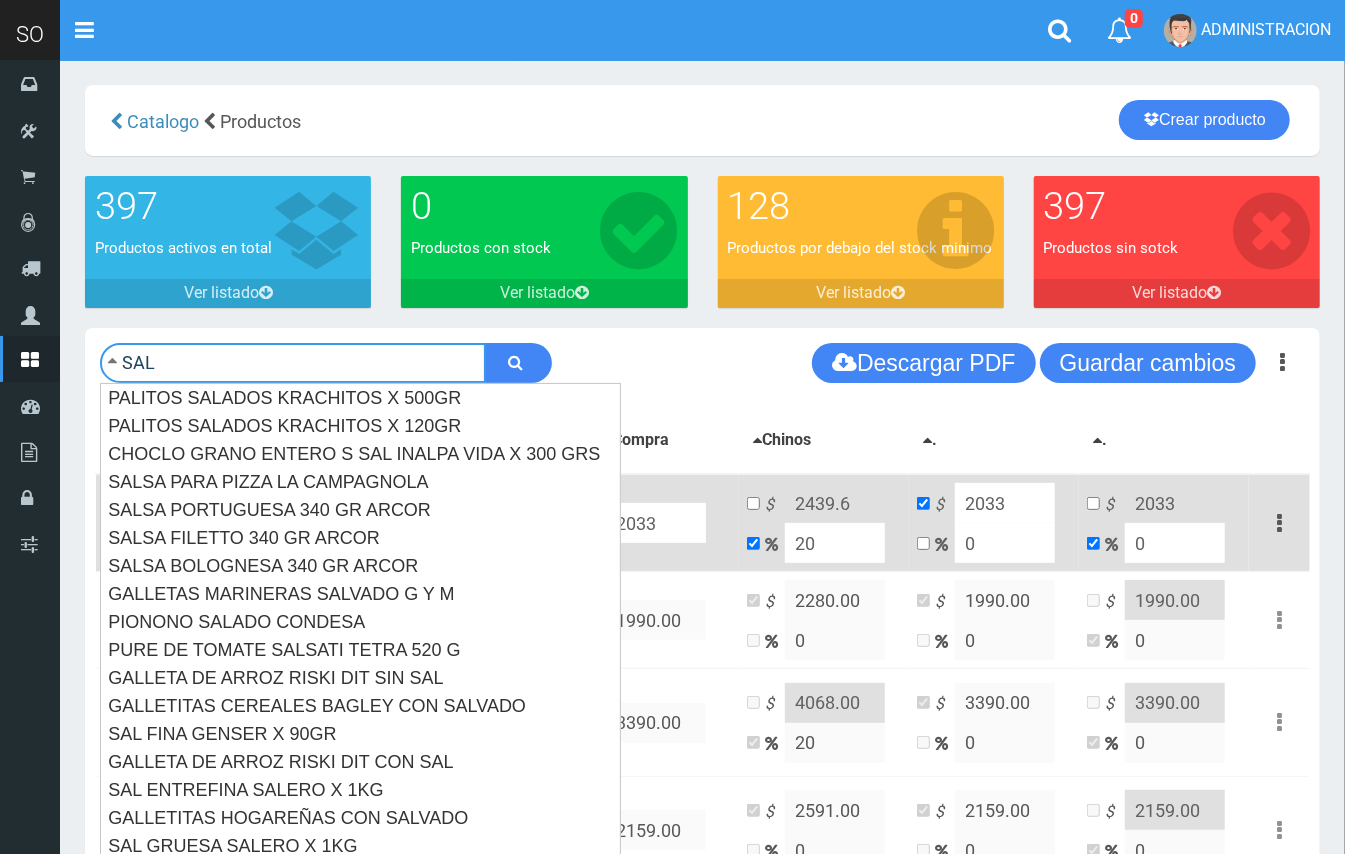 click at bounding box center (518, 363) 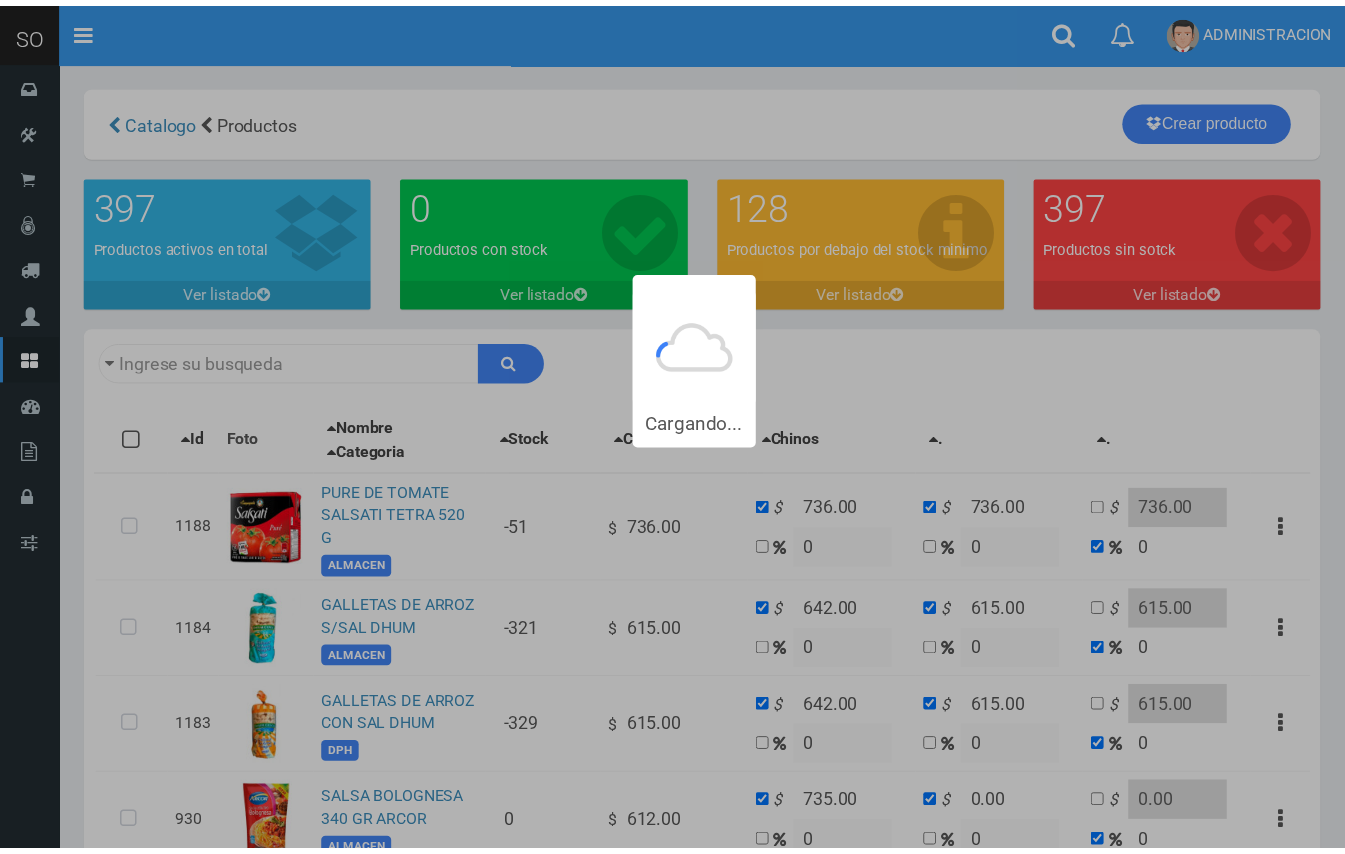 scroll, scrollTop: 0, scrollLeft: 0, axis: both 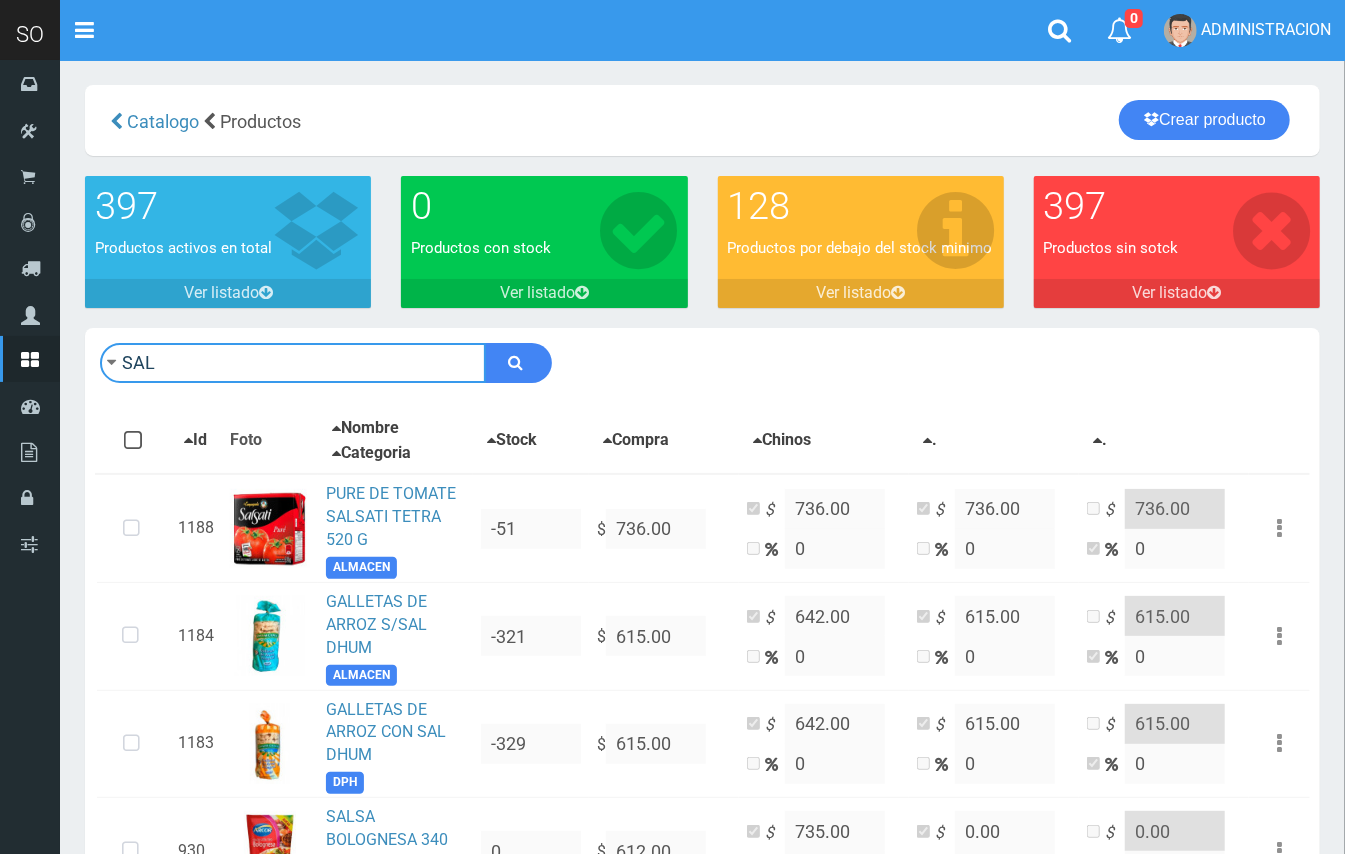 click on "SAL" at bounding box center [293, 363] 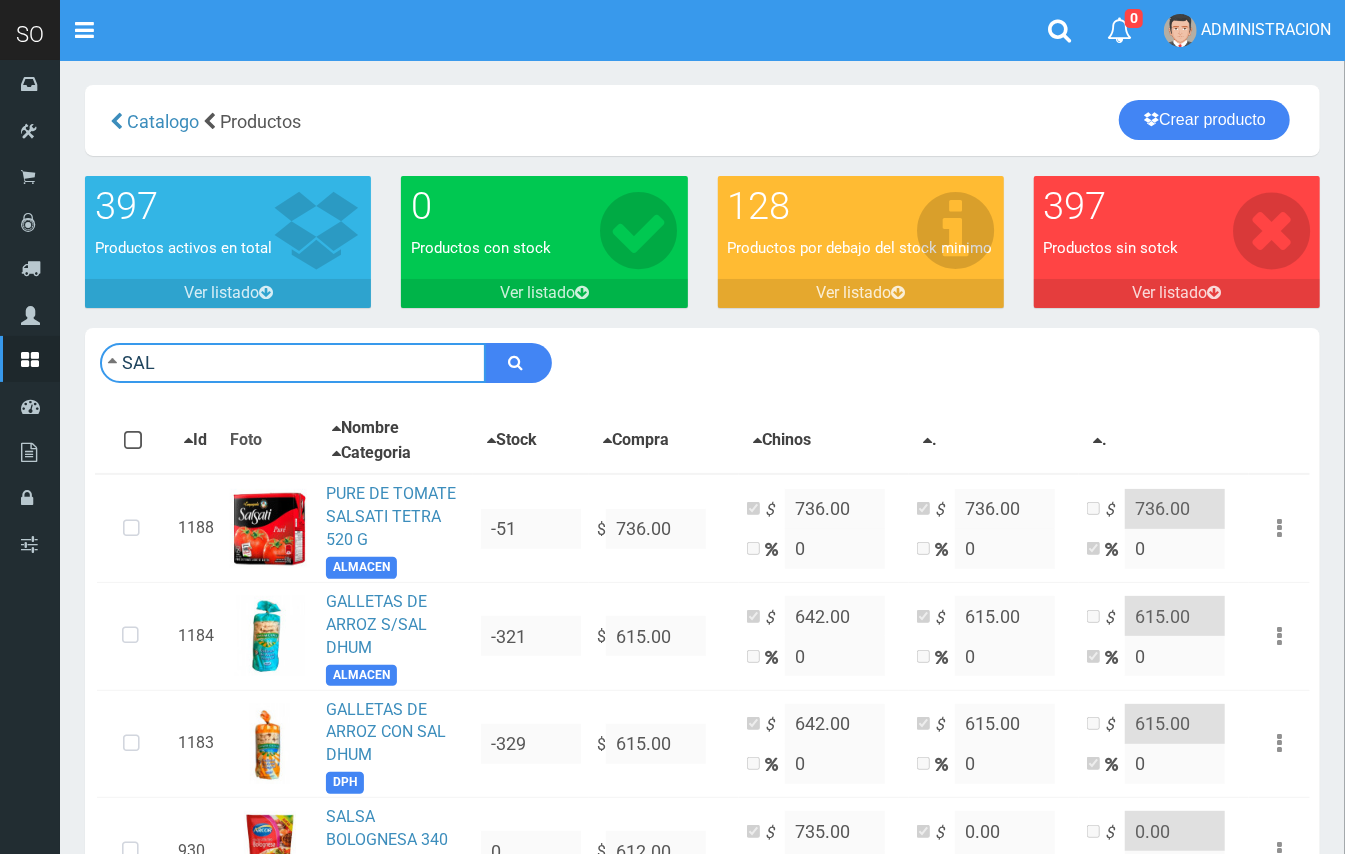 click on "SAL" at bounding box center (293, 363) 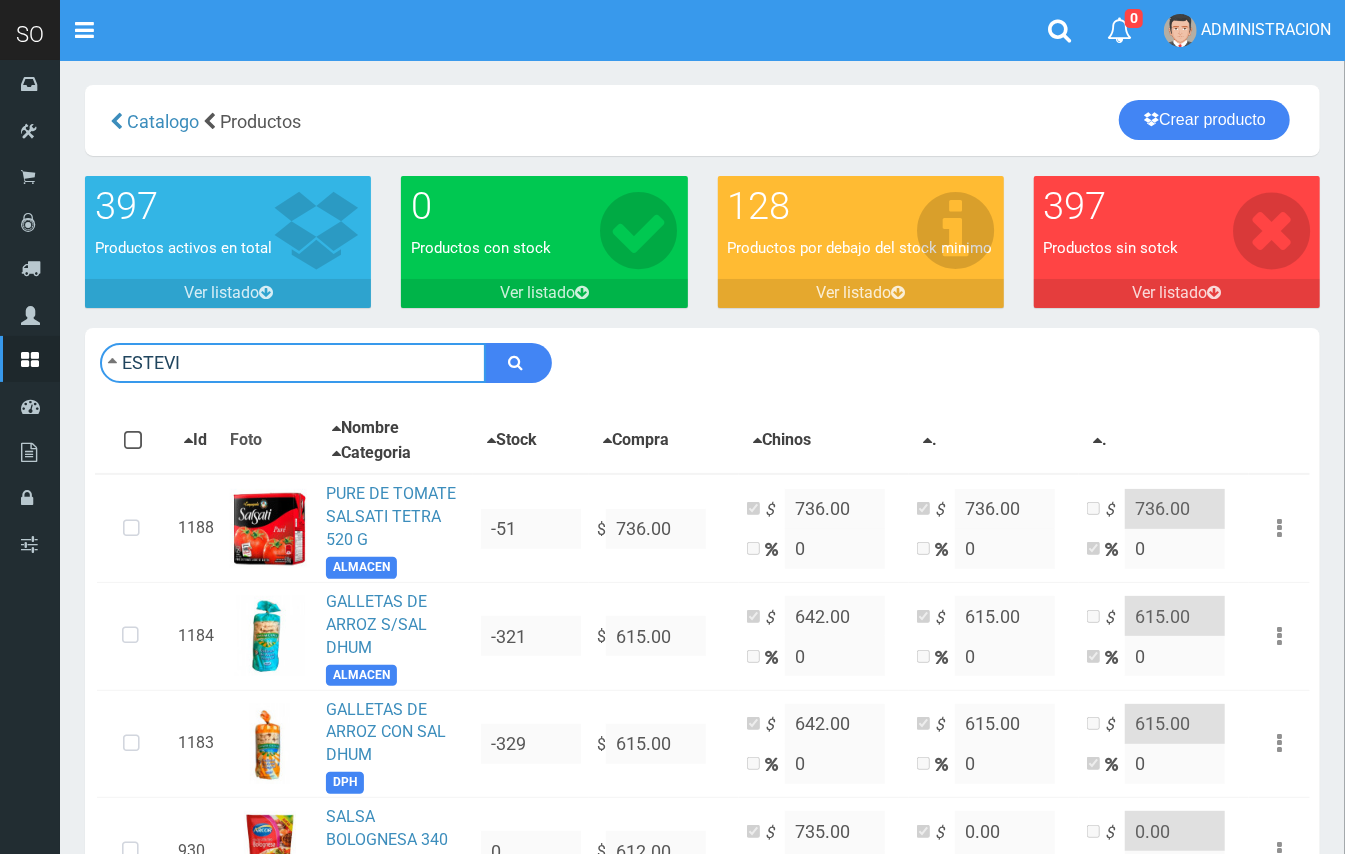 type on "ESTEVI" 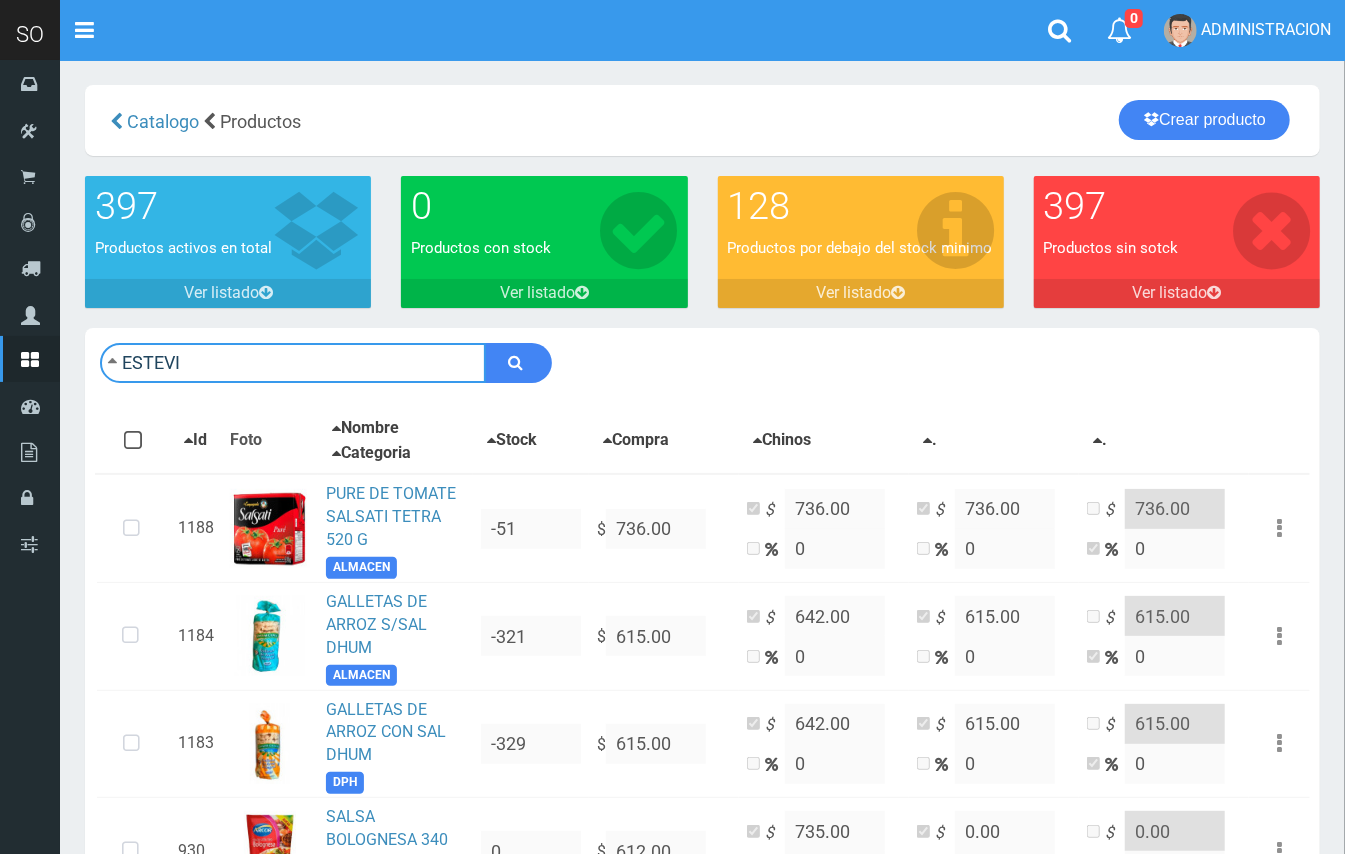 click at bounding box center [518, 363] 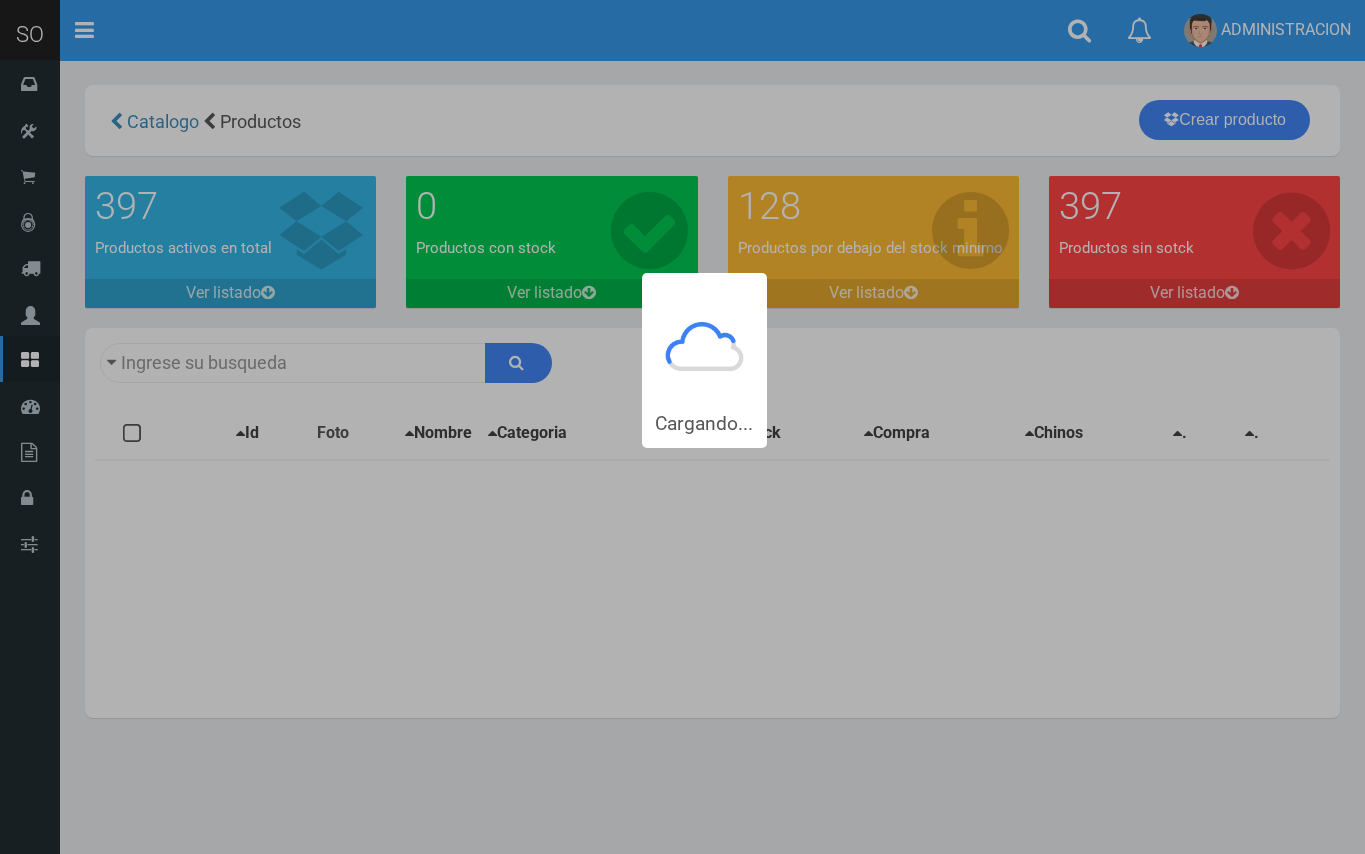 scroll, scrollTop: 0, scrollLeft: 0, axis: both 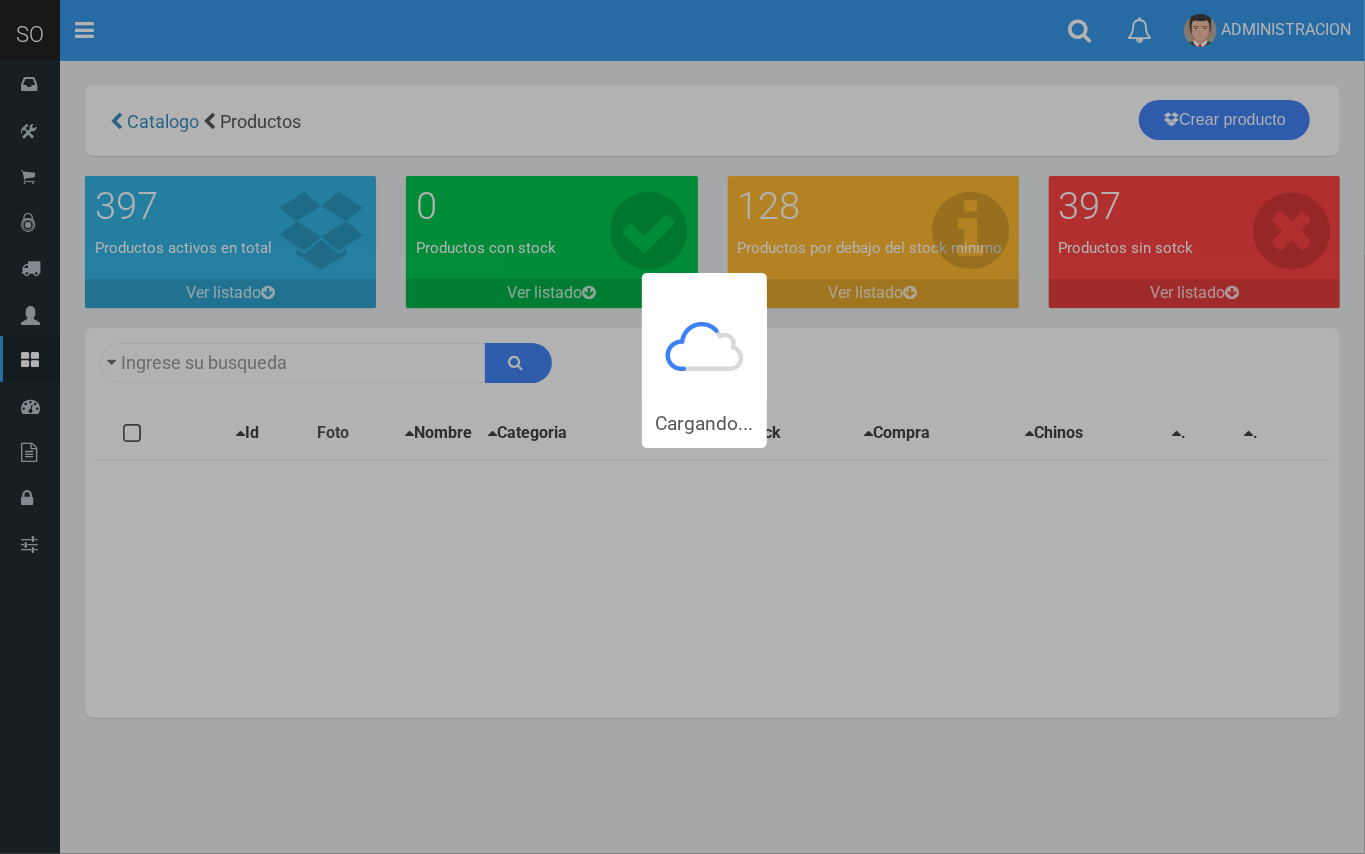 type on "ESTEVI" 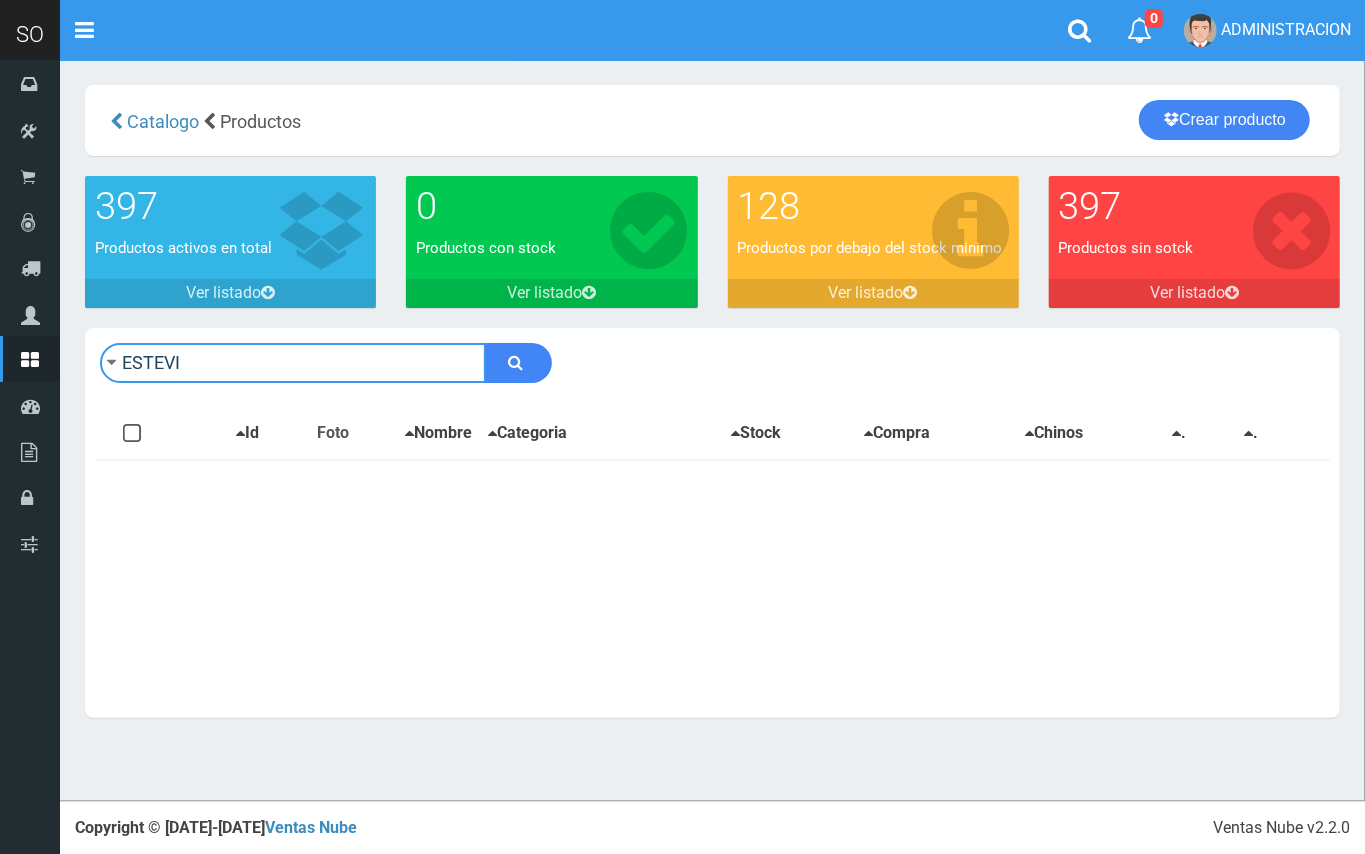 drag, startPoint x: 288, startPoint y: 364, endPoint x: 104, endPoint y: 384, distance: 185.08377 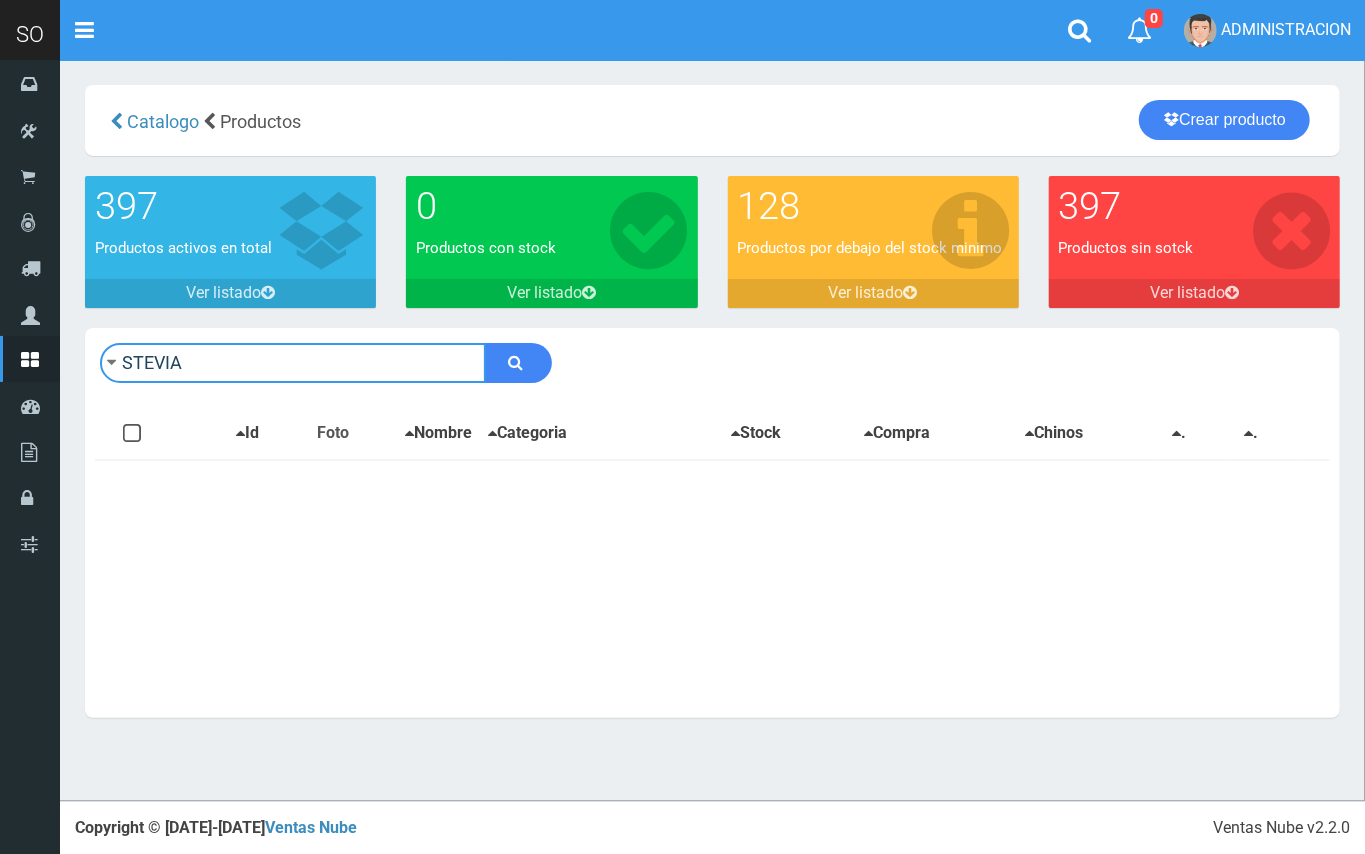 type on "STEVIA" 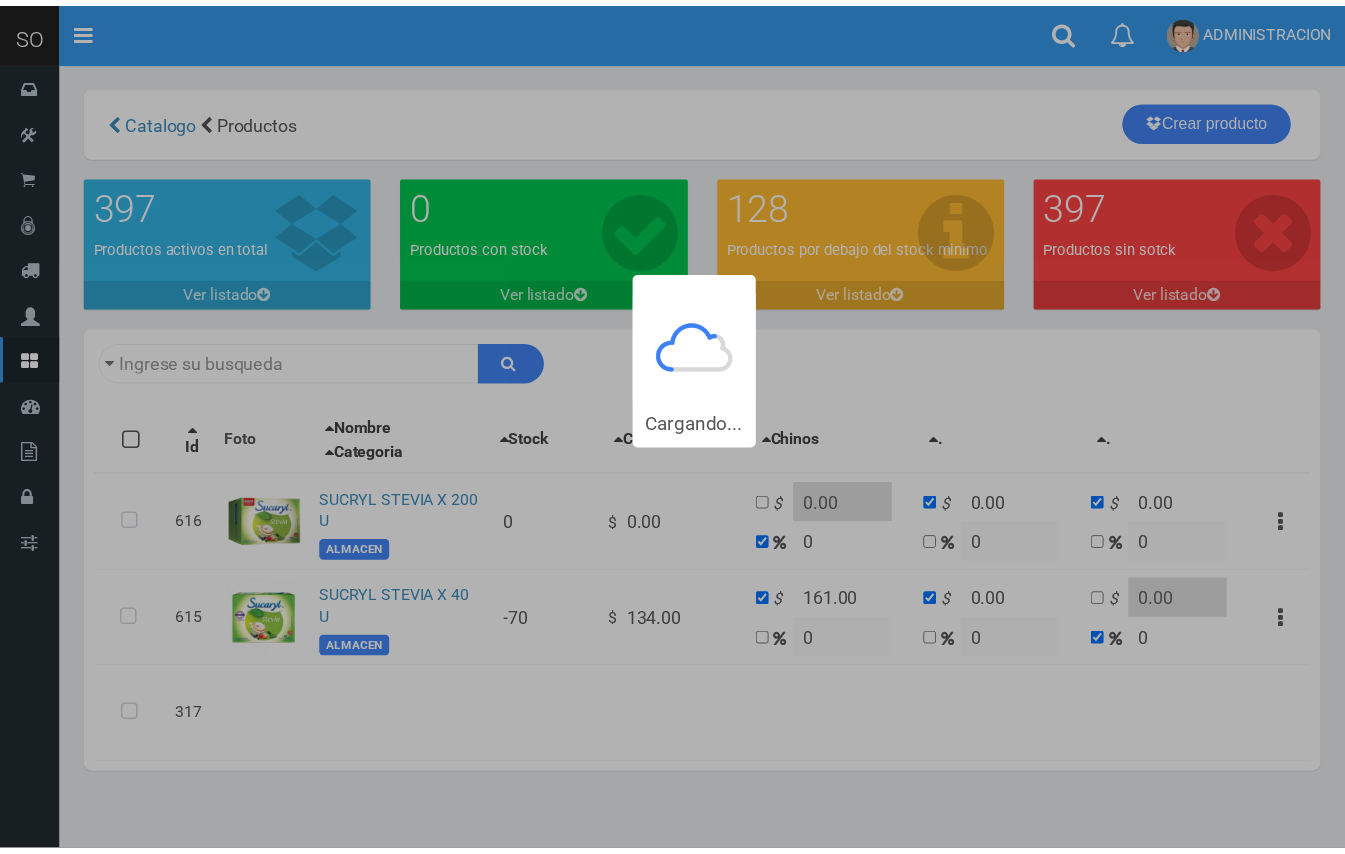 scroll, scrollTop: 0, scrollLeft: 0, axis: both 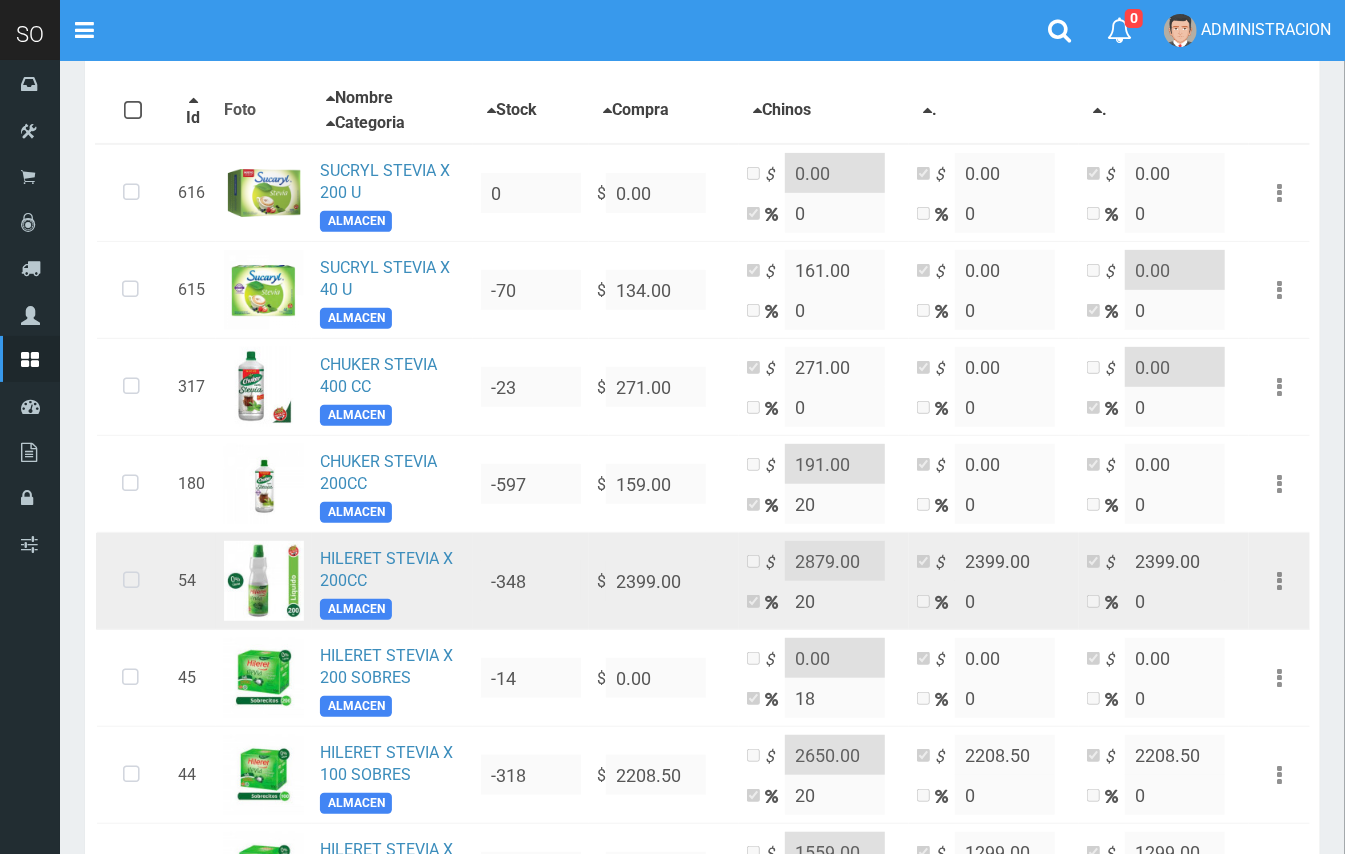 click at bounding box center (131, 581) 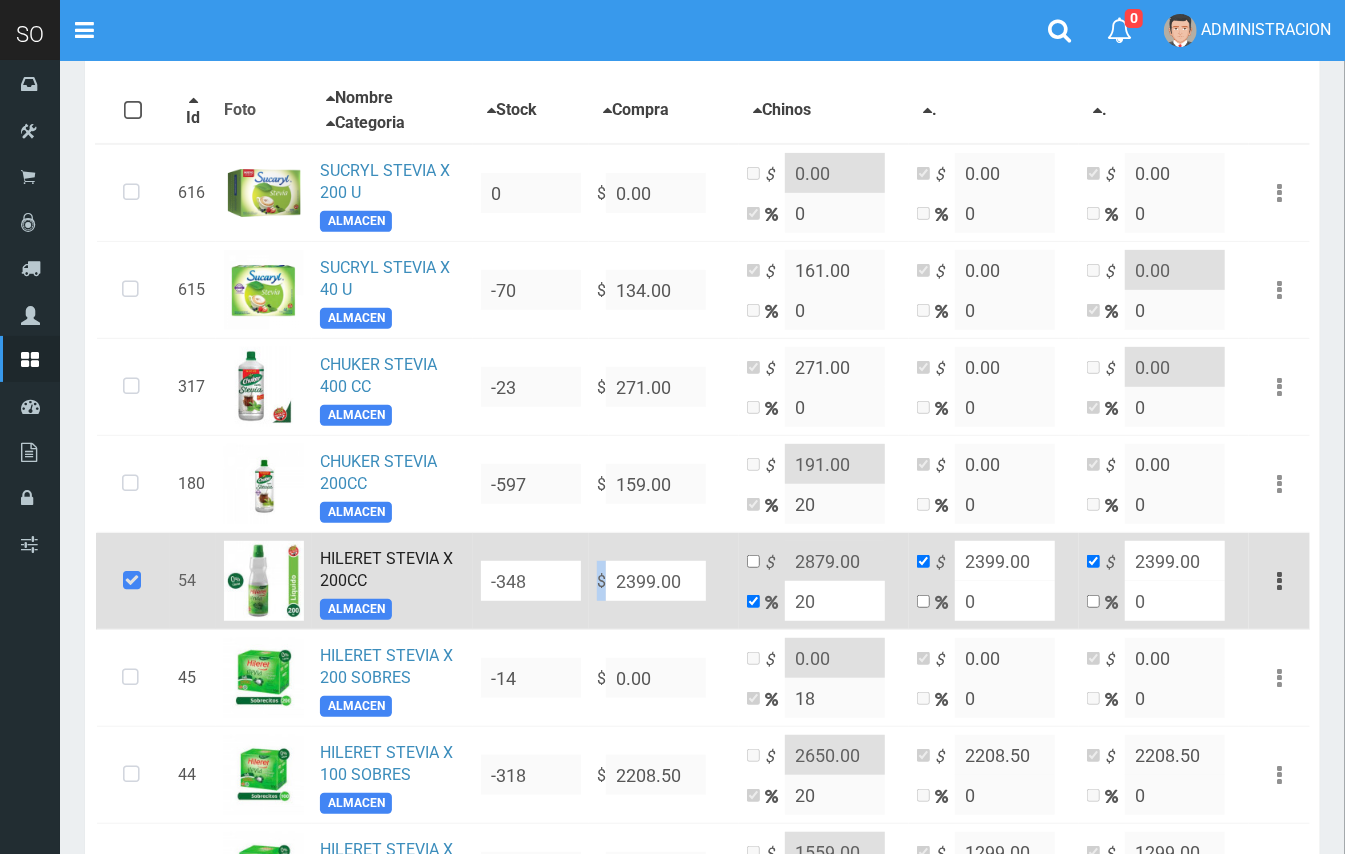 drag, startPoint x: 710, startPoint y: 574, endPoint x: 641, endPoint y: 578, distance: 69.115845 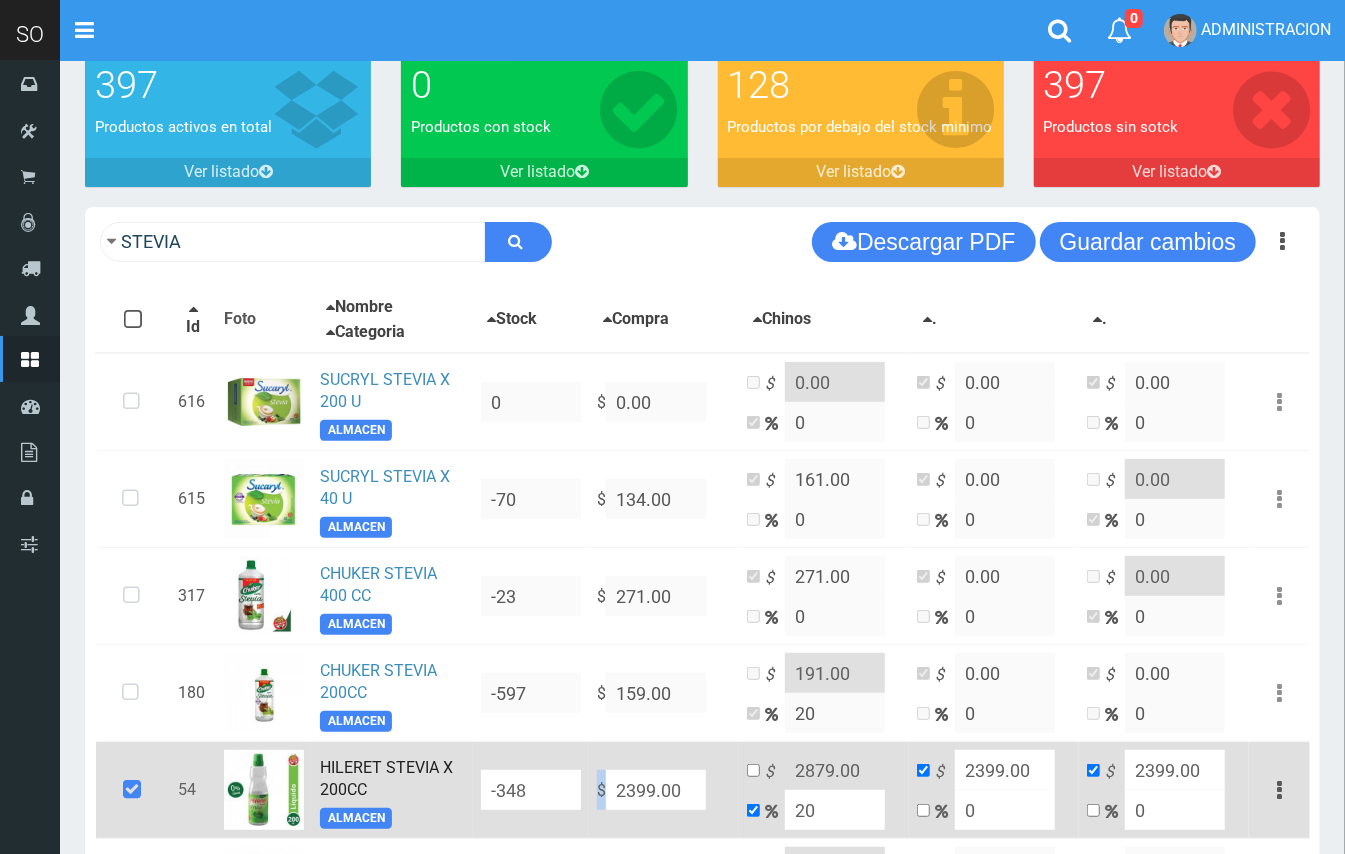 scroll, scrollTop: 92, scrollLeft: 0, axis: vertical 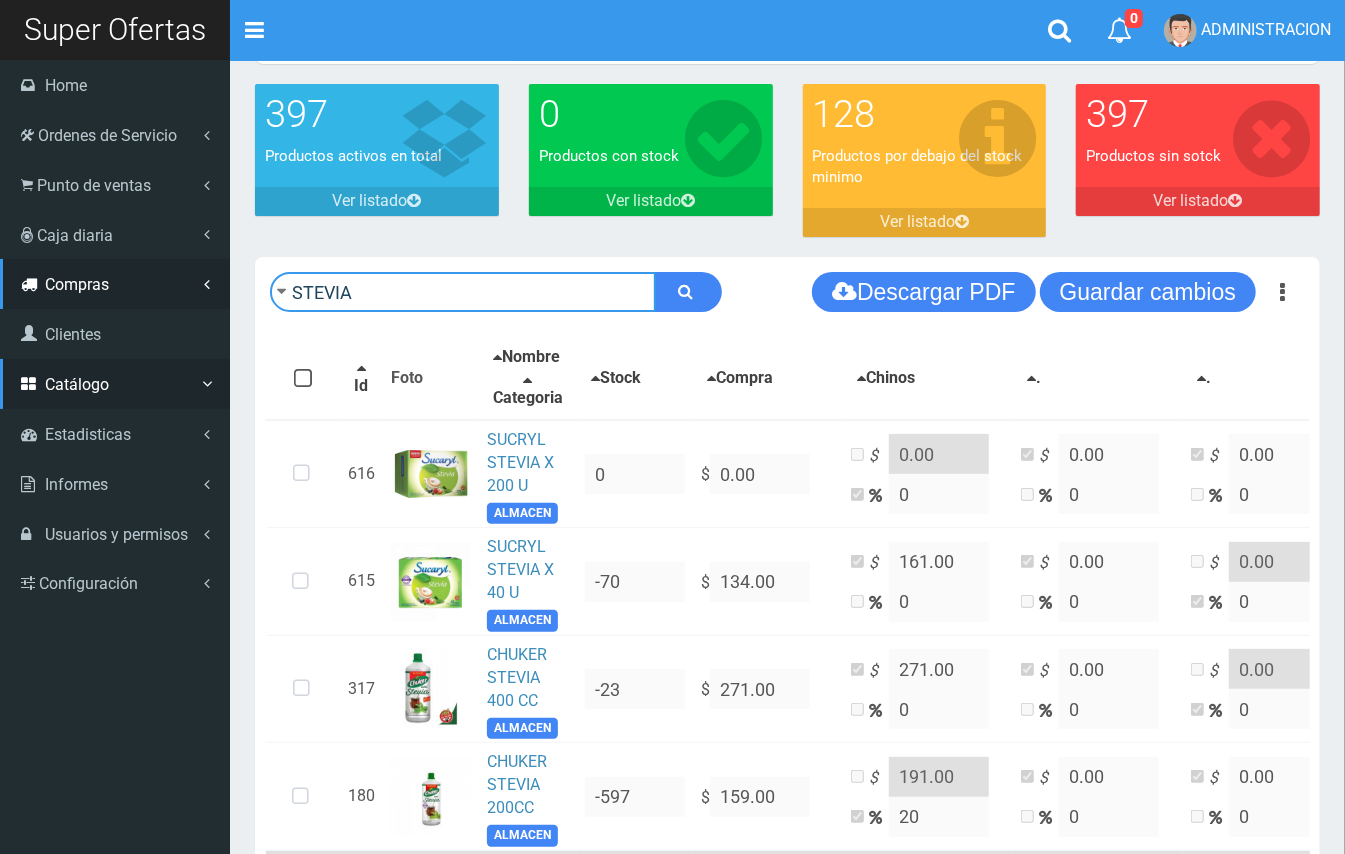 drag, startPoint x: 132, startPoint y: 270, endPoint x: 1, endPoint y: 265, distance: 131.09538 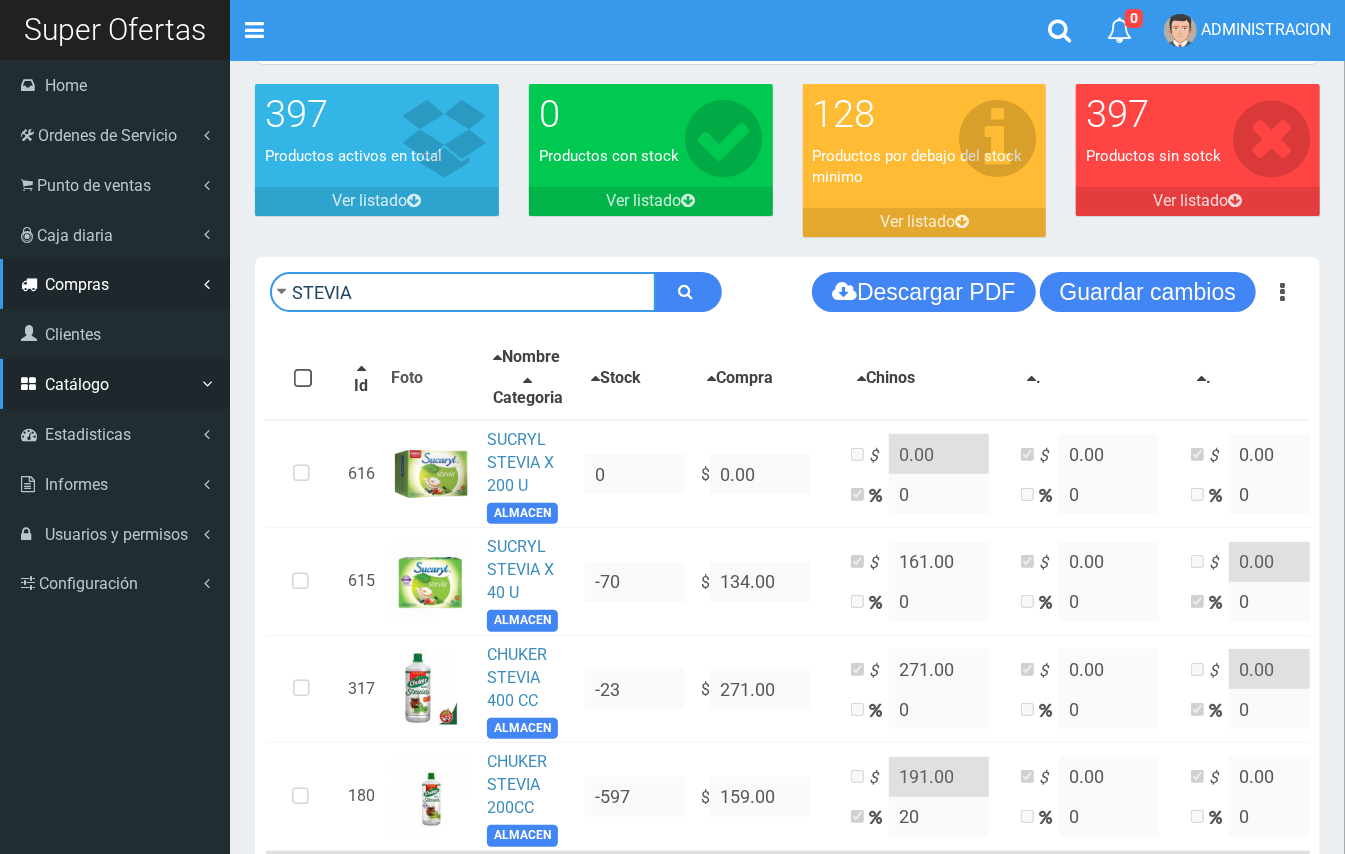 click on "SO
Toggle navigation 0 0" at bounding box center [672, 645] 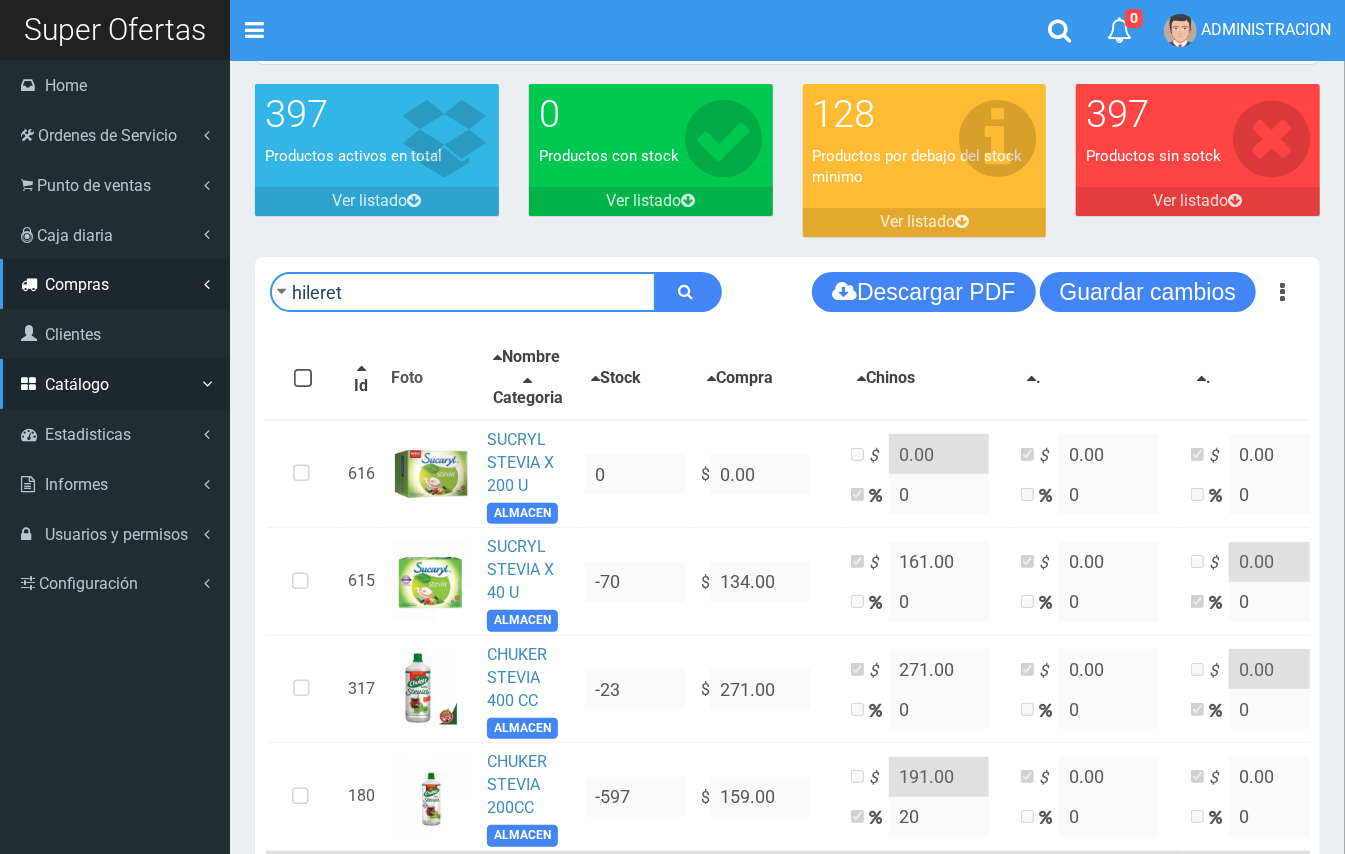 type on "hileret" 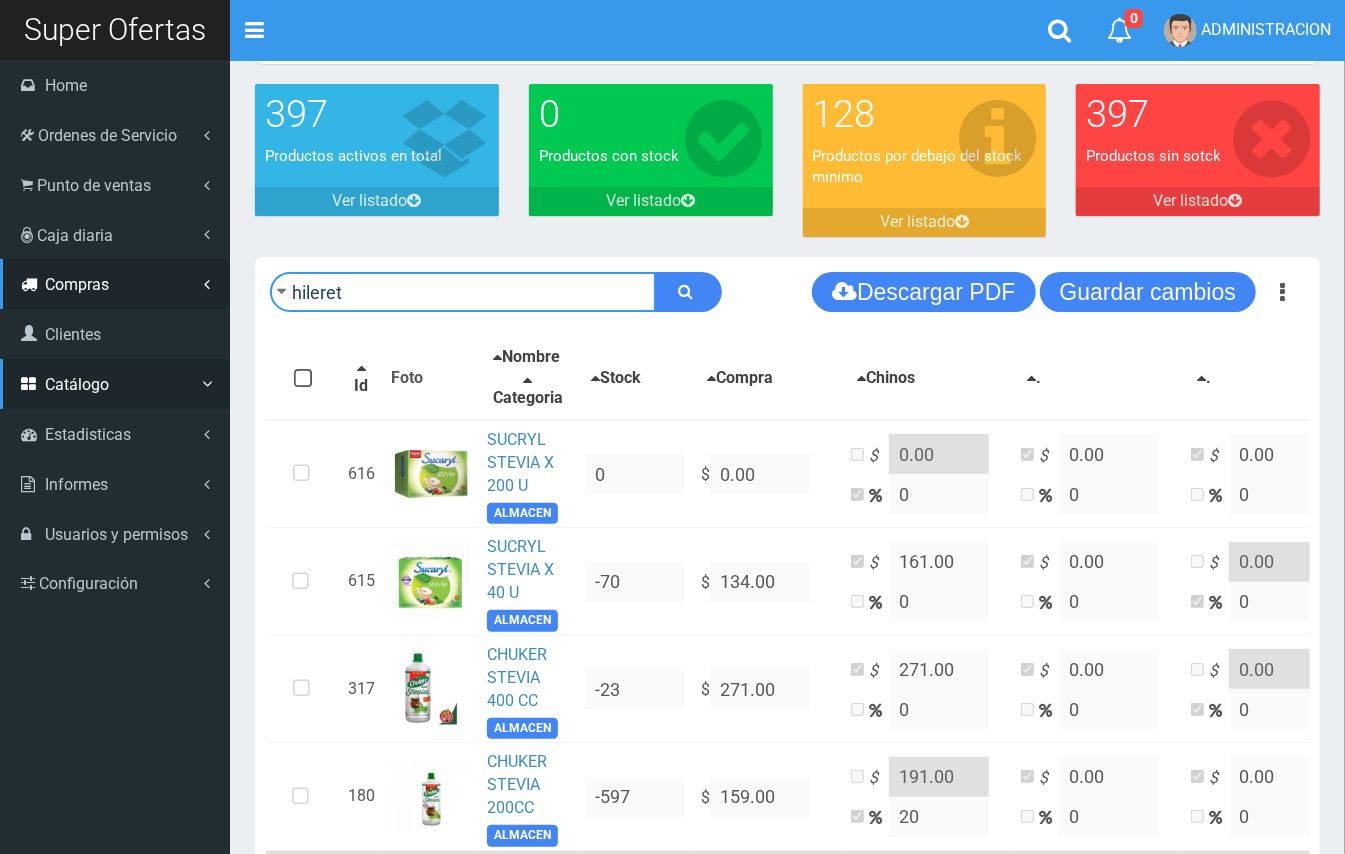 click at bounding box center [688, 292] 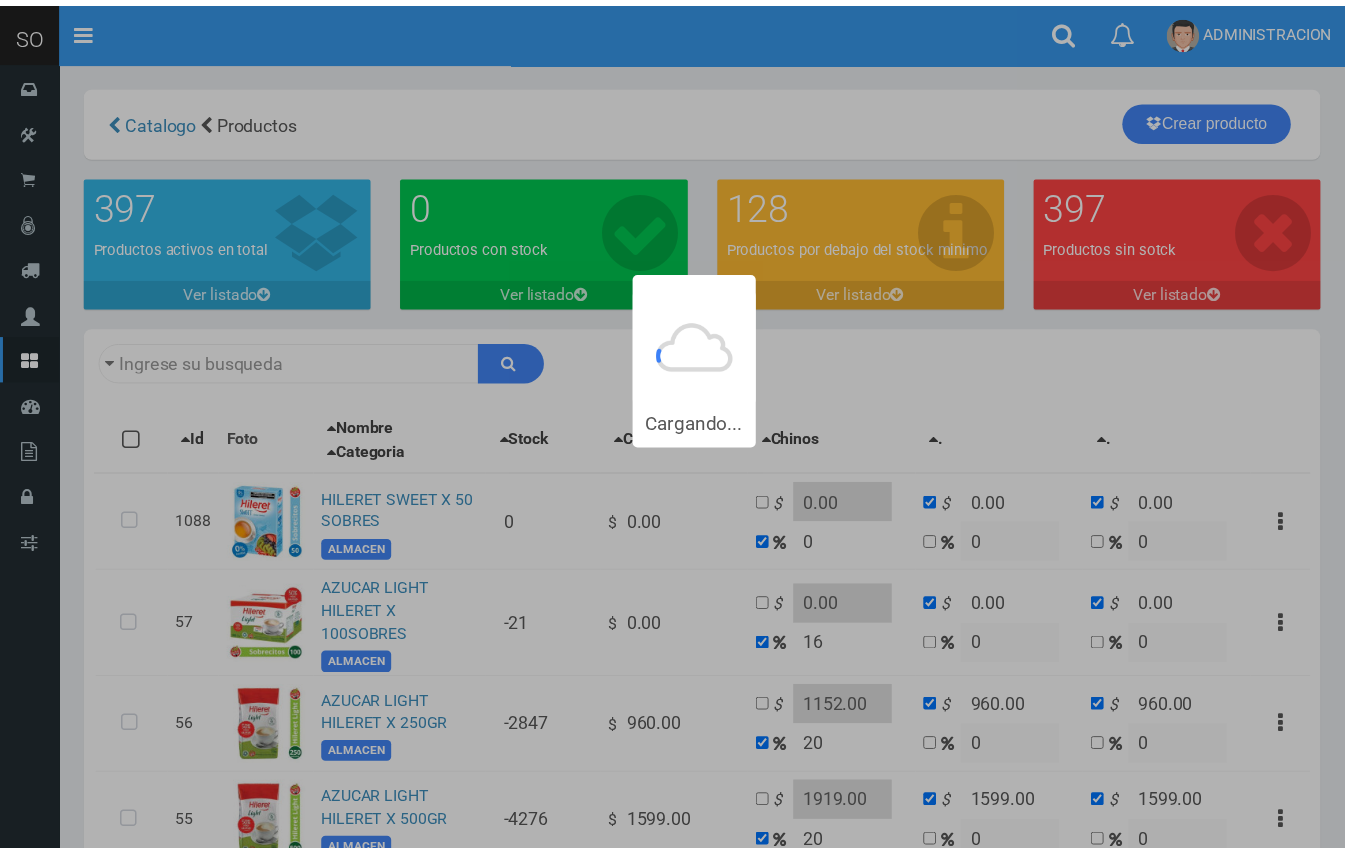 scroll, scrollTop: 0, scrollLeft: 0, axis: both 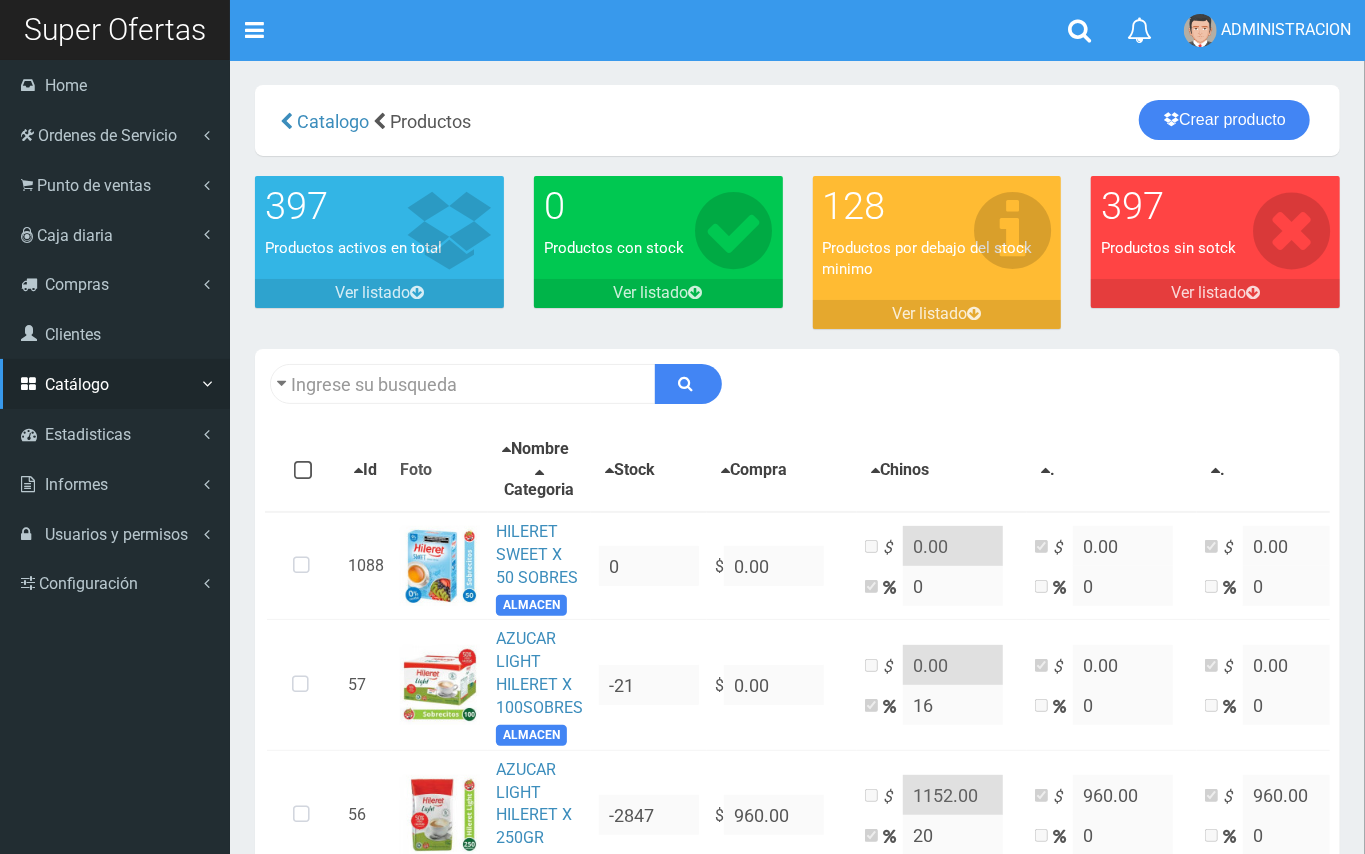 type on "hileret" 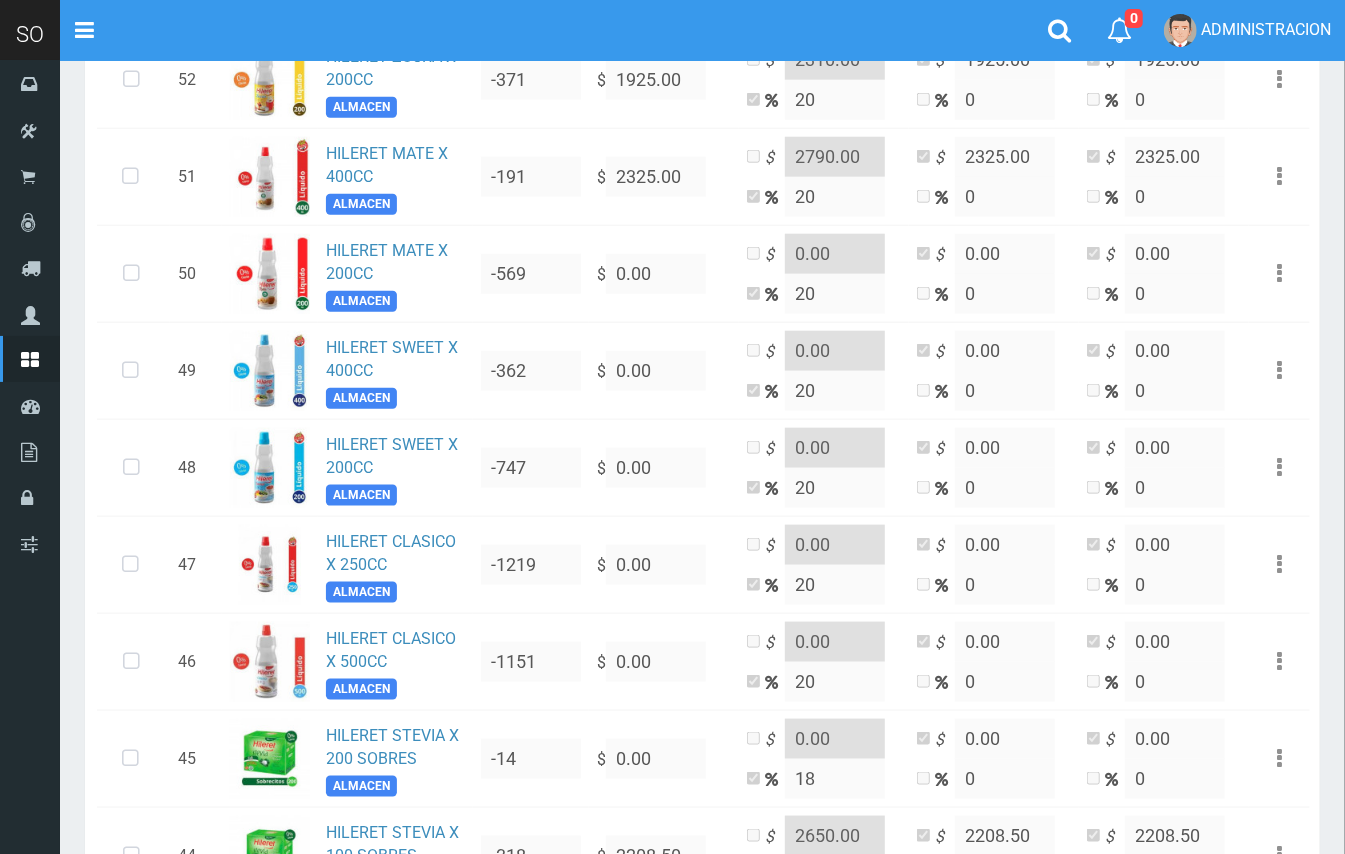 scroll, scrollTop: 1056, scrollLeft: 0, axis: vertical 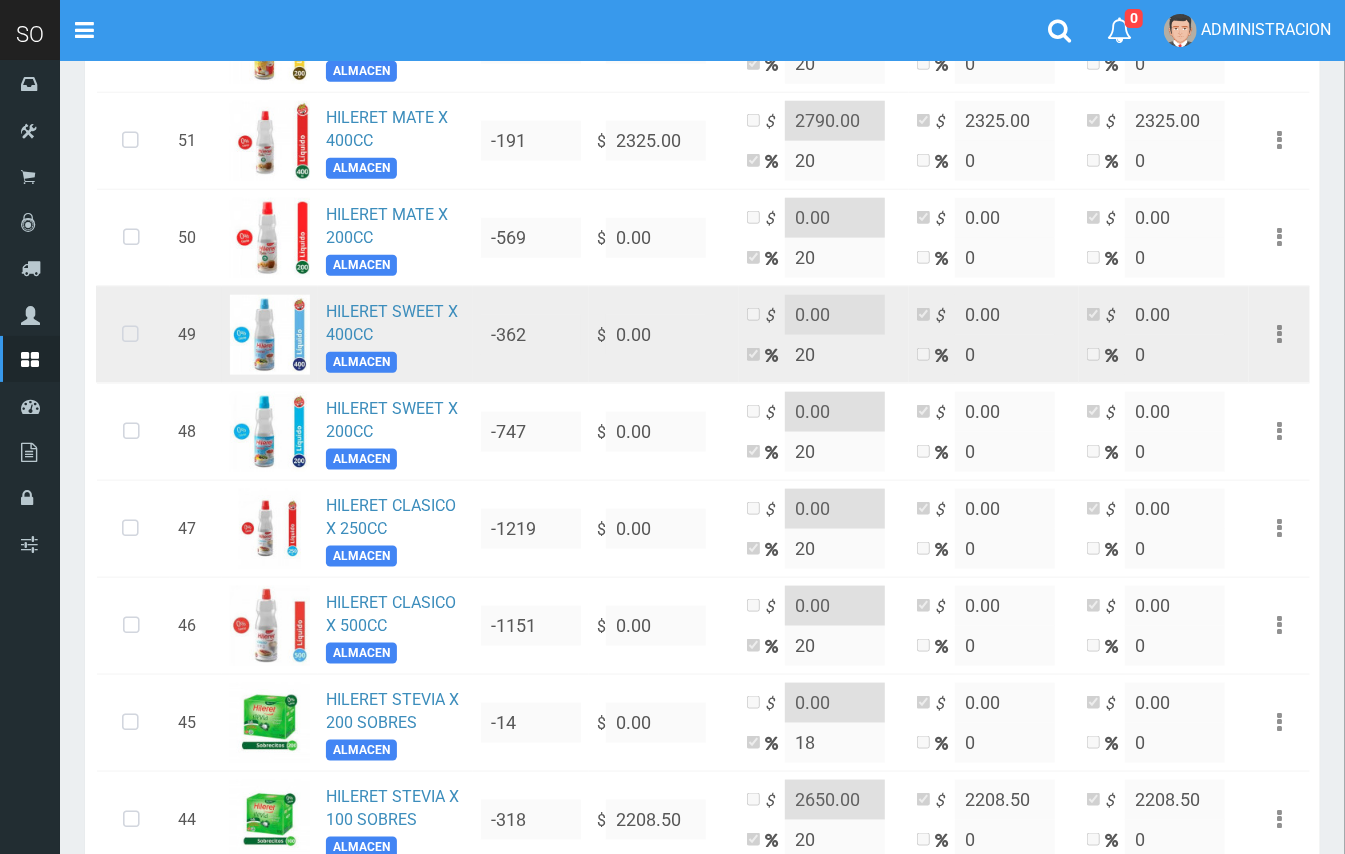click at bounding box center (130, 335) 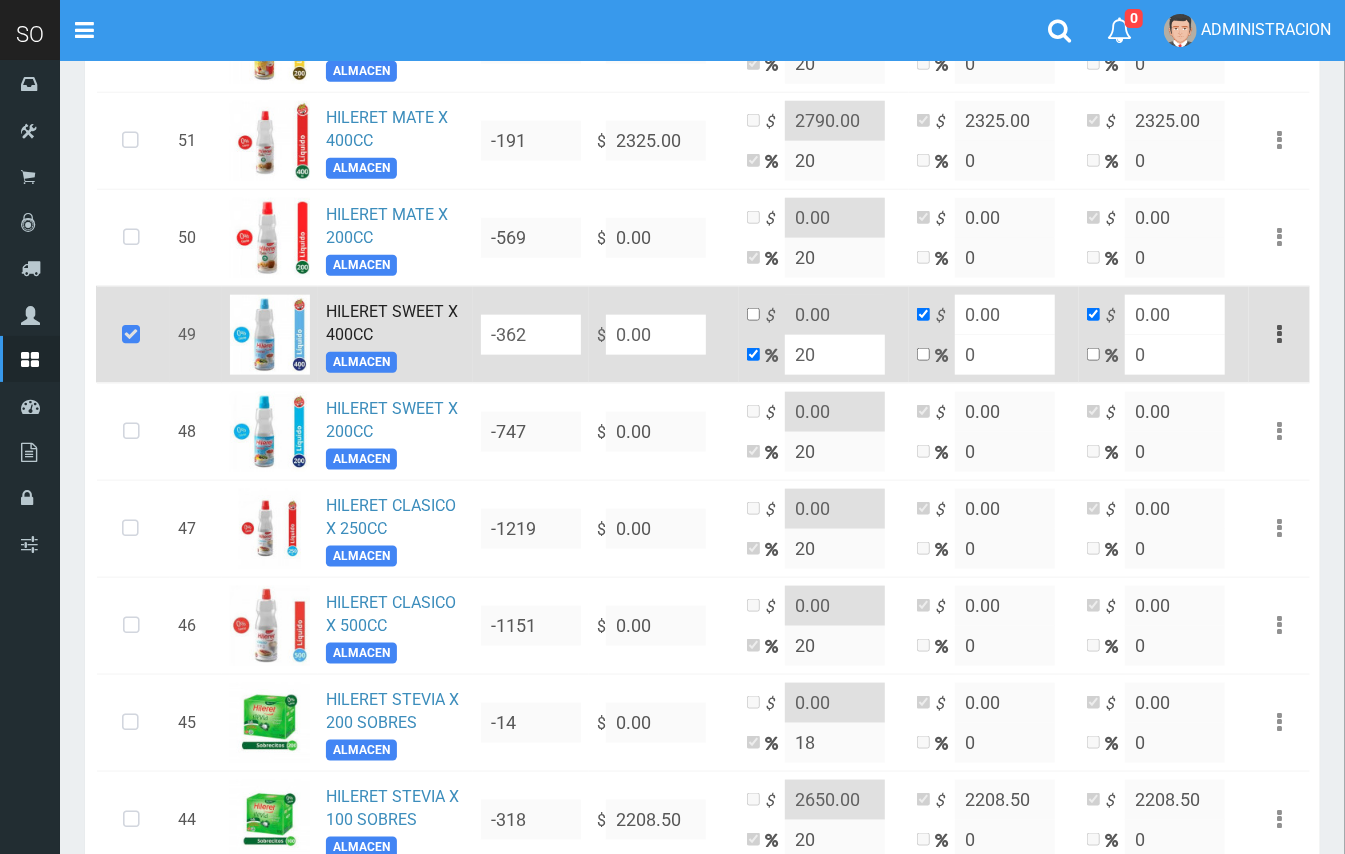 click on "HILERET SWEET X 400CC" at bounding box center (392, 323) 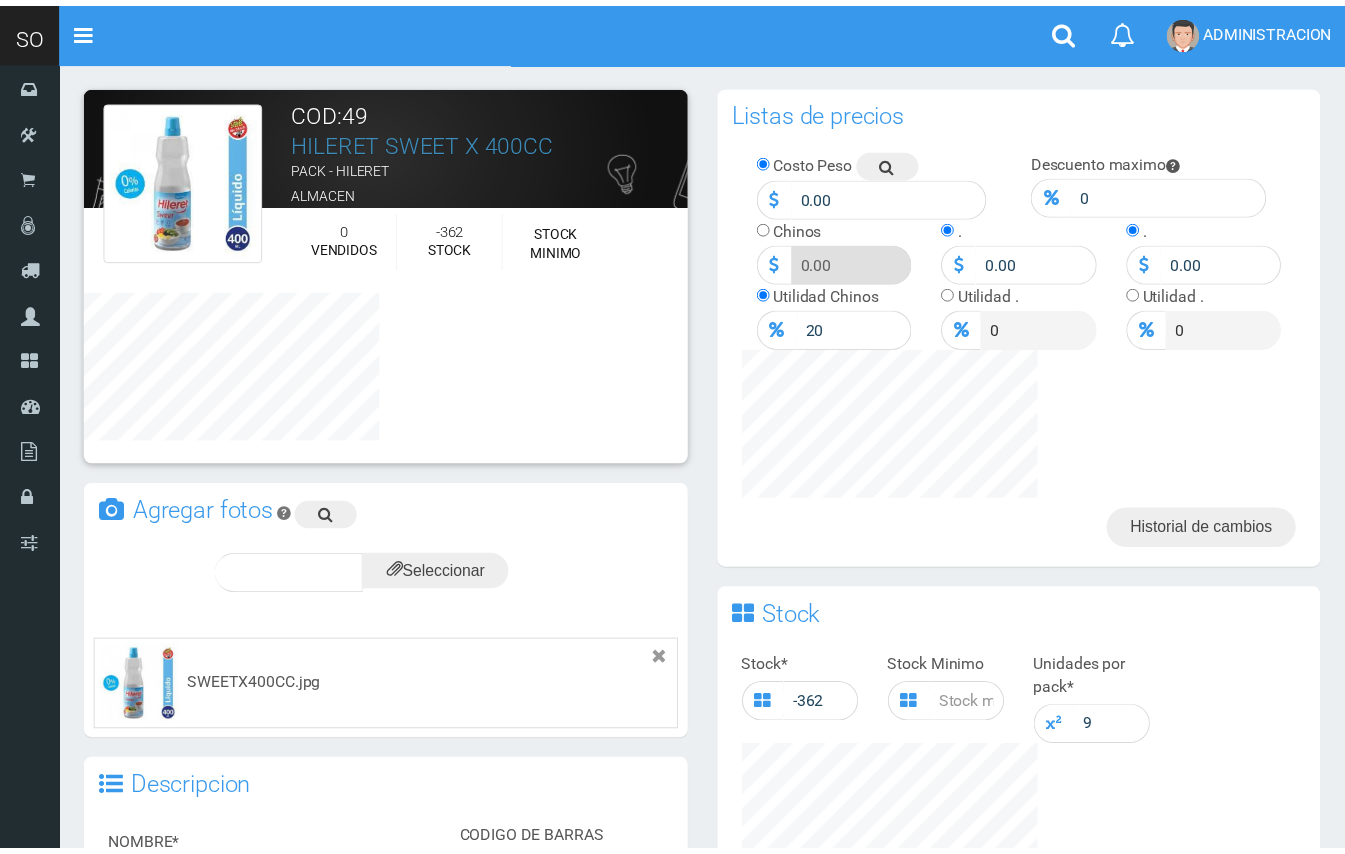 scroll, scrollTop: 0, scrollLeft: 0, axis: both 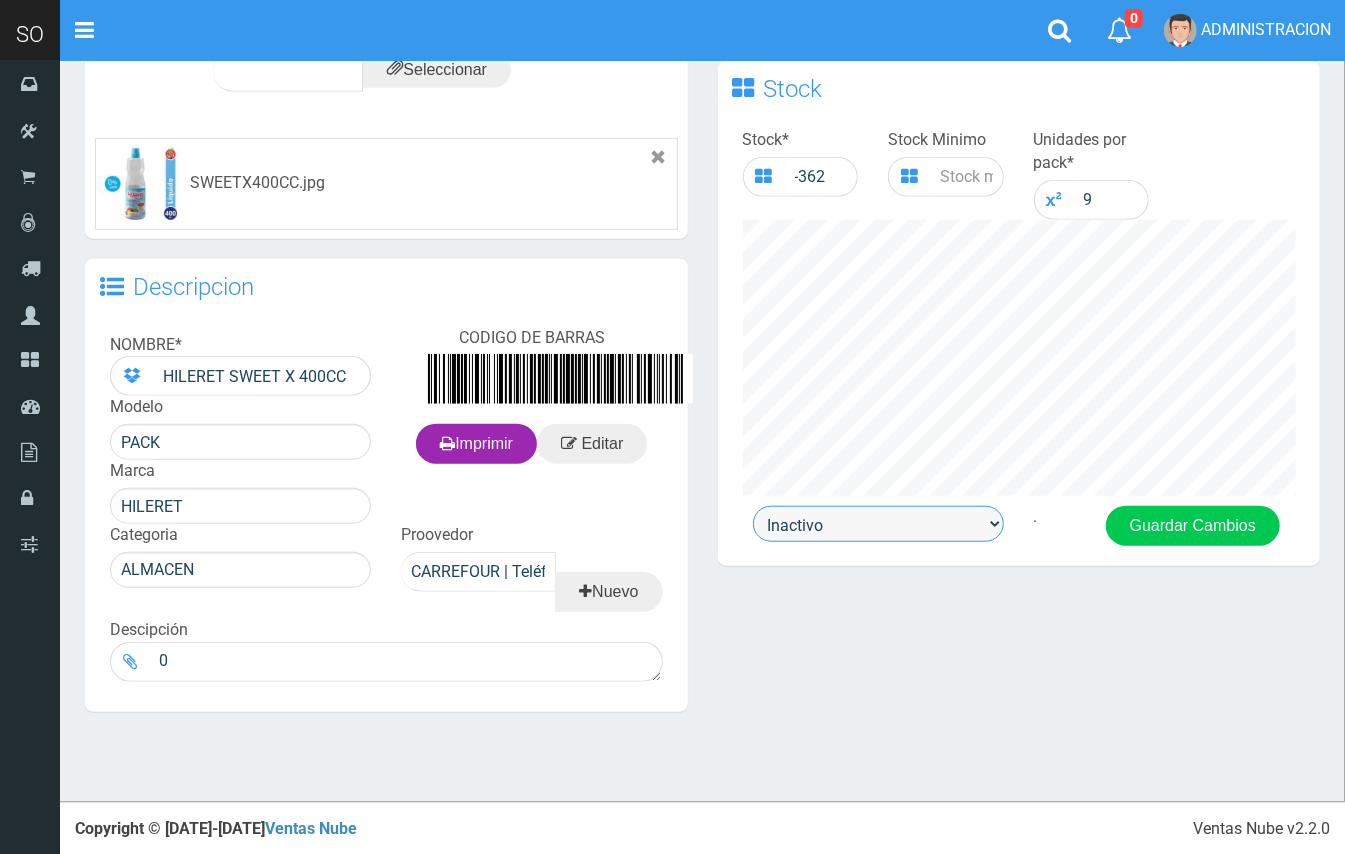 click on "Activo
Inactivo" at bounding box center (878, 524) 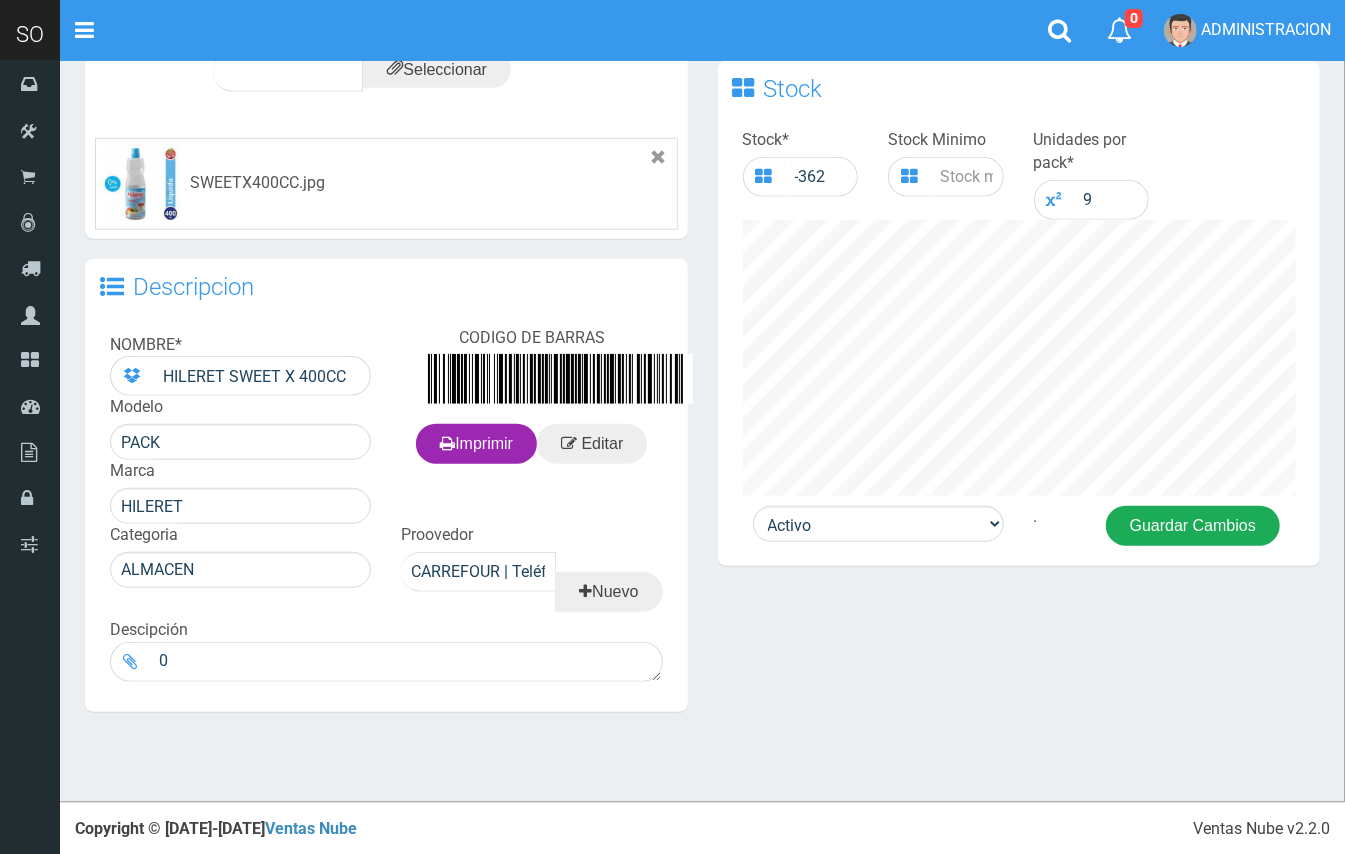 click on "Guardar Cambios" at bounding box center [1193, 526] 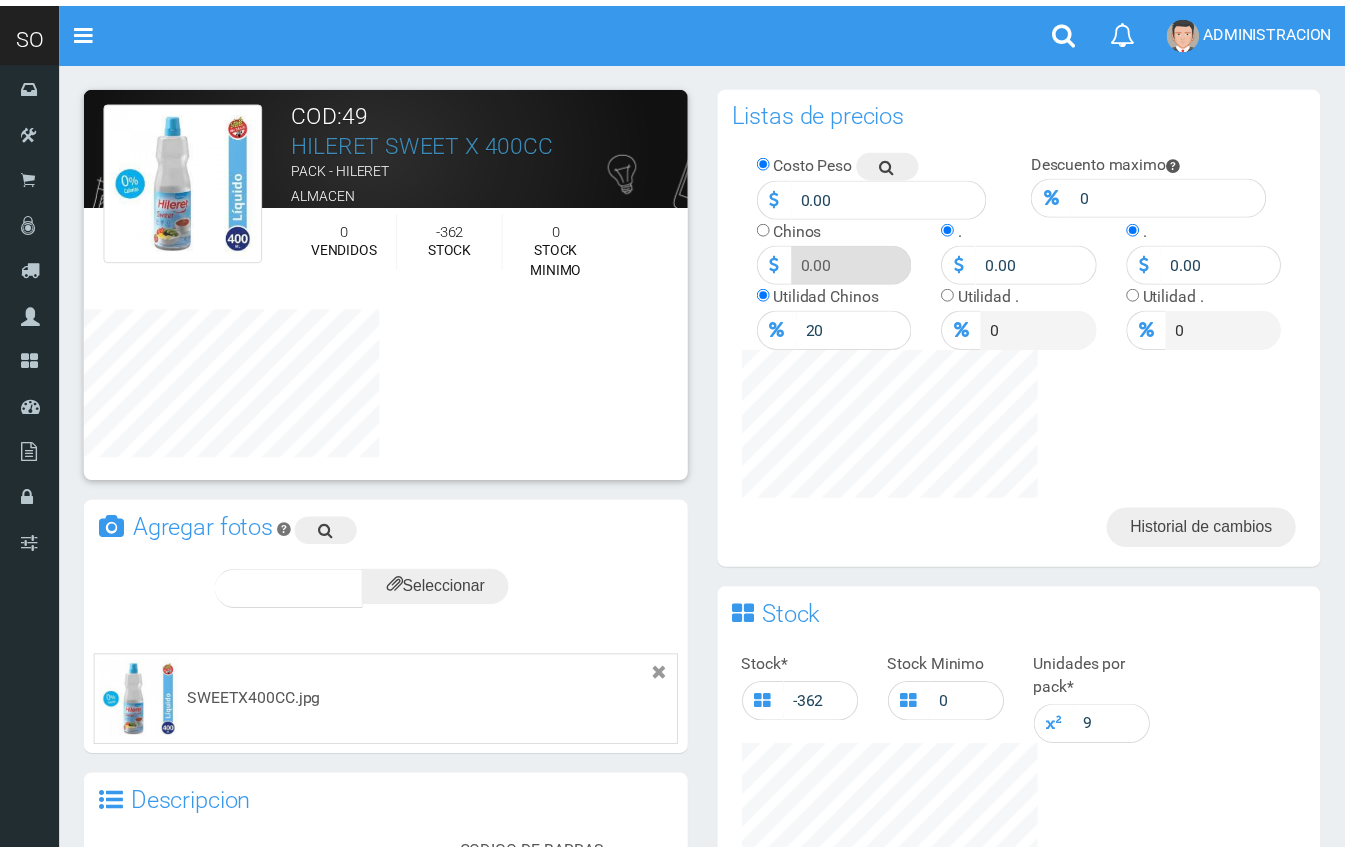 scroll, scrollTop: 0, scrollLeft: 0, axis: both 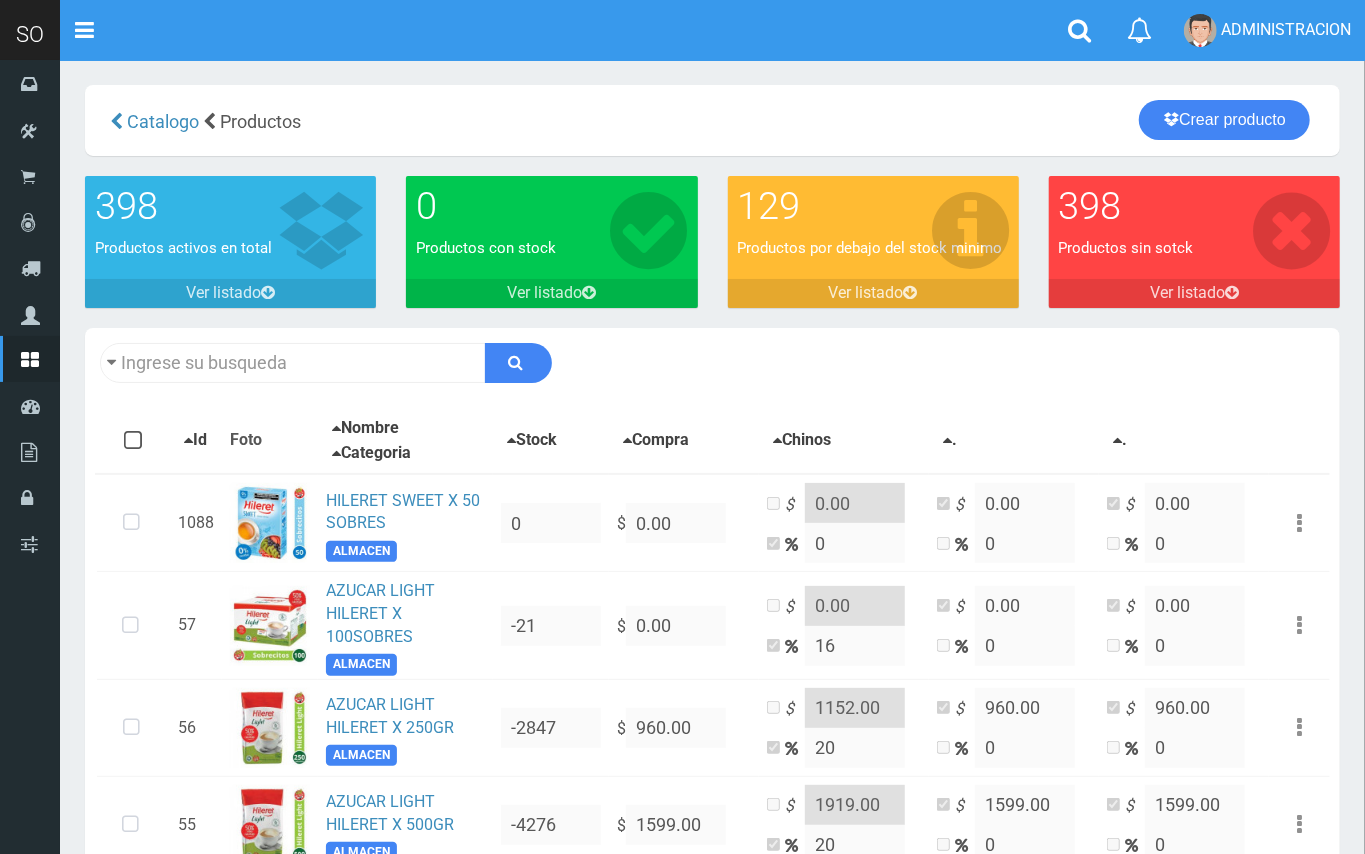 type on "hileret" 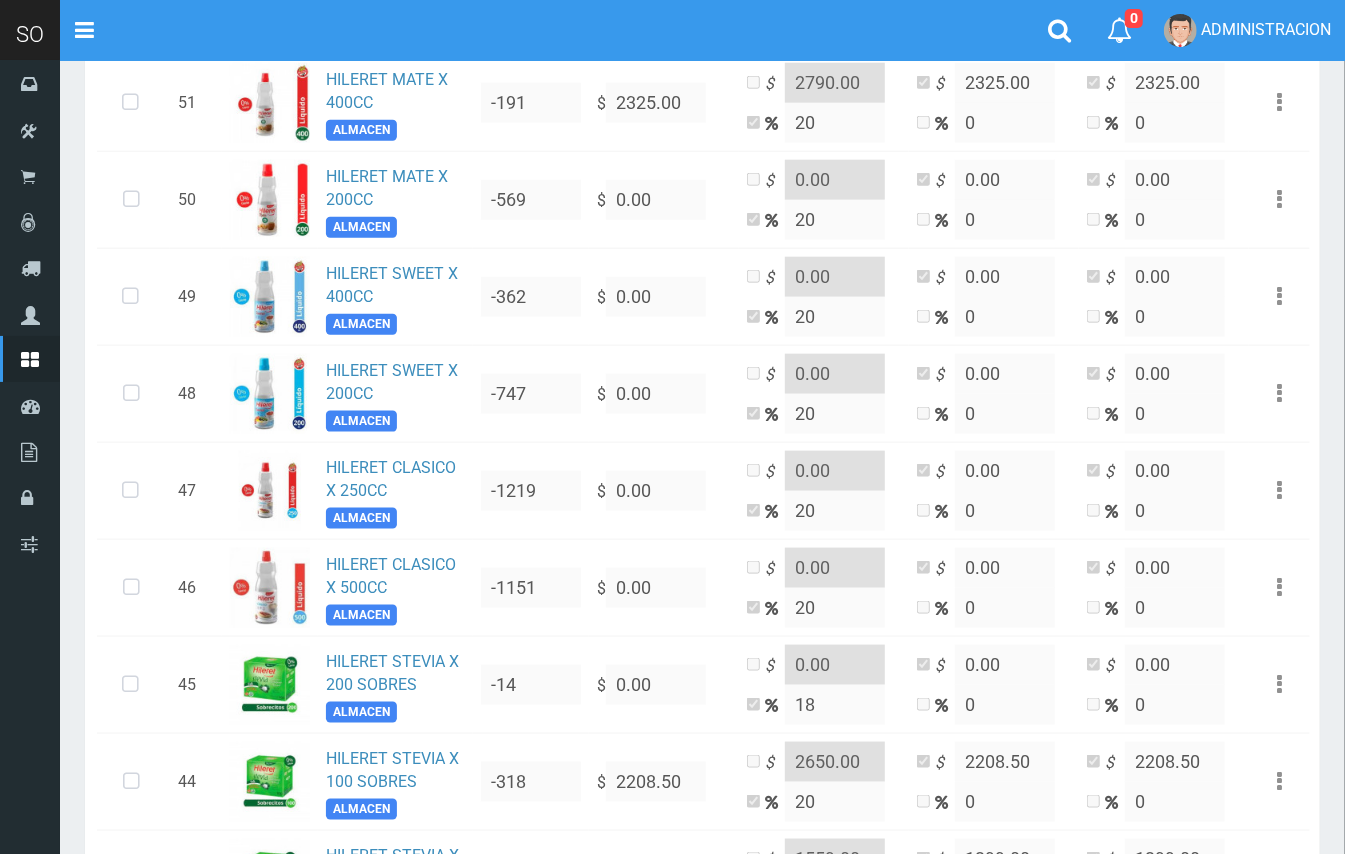 scroll, scrollTop: 1126, scrollLeft: 0, axis: vertical 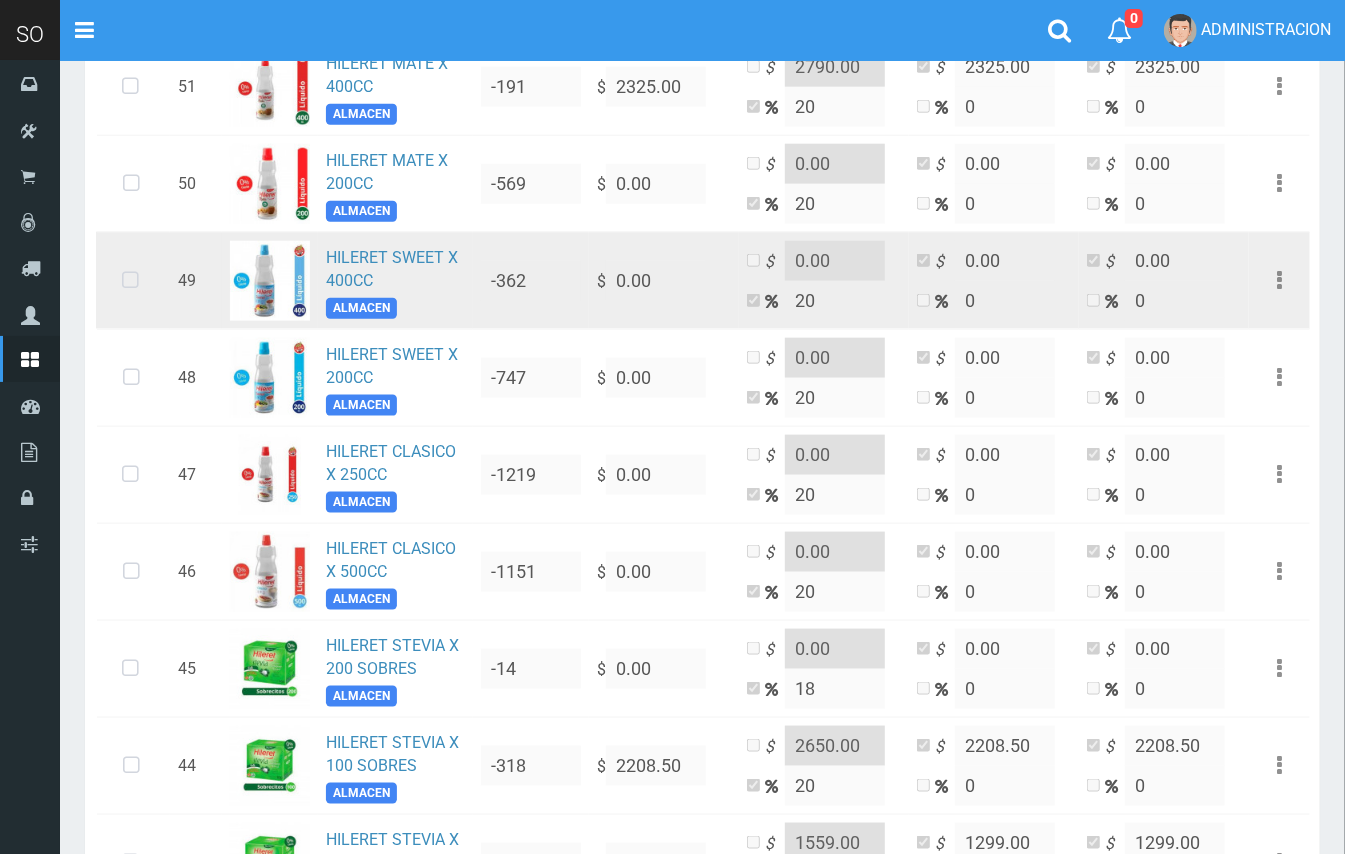 click at bounding box center (130, 281) 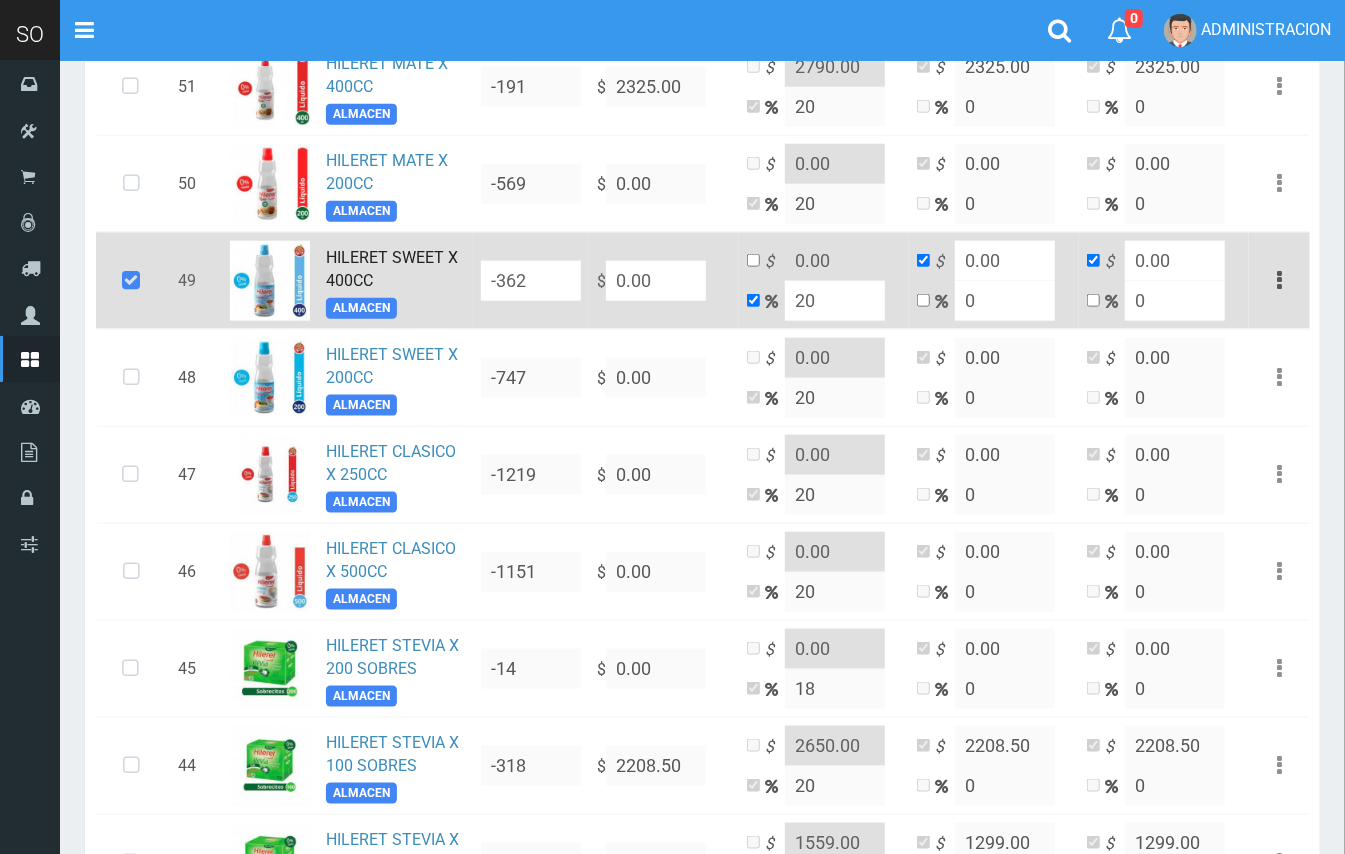 drag, startPoint x: 706, startPoint y: 272, endPoint x: 650, endPoint y: 268, distance: 56.142673 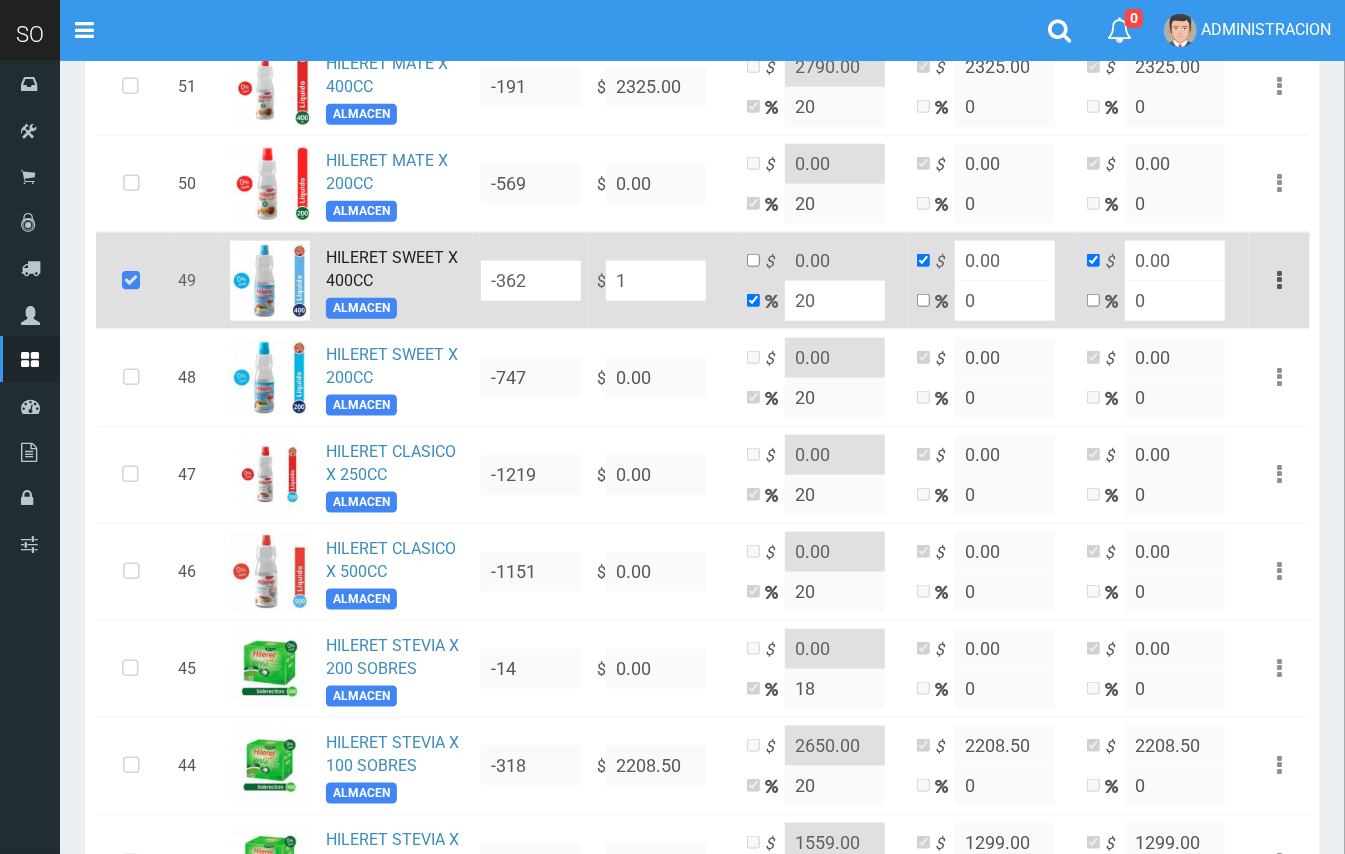type on "1.2" 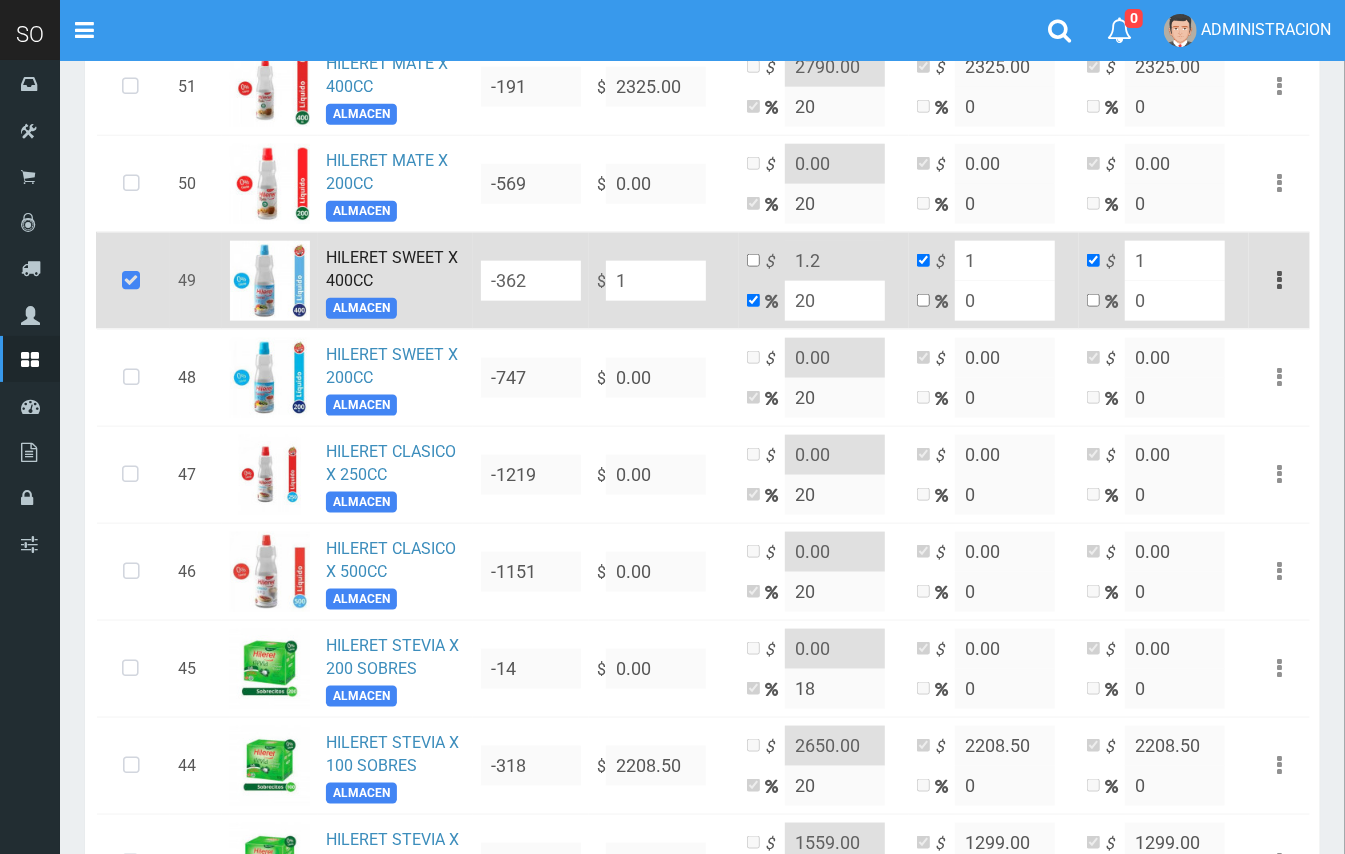 type on "19" 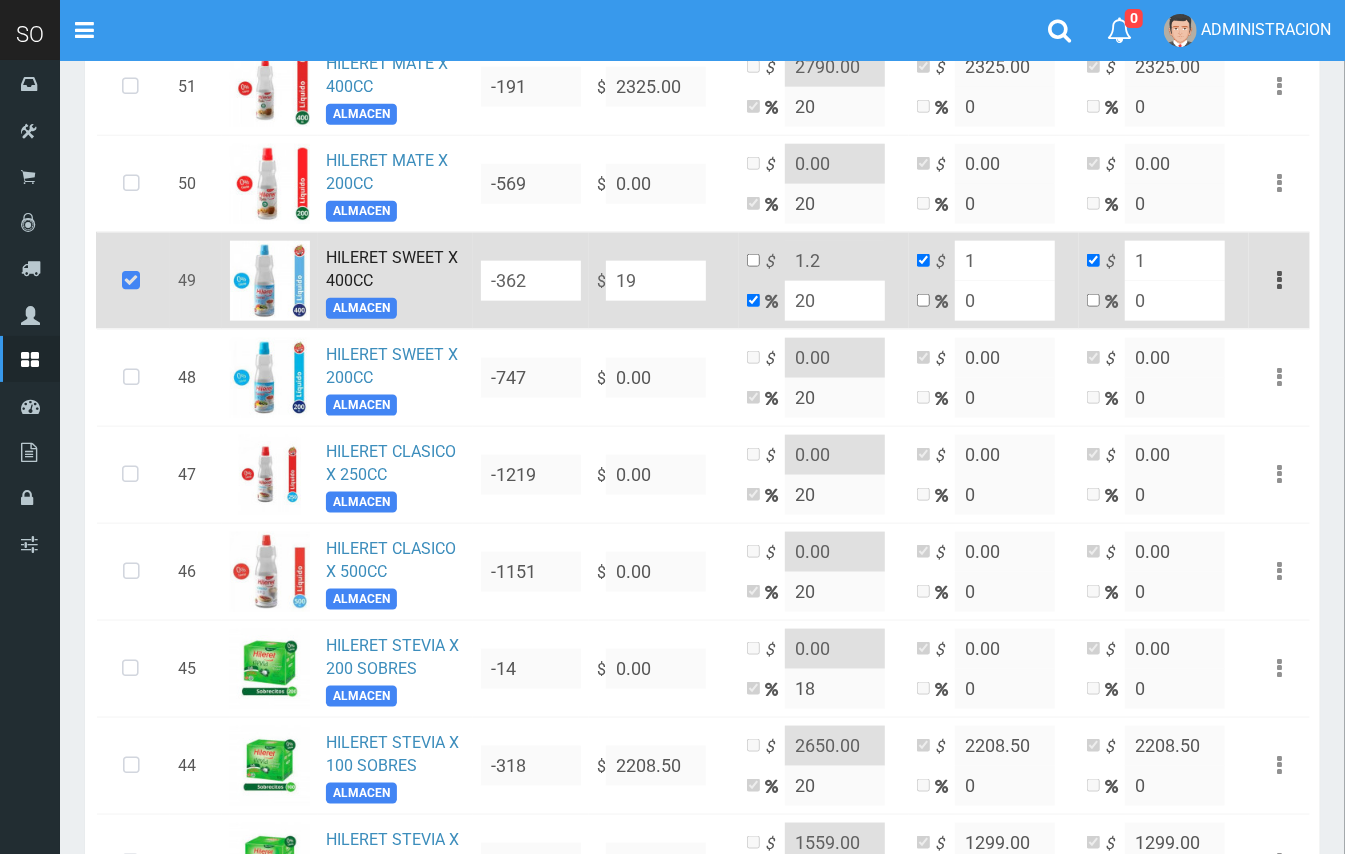 type on "22.8" 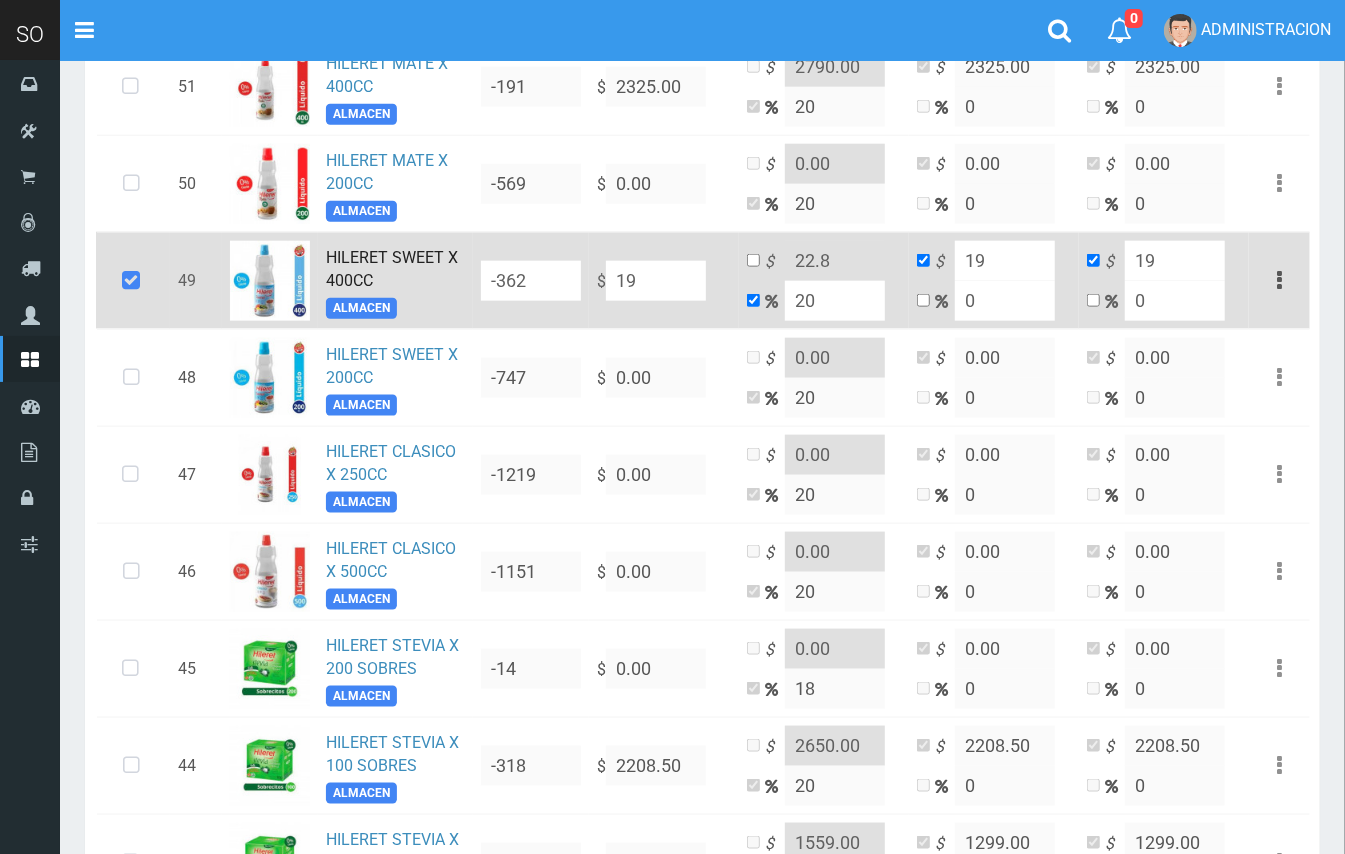 type on "190" 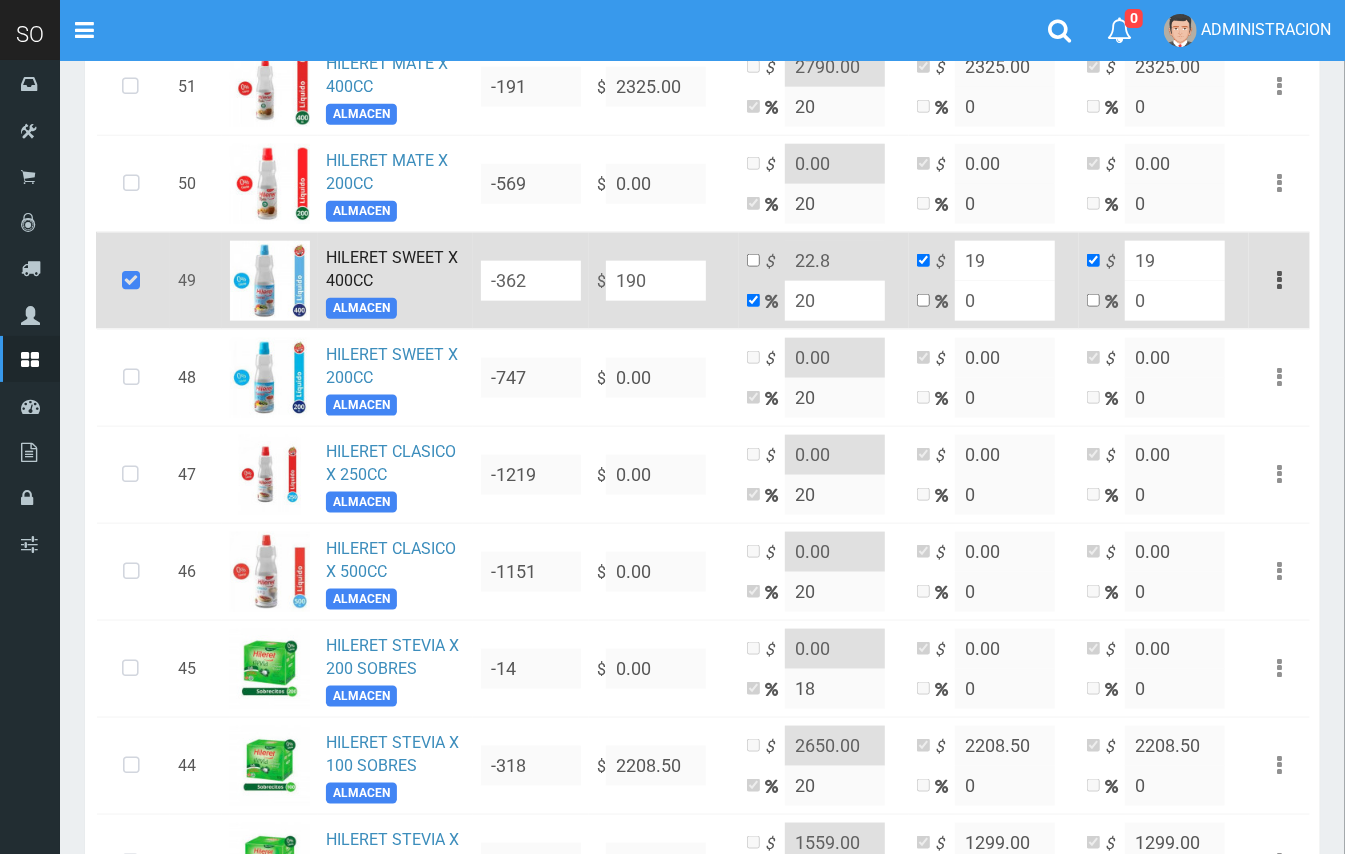 type on "228" 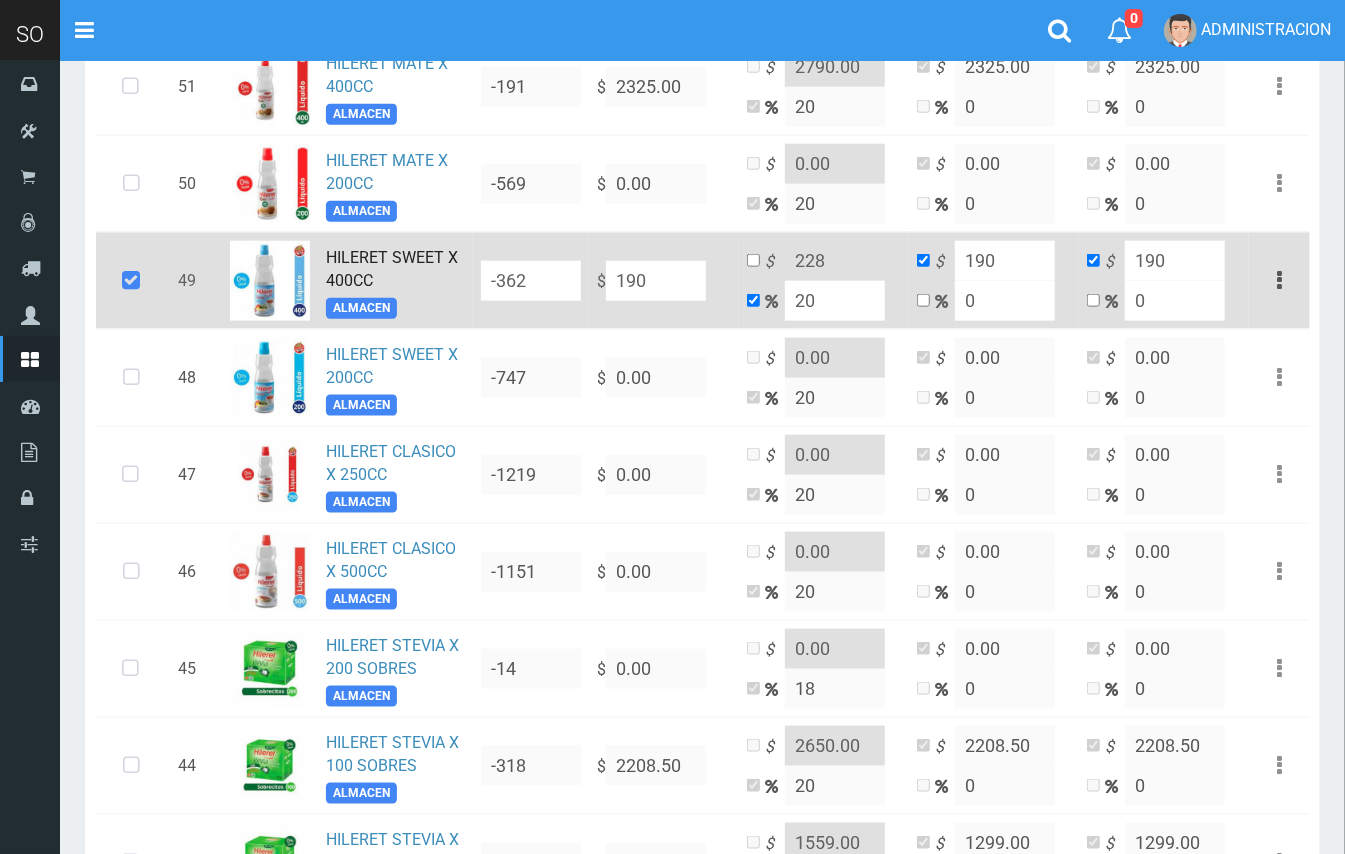 type on "1905" 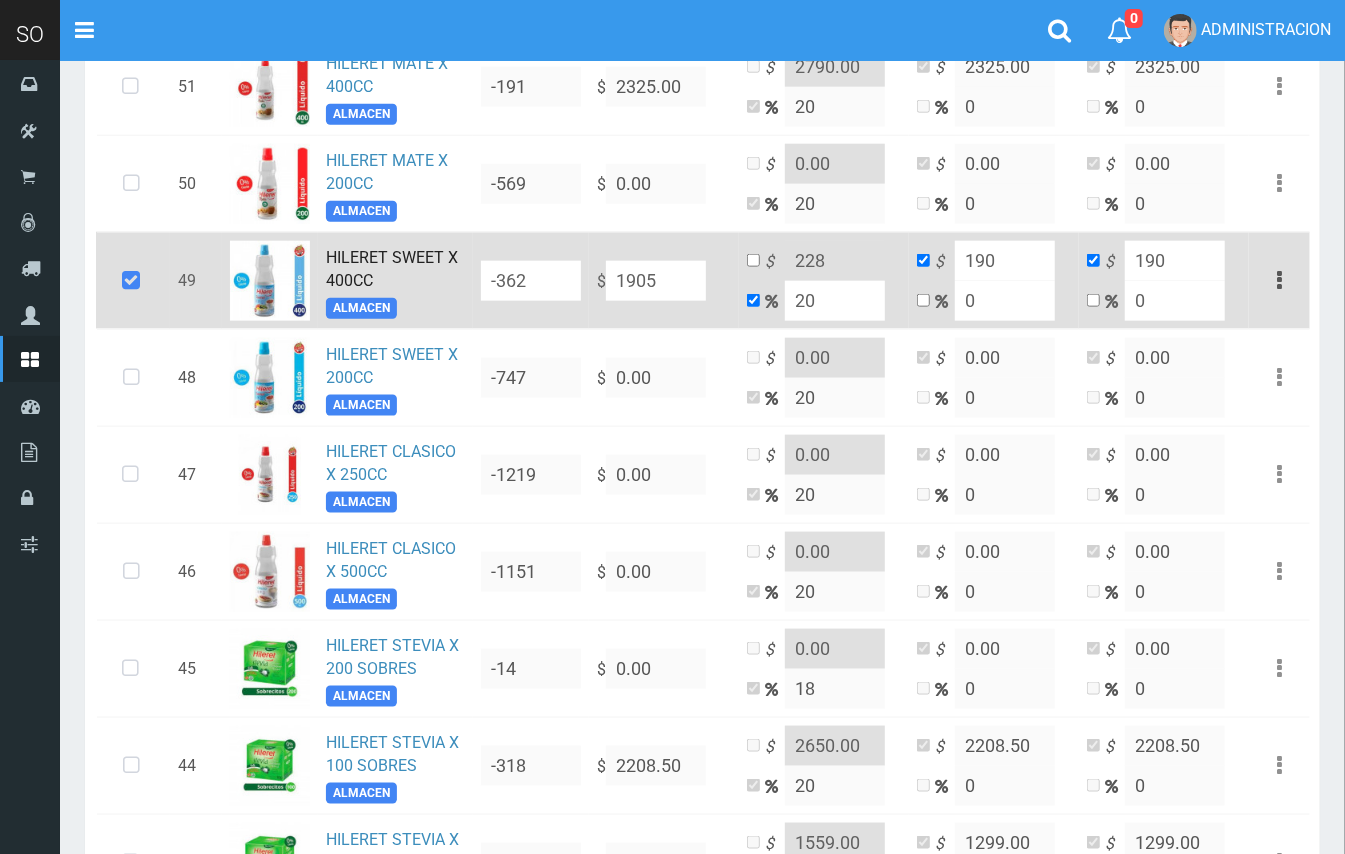 type on "2286" 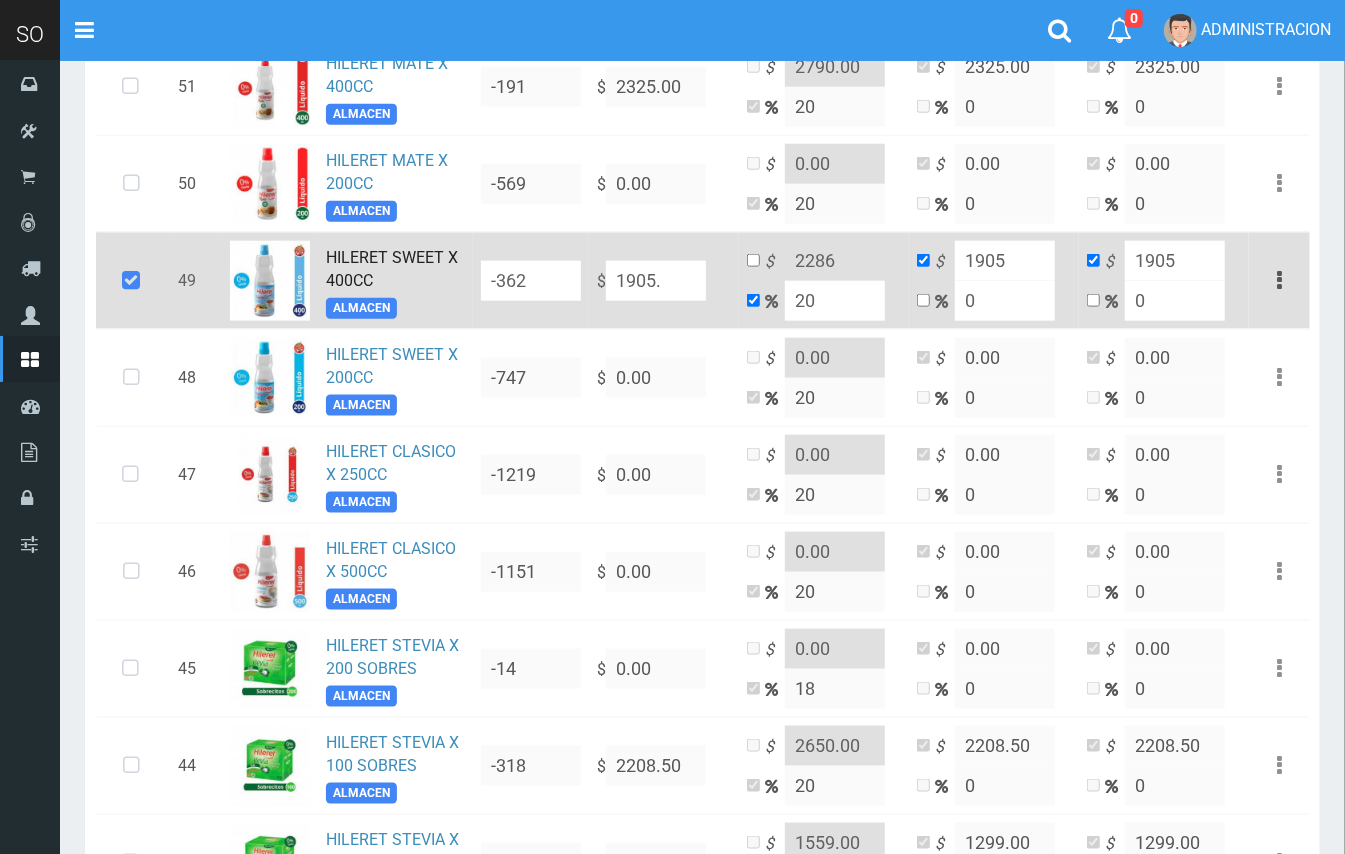 type on "1905.5" 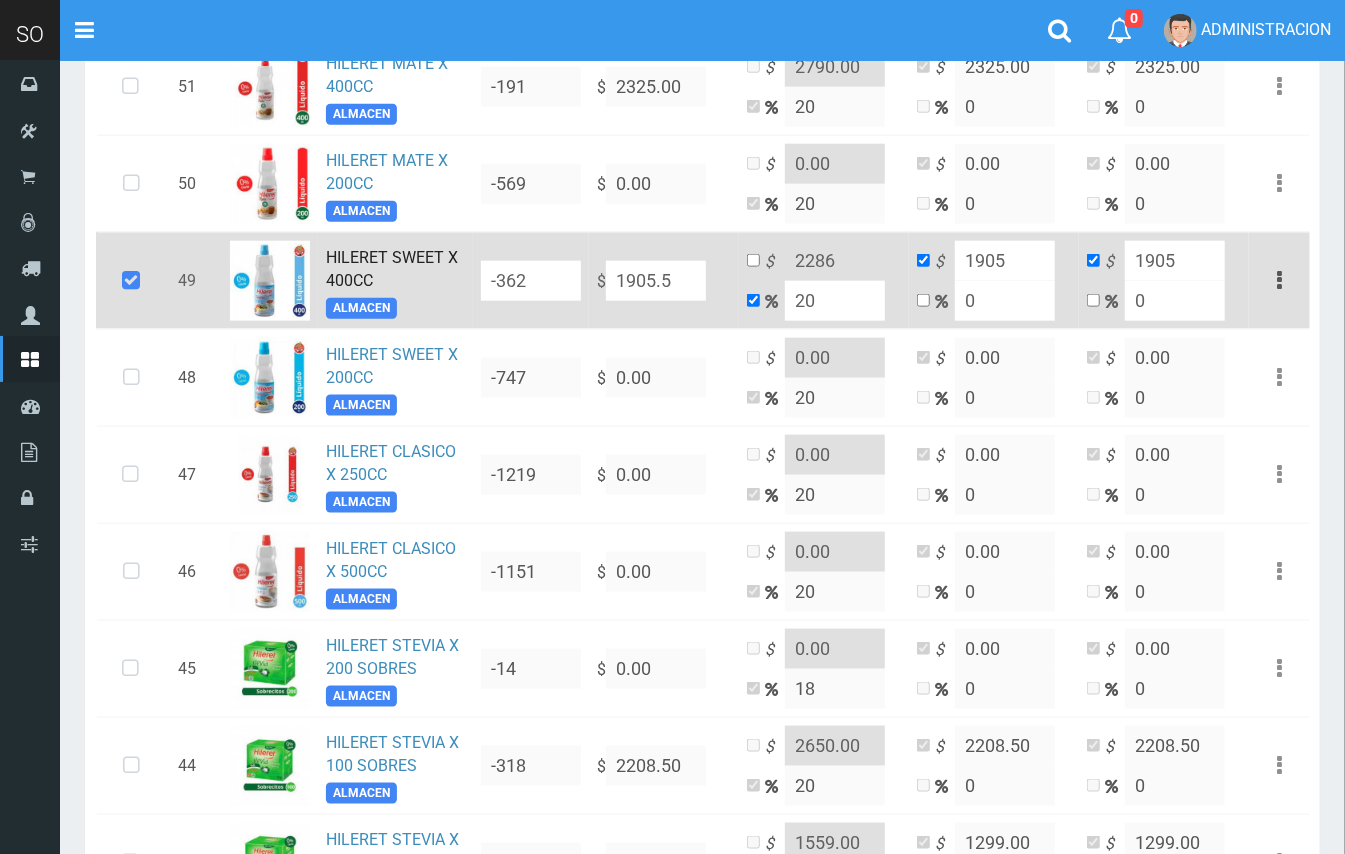 type on "2286.6" 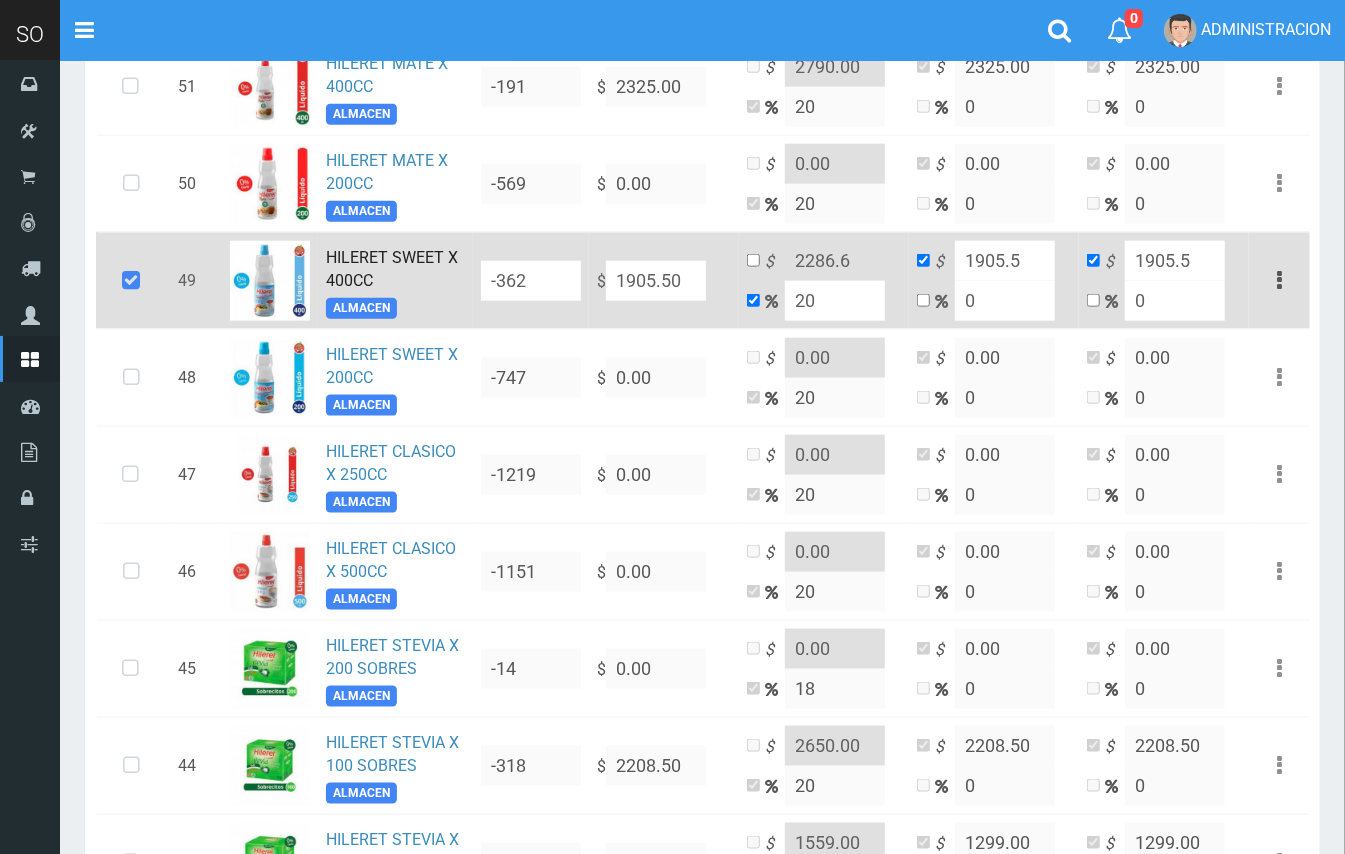 type on "1905.50" 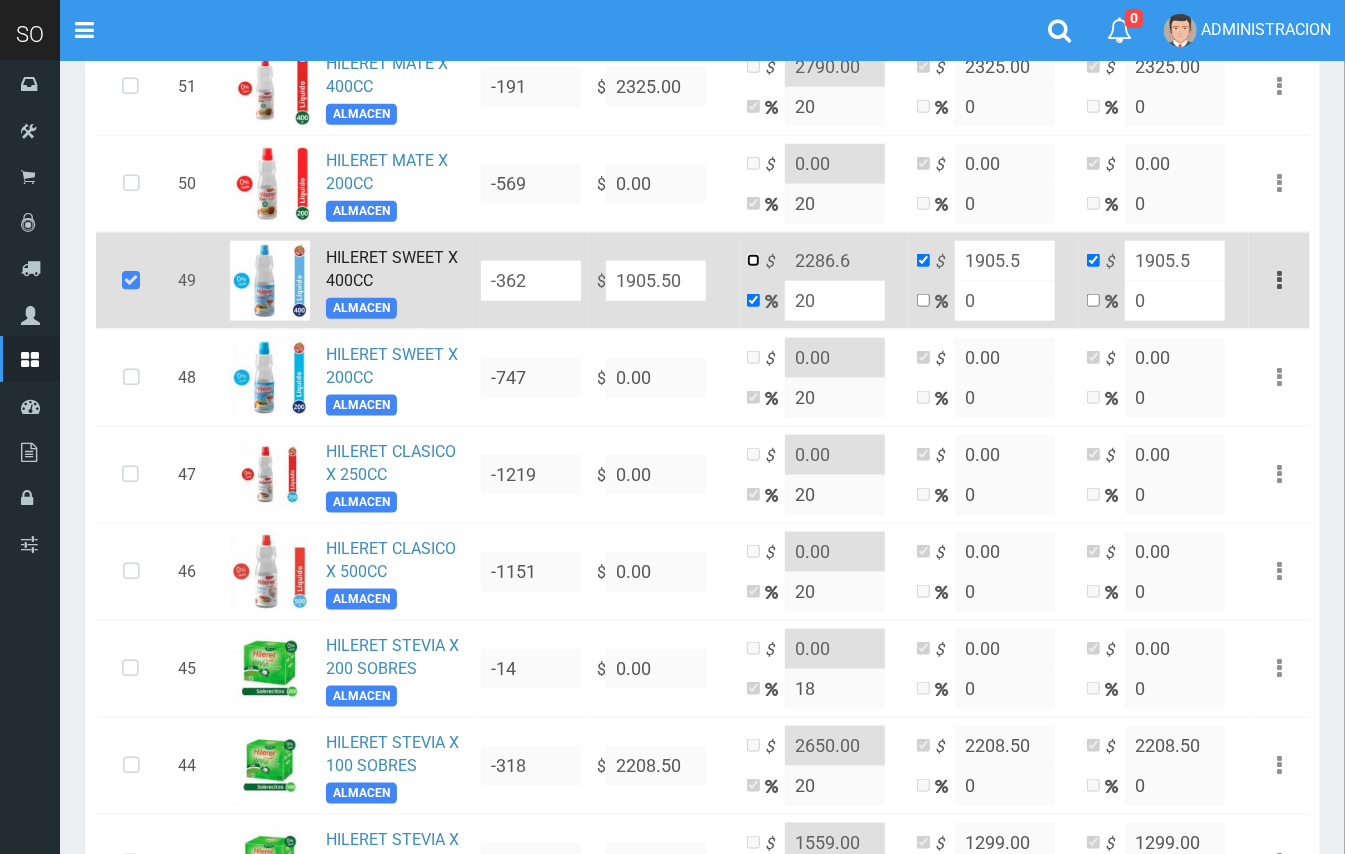 drag, startPoint x: 754, startPoint y: 262, endPoint x: 876, endPoint y: 266, distance: 122.06556 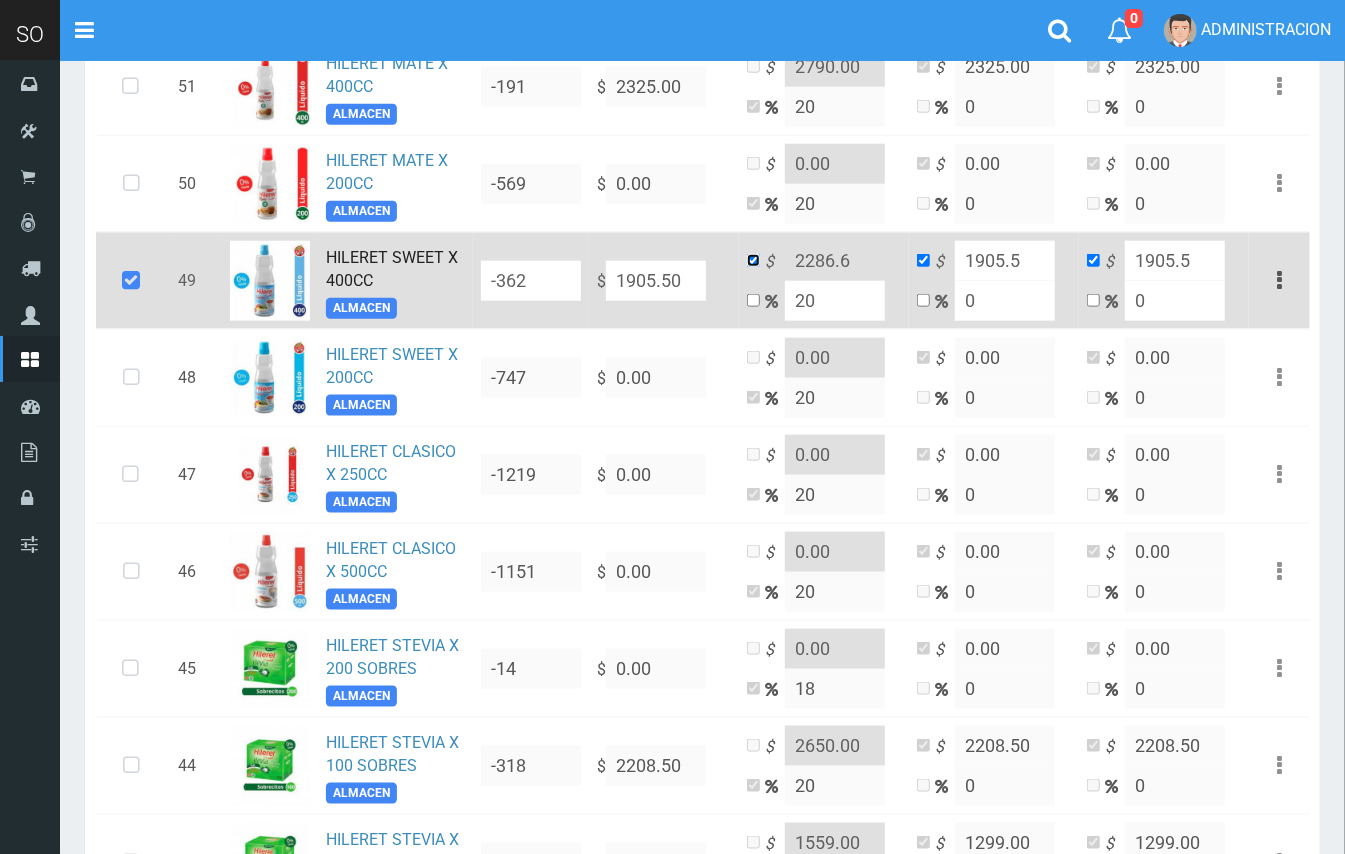 checkbox on "false" 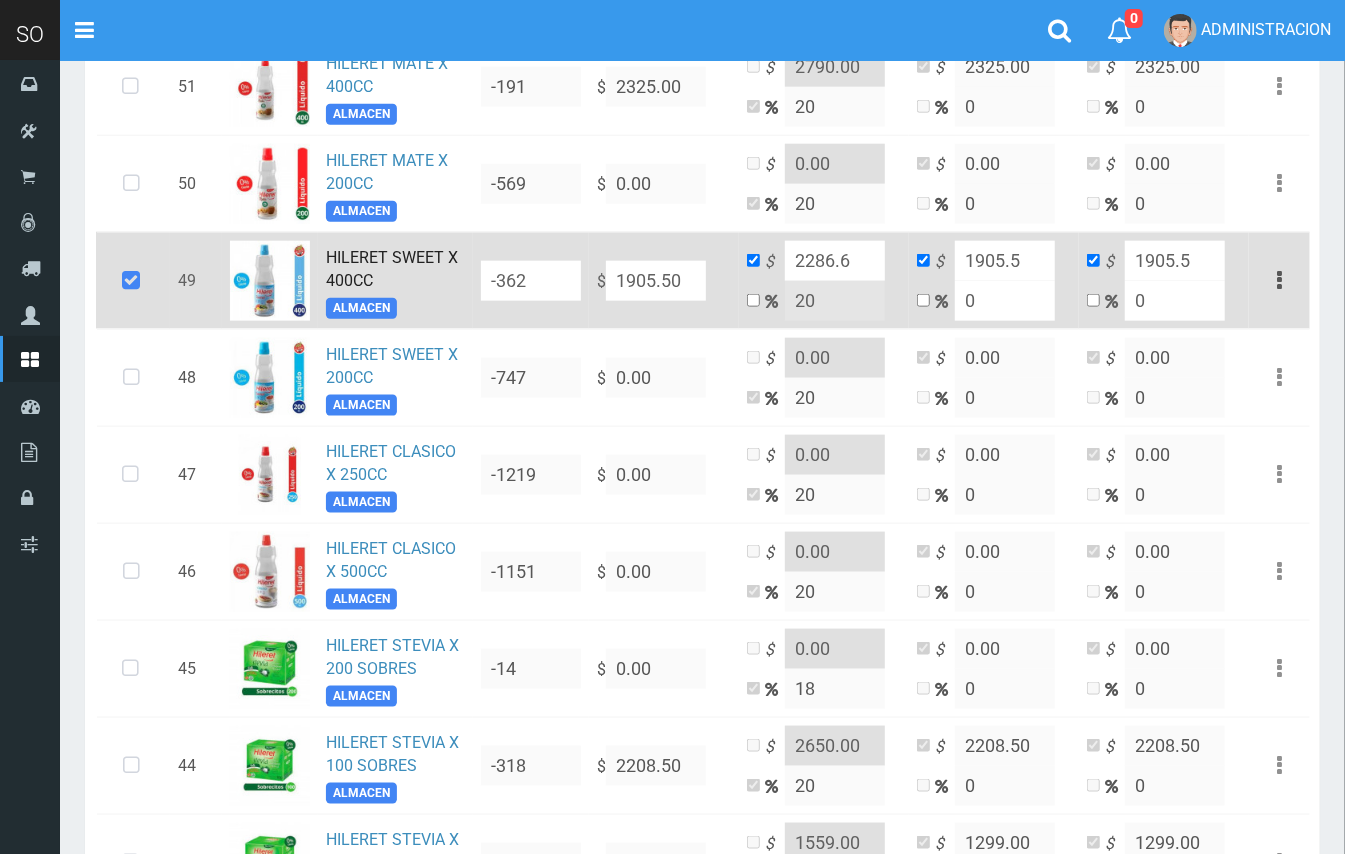 drag, startPoint x: 870, startPoint y: 264, endPoint x: 824, endPoint y: 261, distance: 46.09772 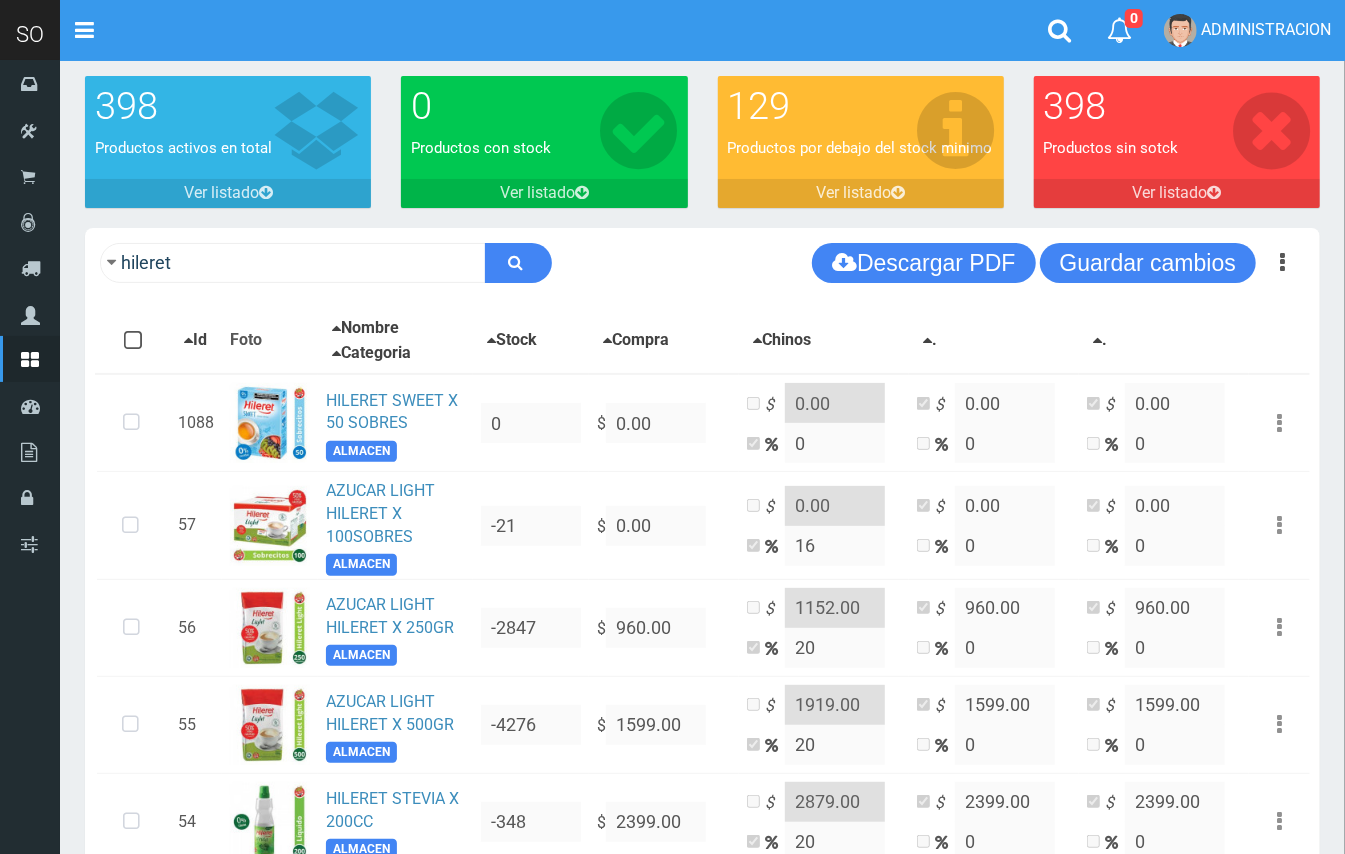 scroll, scrollTop: 69, scrollLeft: 0, axis: vertical 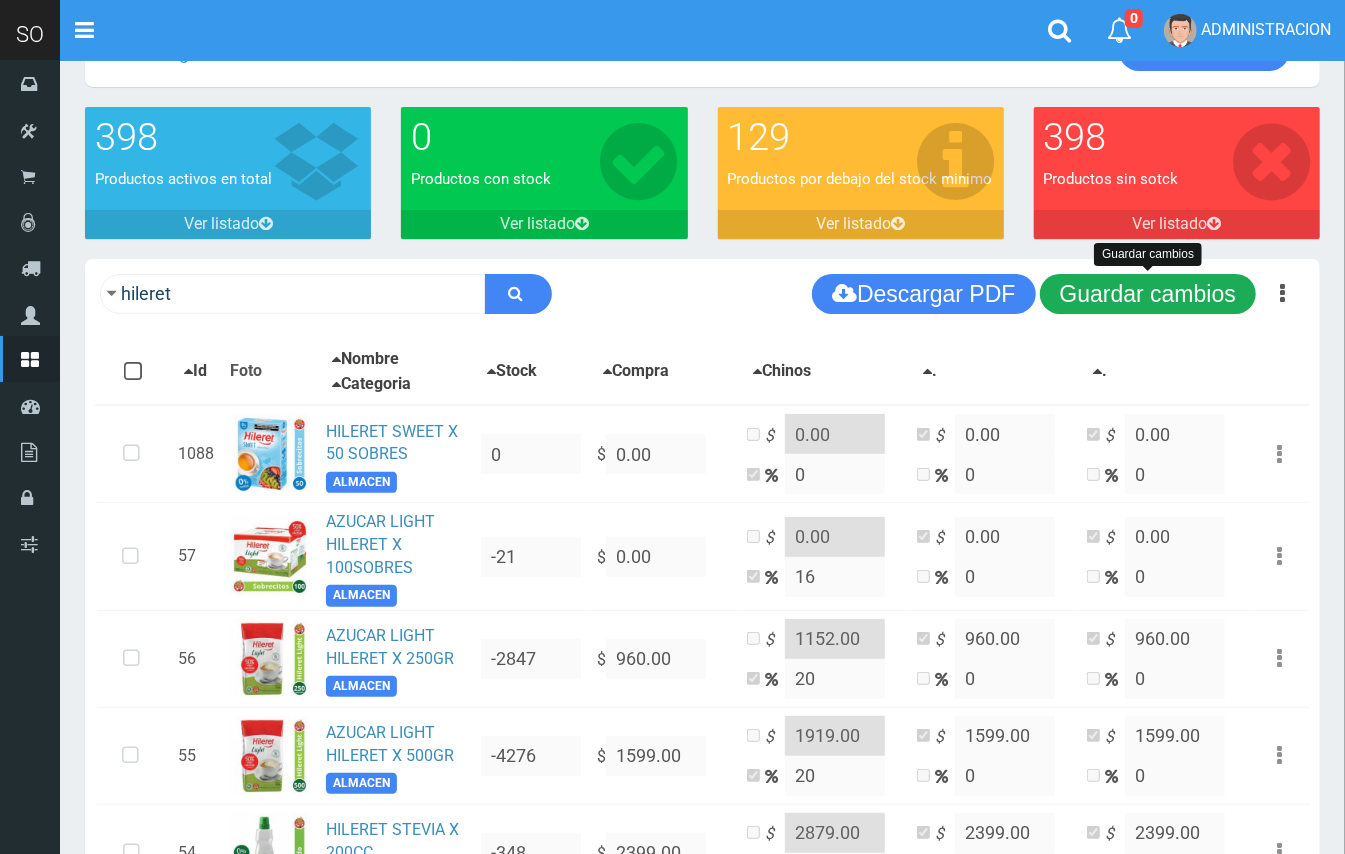 type on "2287.00" 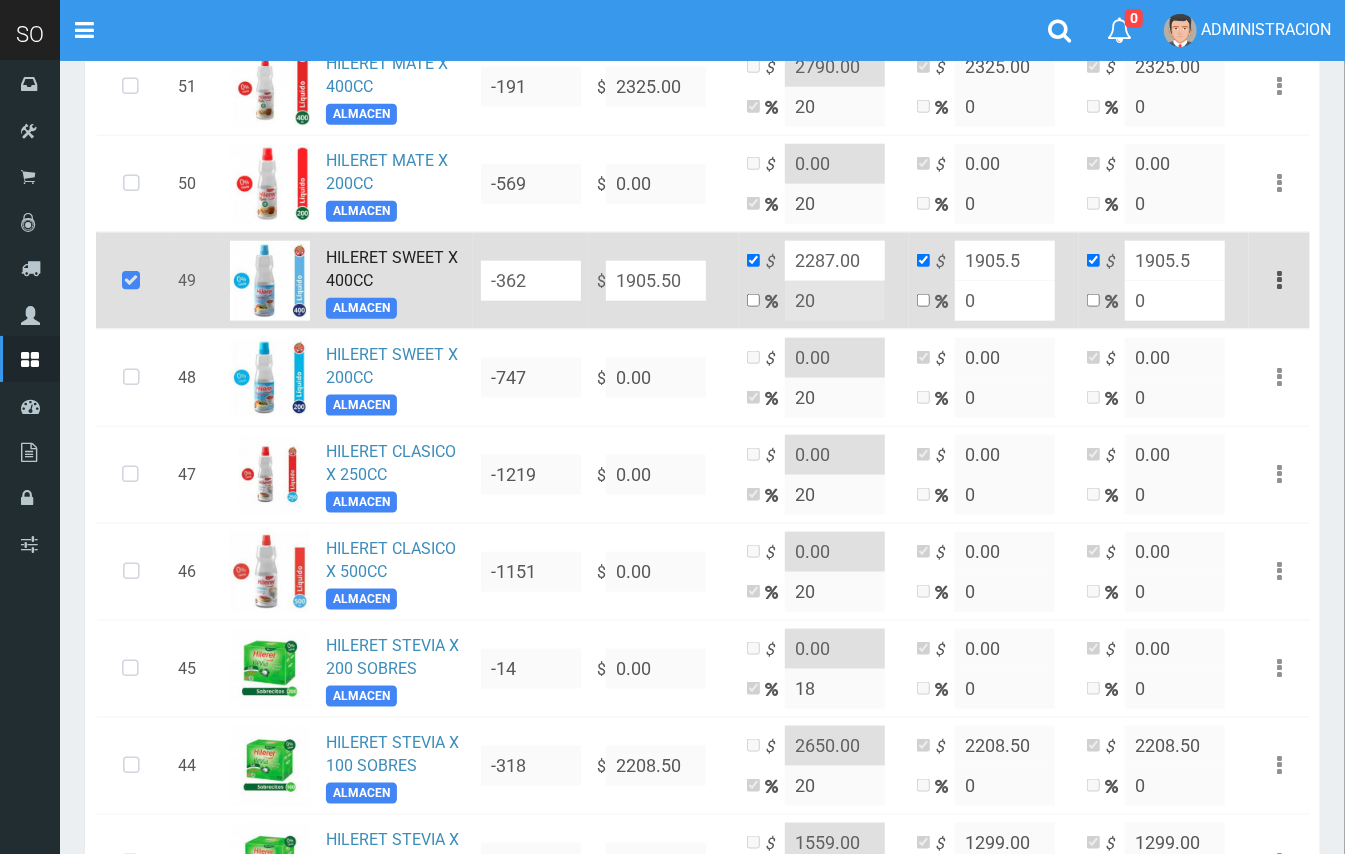scroll, scrollTop: 1146, scrollLeft: 0, axis: vertical 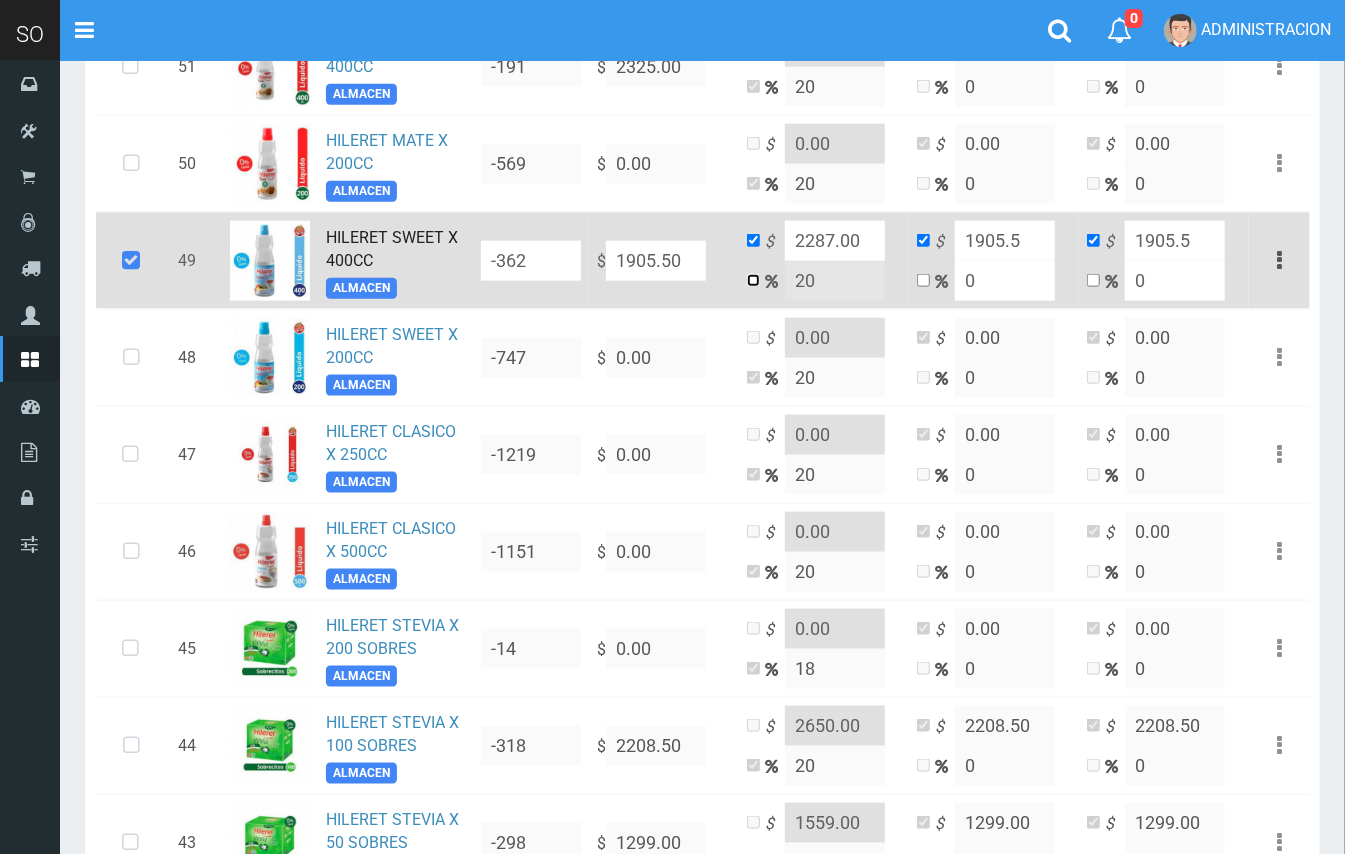 click at bounding box center (753, 280) 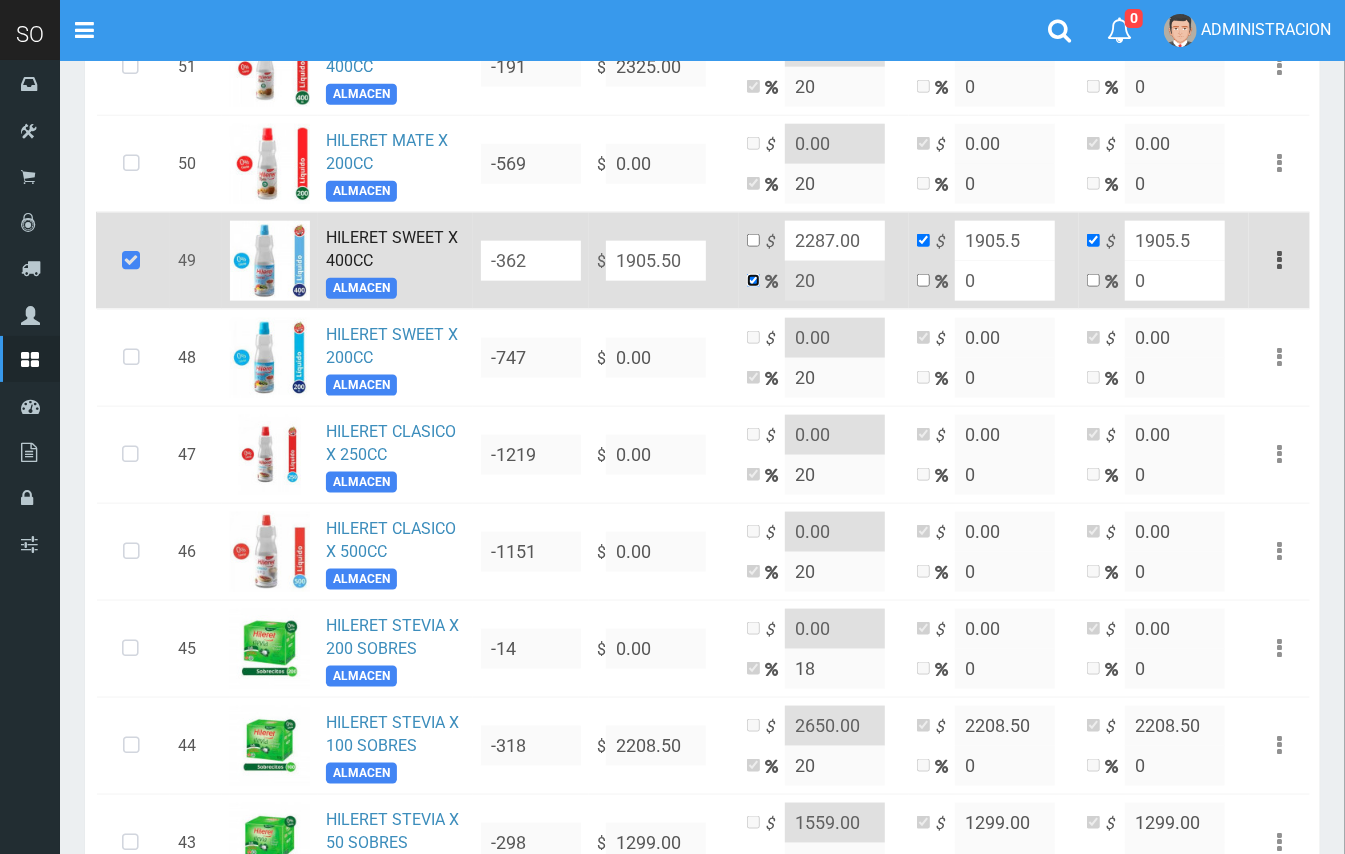 checkbox on "false" 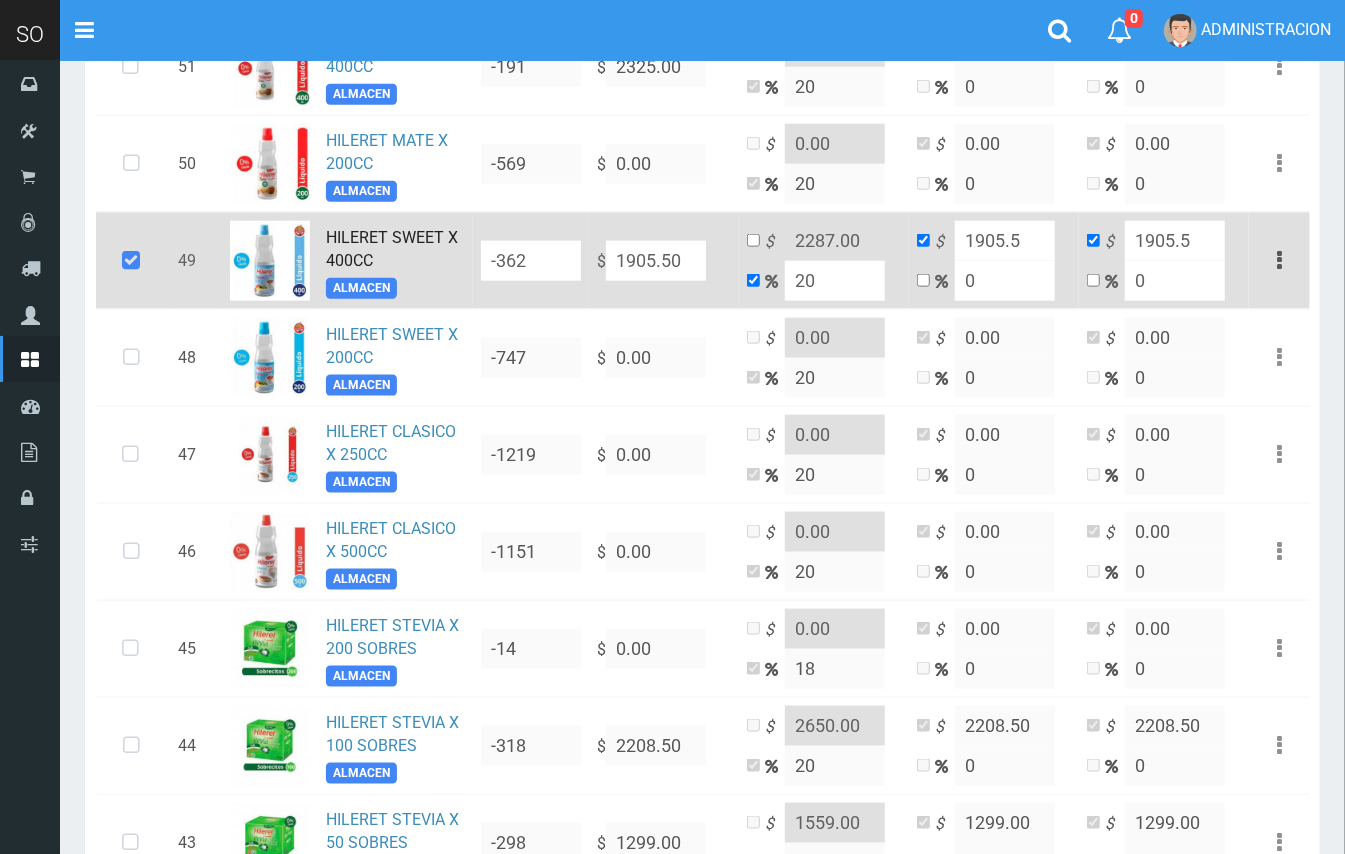 drag, startPoint x: 820, startPoint y: 281, endPoint x: 634, endPoint y: 46, distance: 299.7015 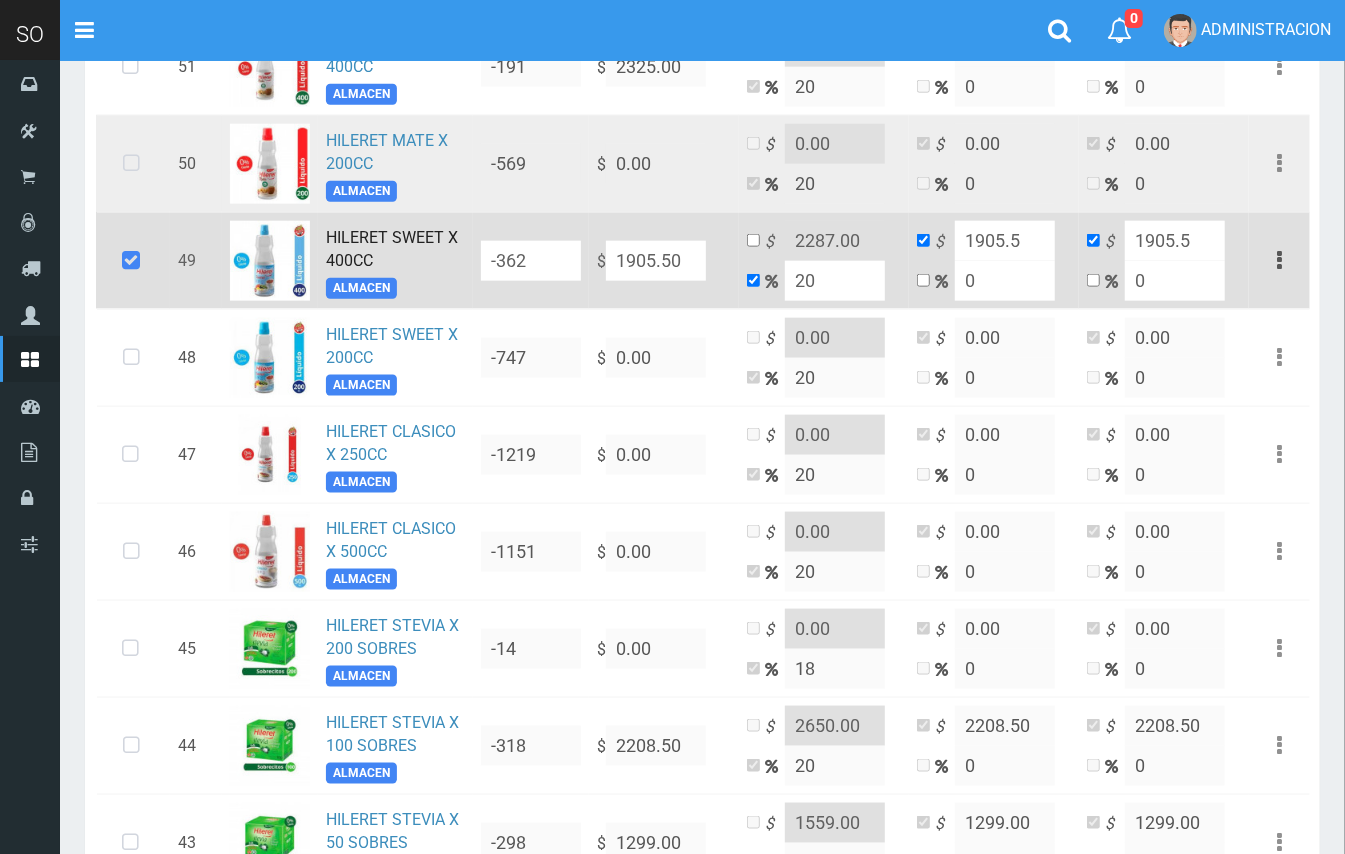 type on "1" 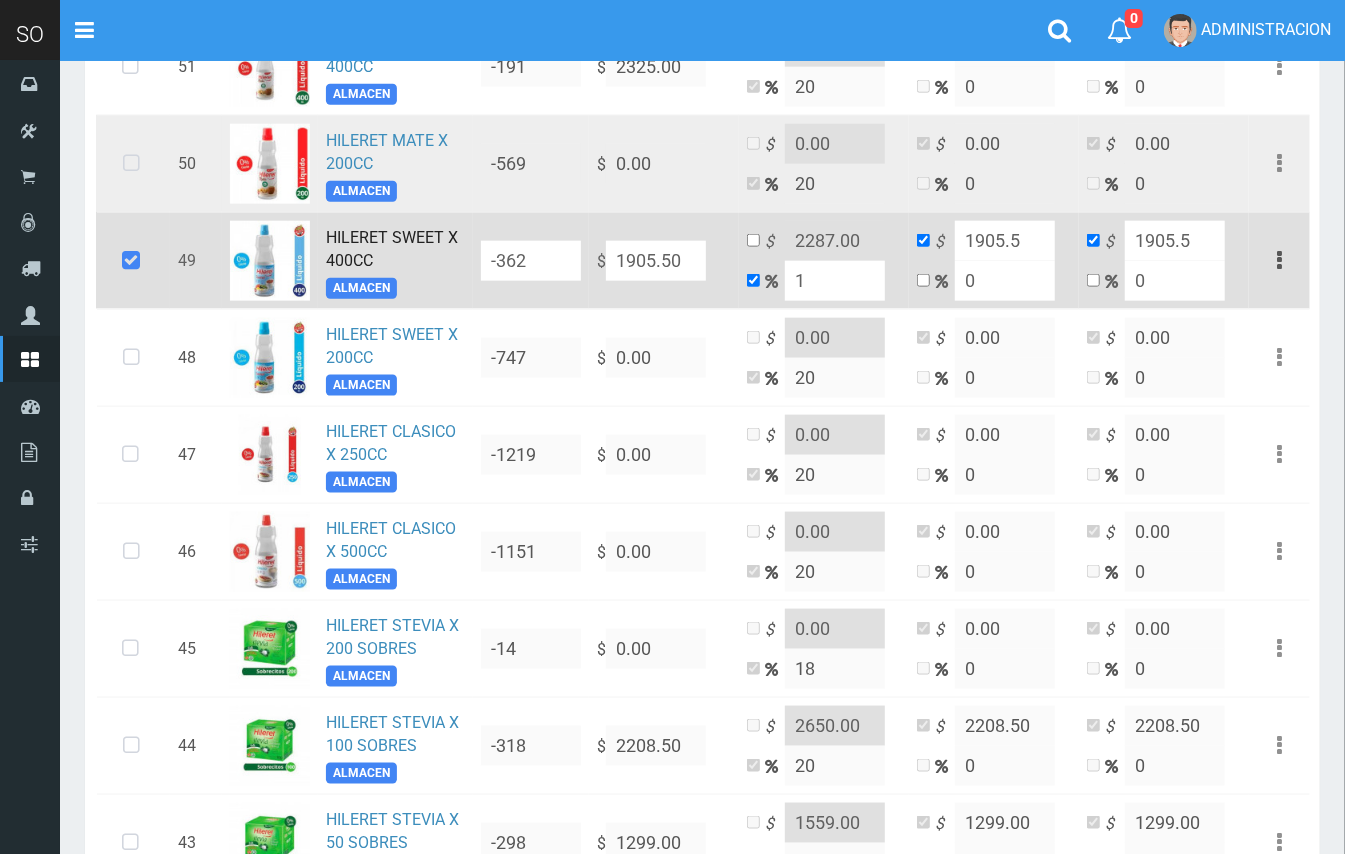 type on "1924.555" 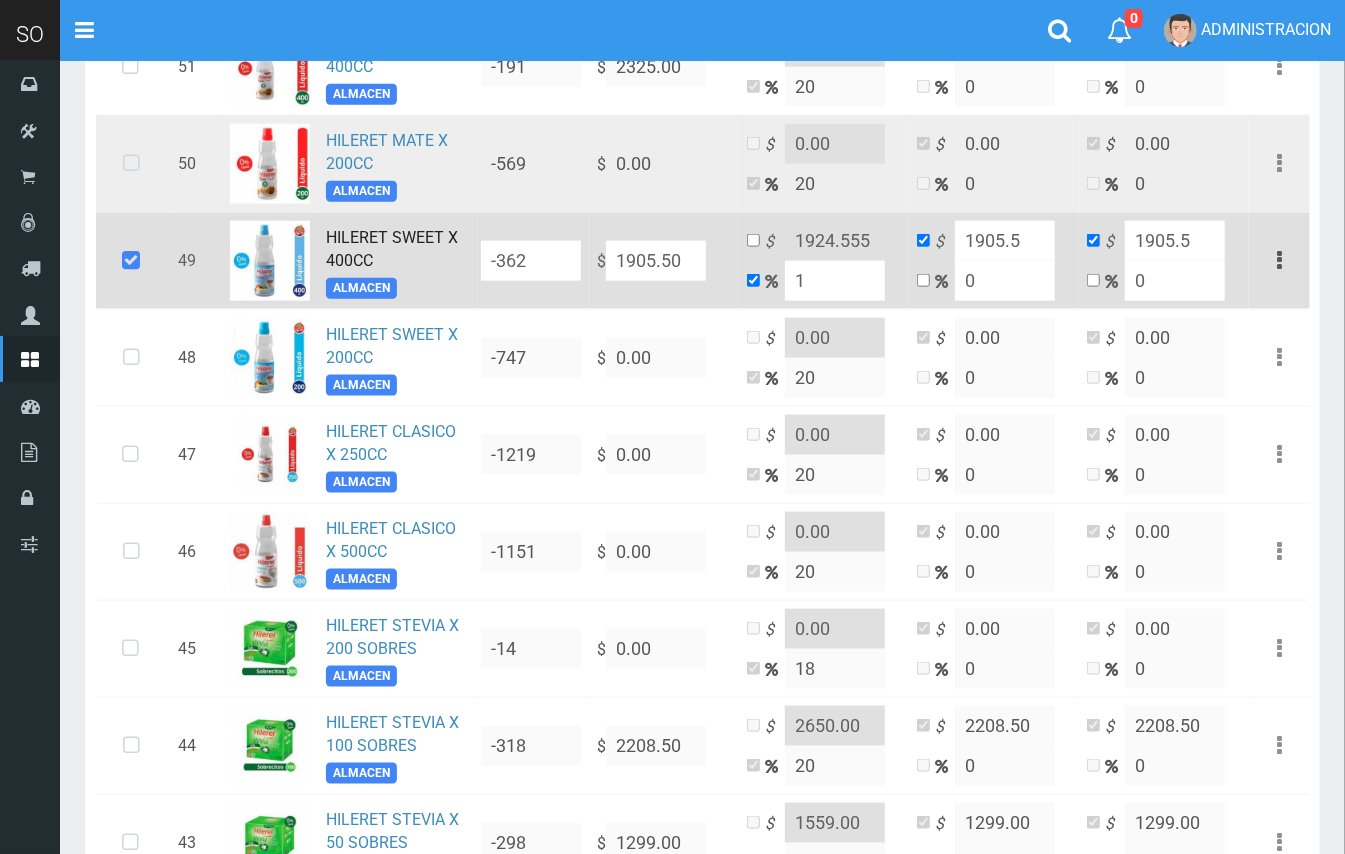 type on "10" 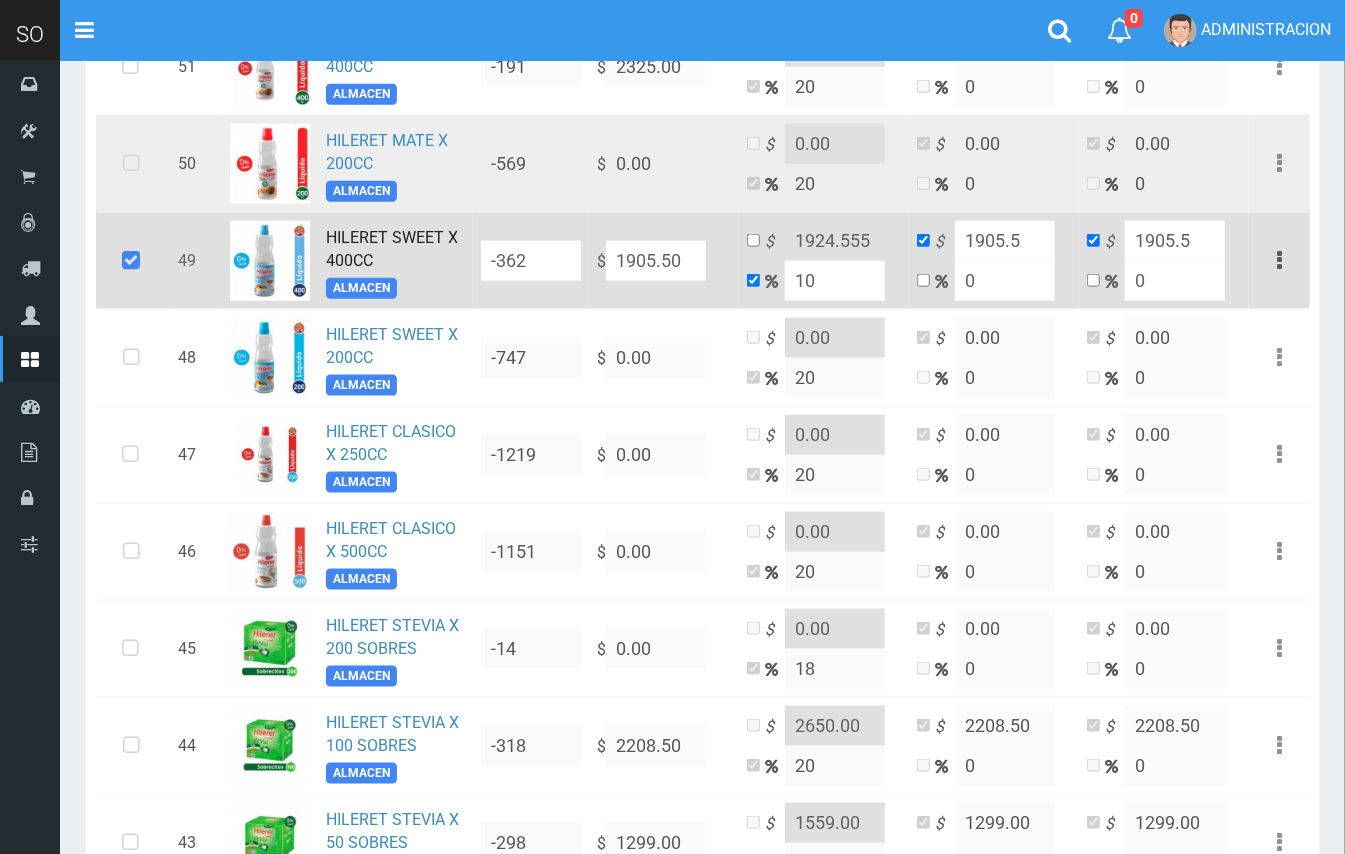 type on "2096.05" 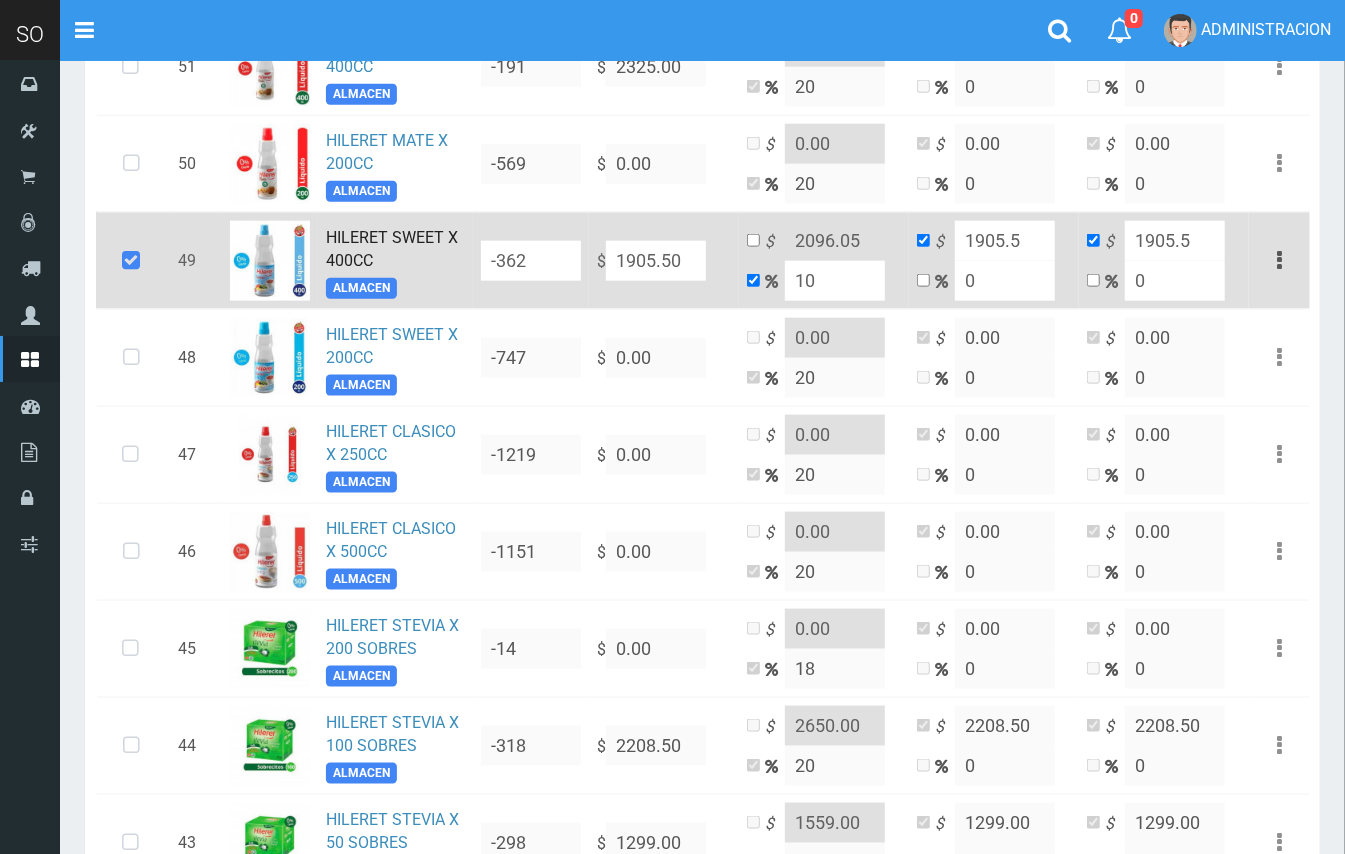 type on "10" 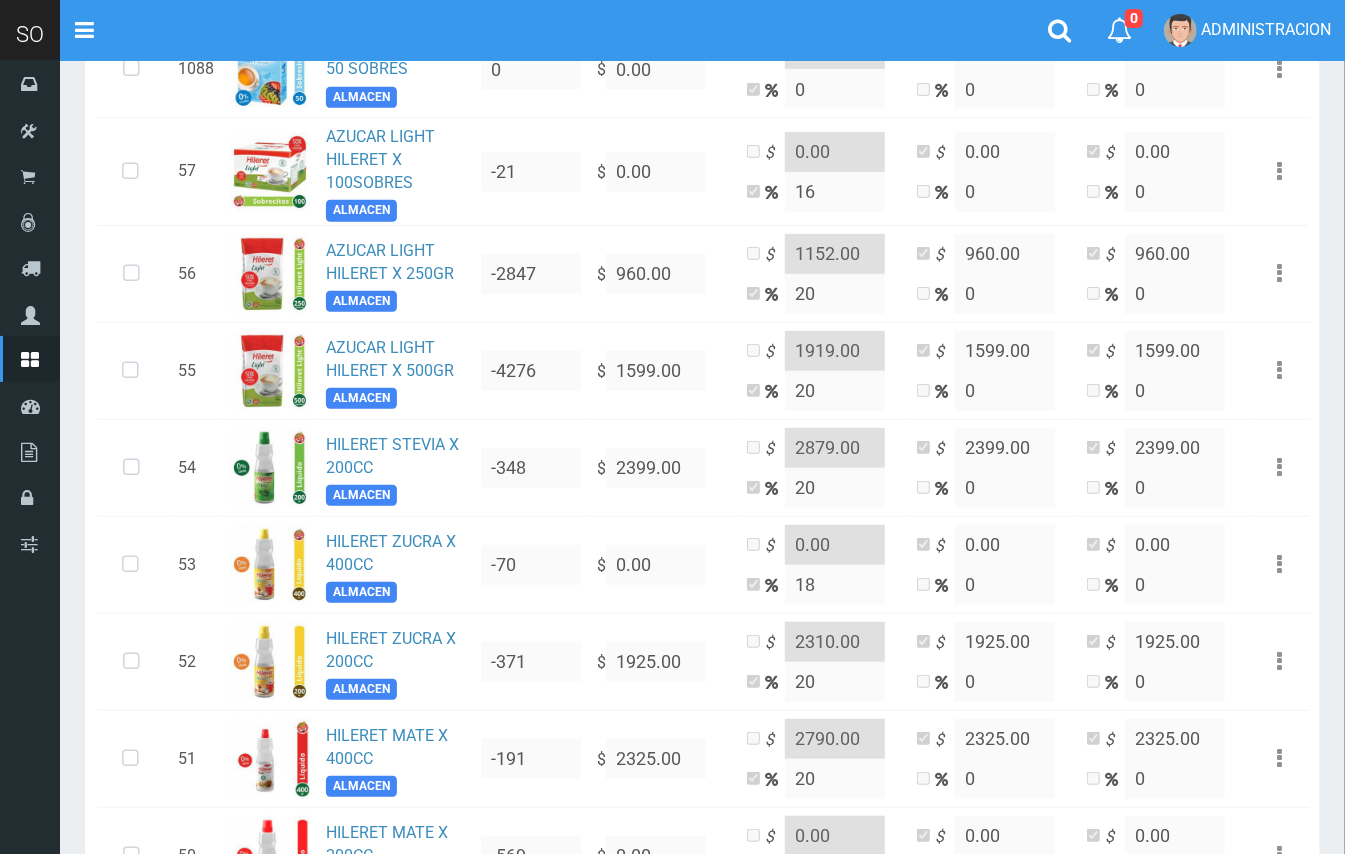 scroll, scrollTop: 400, scrollLeft: 0, axis: vertical 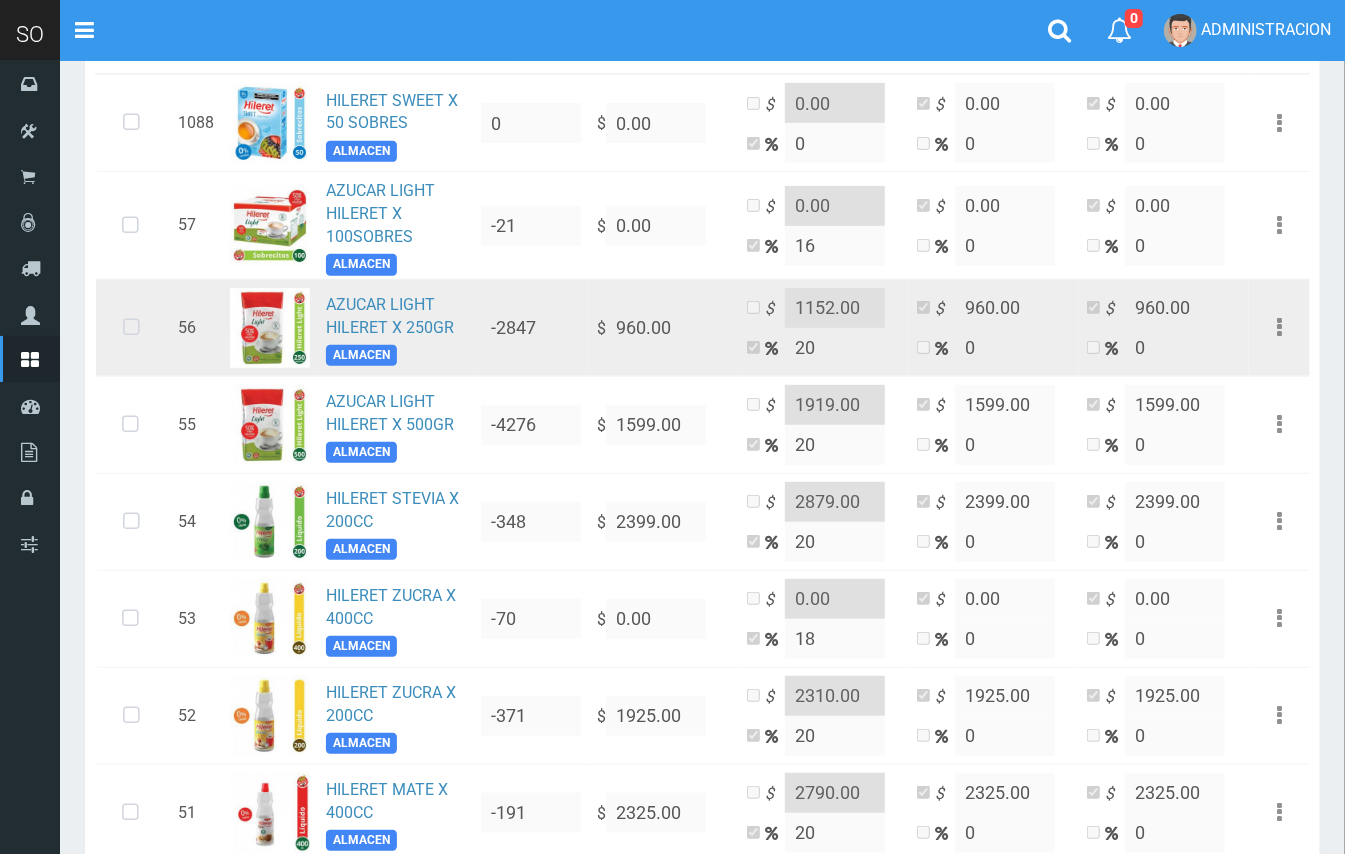 click at bounding box center (131, 328) 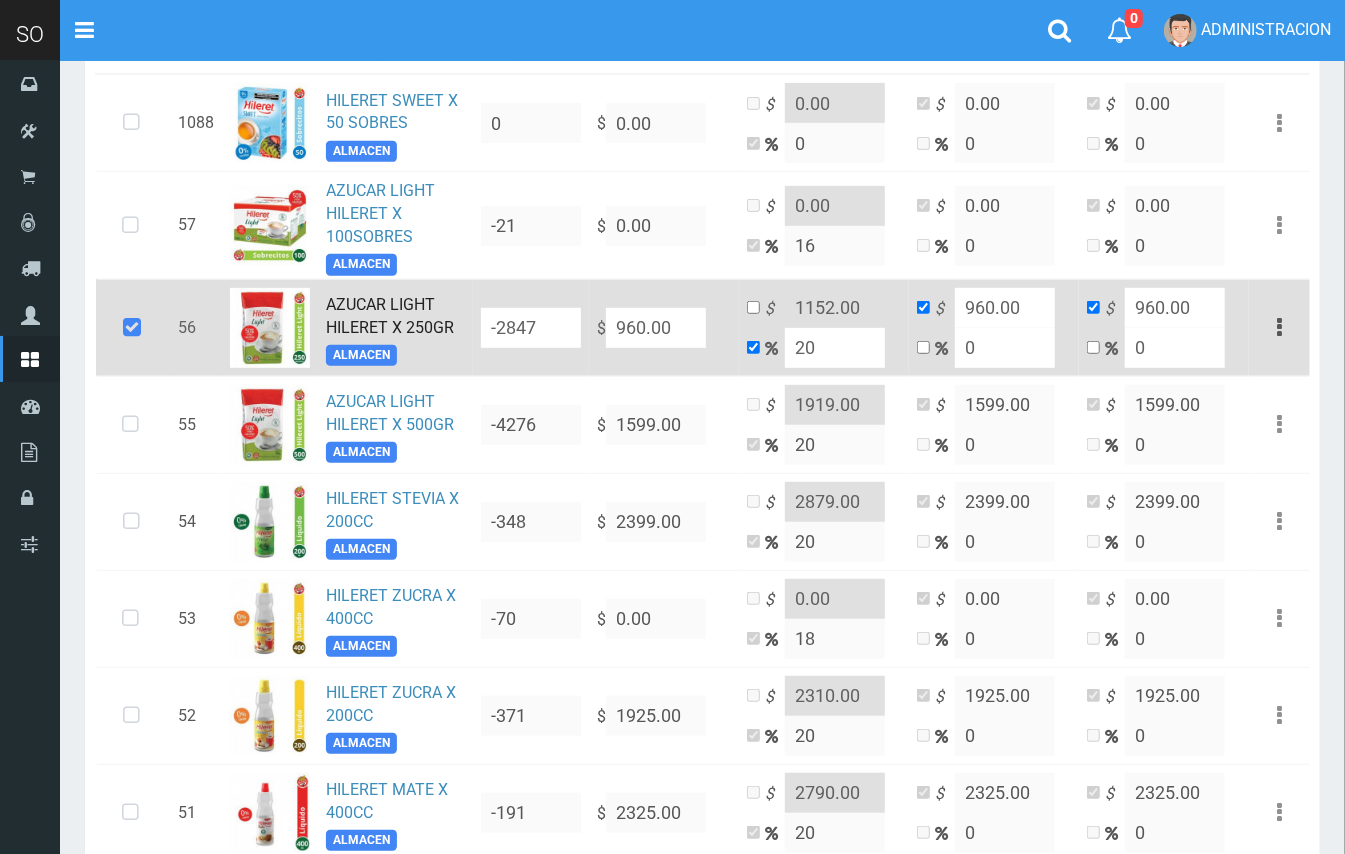click on "$ 960.00" at bounding box center [664, 327] 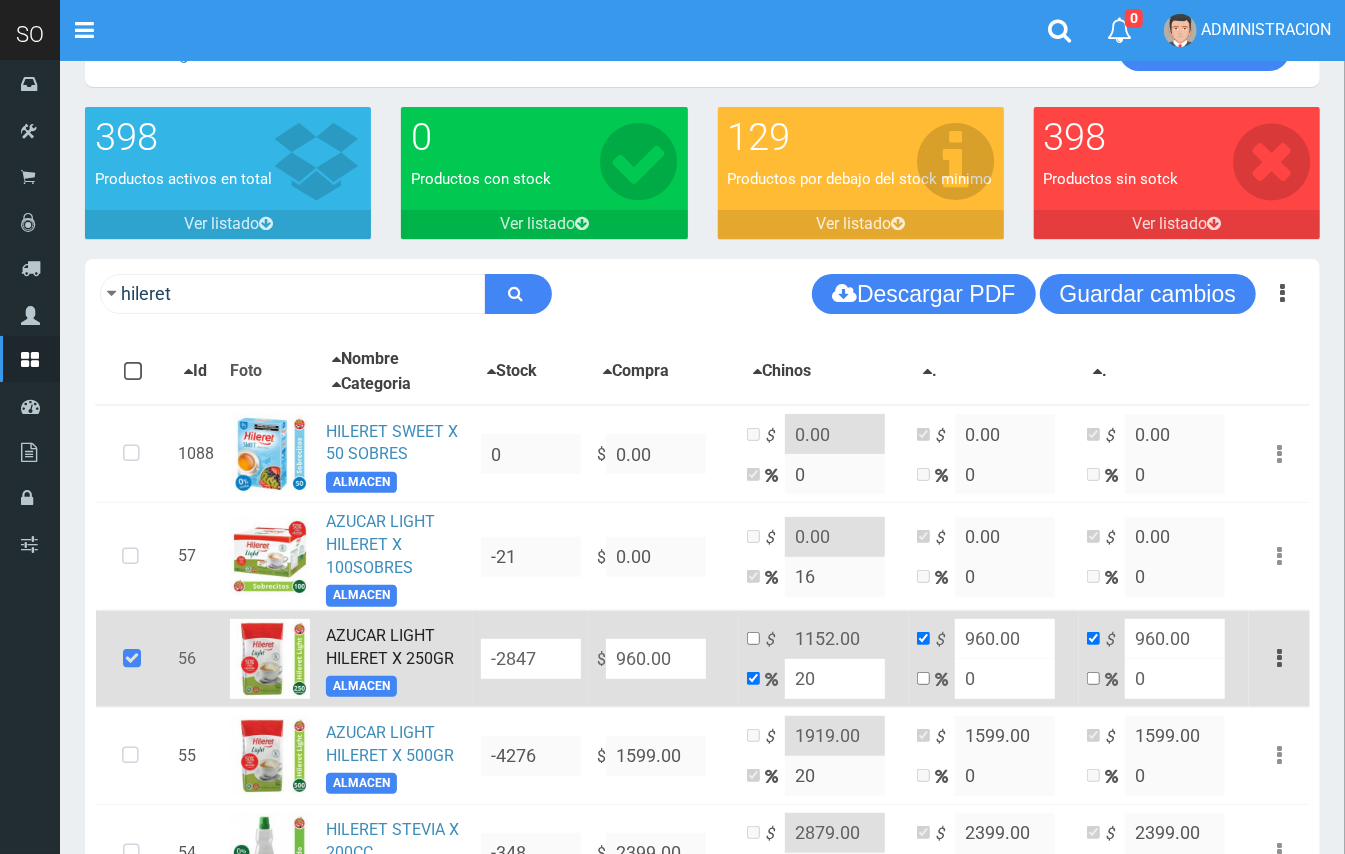 scroll, scrollTop: 0, scrollLeft: 0, axis: both 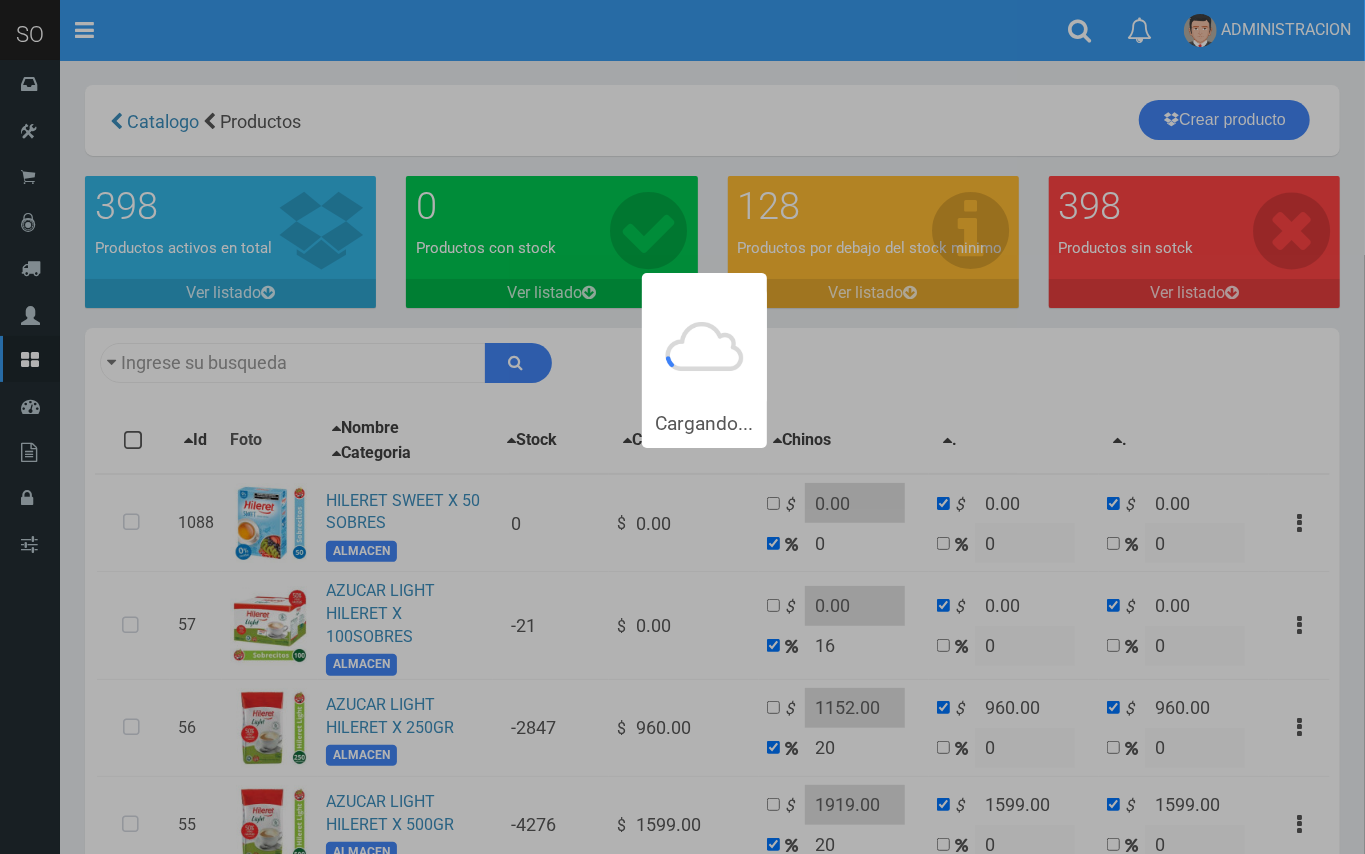 type on "hileret" 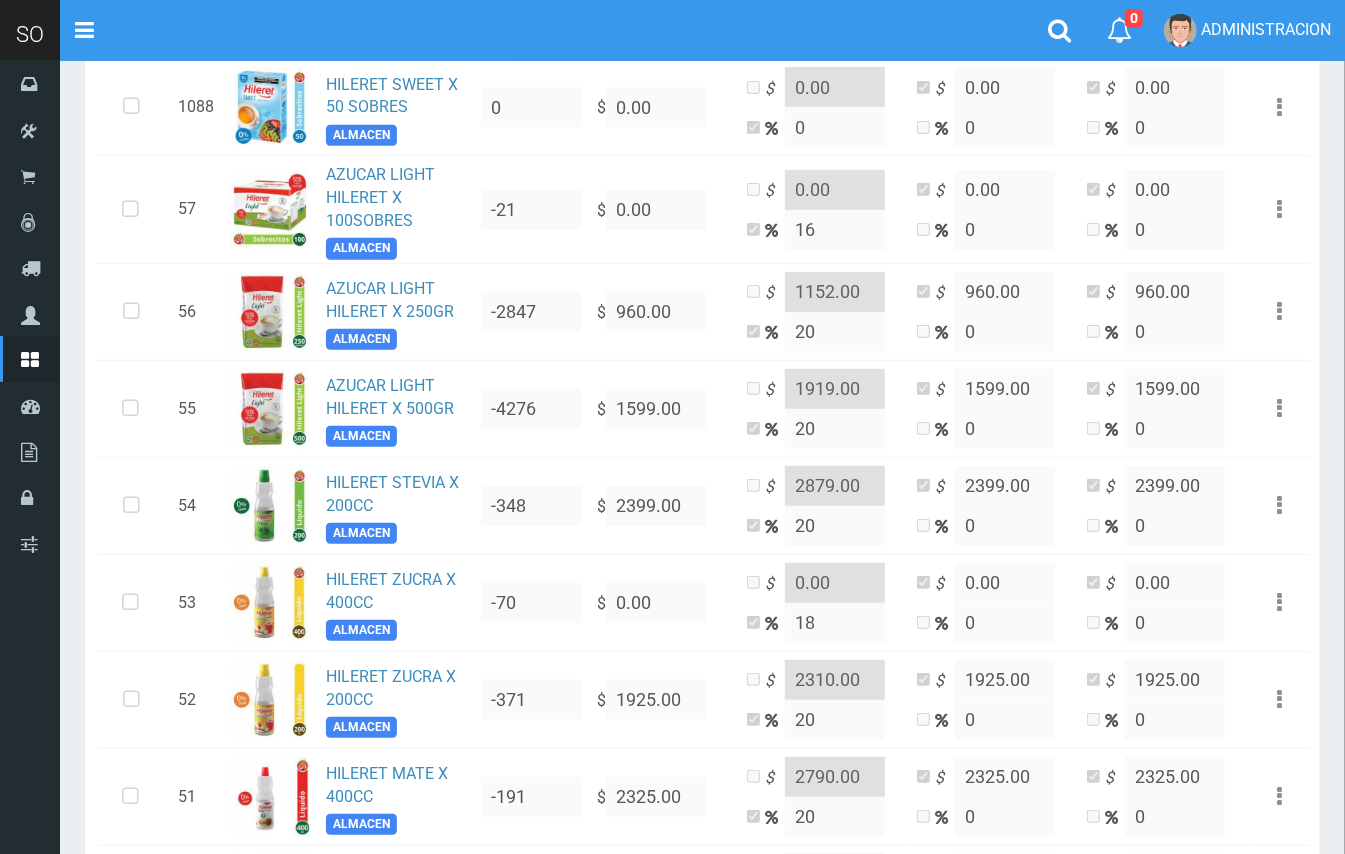 scroll, scrollTop: 410, scrollLeft: 0, axis: vertical 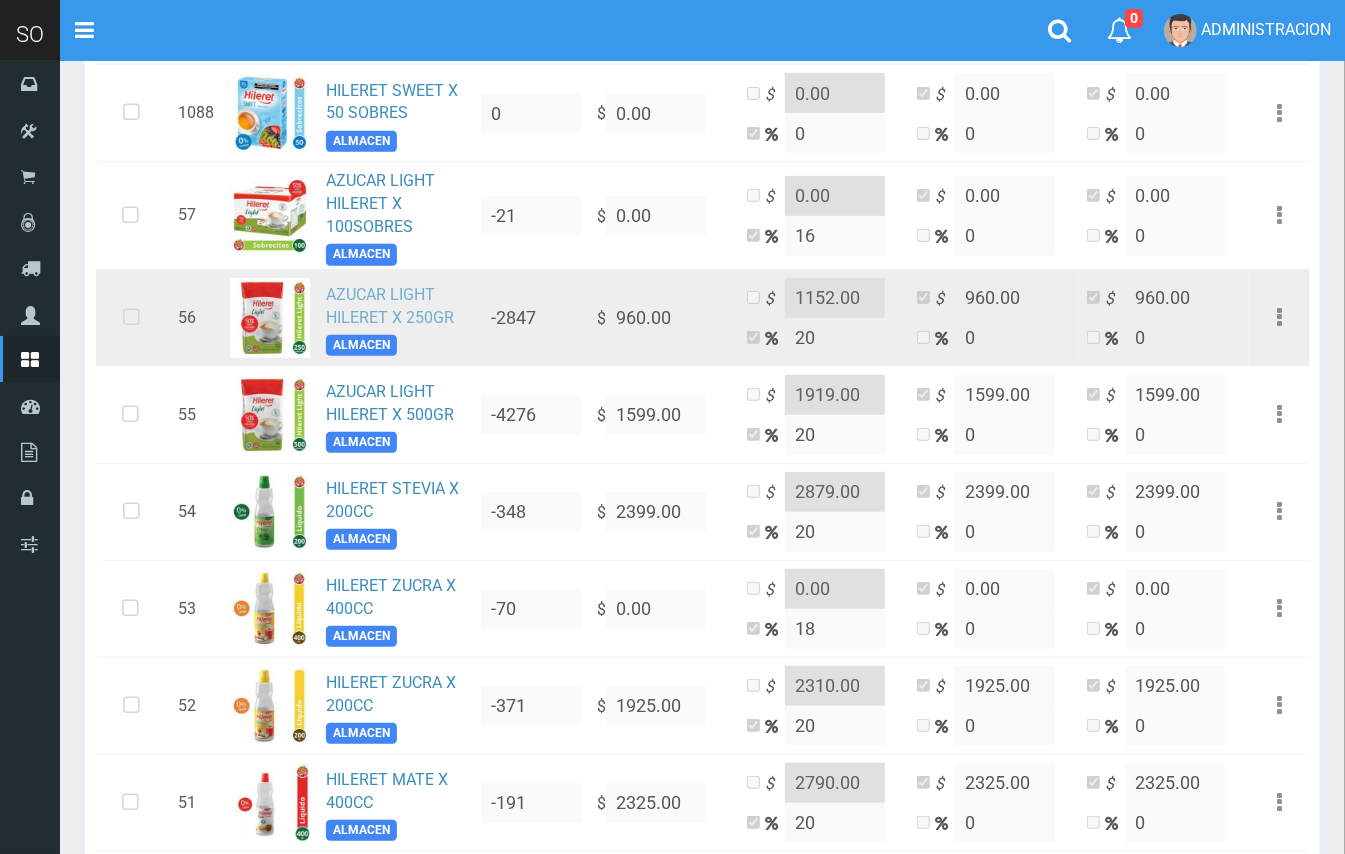 click on "AZUCAR LIGHT HILERET X 250GR" at bounding box center (390, 306) 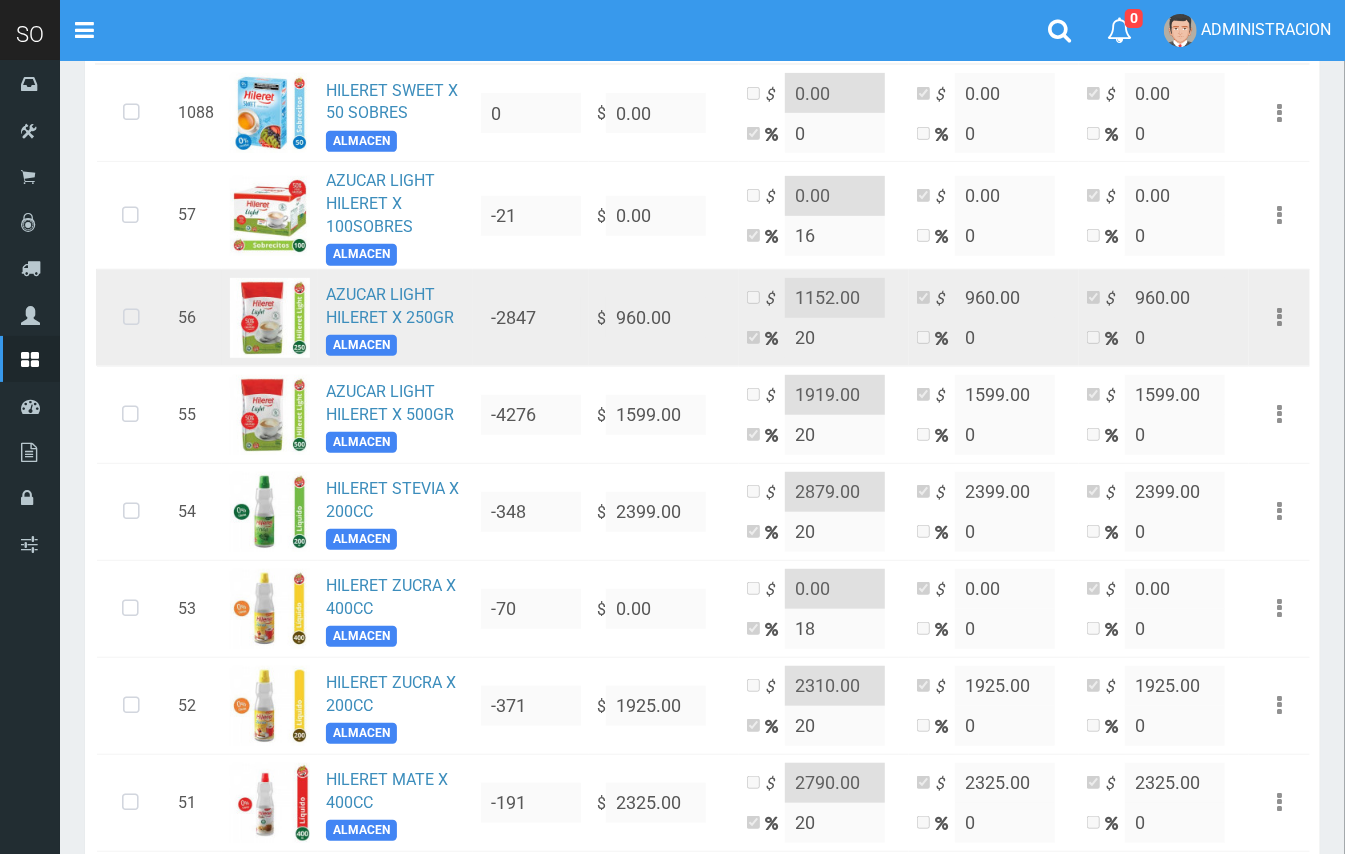 drag, startPoint x: 134, startPoint y: 317, endPoint x: 346, endPoint y: 318, distance: 212.00237 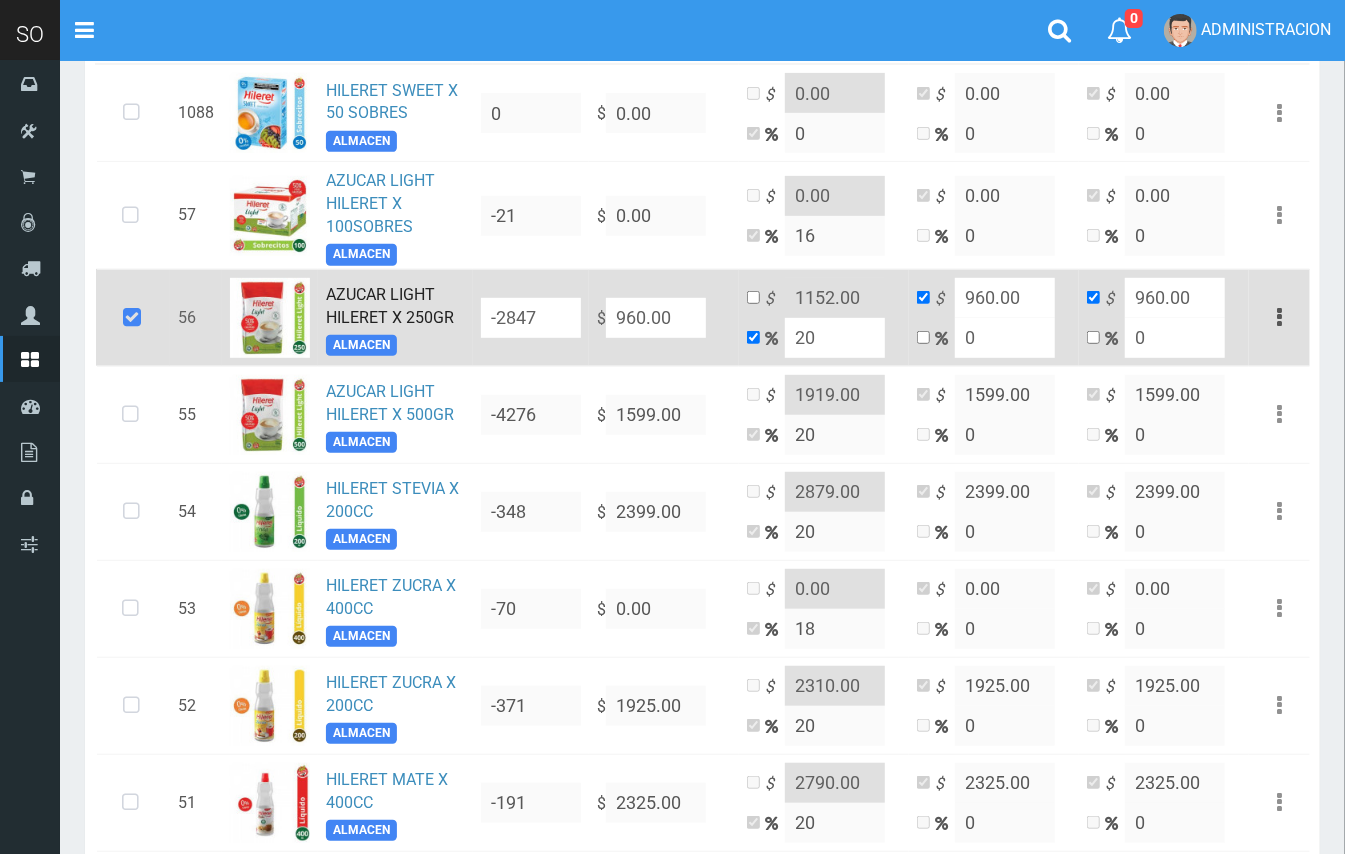 drag, startPoint x: 692, startPoint y: 313, endPoint x: 565, endPoint y: 314, distance: 127.00394 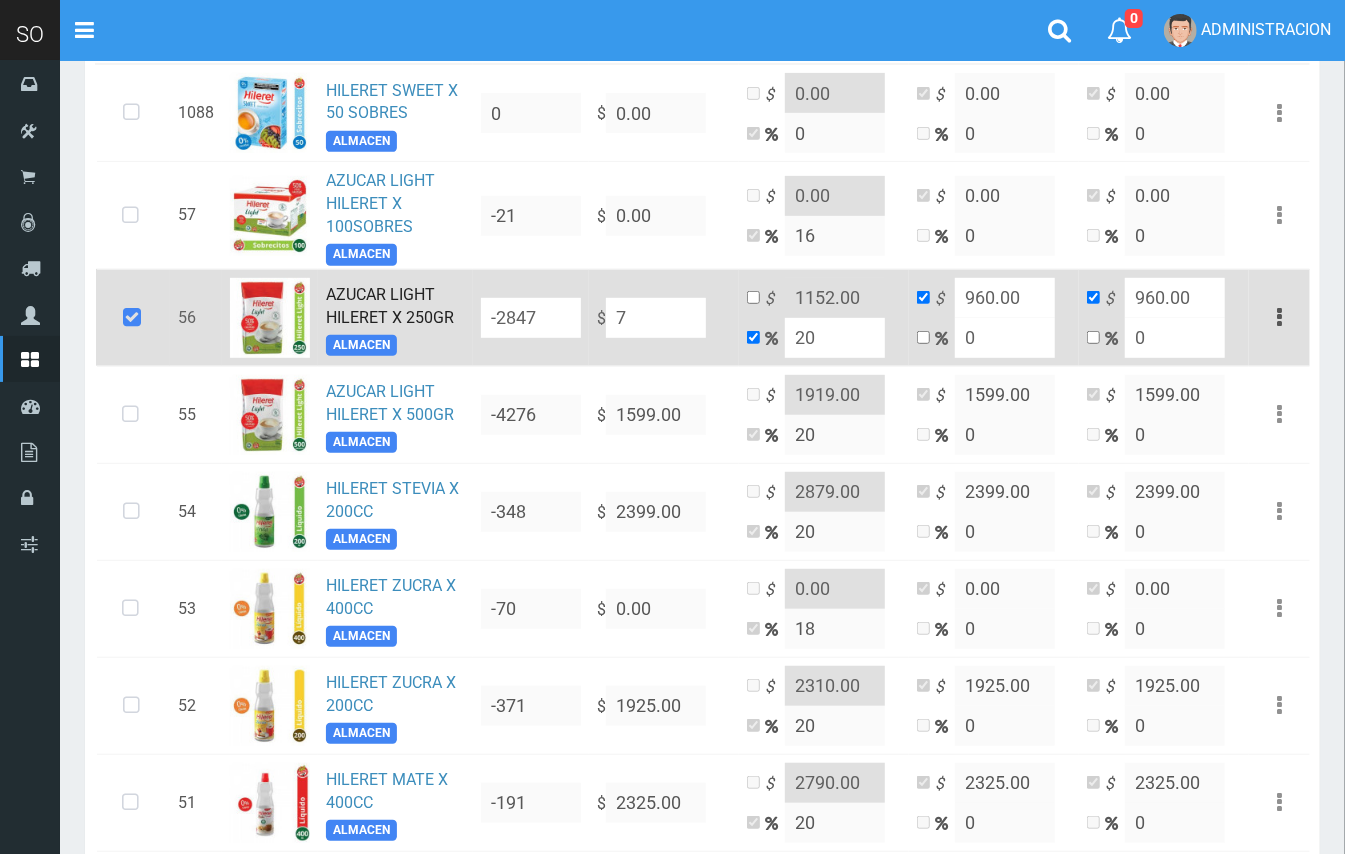 type on "8.4" 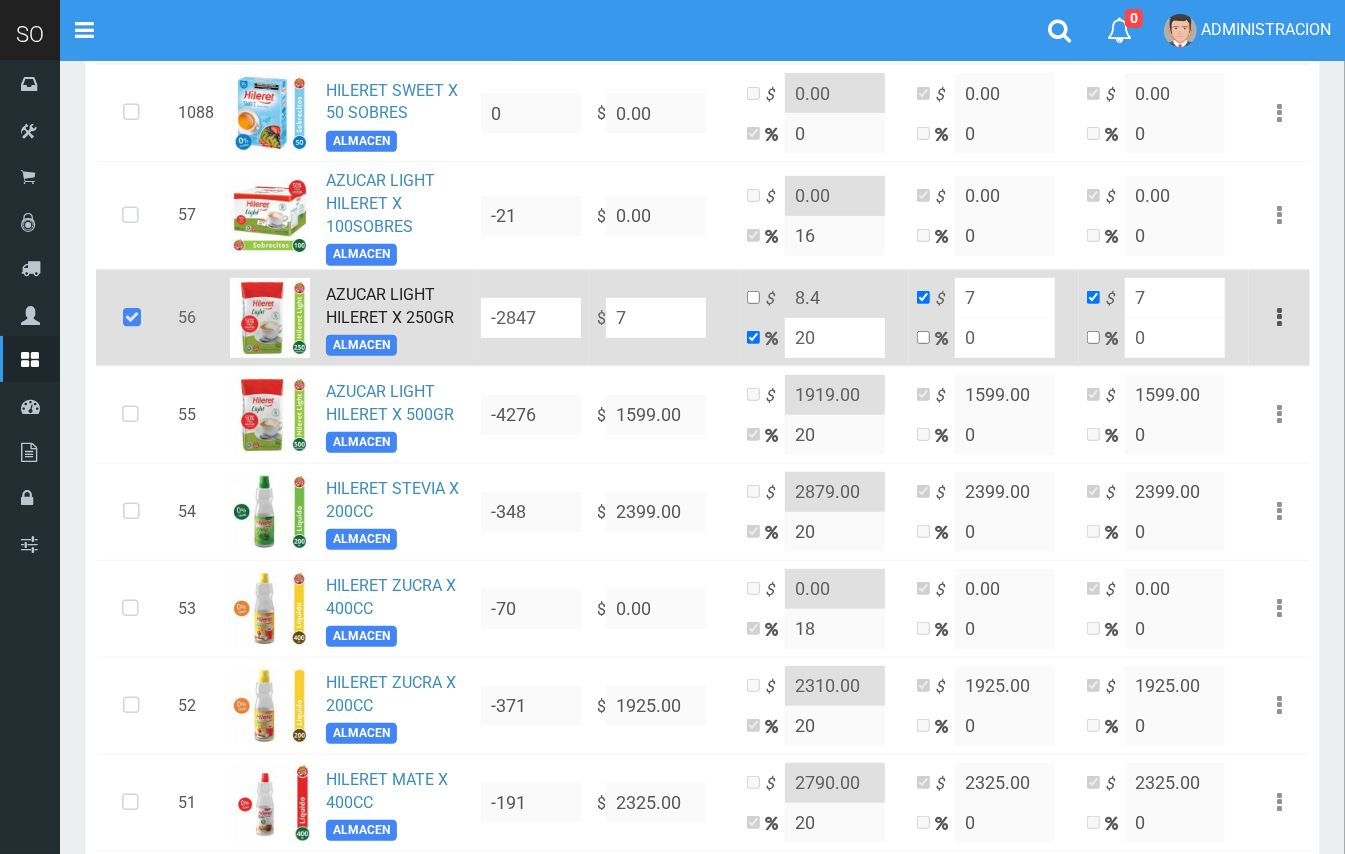 type on "73" 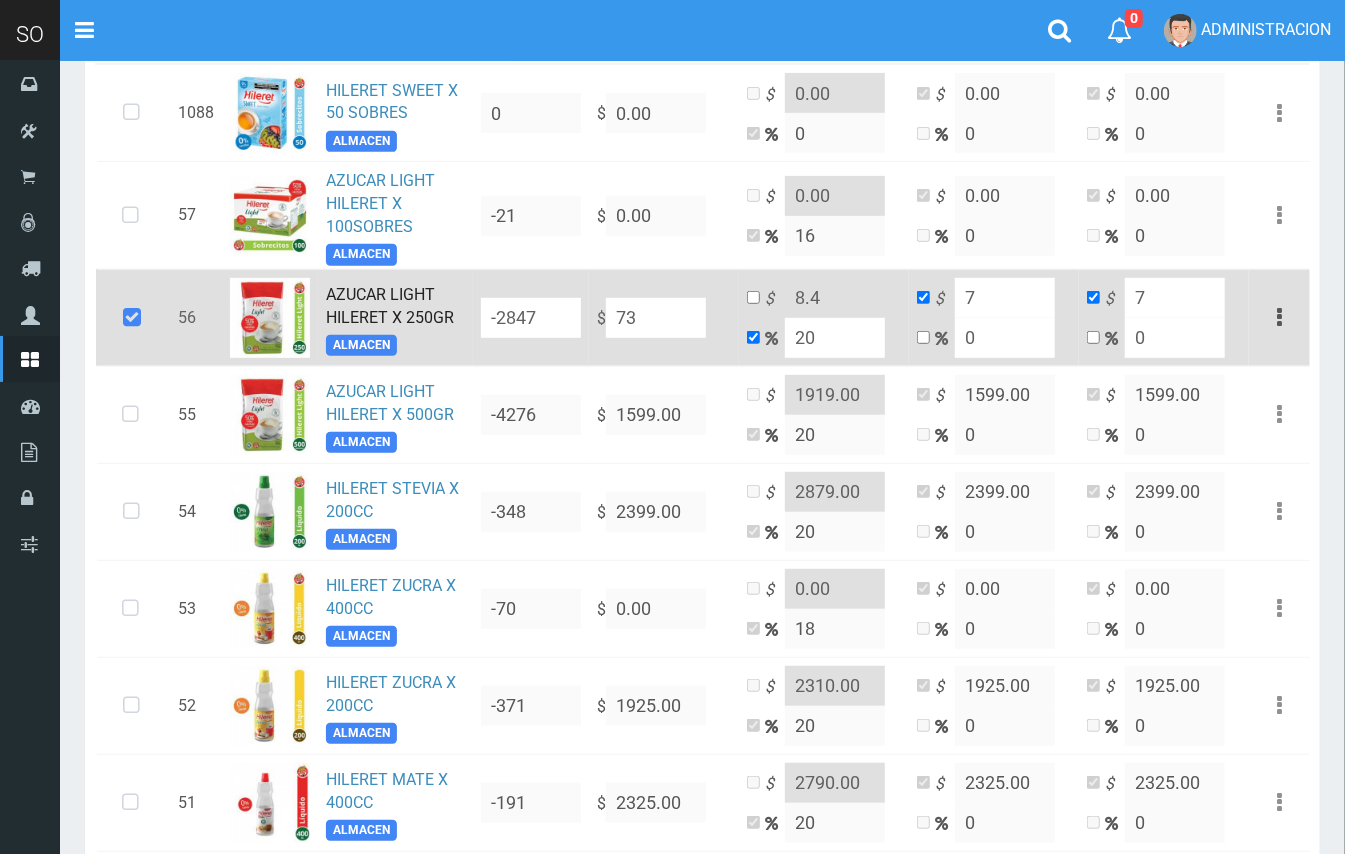 type on "87.6" 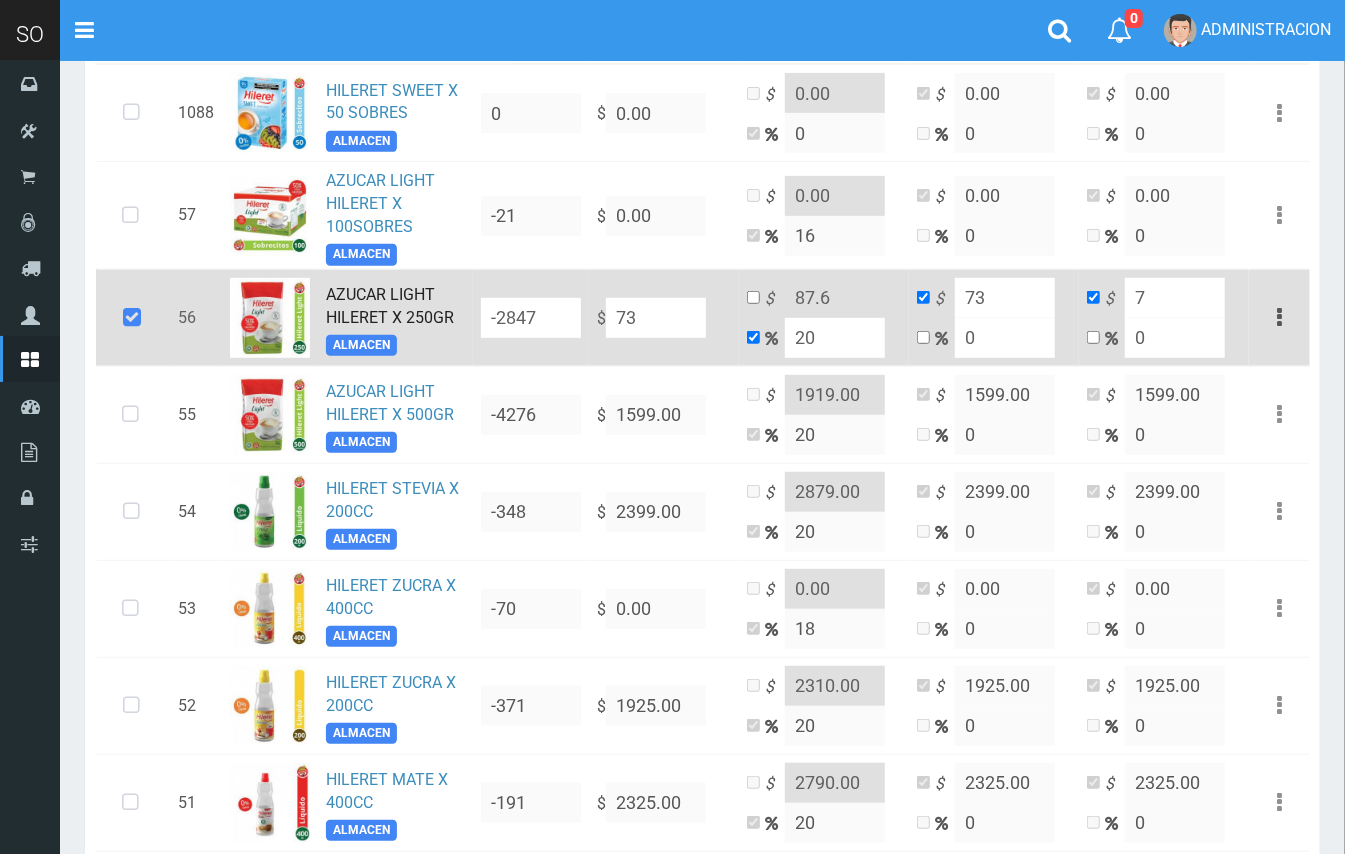 type on "73" 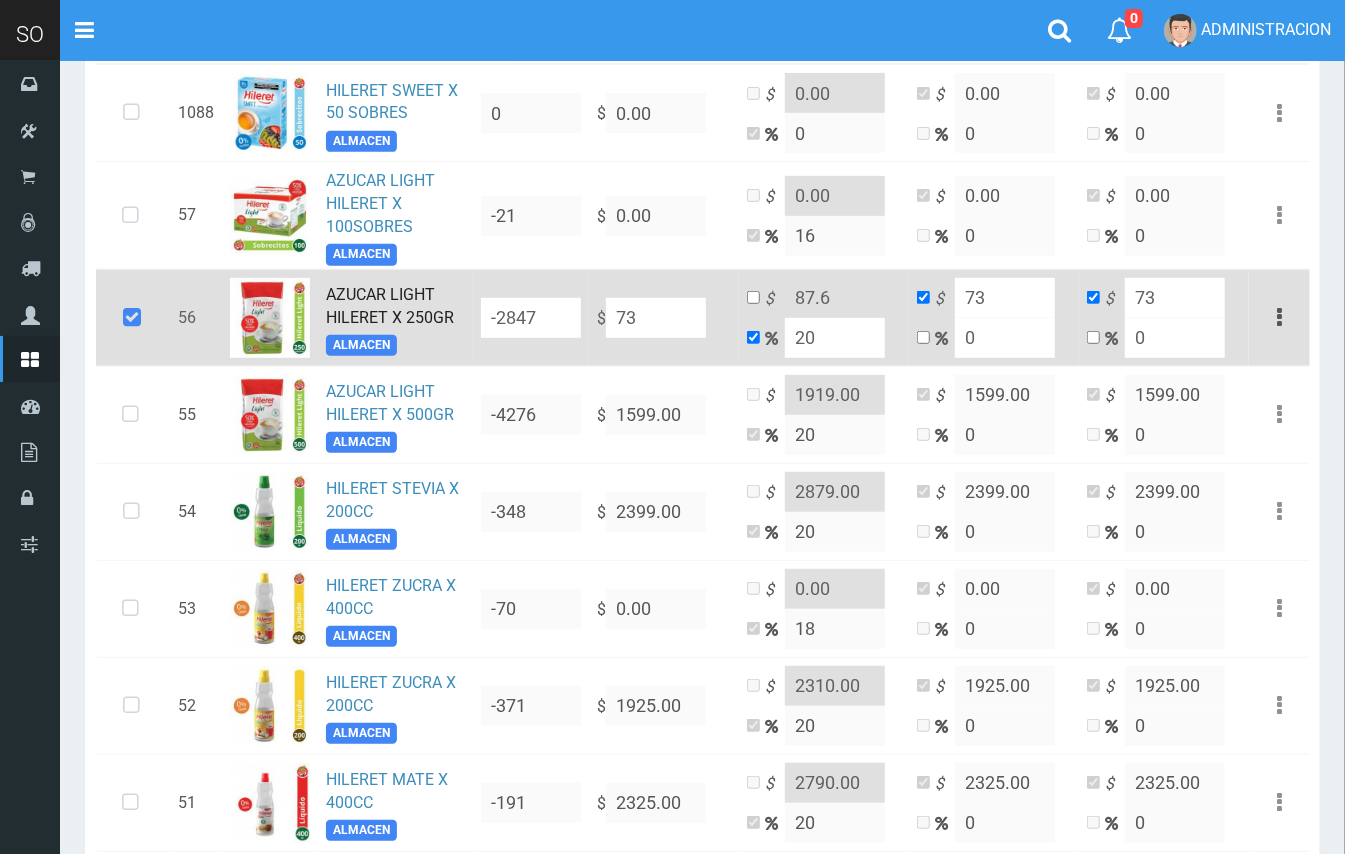 type on "738" 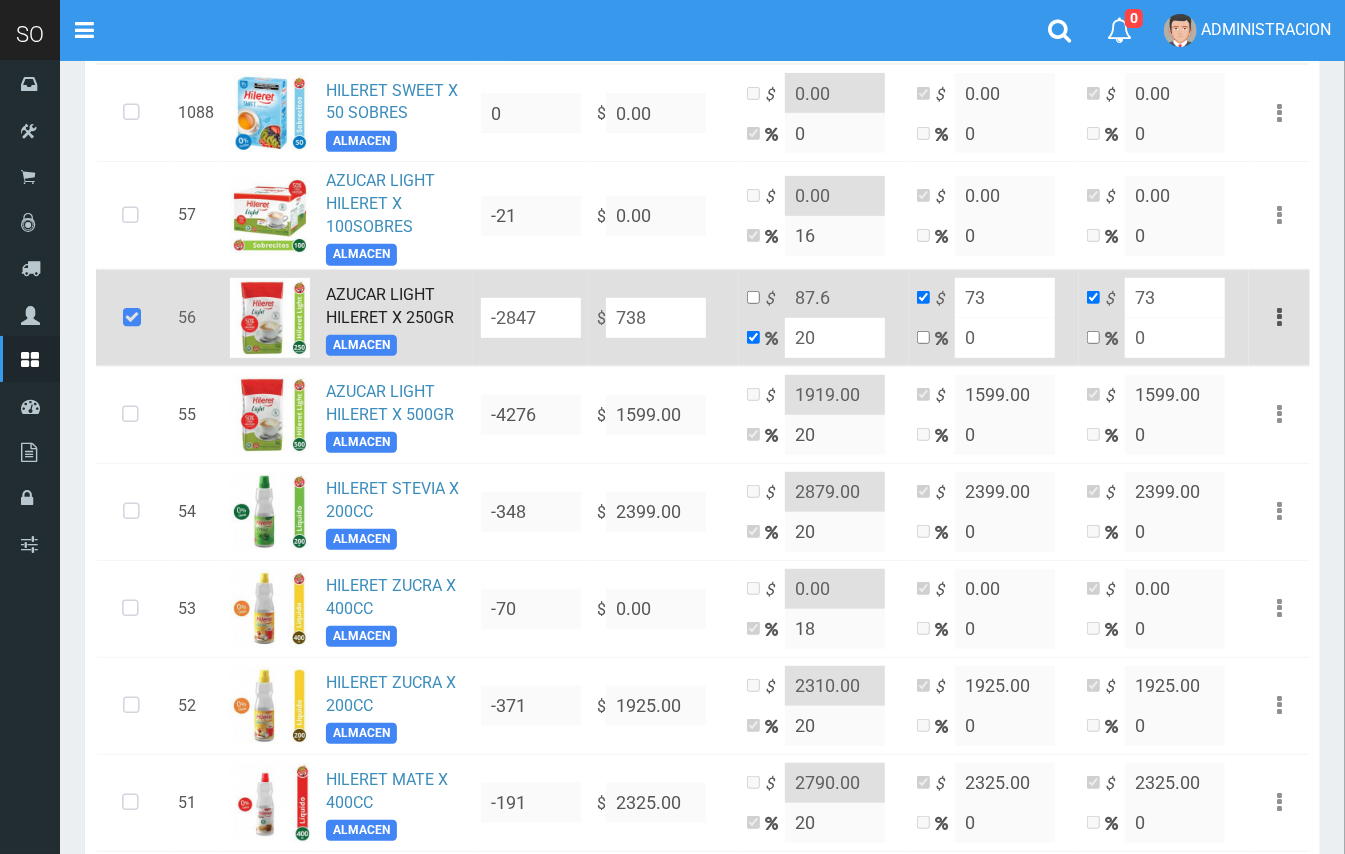 type on "885.6" 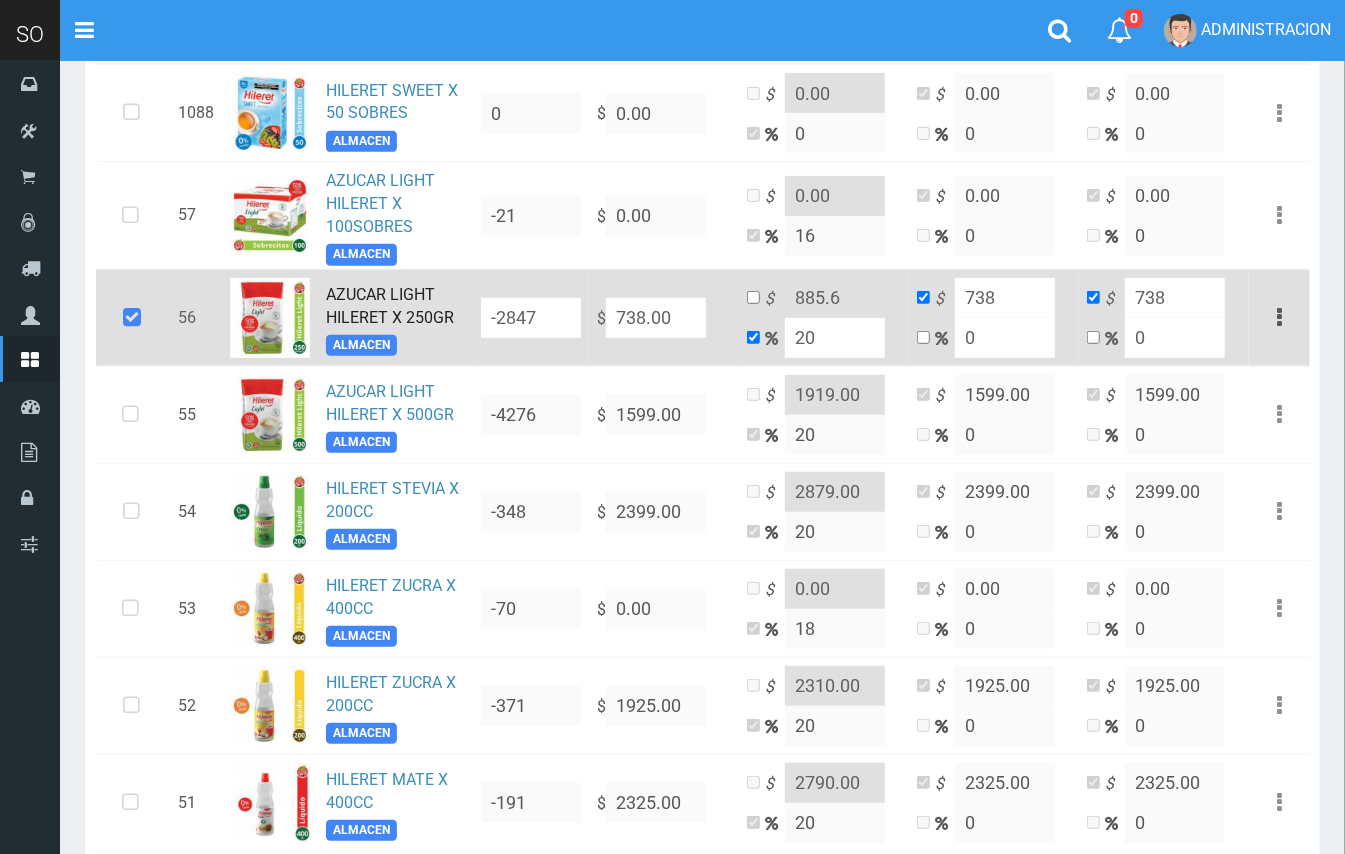 type on "738.00" 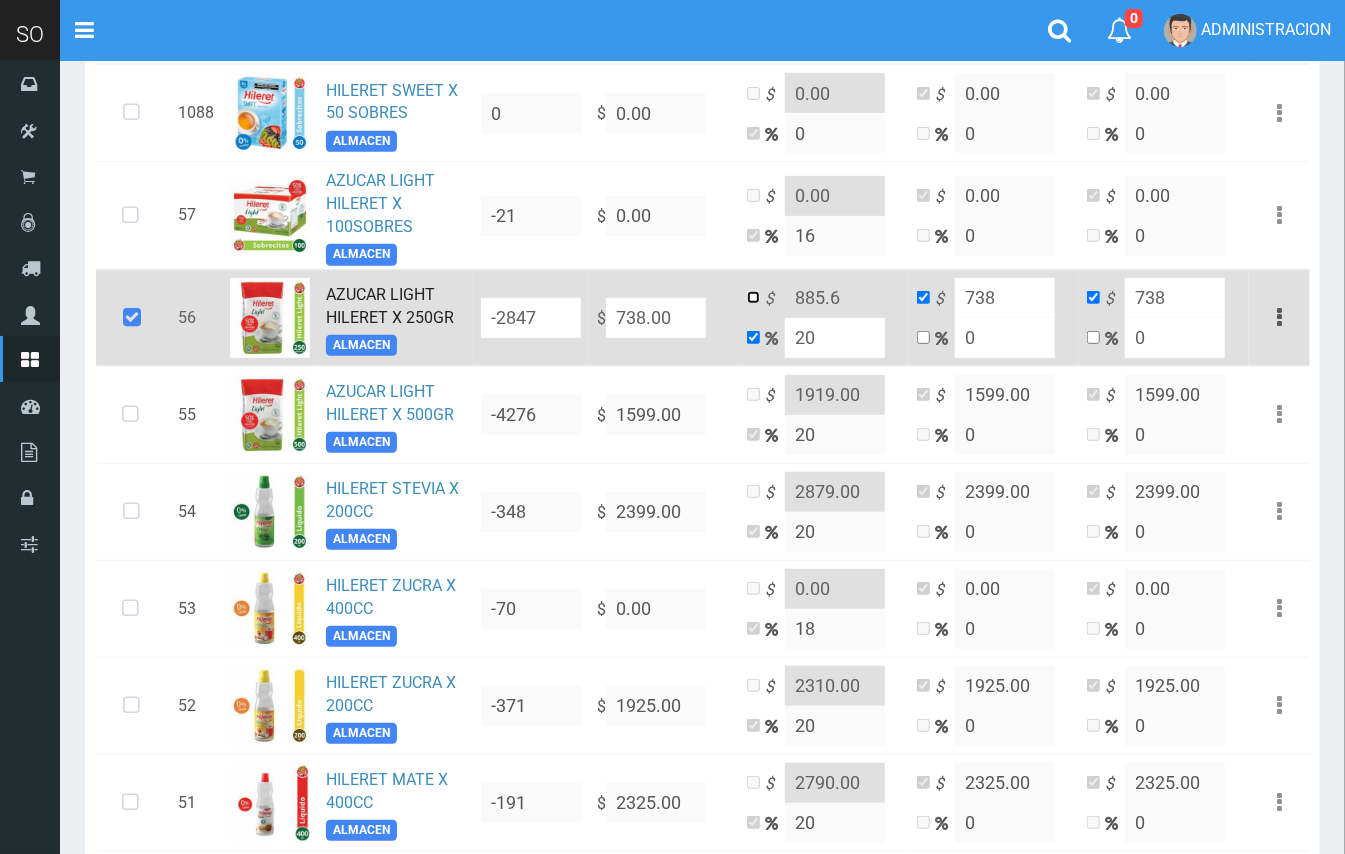 drag, startPoint x: 753, startPoint y: 300, endPoint x: 853, endPoint y: 285, distance: 101.118744 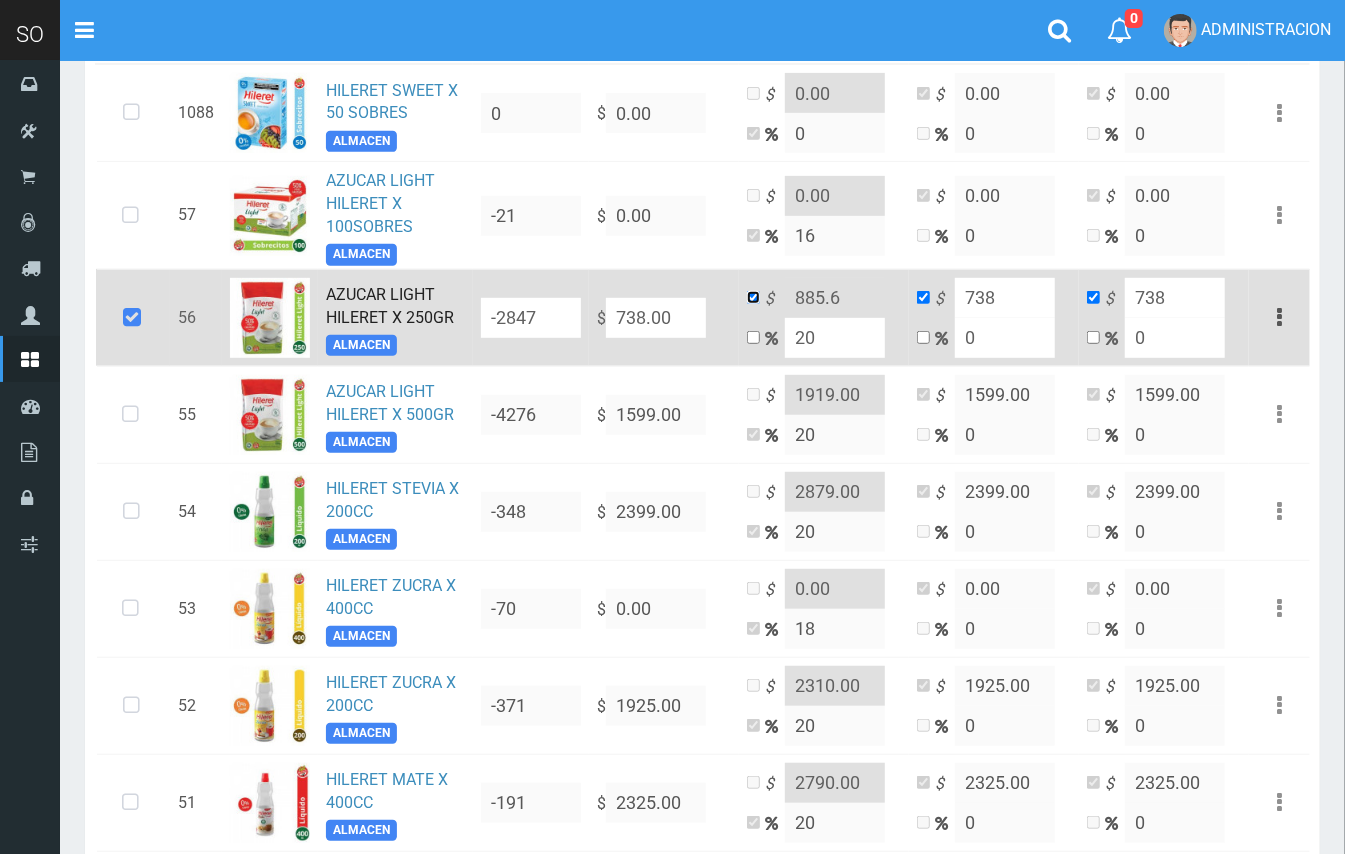 checkbox on "false" 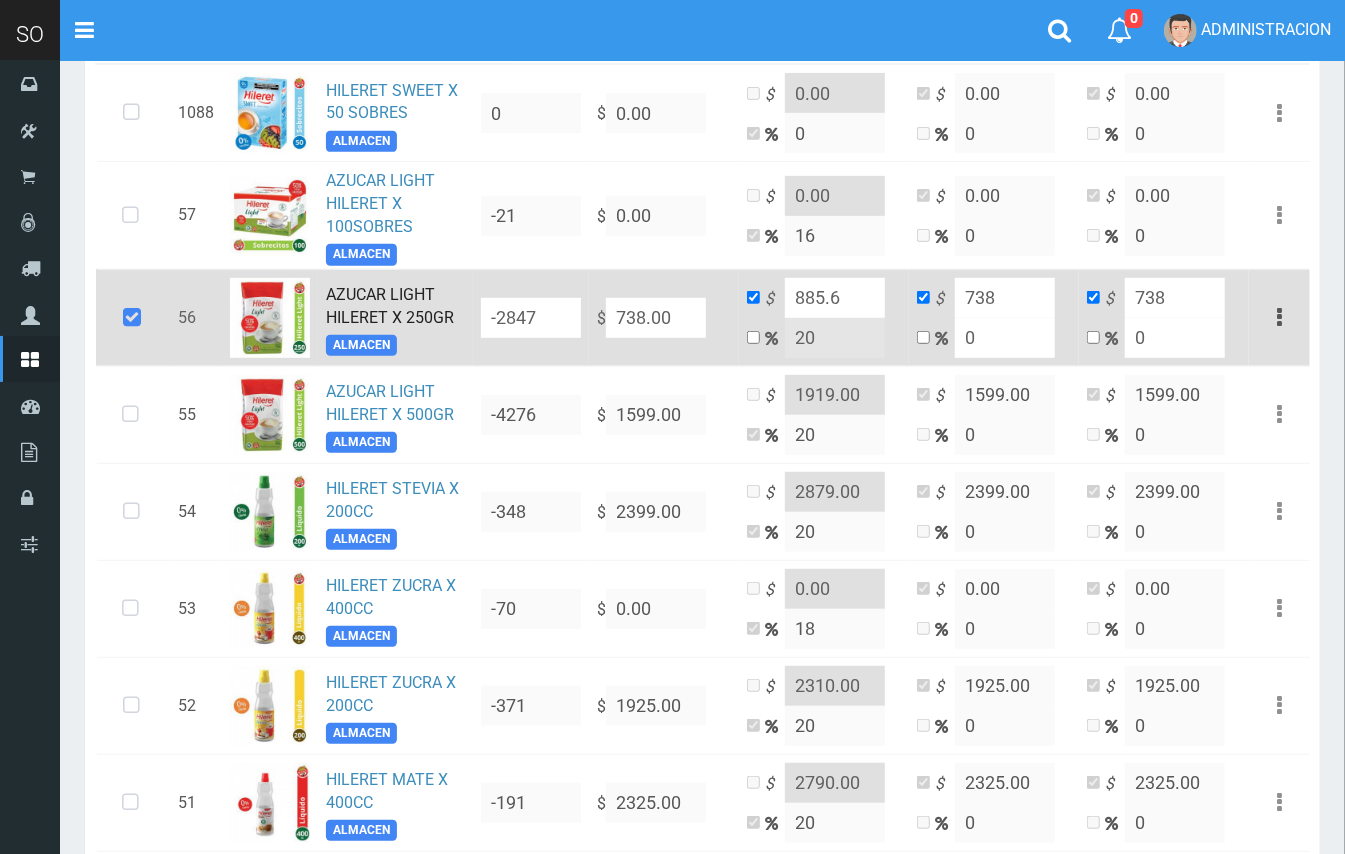 drag, startPoint x: 849, startPoint y: 286, endPoint x: 821, endPoint y: 292, distance: 28.635643 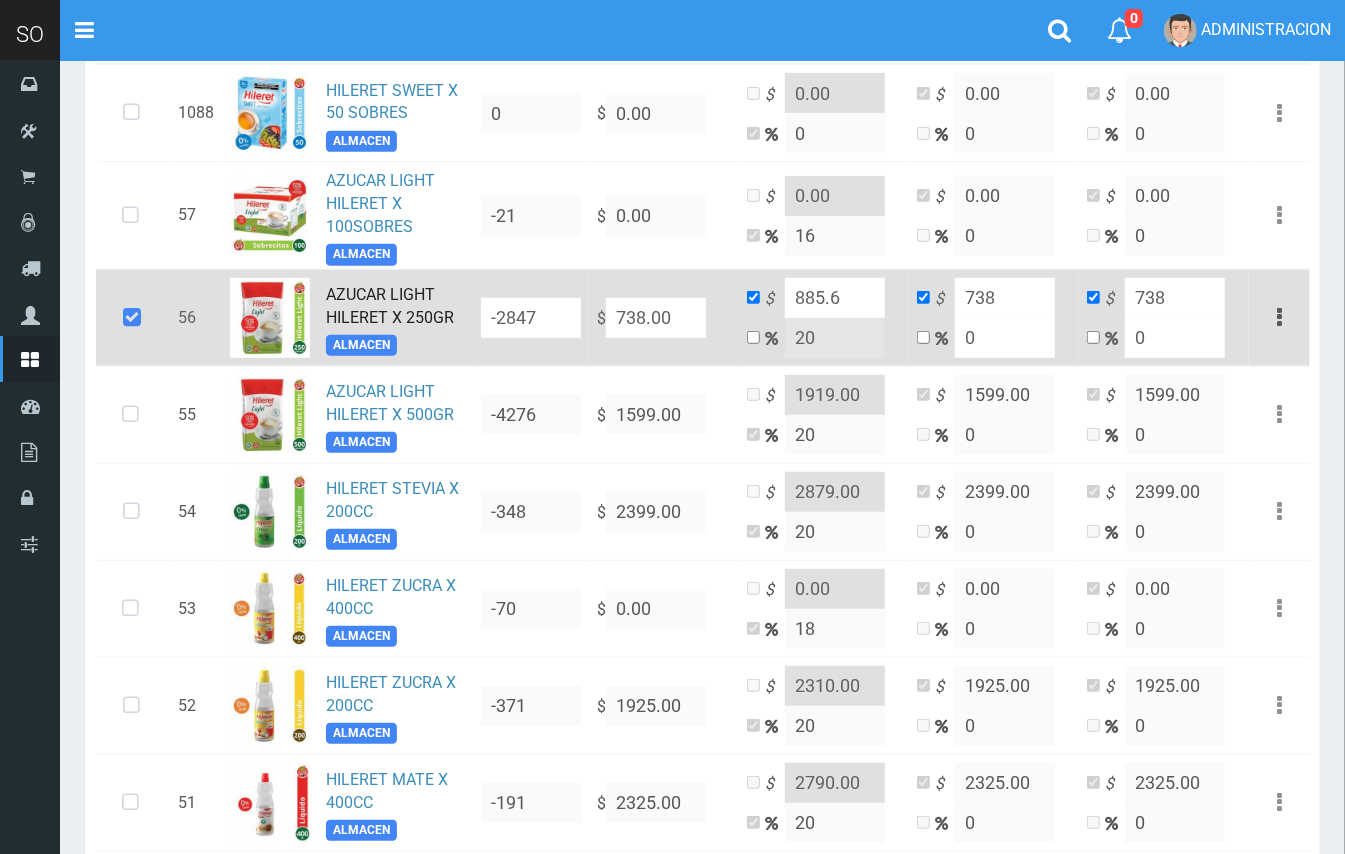 click on "885.6" at bounding box center (835, 298) 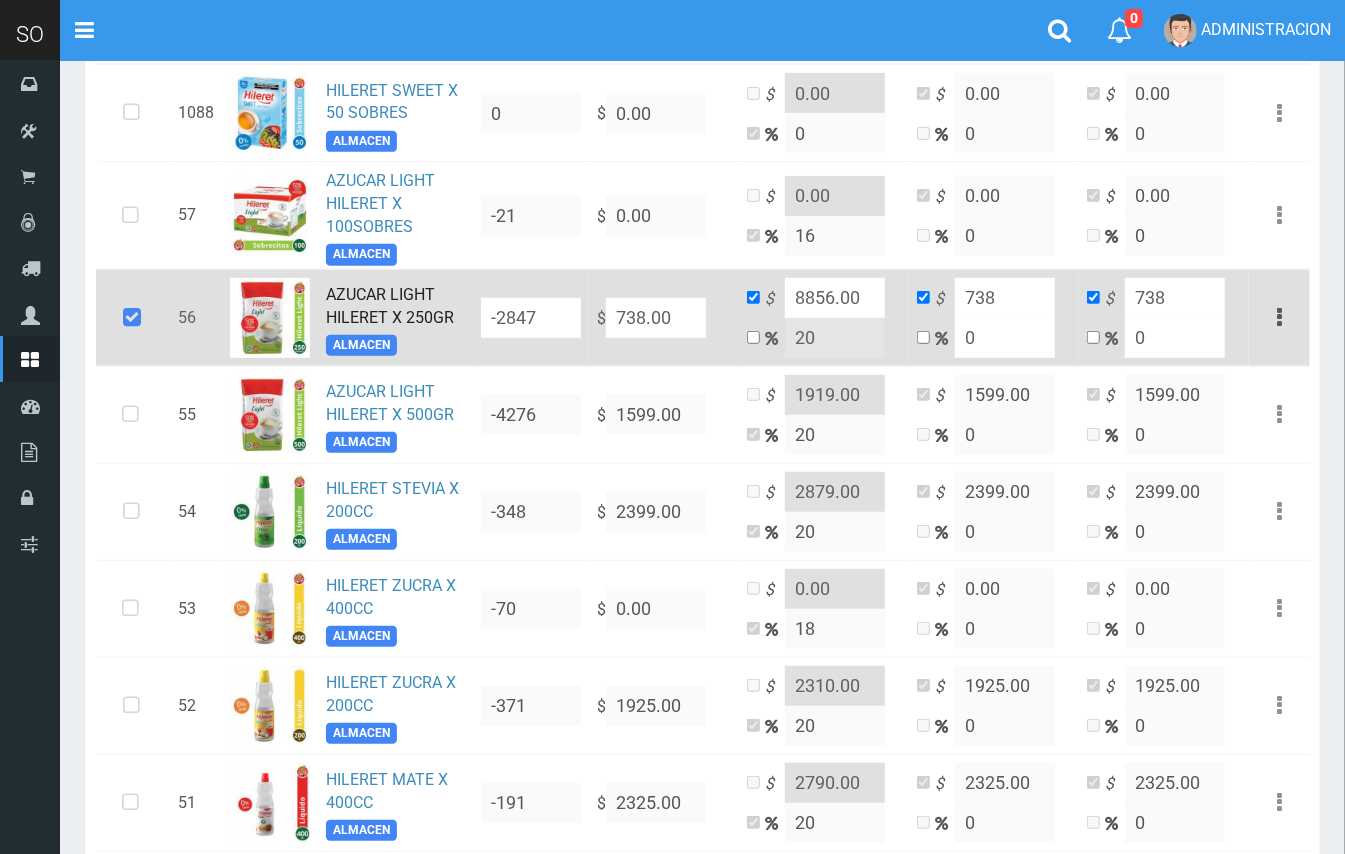 click on "8856.00" at bounding box center (835, 298) 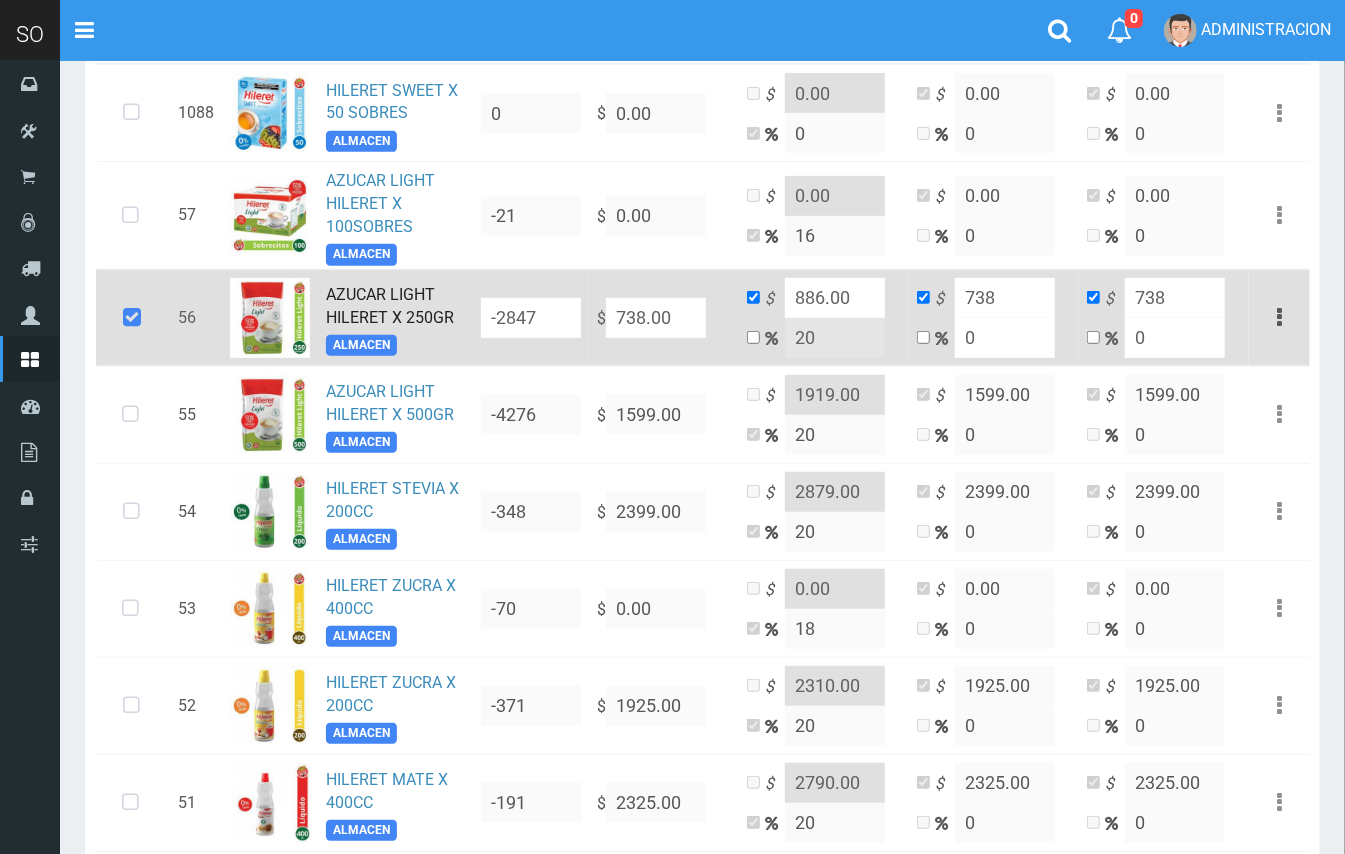 scroll, scrollTop: 0, scrollLeft: 0, axis: both 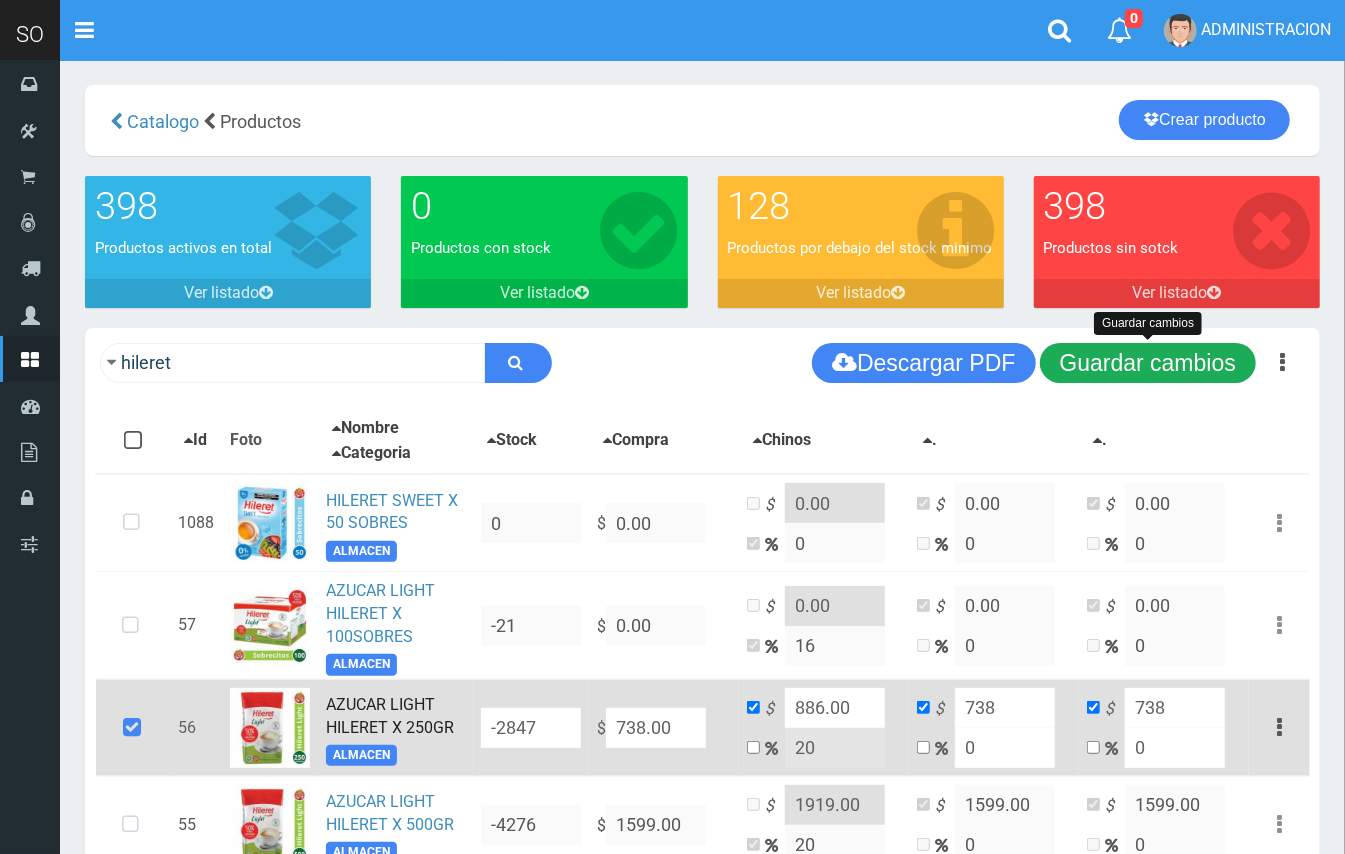 type on "886.00" 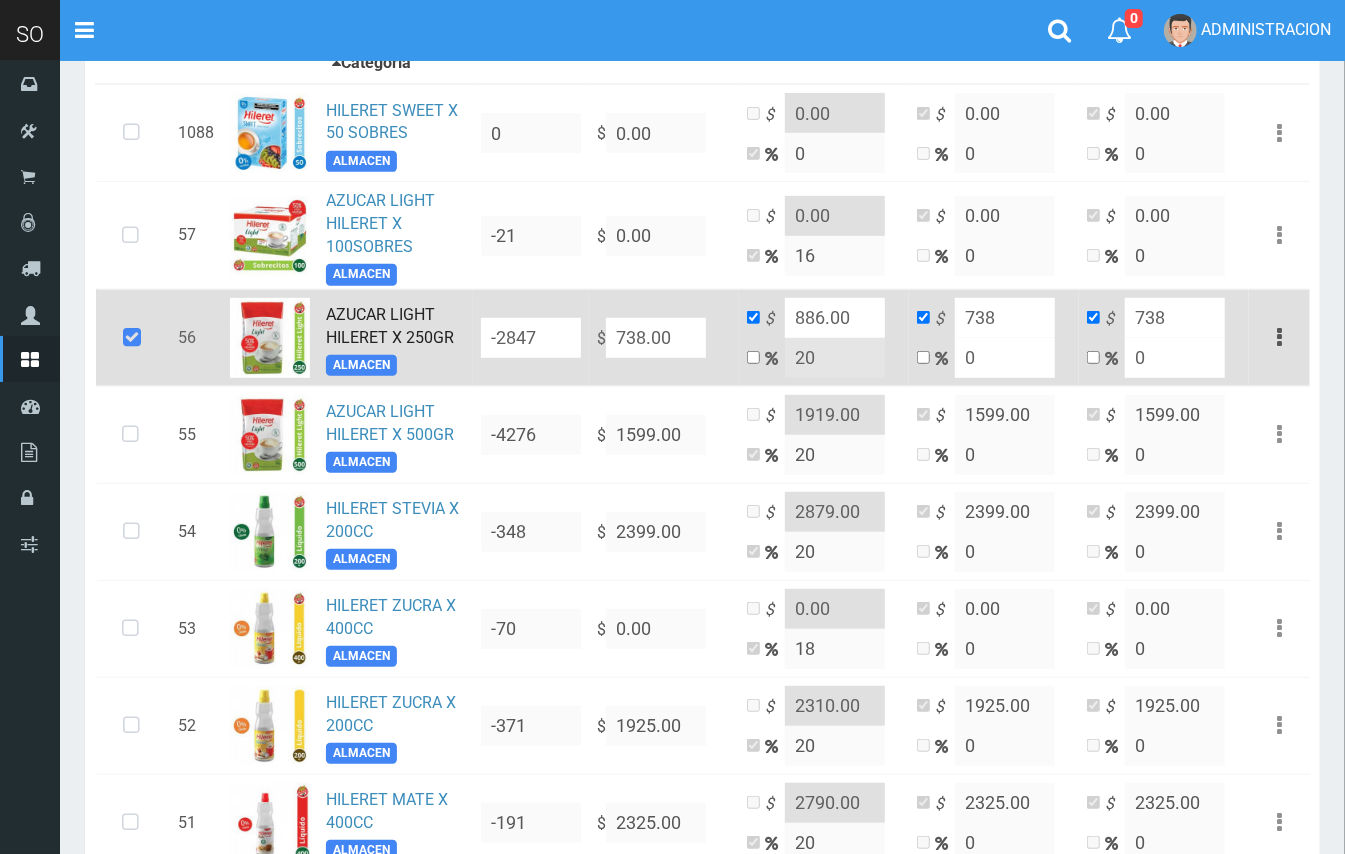 scroll, scrollTop: 521, scrollLeft: 0, axis: vertical 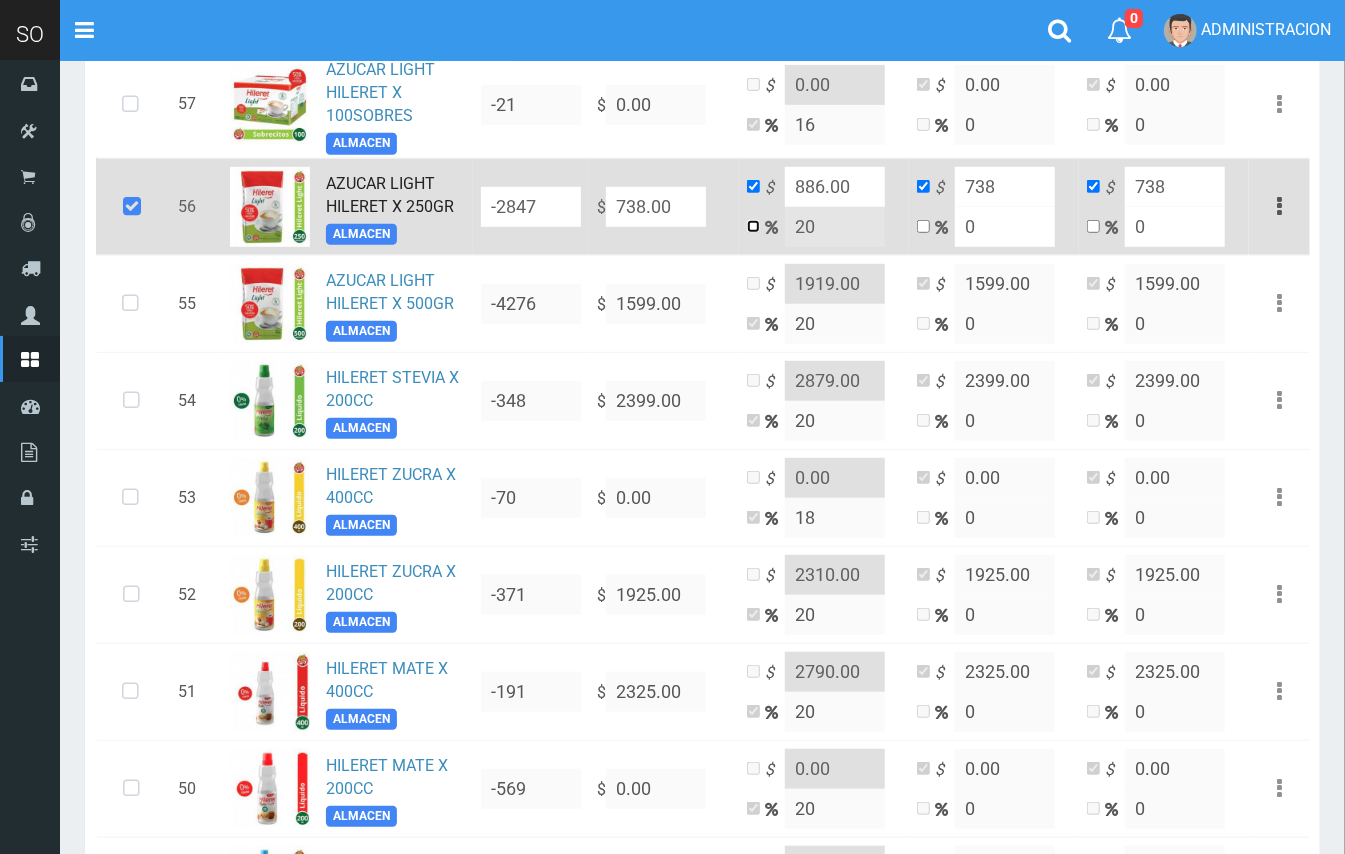 click at bounding box center (753, 226) 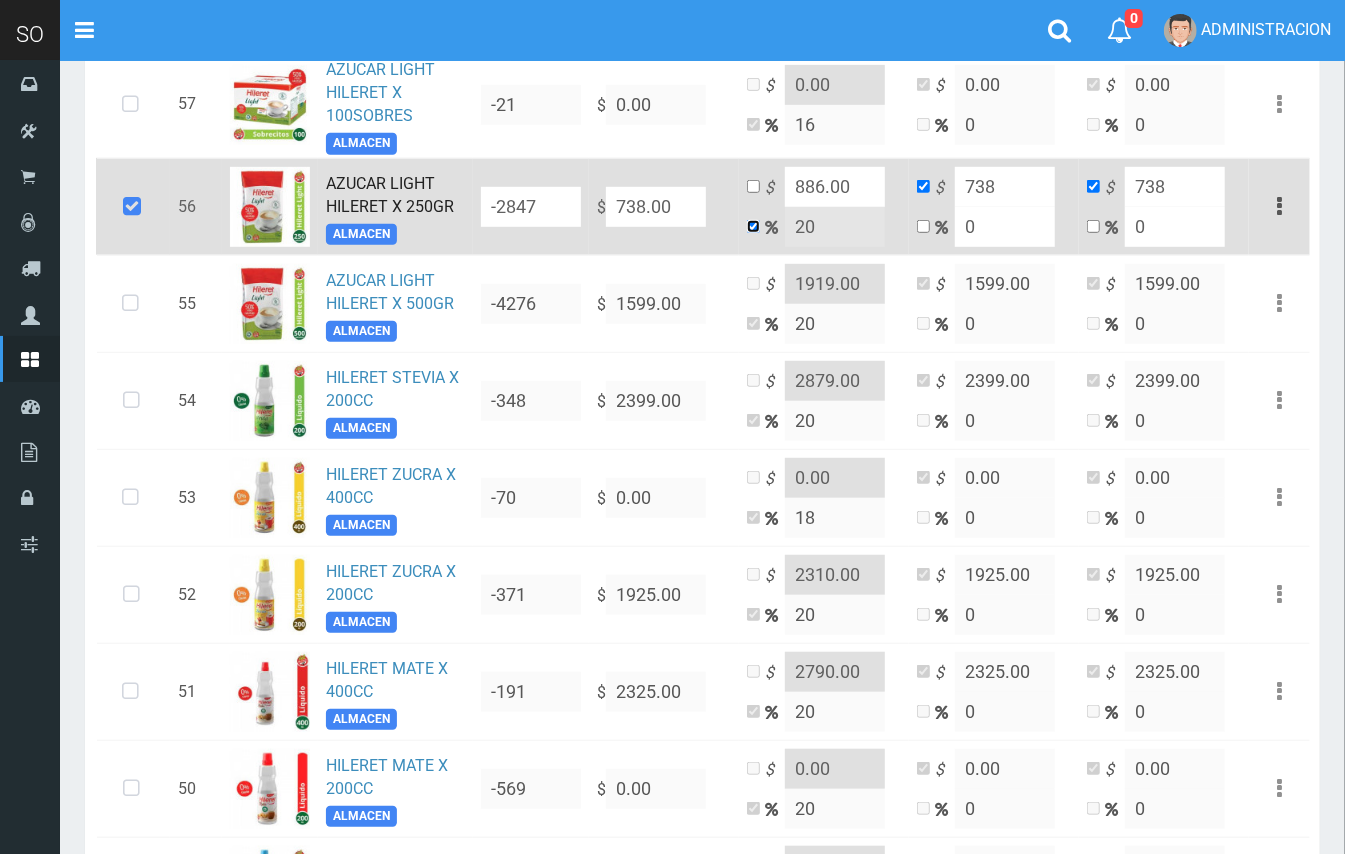 checkbox on "false" 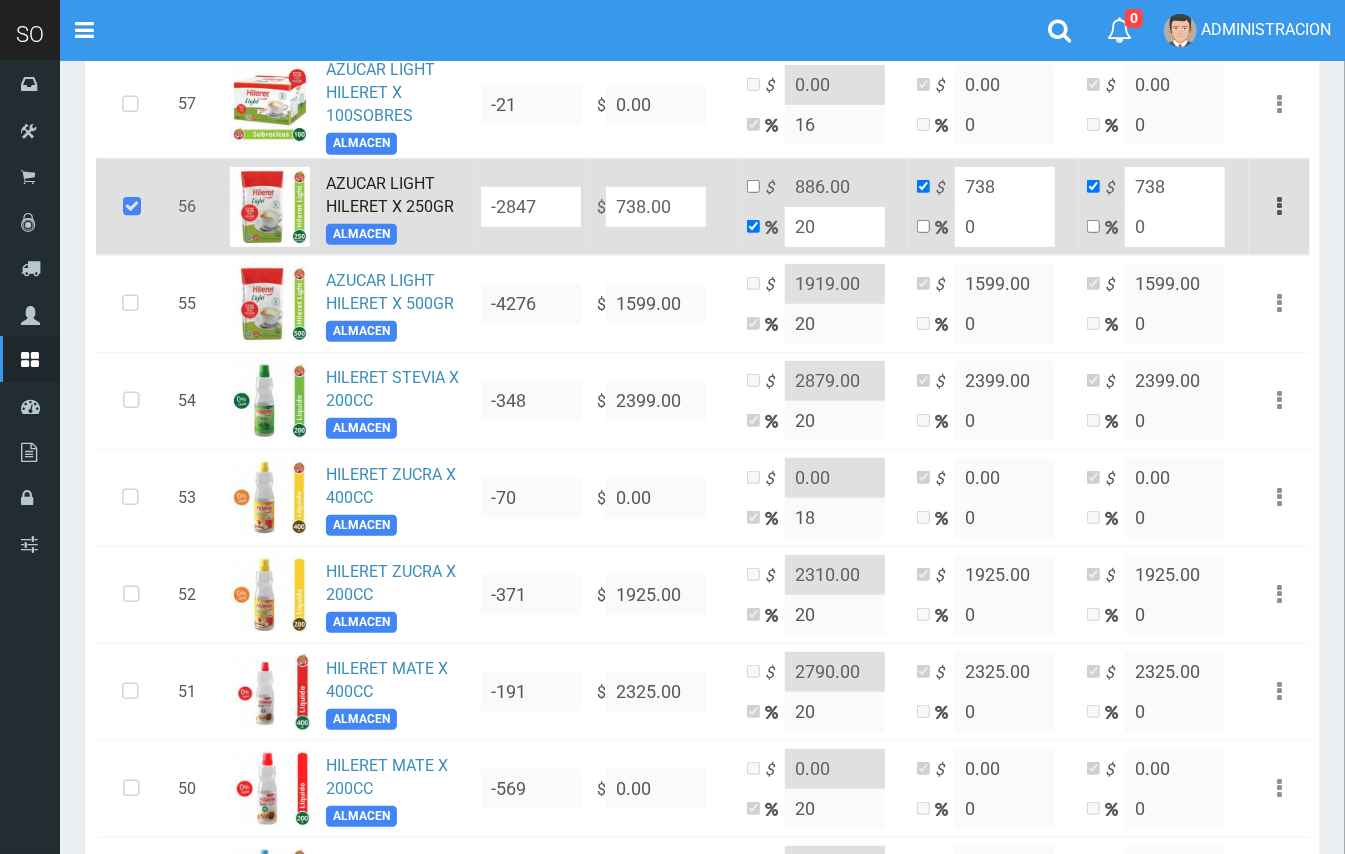 drag, startPoint x: 818, startPoint y: 224, endPoint x: 770, endPoint y: 214, distance: 49.0306 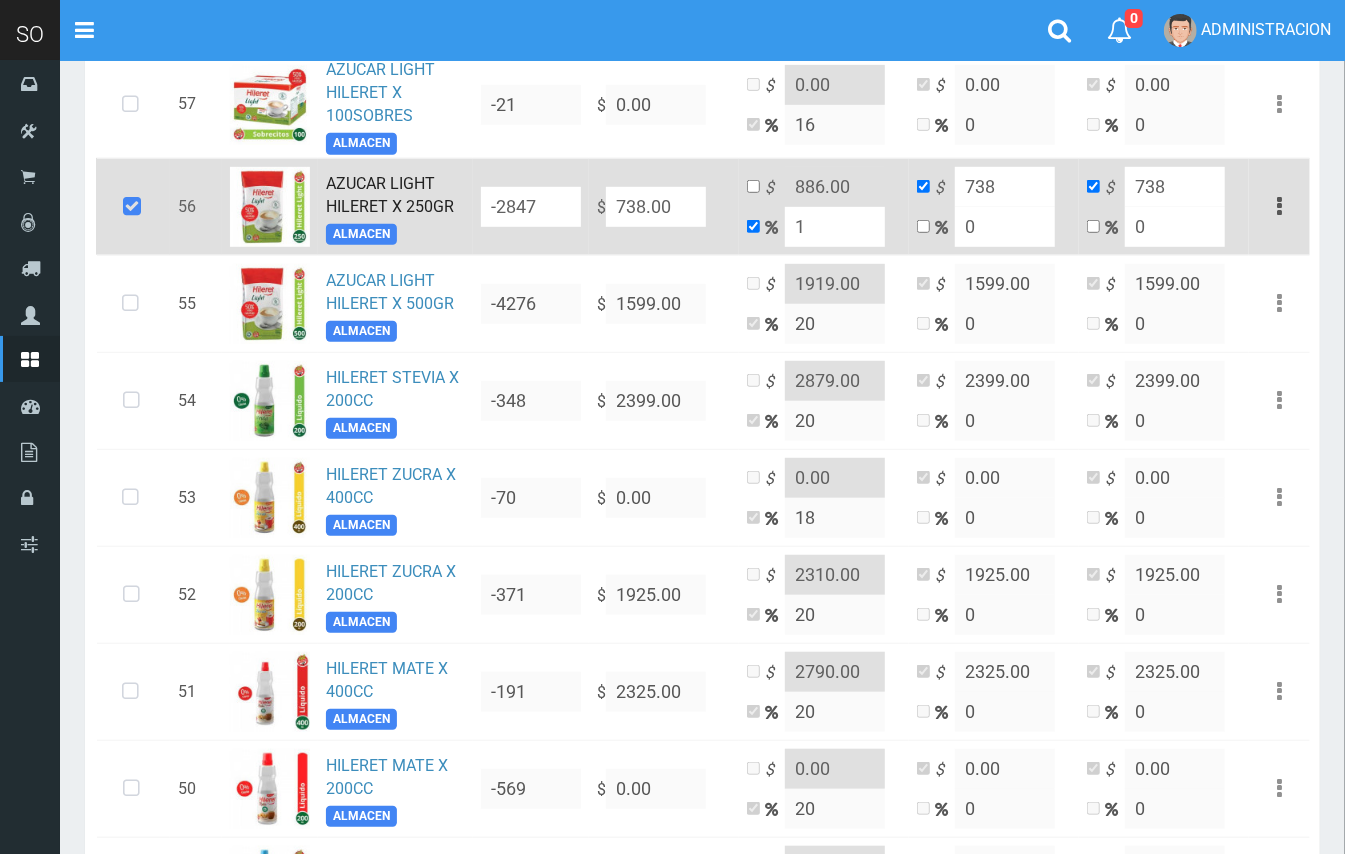 type on "745.38" 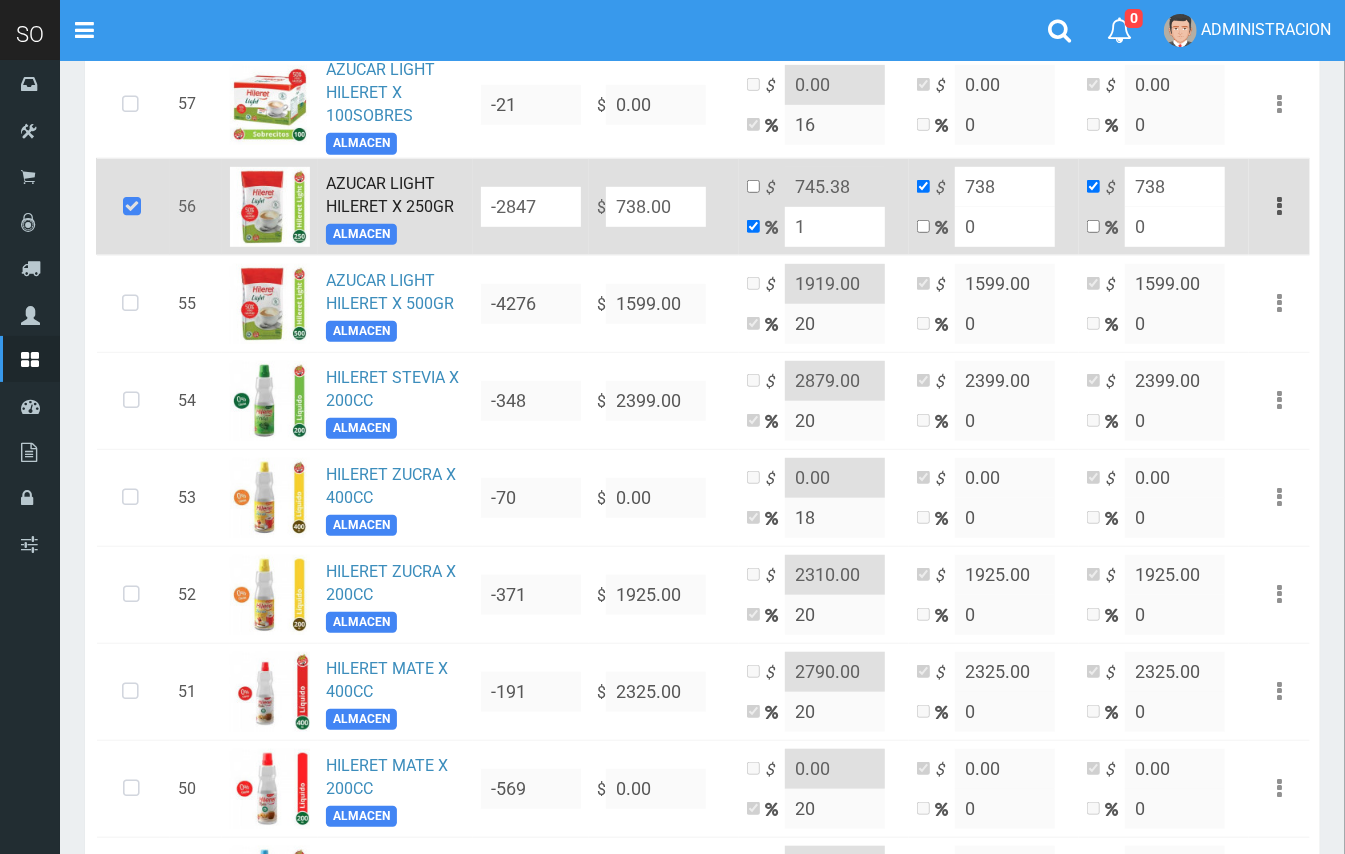 type on "10" 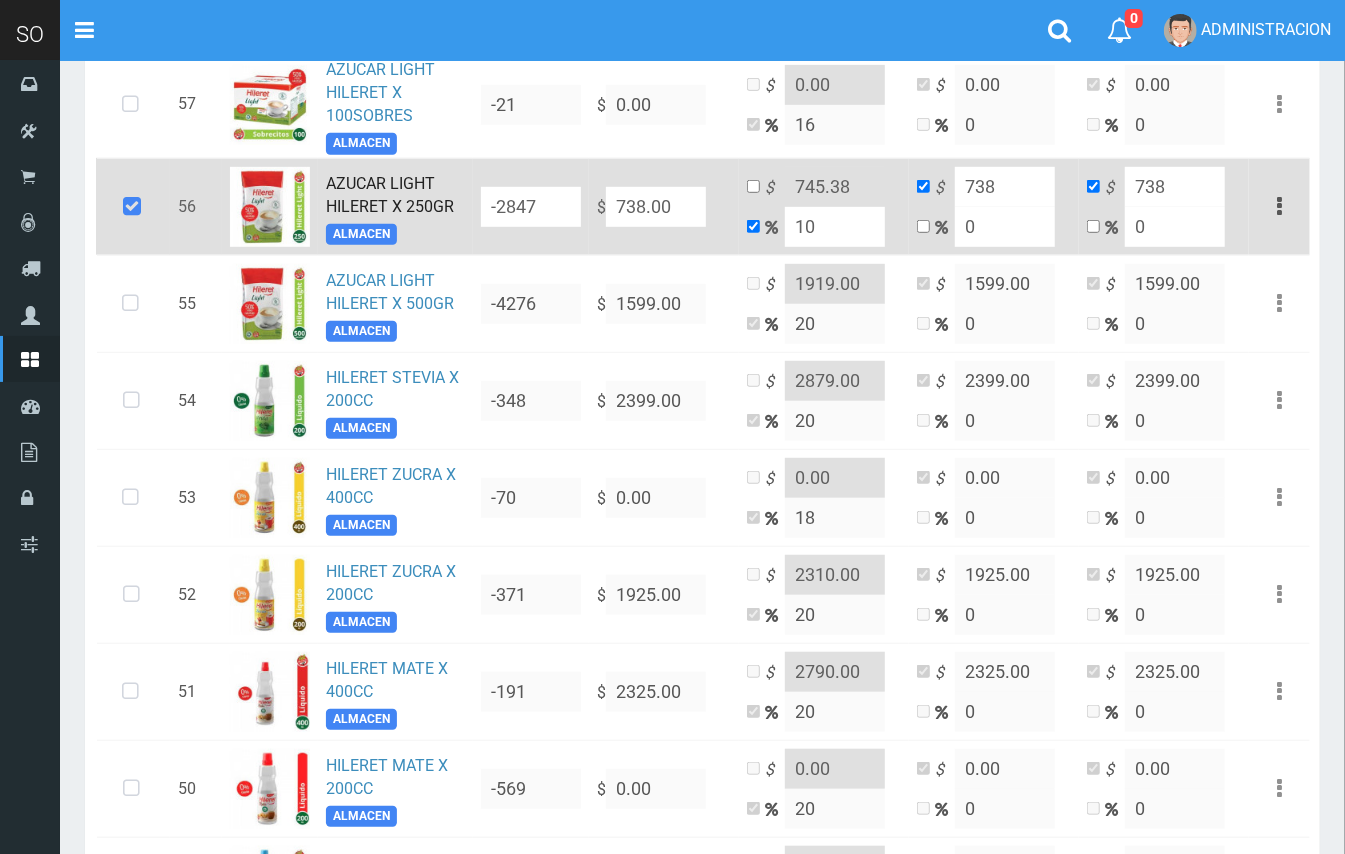 type on "811.8" 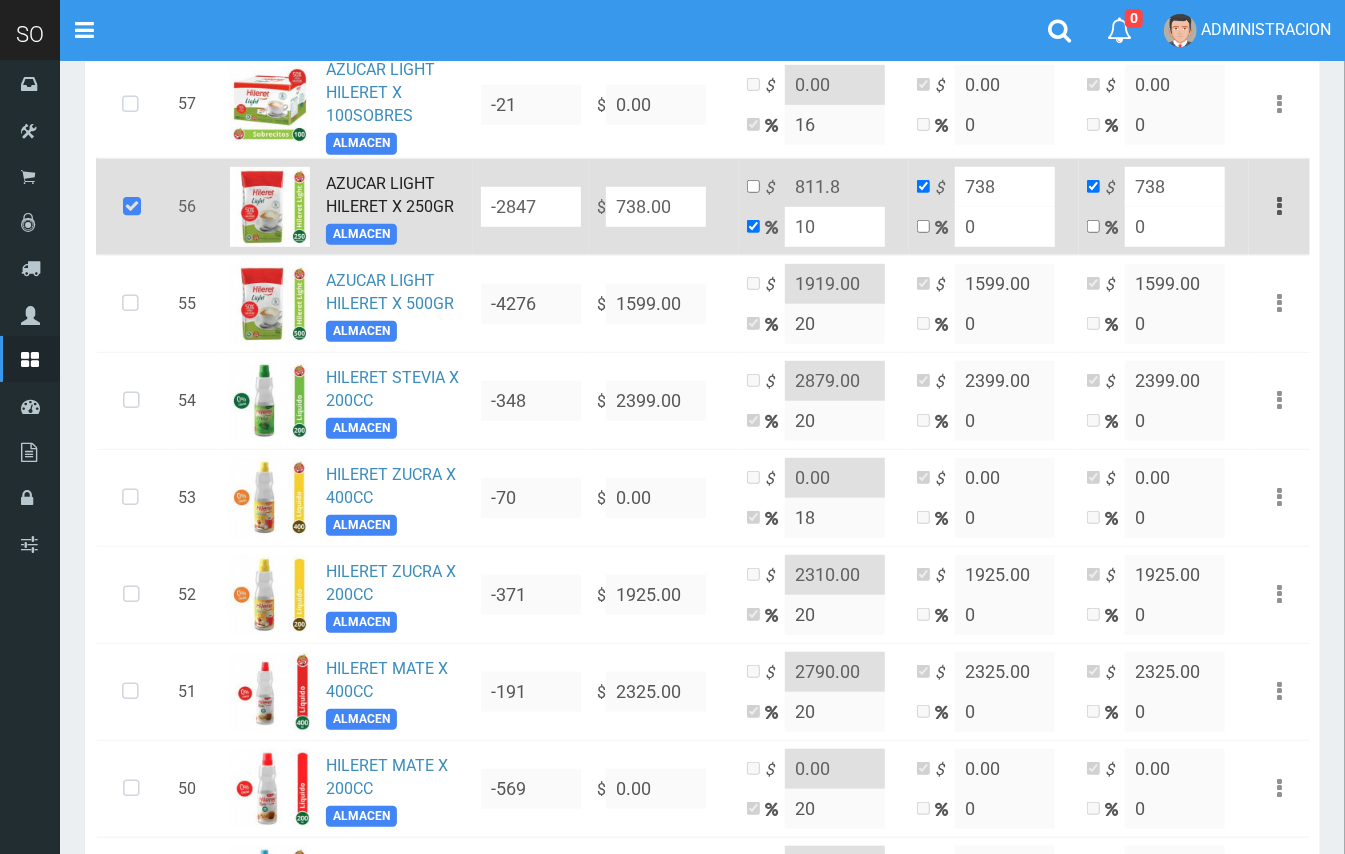 type on "10" 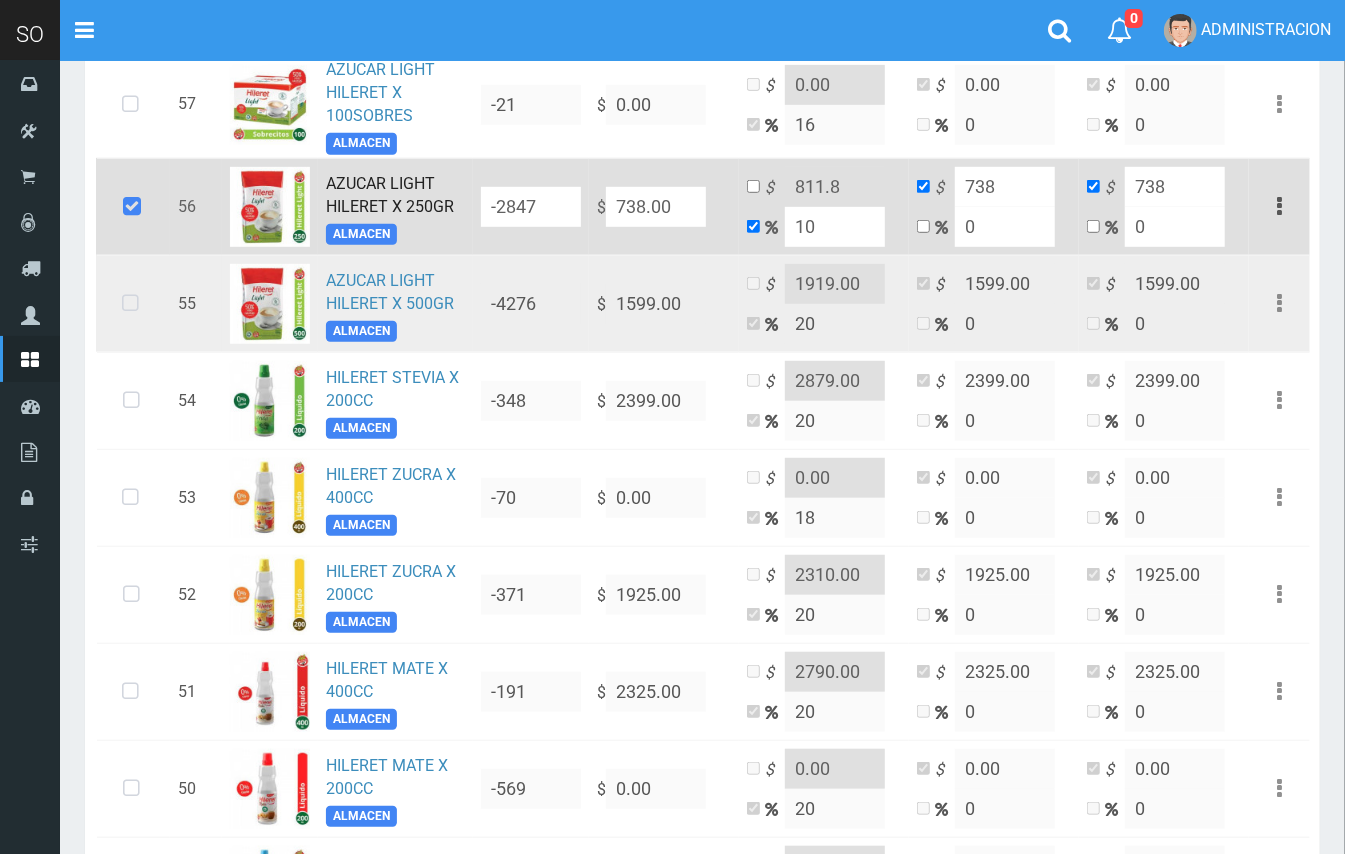 click at bounding box center [130, 304] 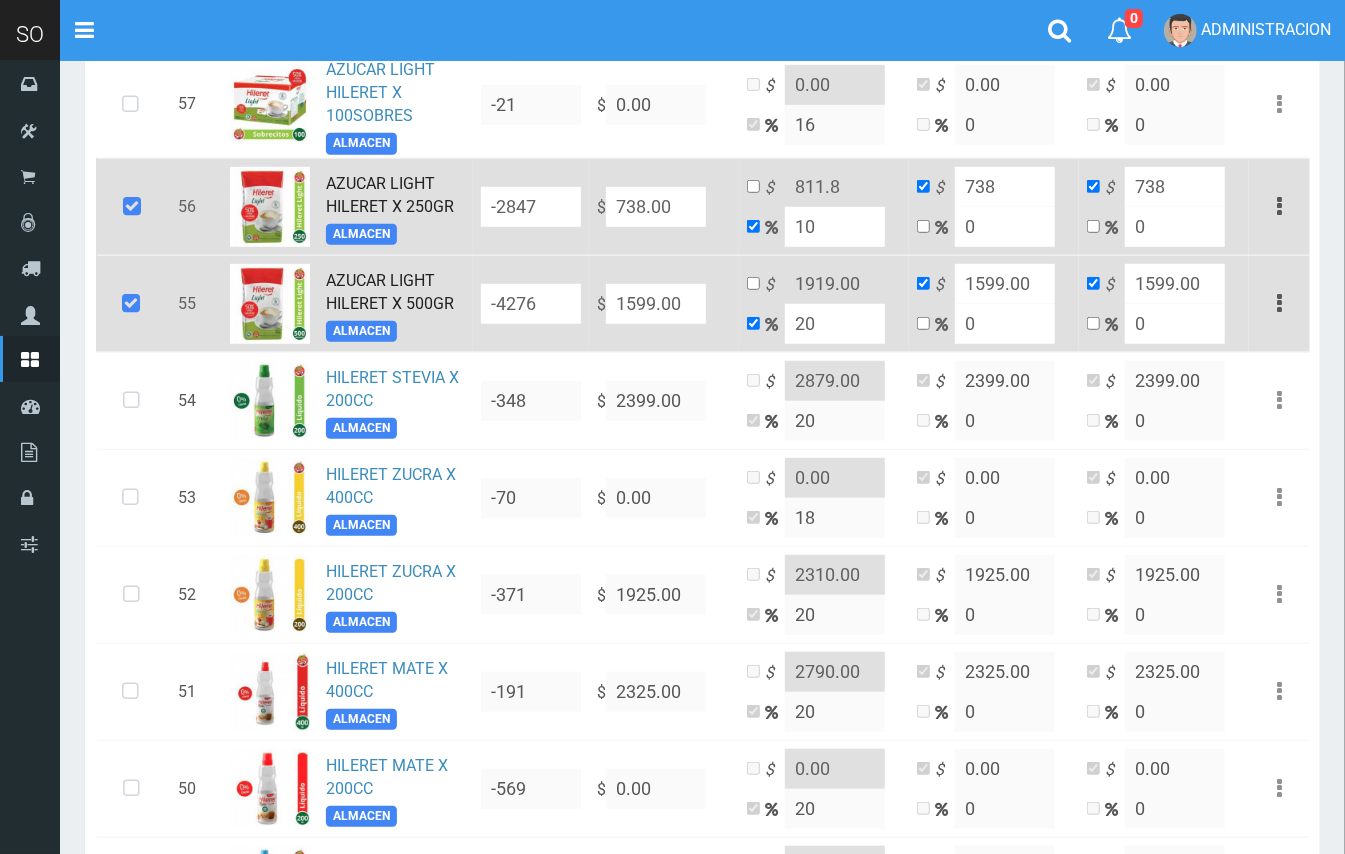 drag, startPoint x: 694, startPoint y: 301, endPoint x: 601, endPoint y: 288, distance: 93.904205 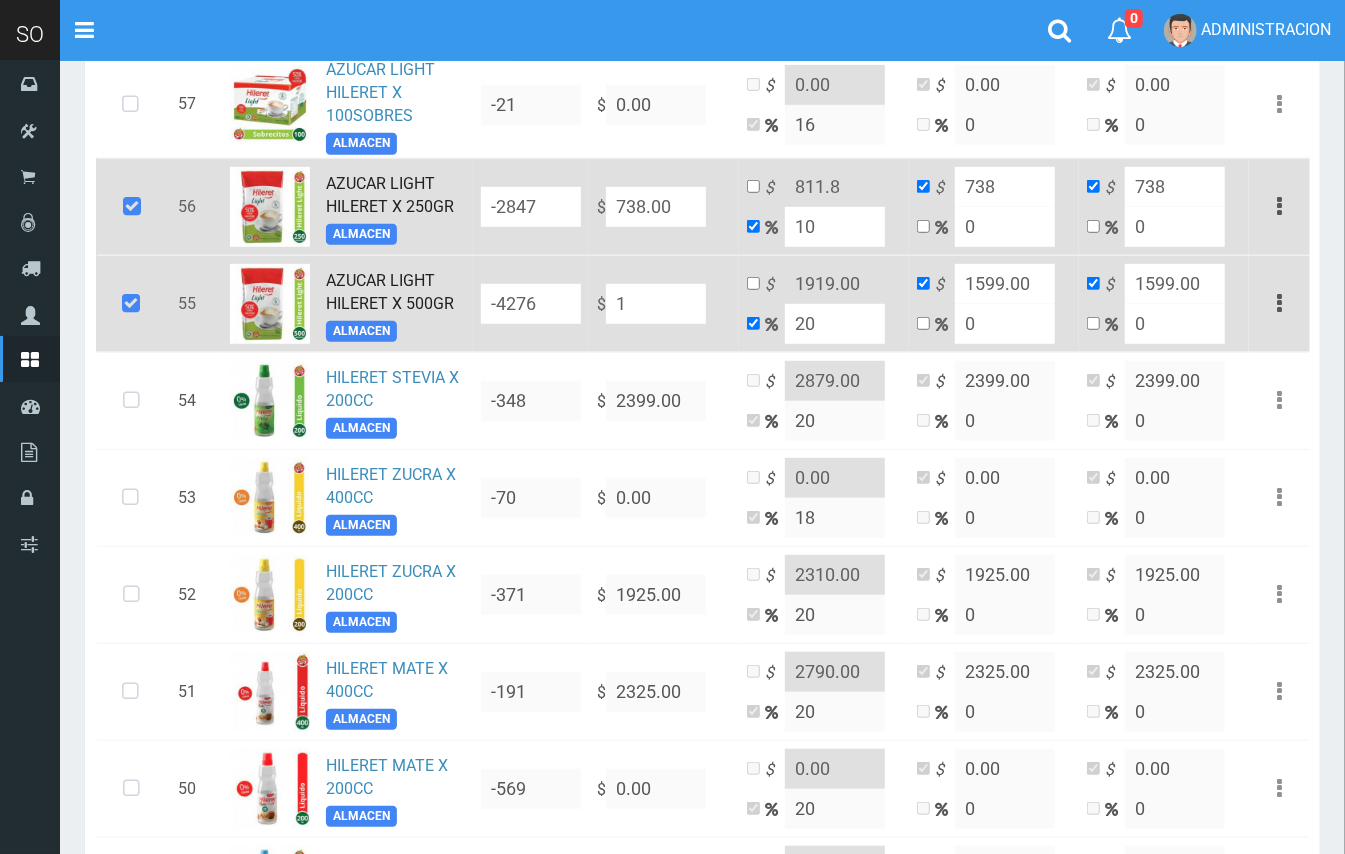 type on "1.2" 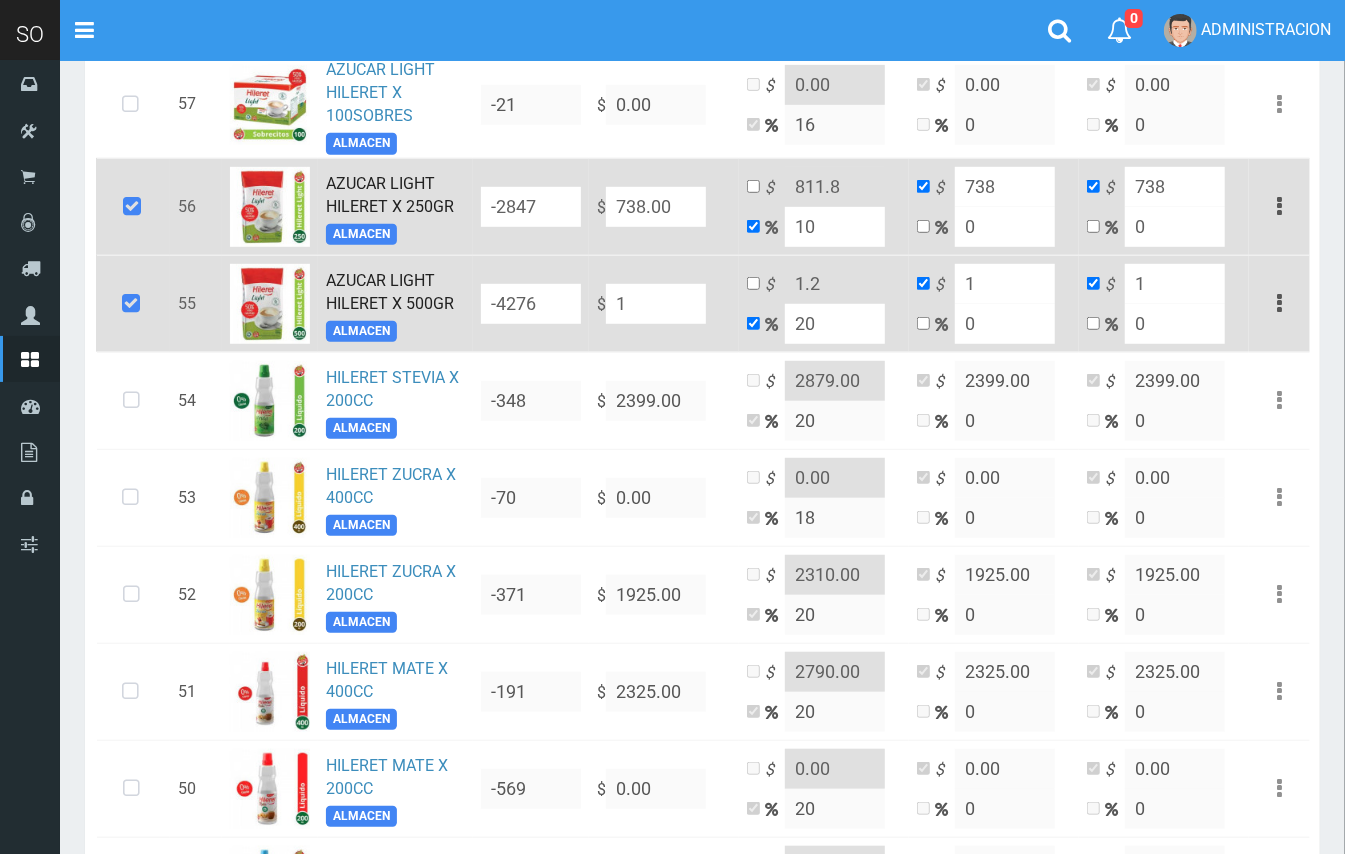 type on "12" 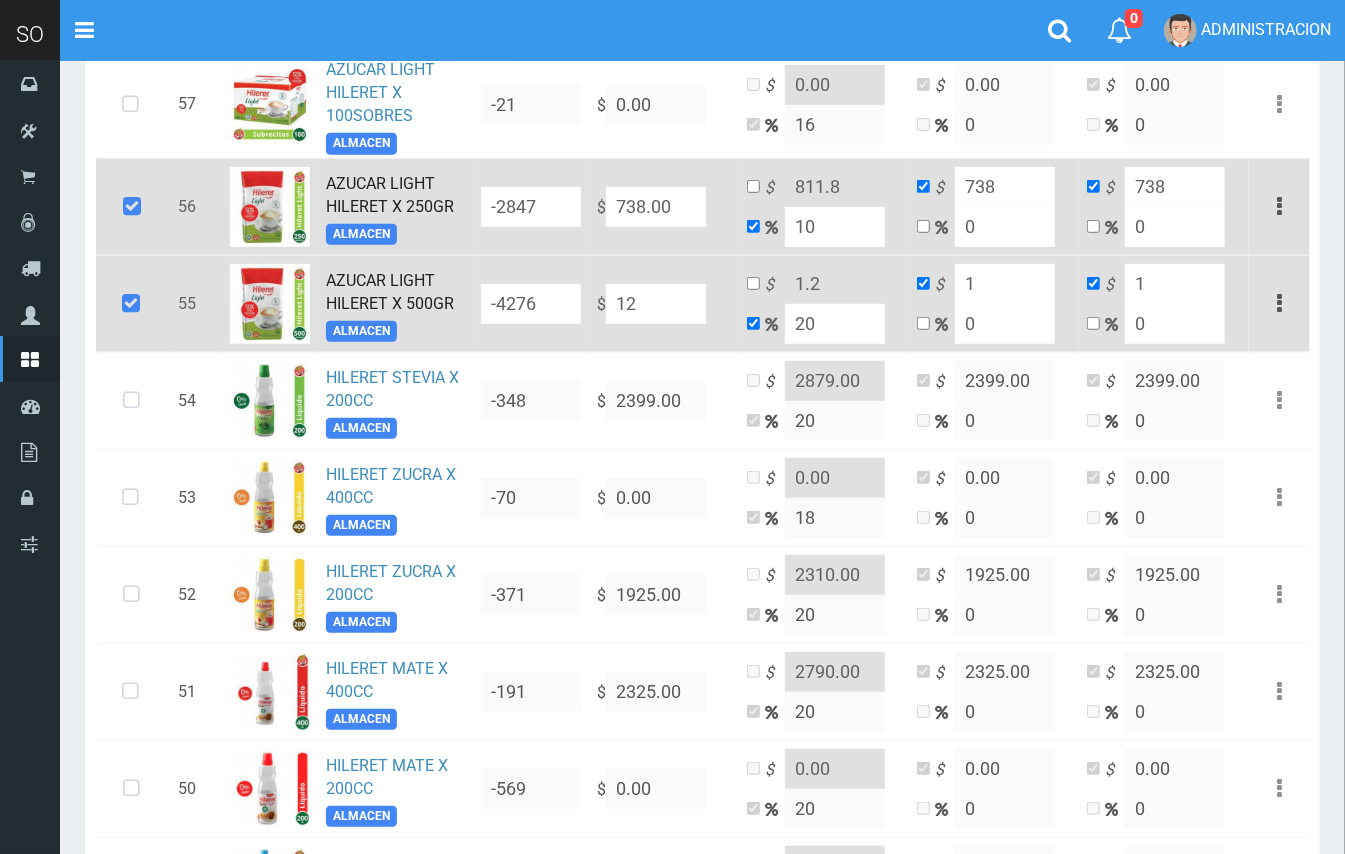 type on "14.4" 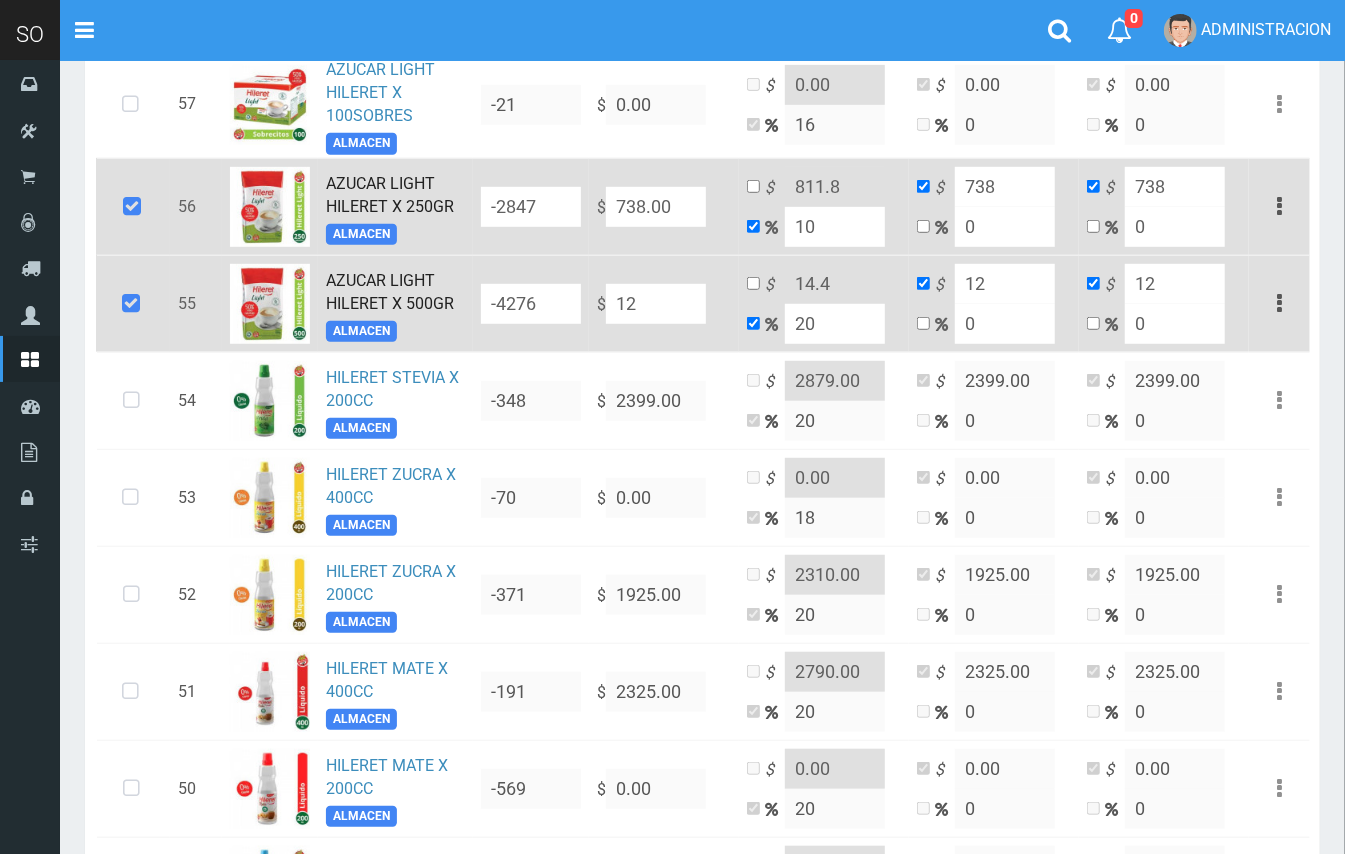 type on "129" 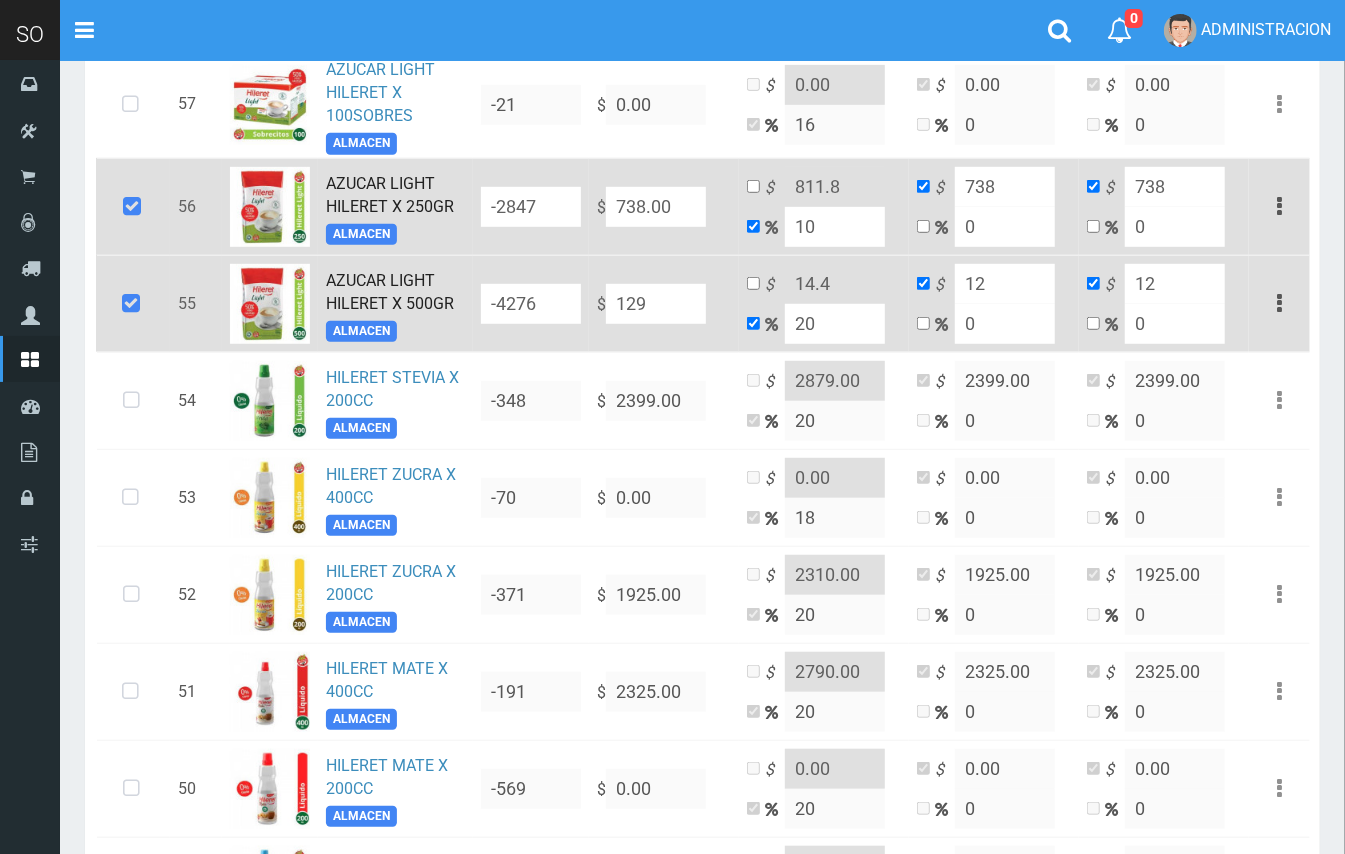 type on "154.8" 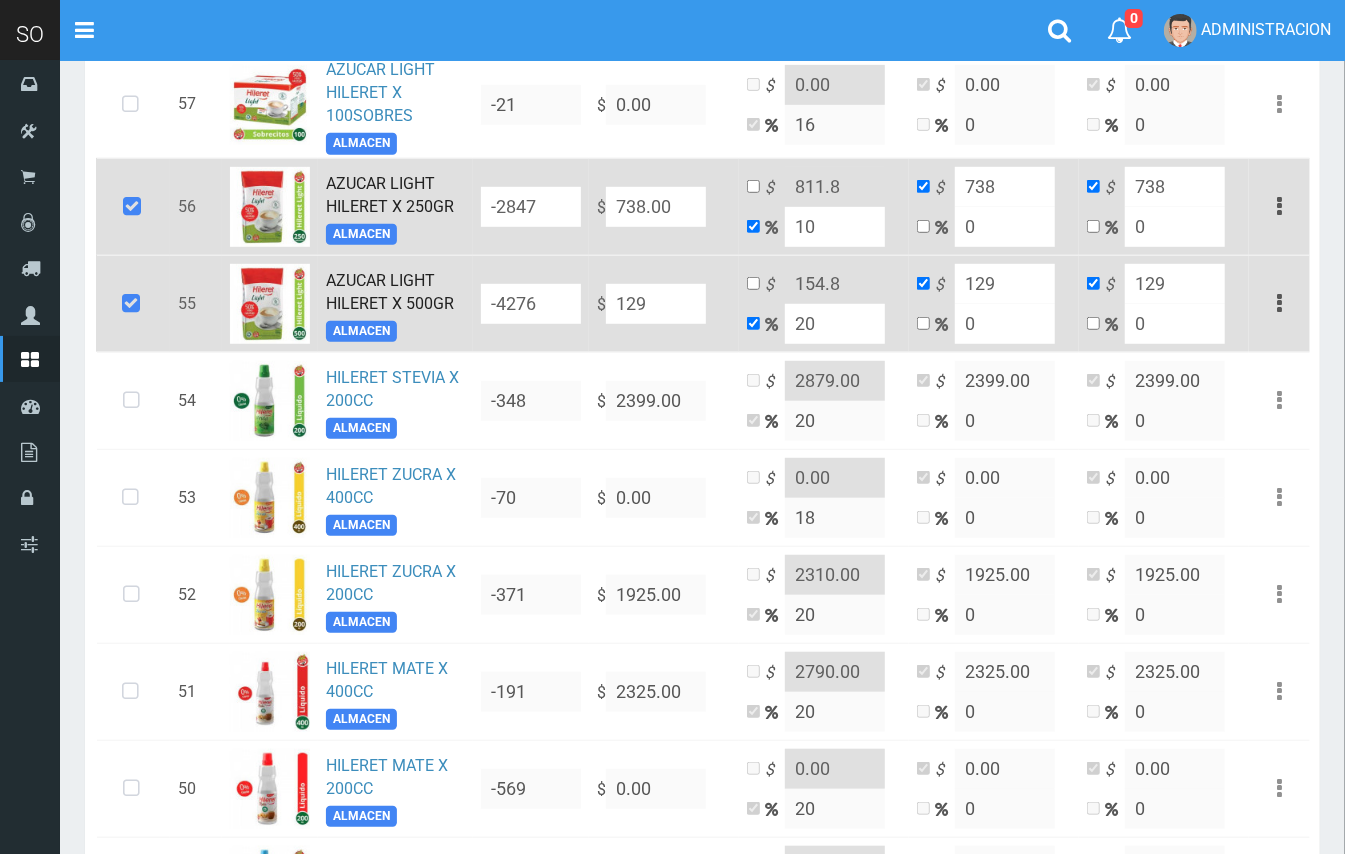 type on "1298" 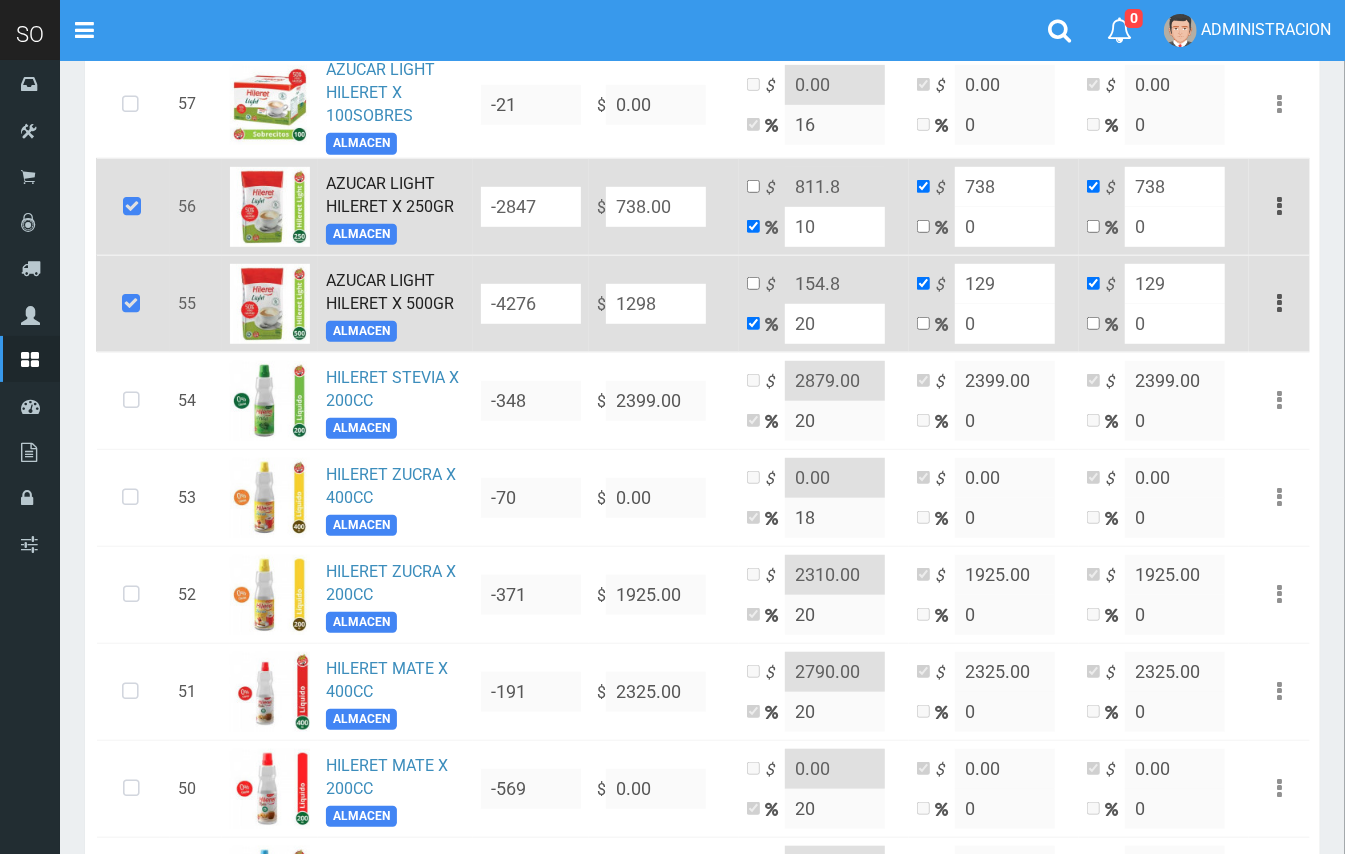 type on "1557.6" 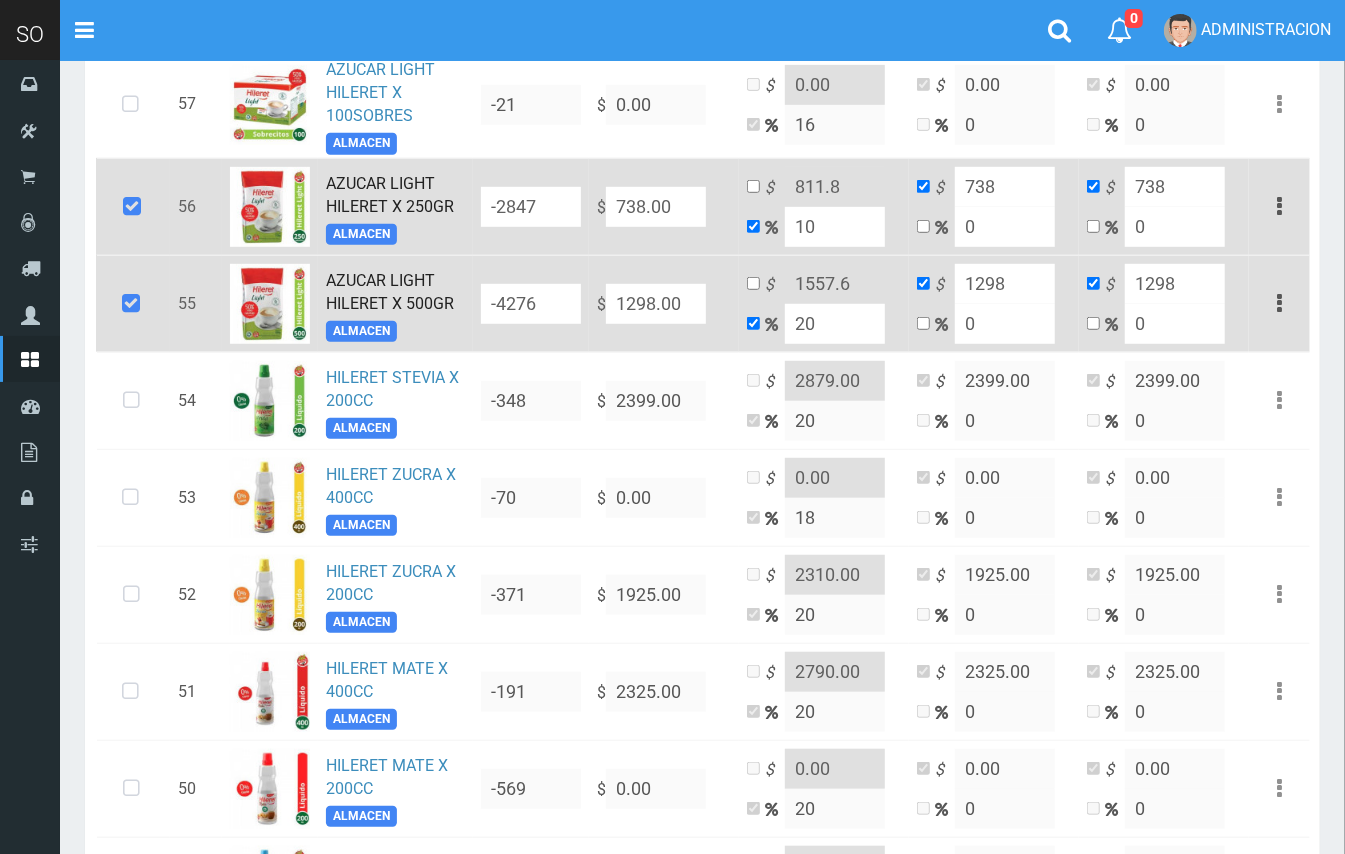 type on "1298.00" 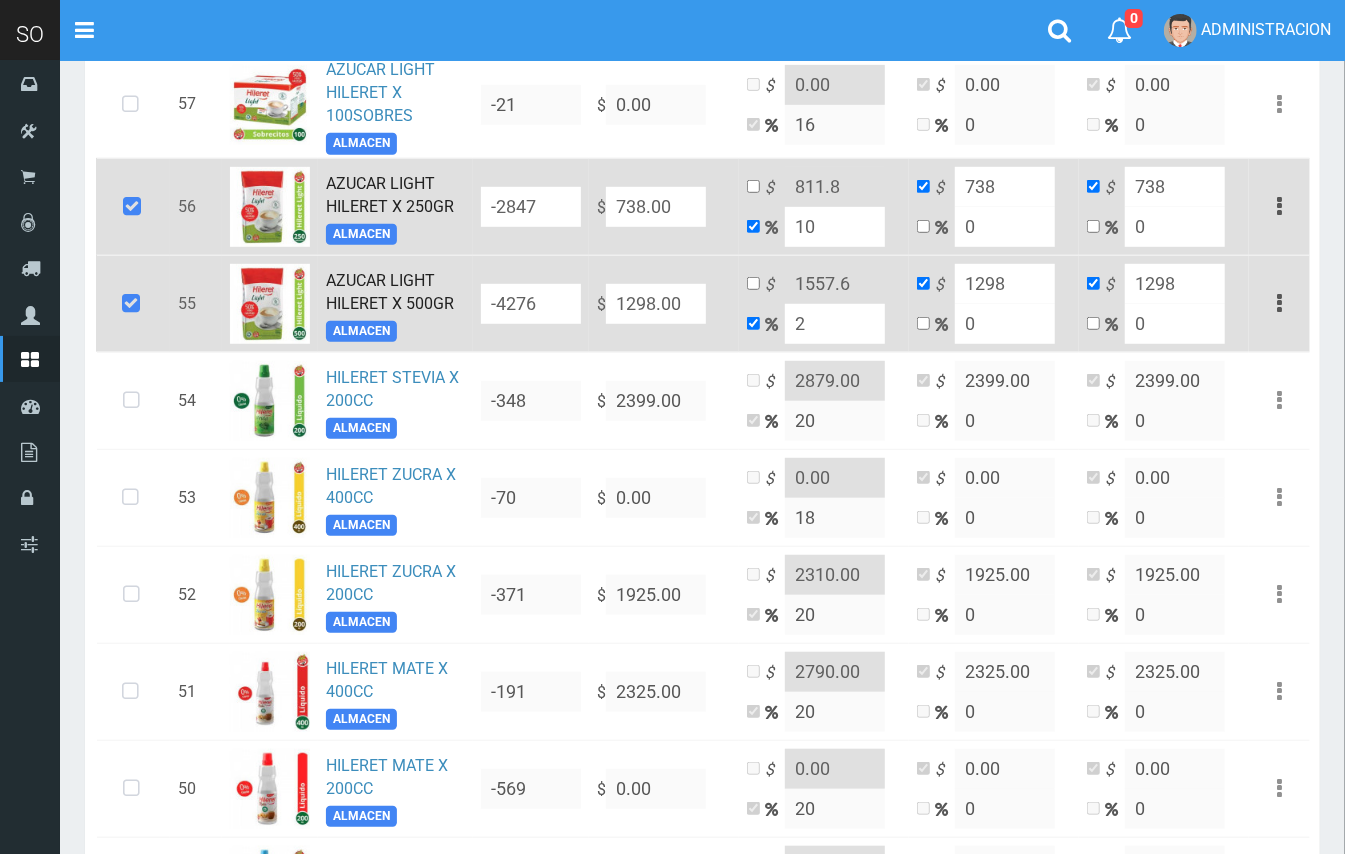 type on "1323.96" 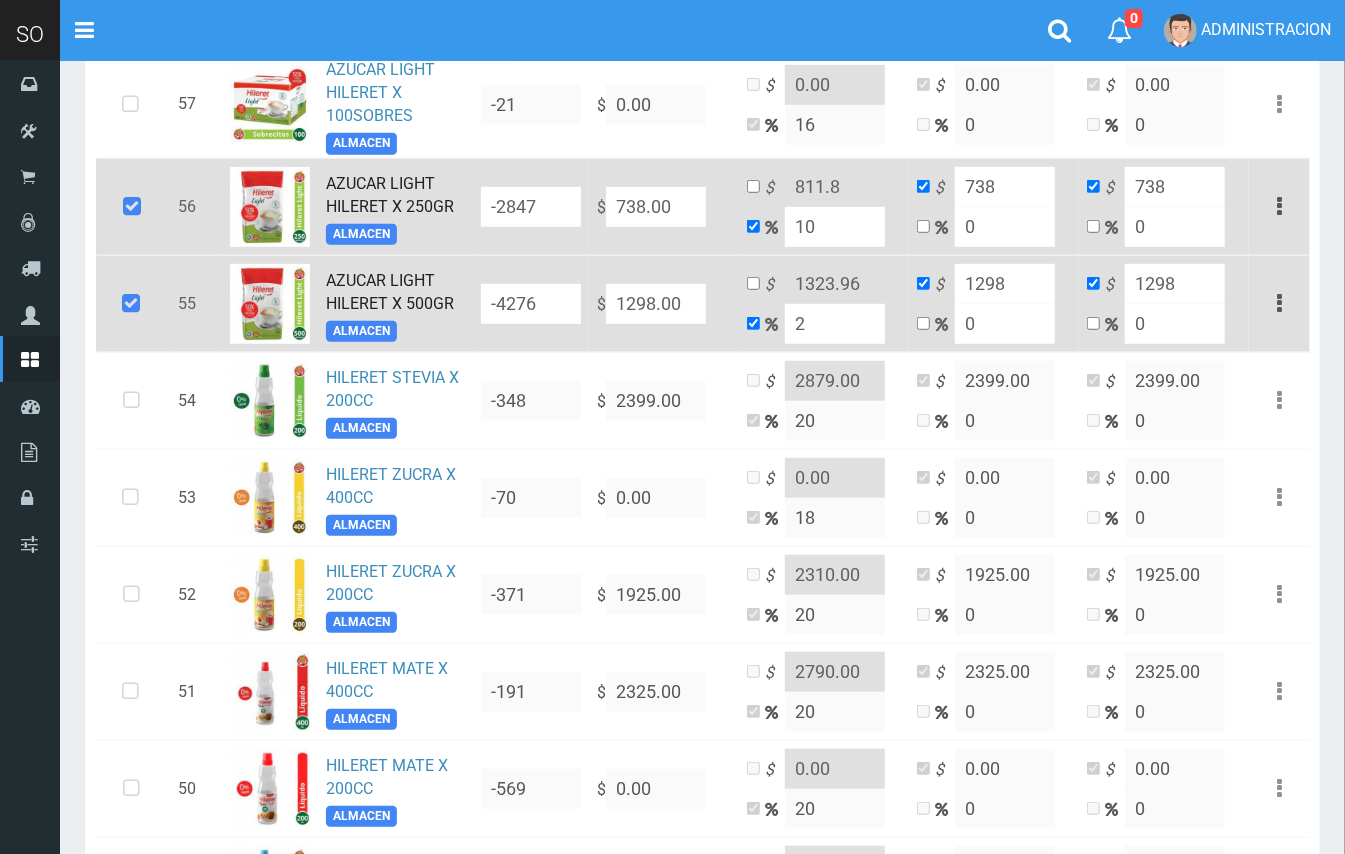 type on "20" 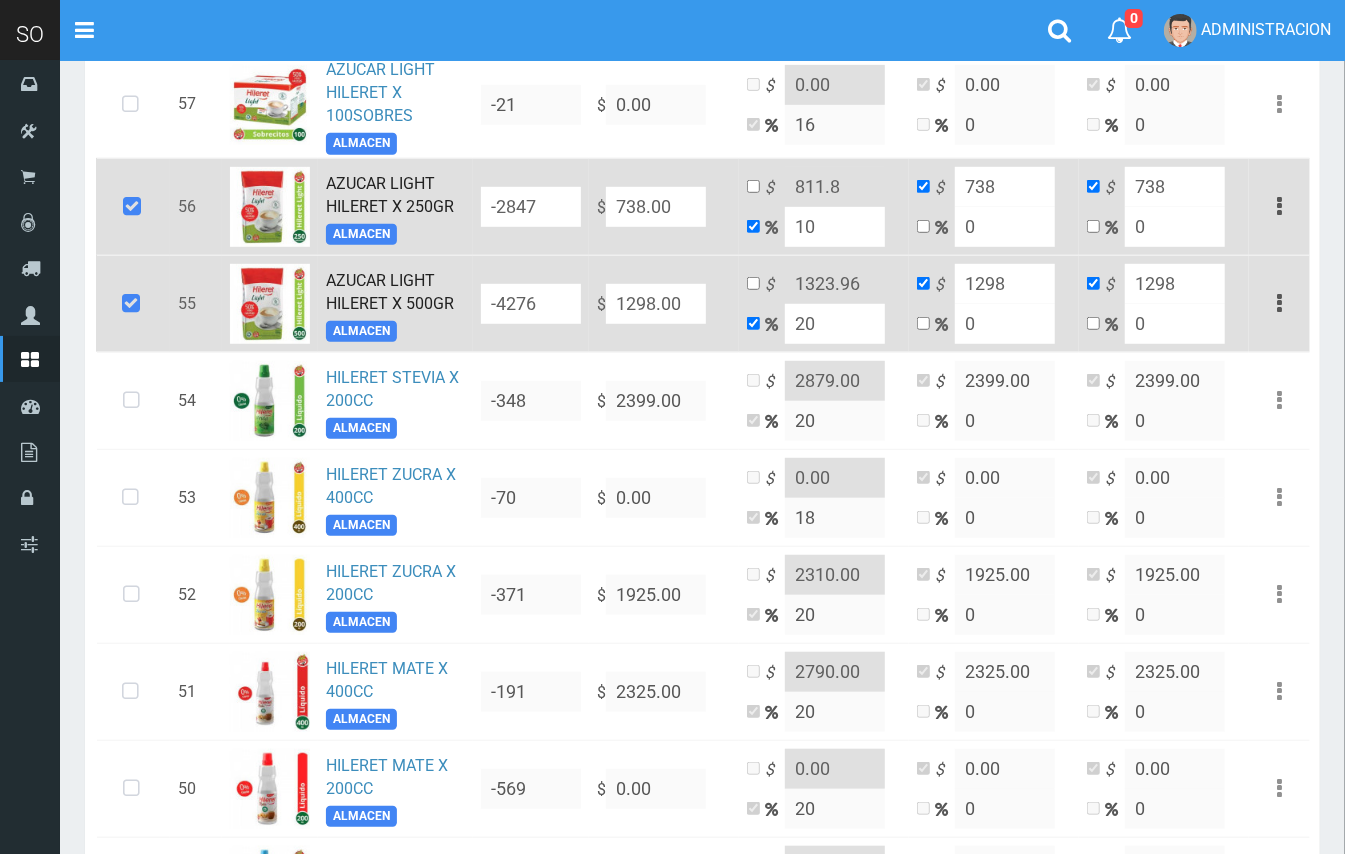 type on "1557.6" 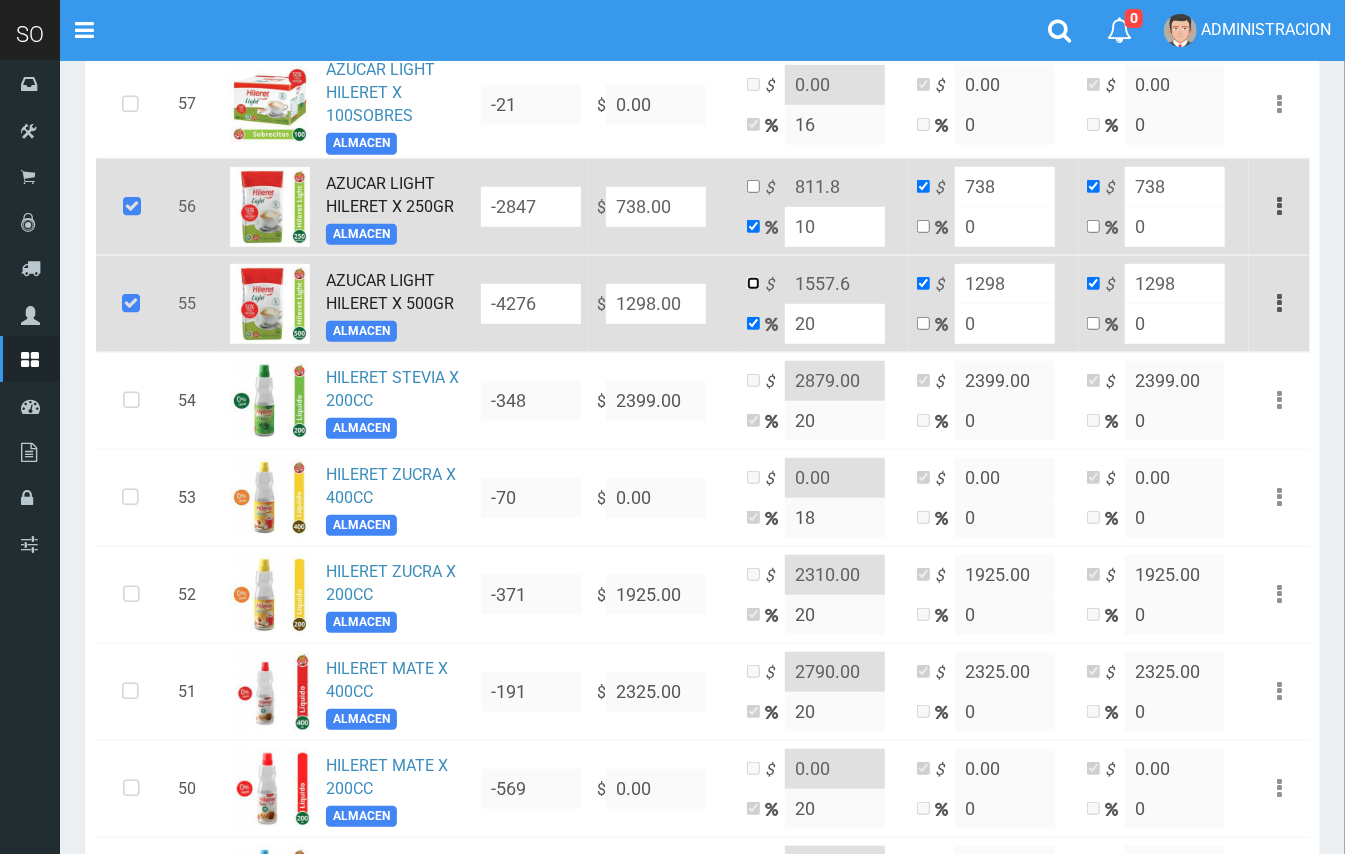 drag, startPoint x: 754, startPoint y: 282, endPoint x: 809, endPoint y: 284, distance: 55.03635 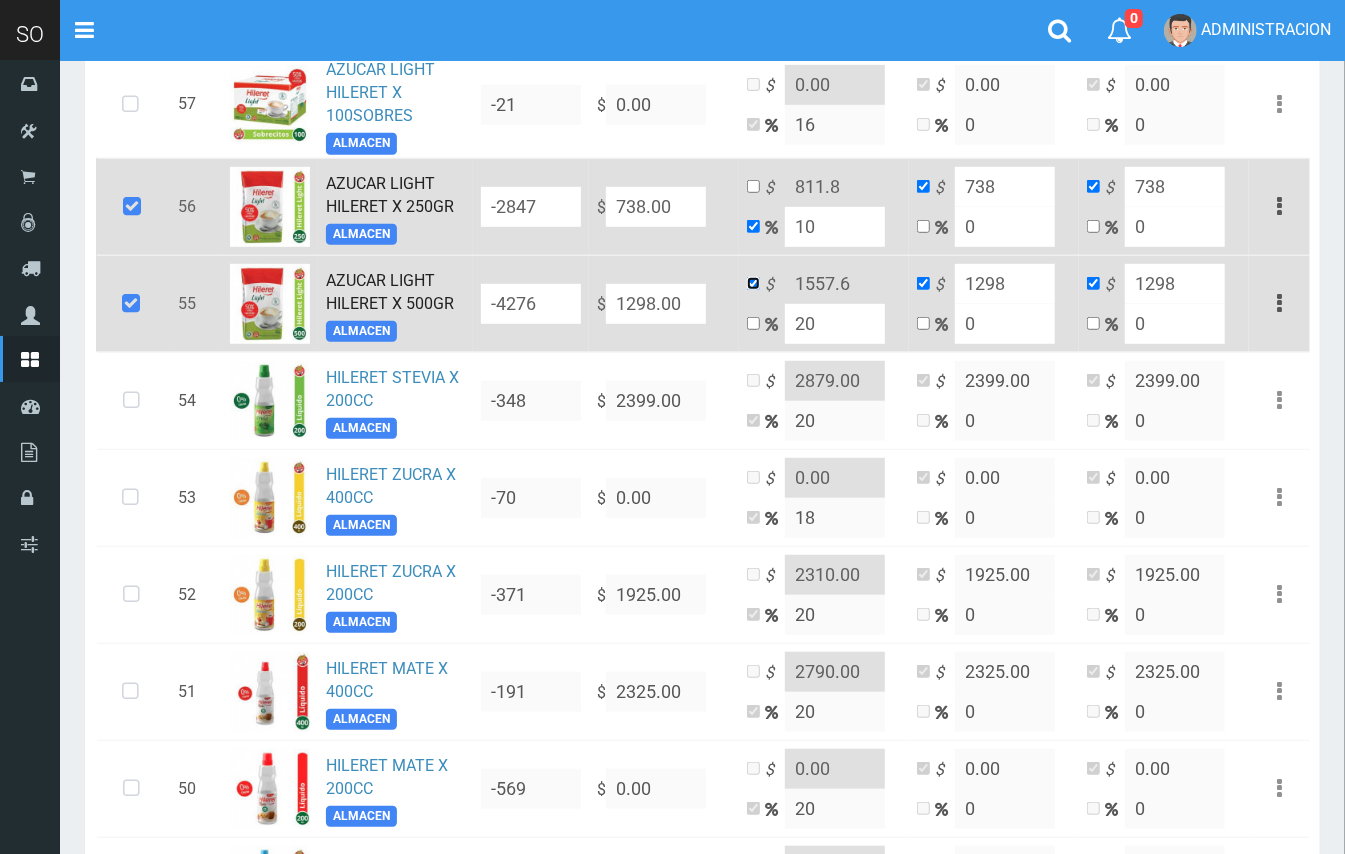 checkbox on "false" 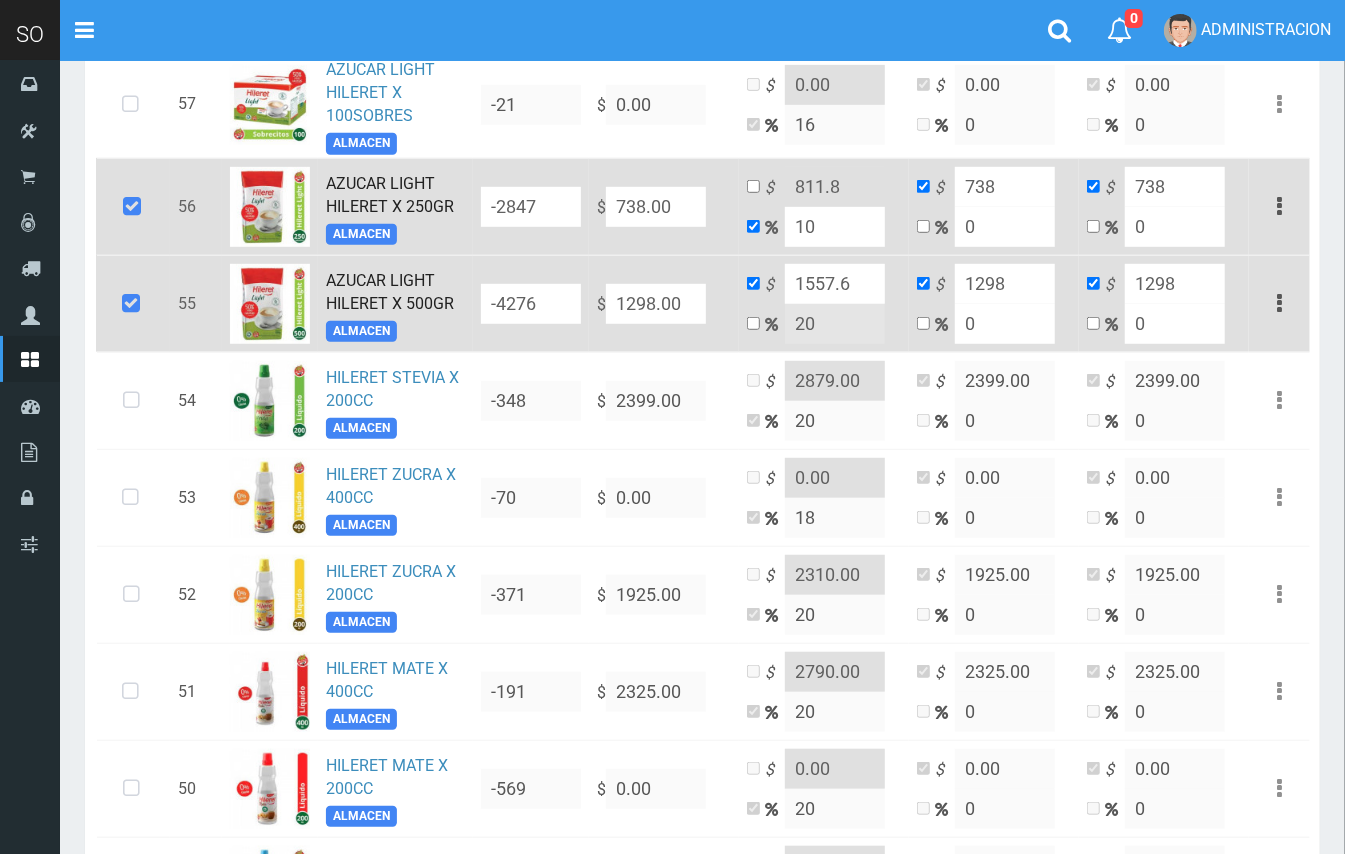 drag, startPoint x: 852, startPoint y: 278, endPoint x: 829, endPoint y: 277, distance: 23.021729 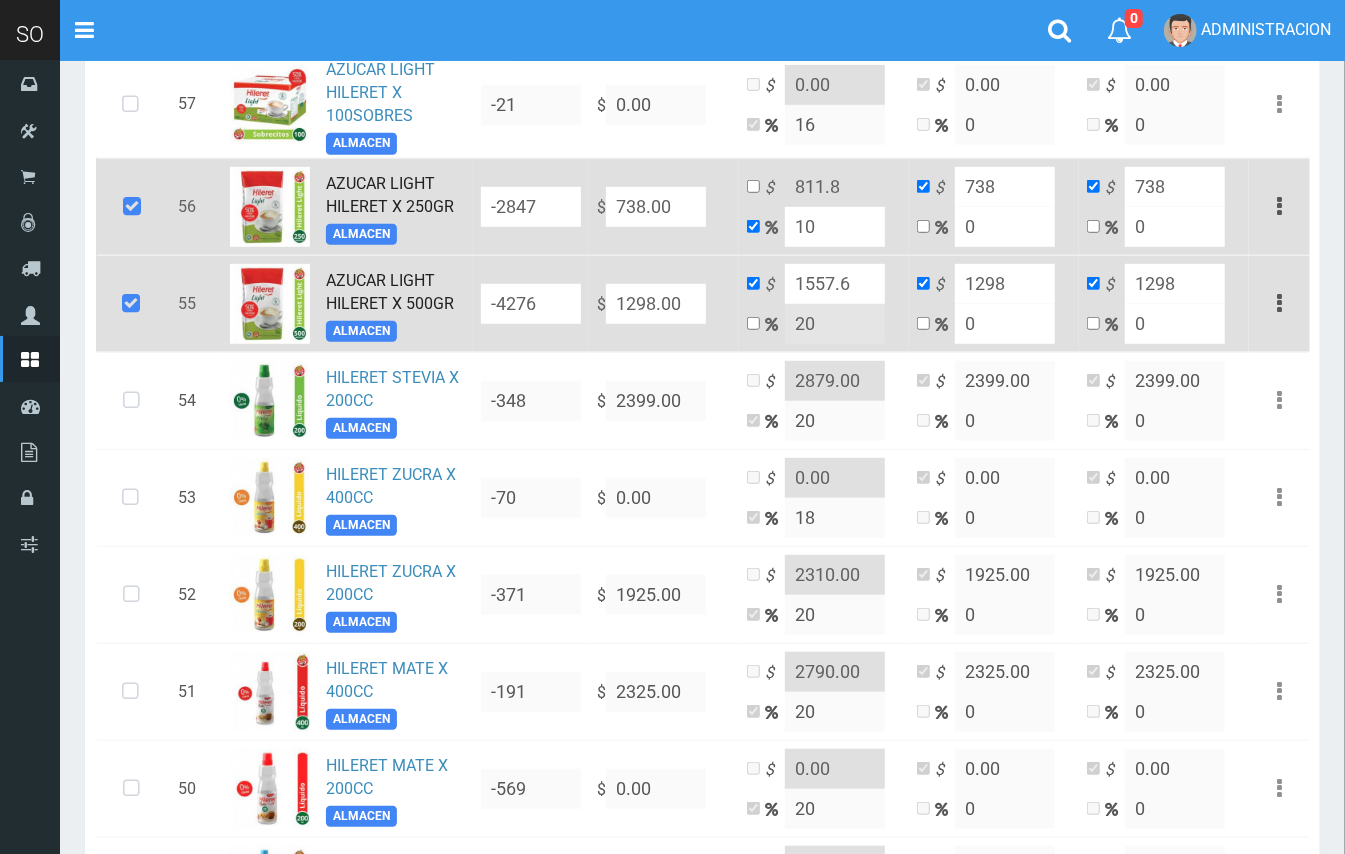 click on "1557.6" at bounding box center (835, 284) 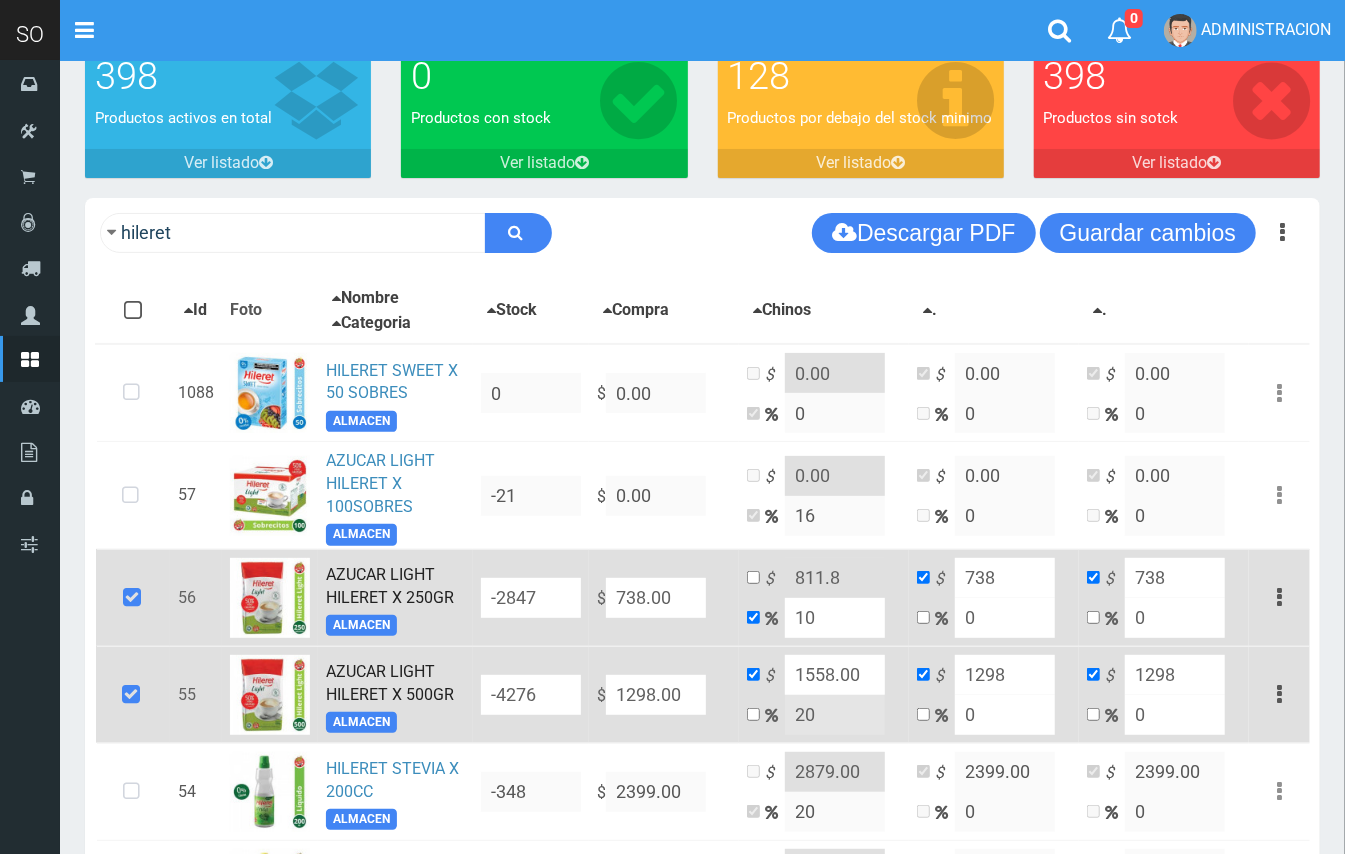scroll, scrollTop: 0, scrollLeft: 0, axis: both 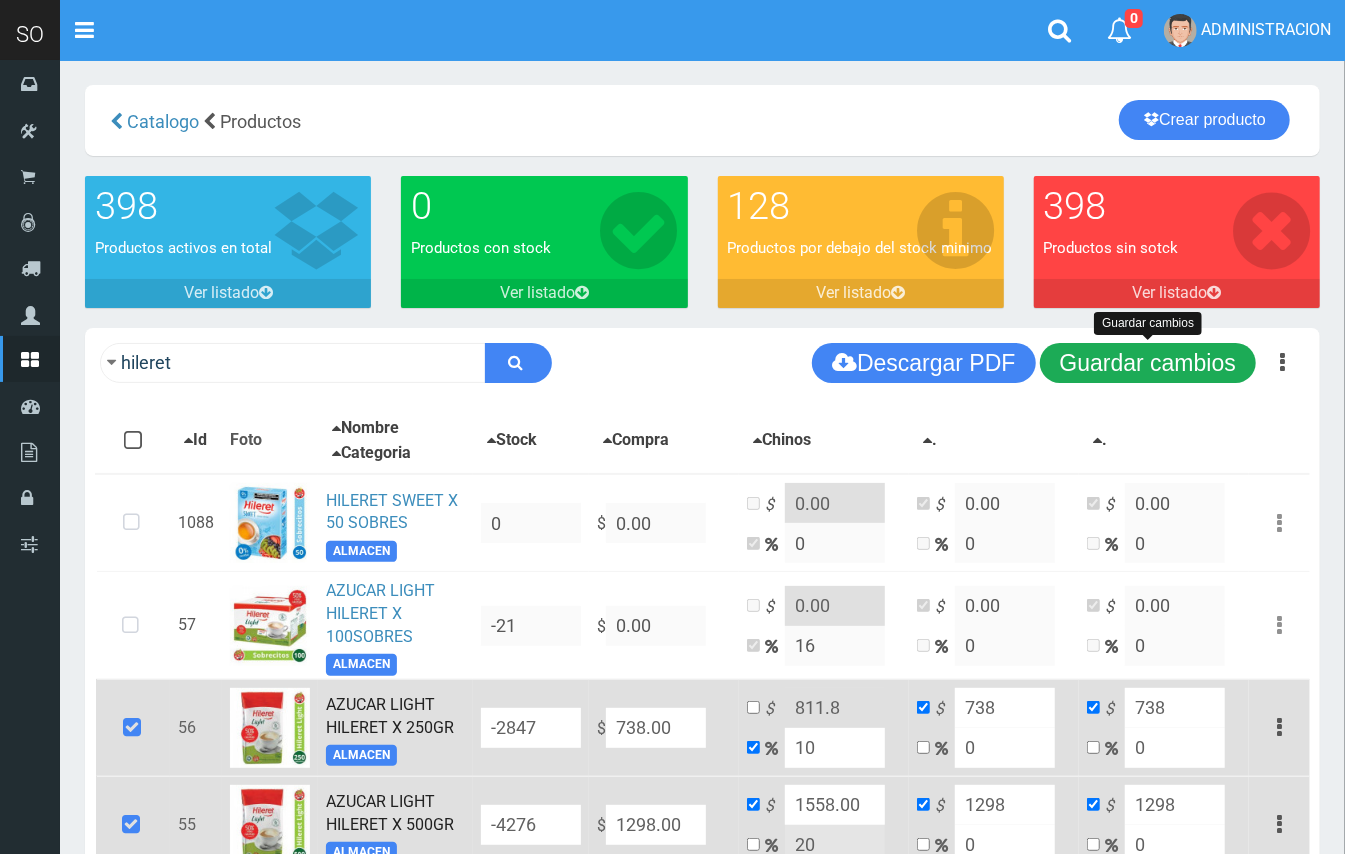 type on "1558.00" 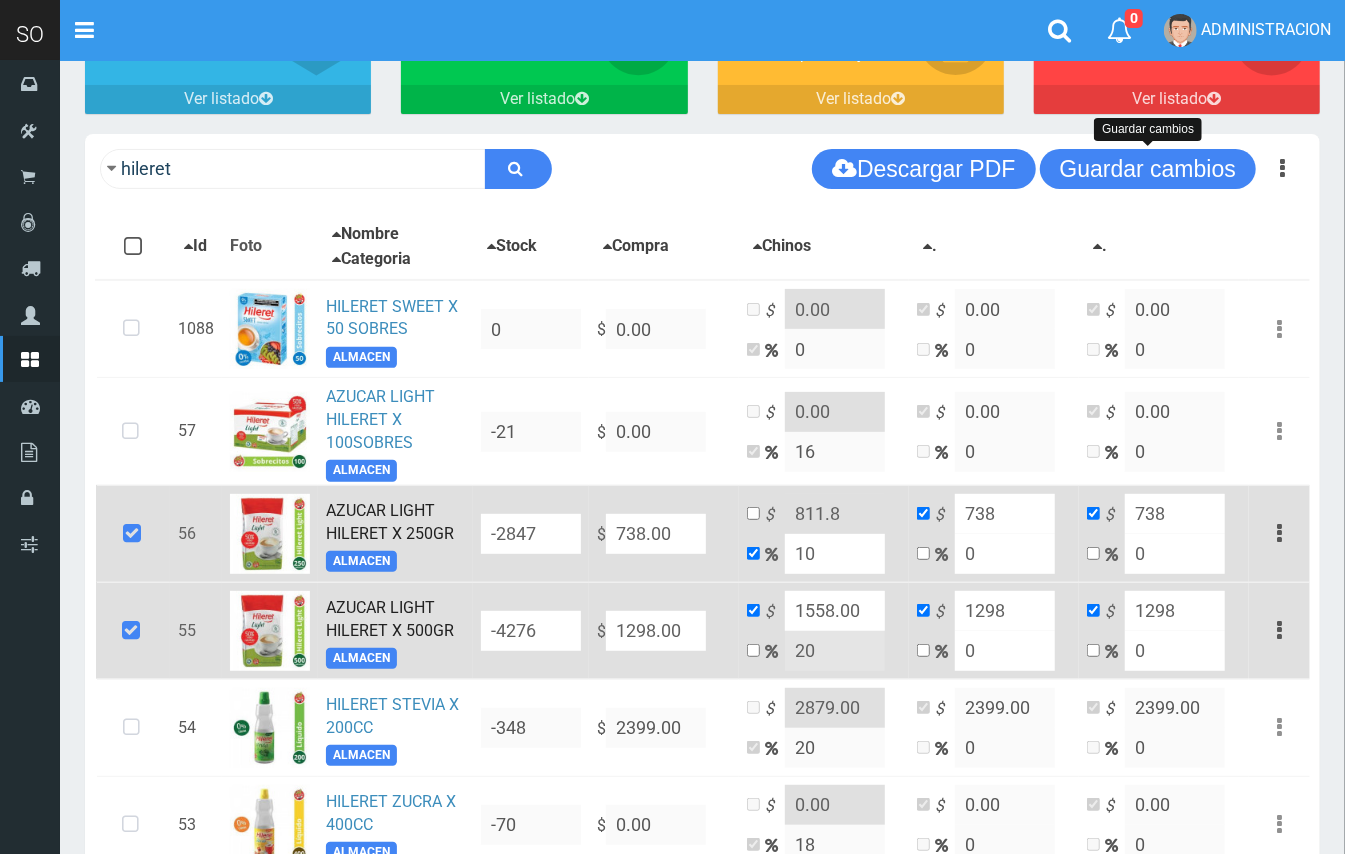 scroll, scrollTop: 205, scrollLeft: 0, axis: vertical 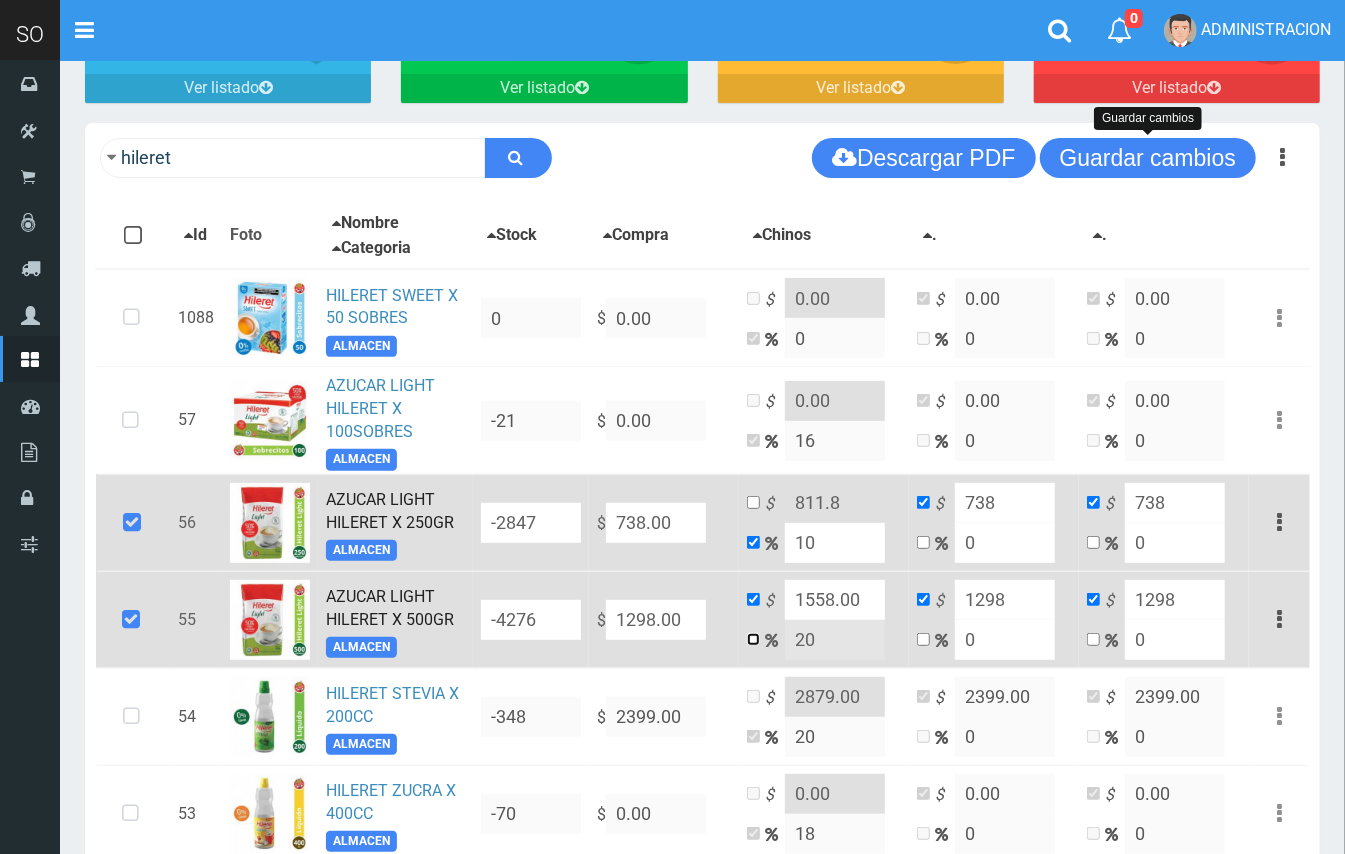drag, startPoint x: 749, startPoint y: 642, endPoint x: 777, endPoint y: 634, distance: 29.12044 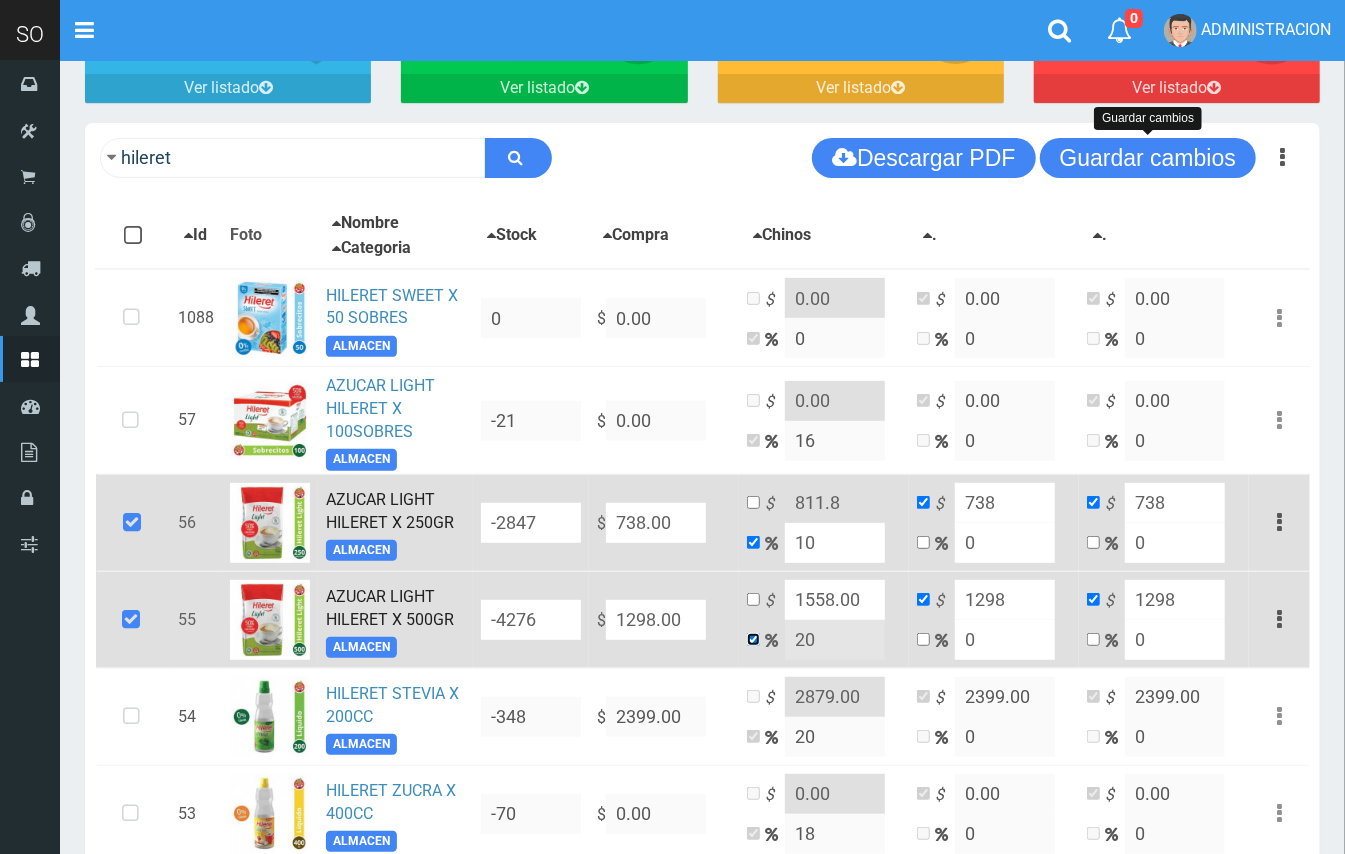checkbox on "false" 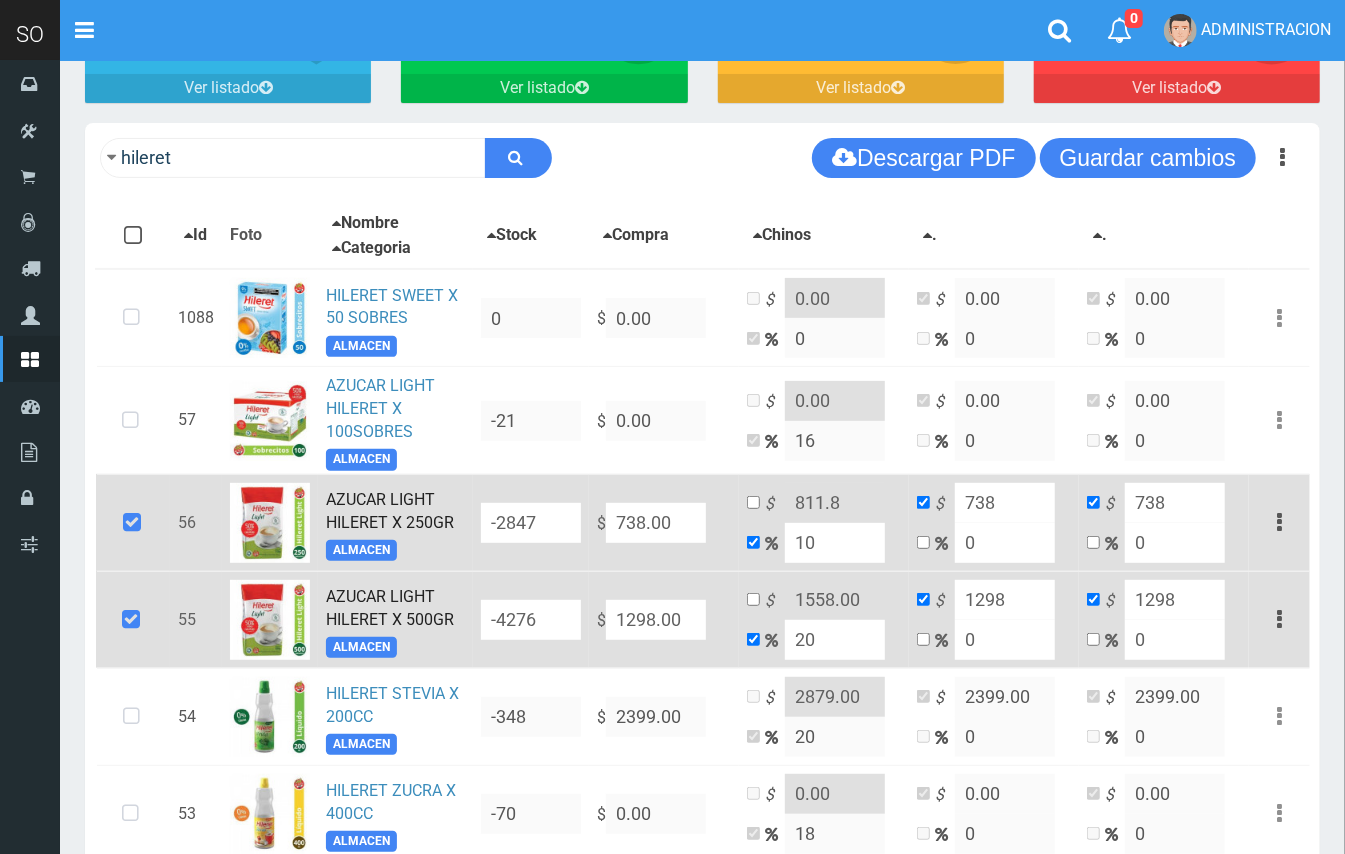 drag, startPoint x: 816, startPoint y: 632, endPoint x: 794, endPoint y: 629, distance: 22.203604 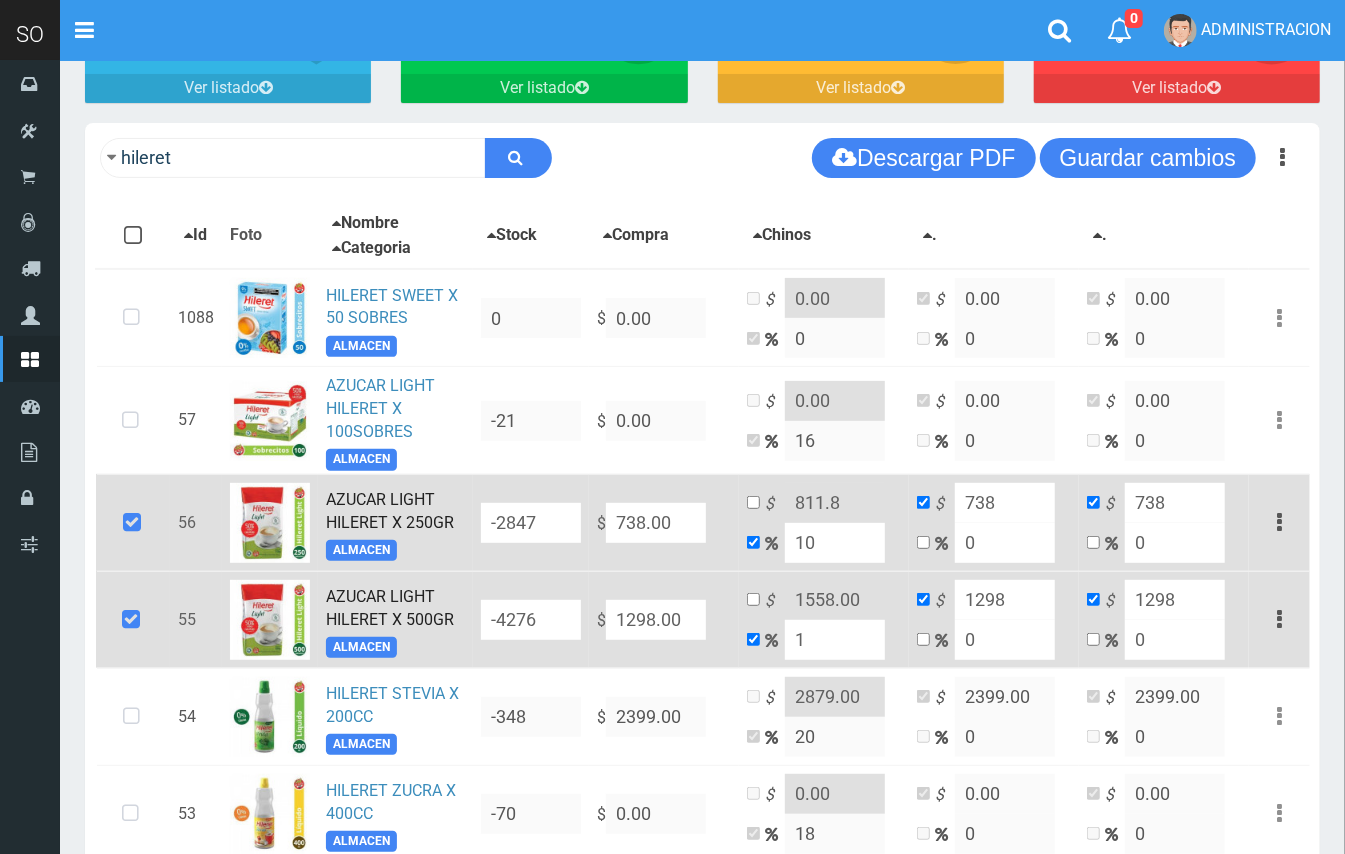 type on "1310.98" 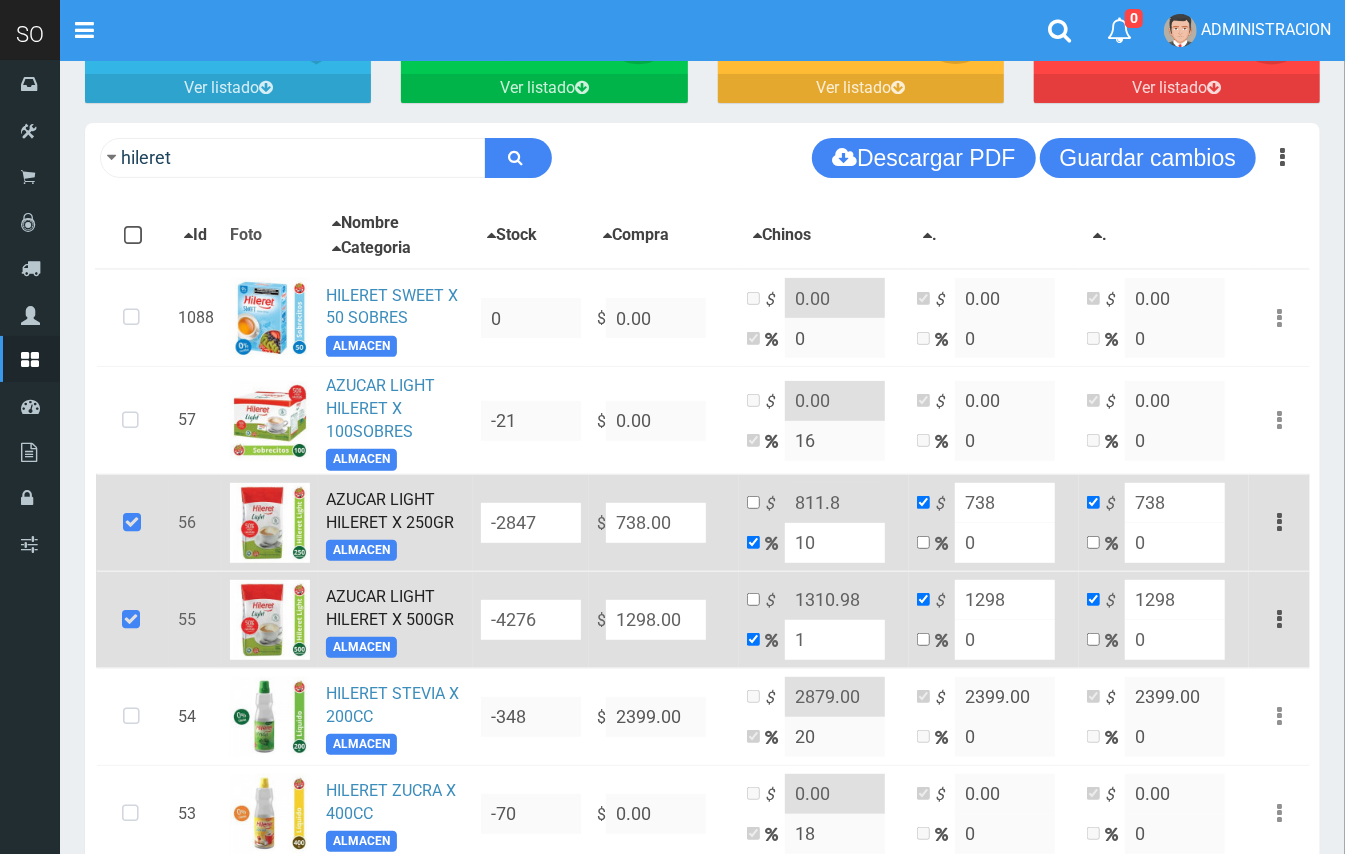 type on "10" 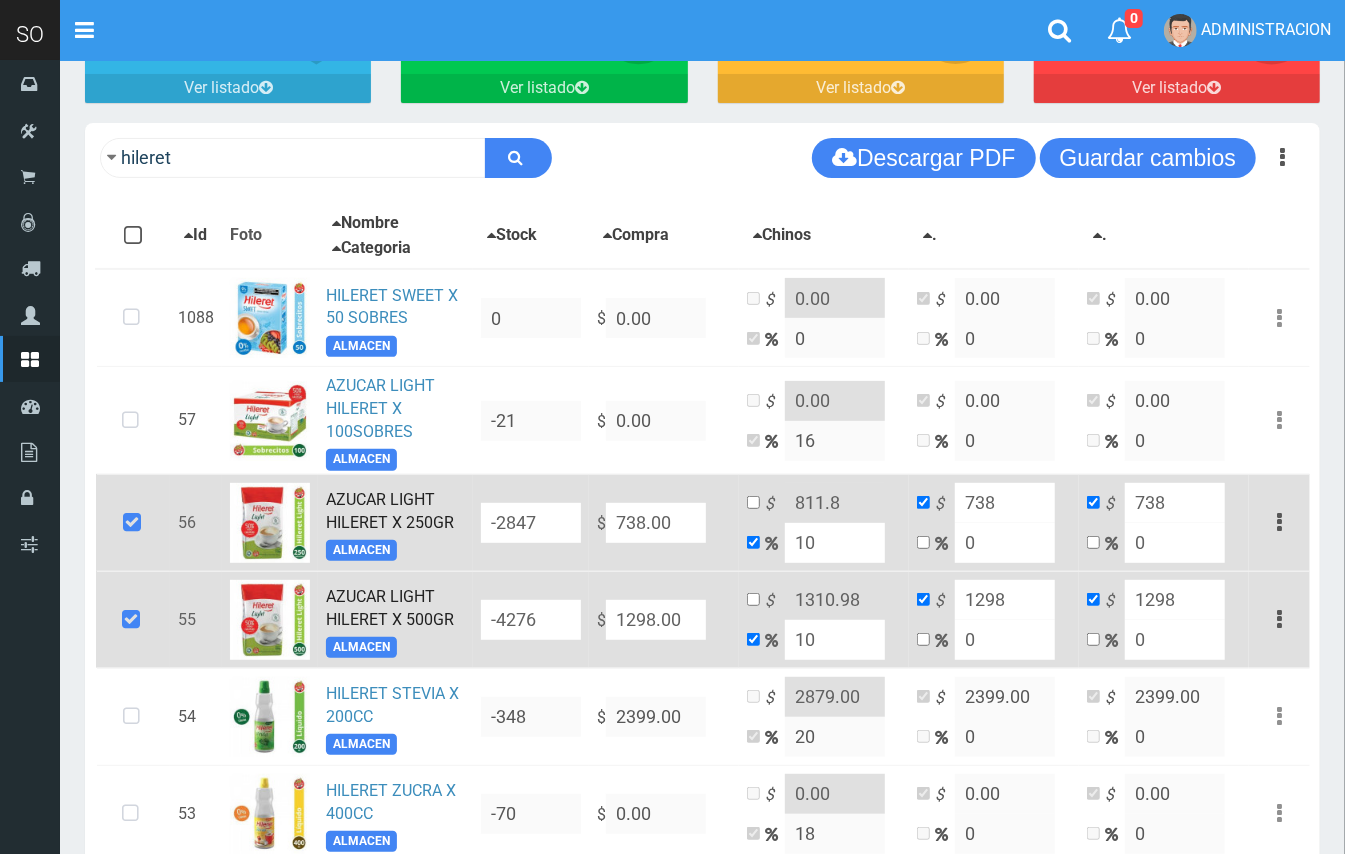 type on "1427.8" 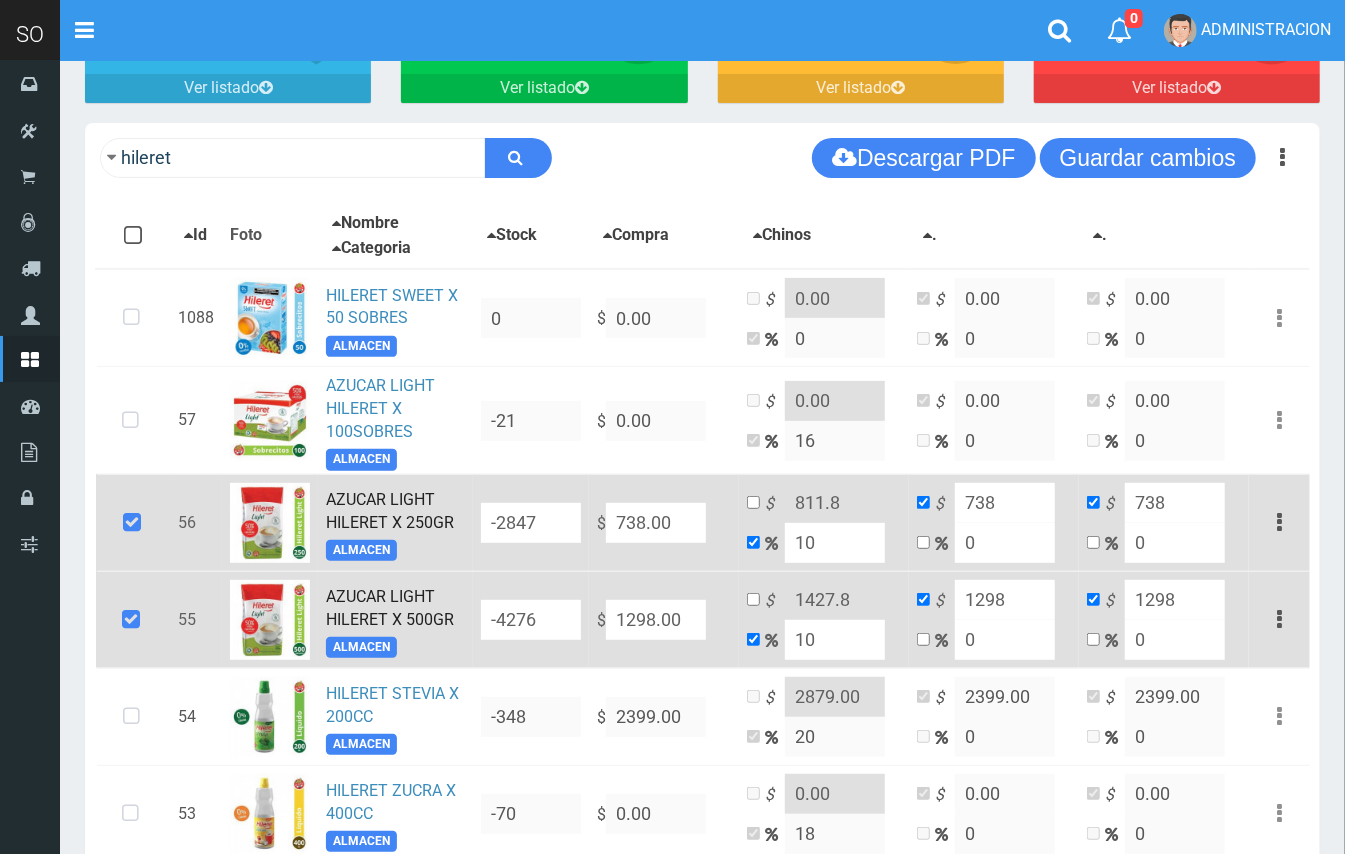 type on "10" 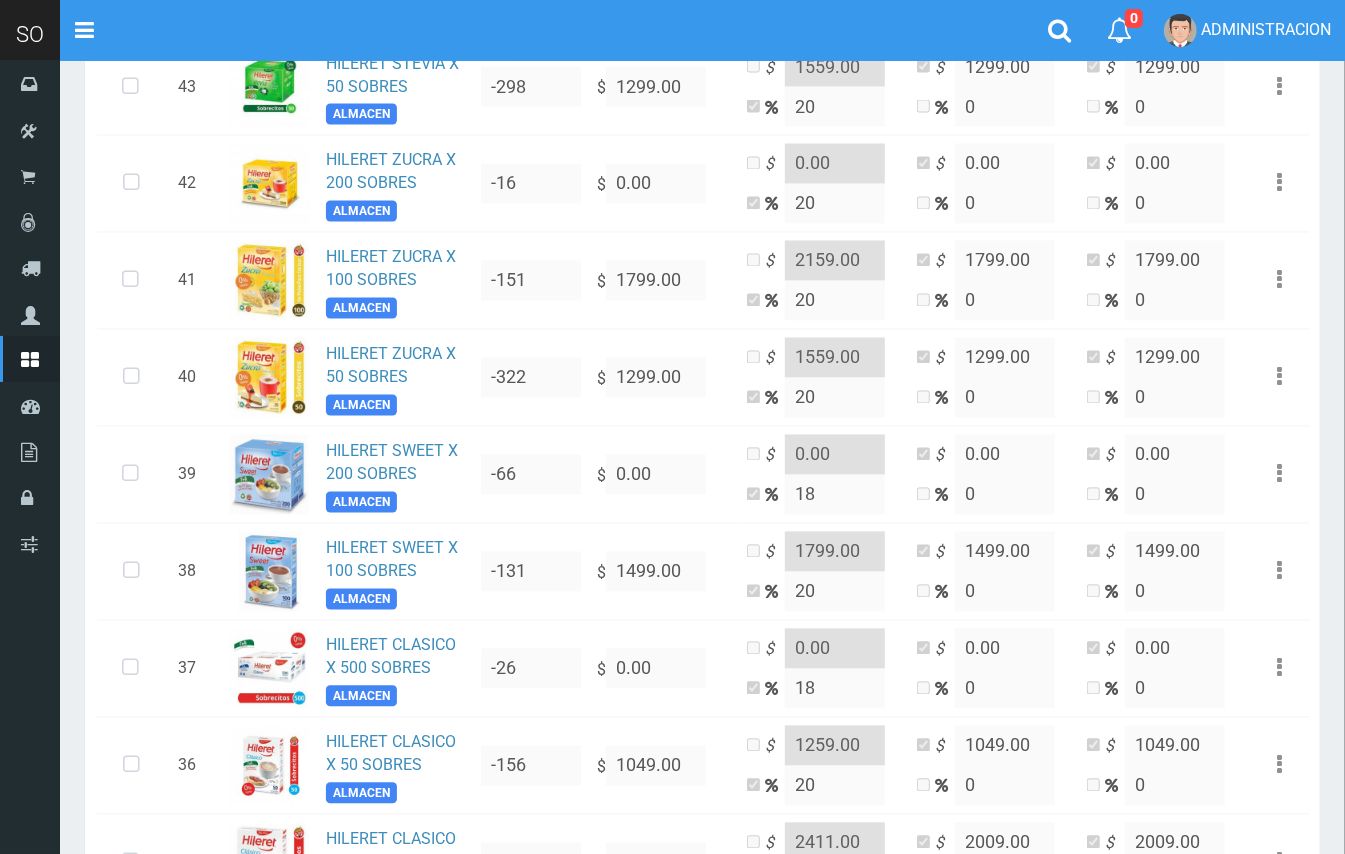 scroll, scrollTop: 1908, scrollLeft: 0, axis: vertical 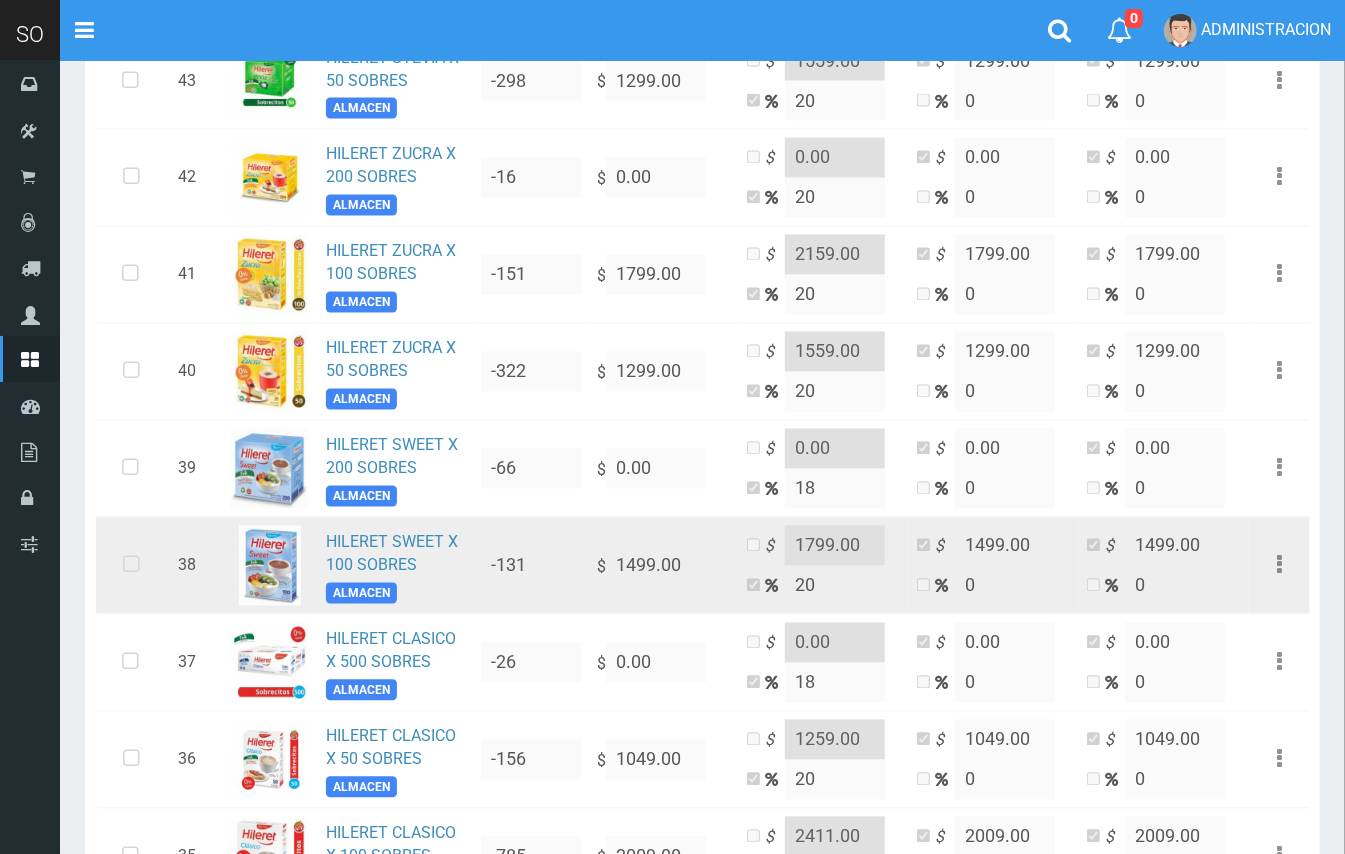 click at bounding box center (131, 566) 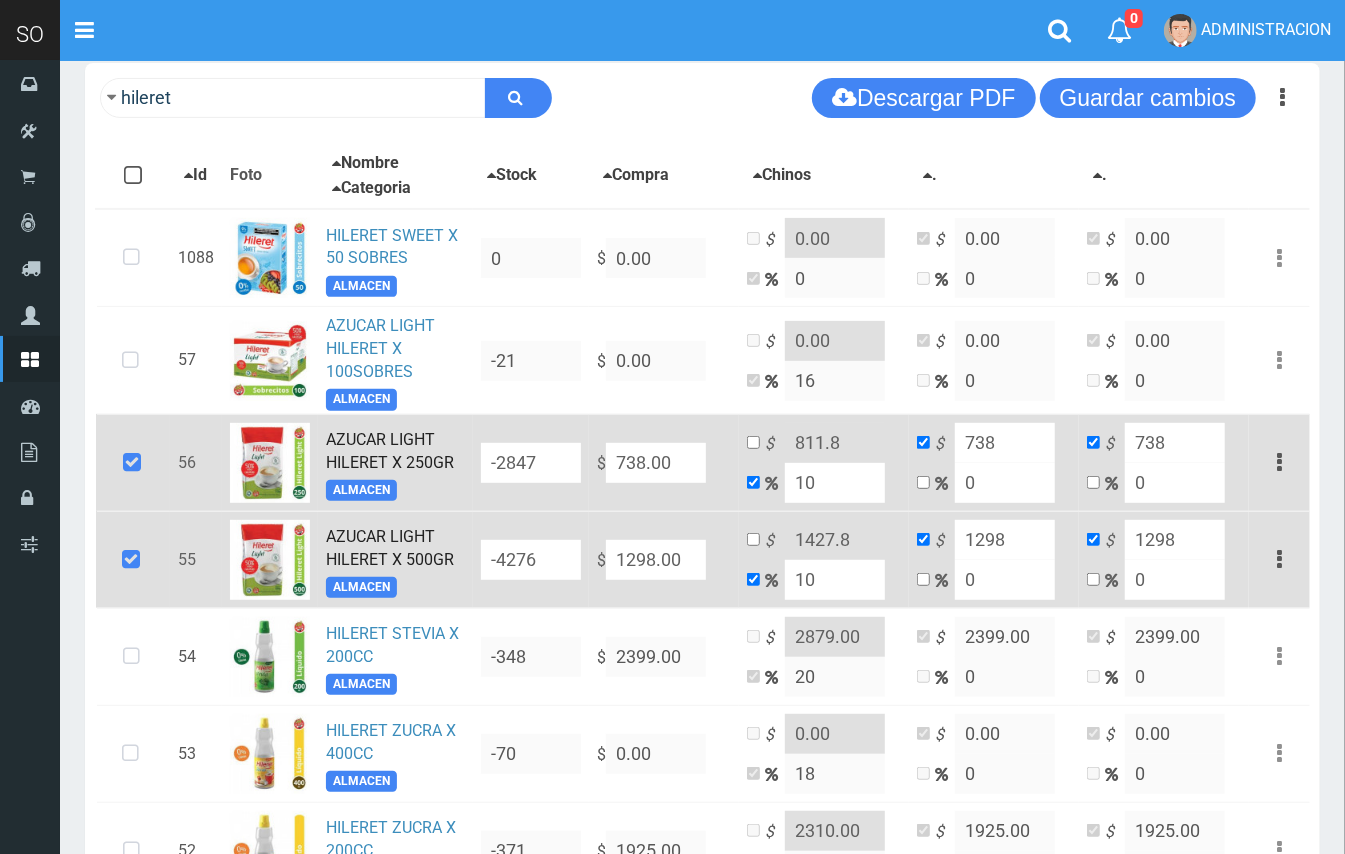 scroll, scrollTop: 276, scrollLeft: 0, axis: vertical 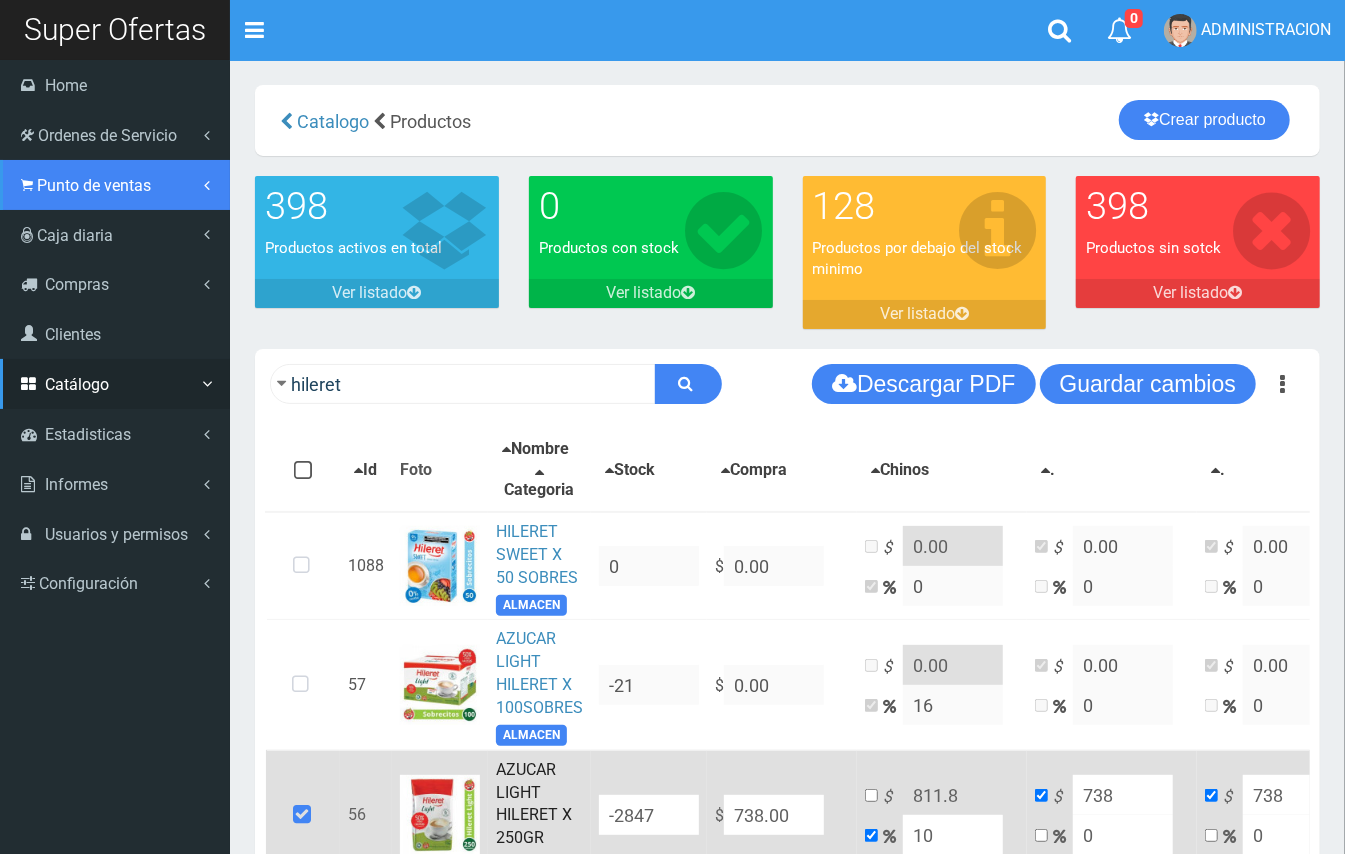 click on "Punto de ventas" at bounding box center [94, 185] 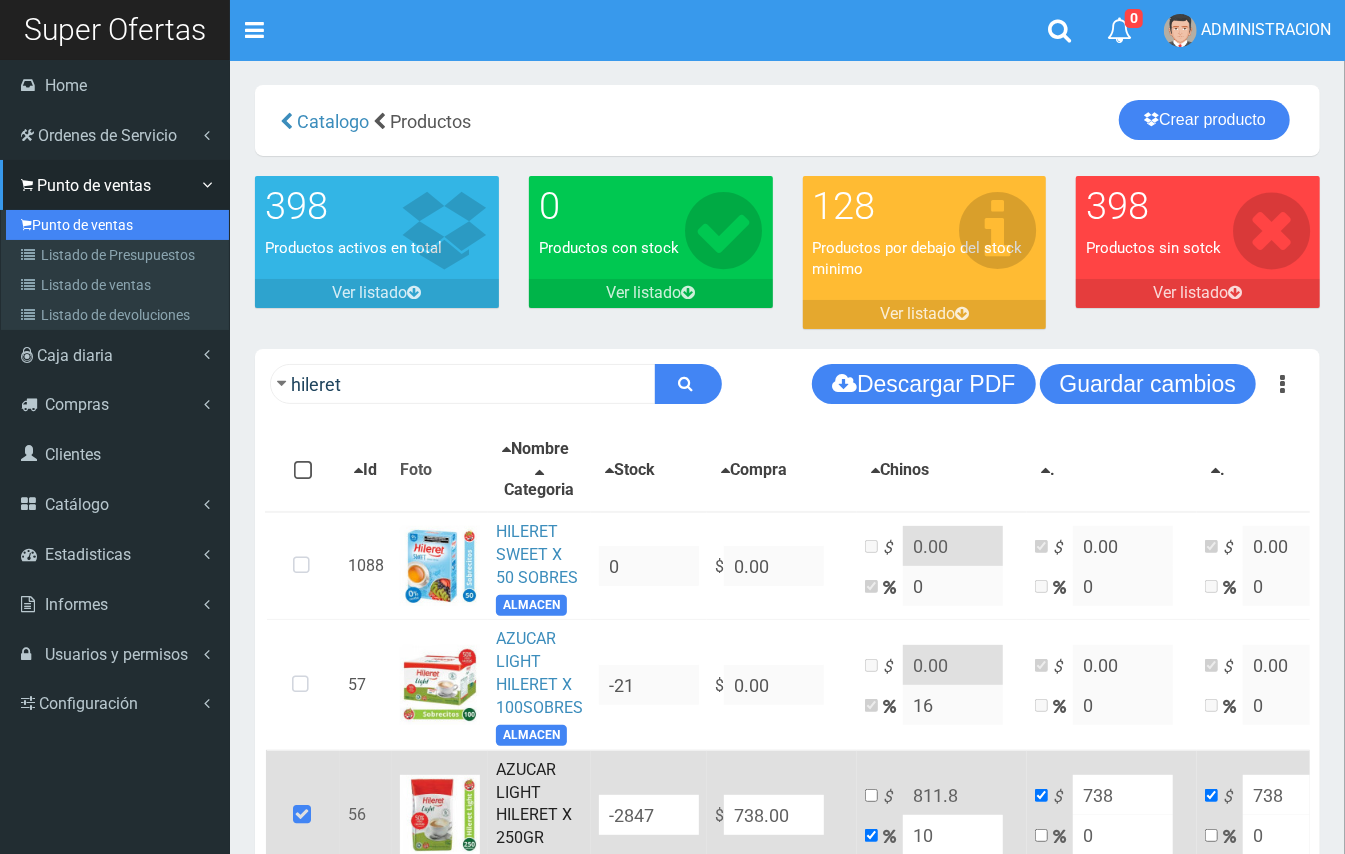 click on "Punto de ventas" at bounding box center (117, 225) 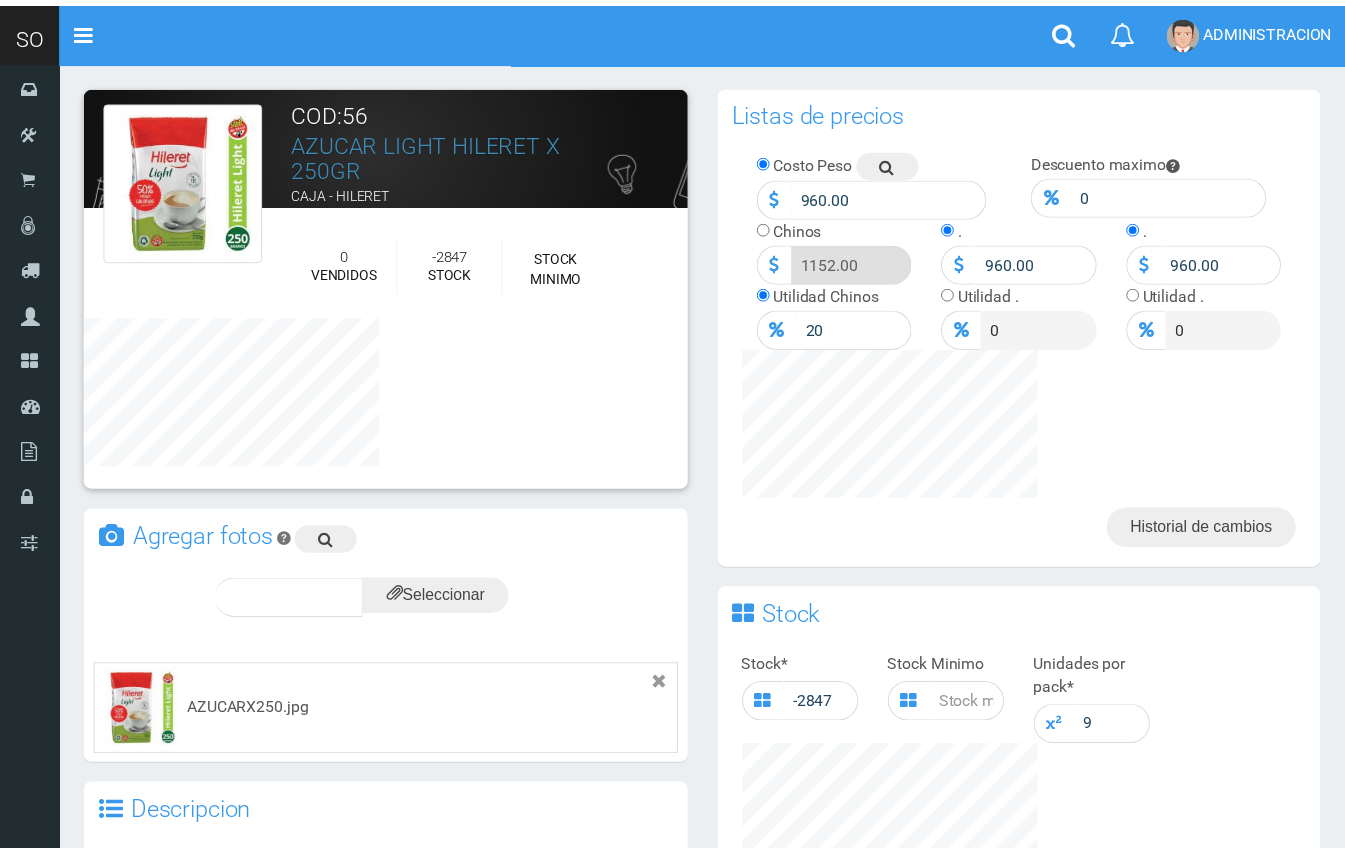 scroll, scrollTop: 0, scrollLeft: 0, axis: both 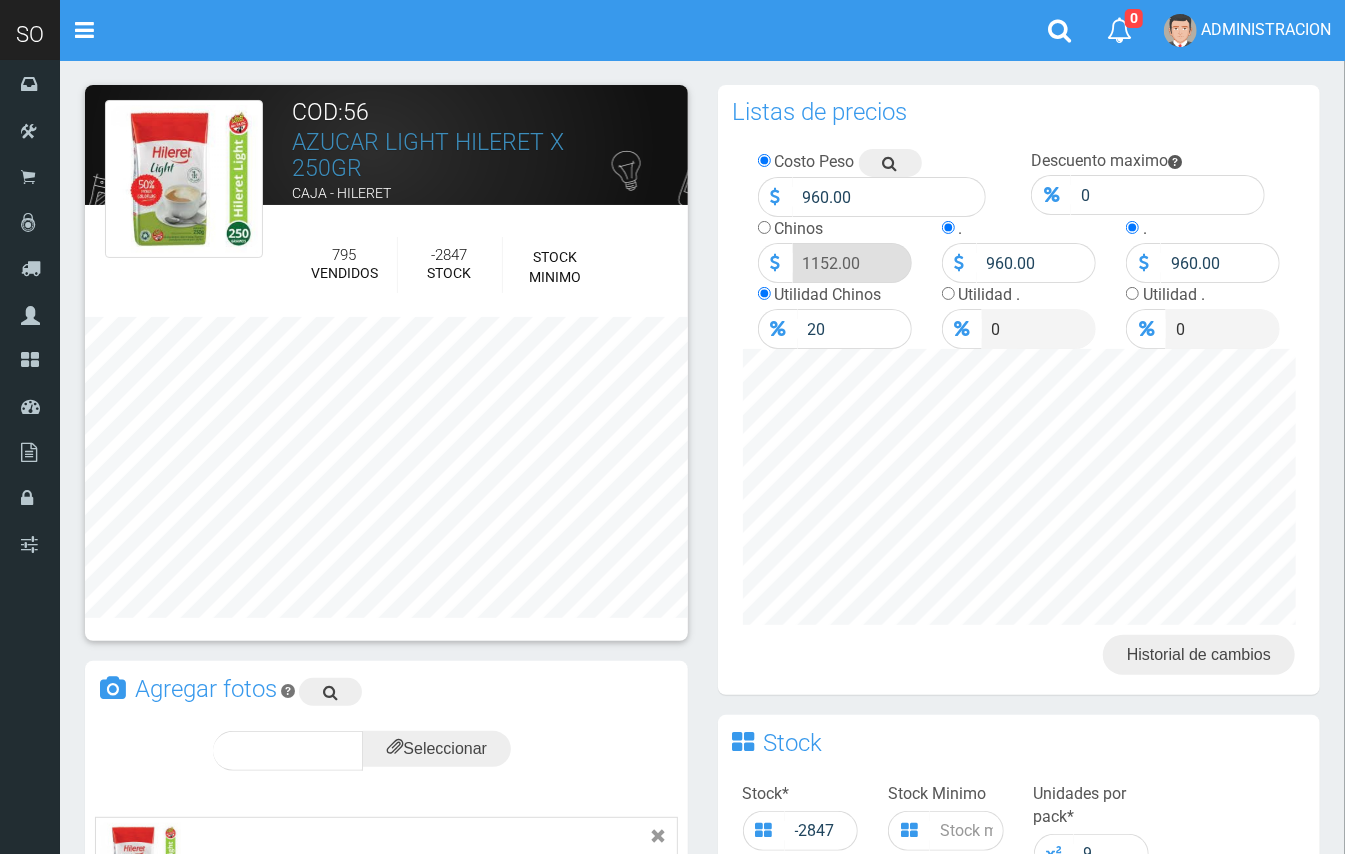 drag, startPoint x: 1356, startPoint y: 104, endPoint x: 1313, endPoint y: -38, distance: 148.36778 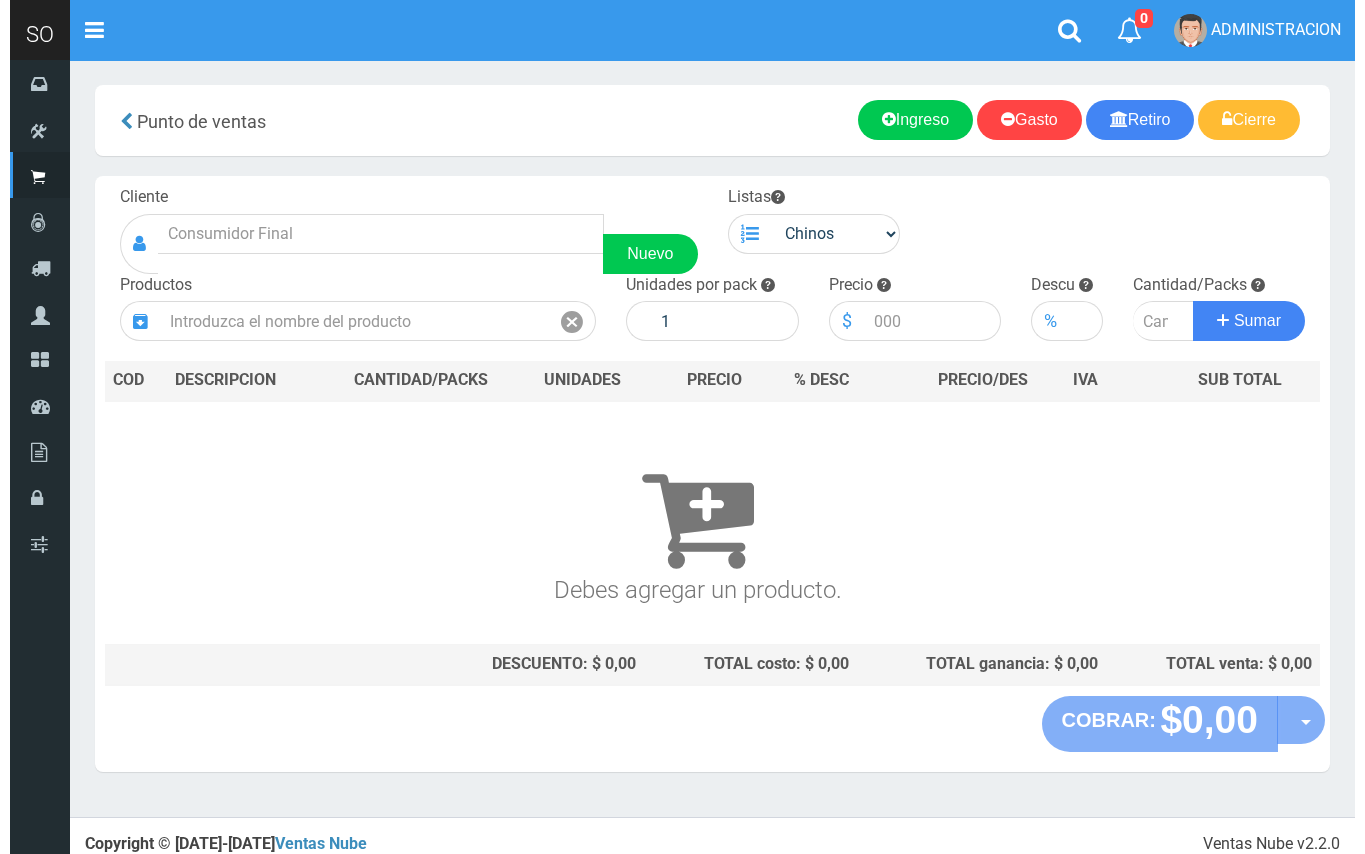 scroll, scrollTop: 0, scrollLeft: 0, axis: both 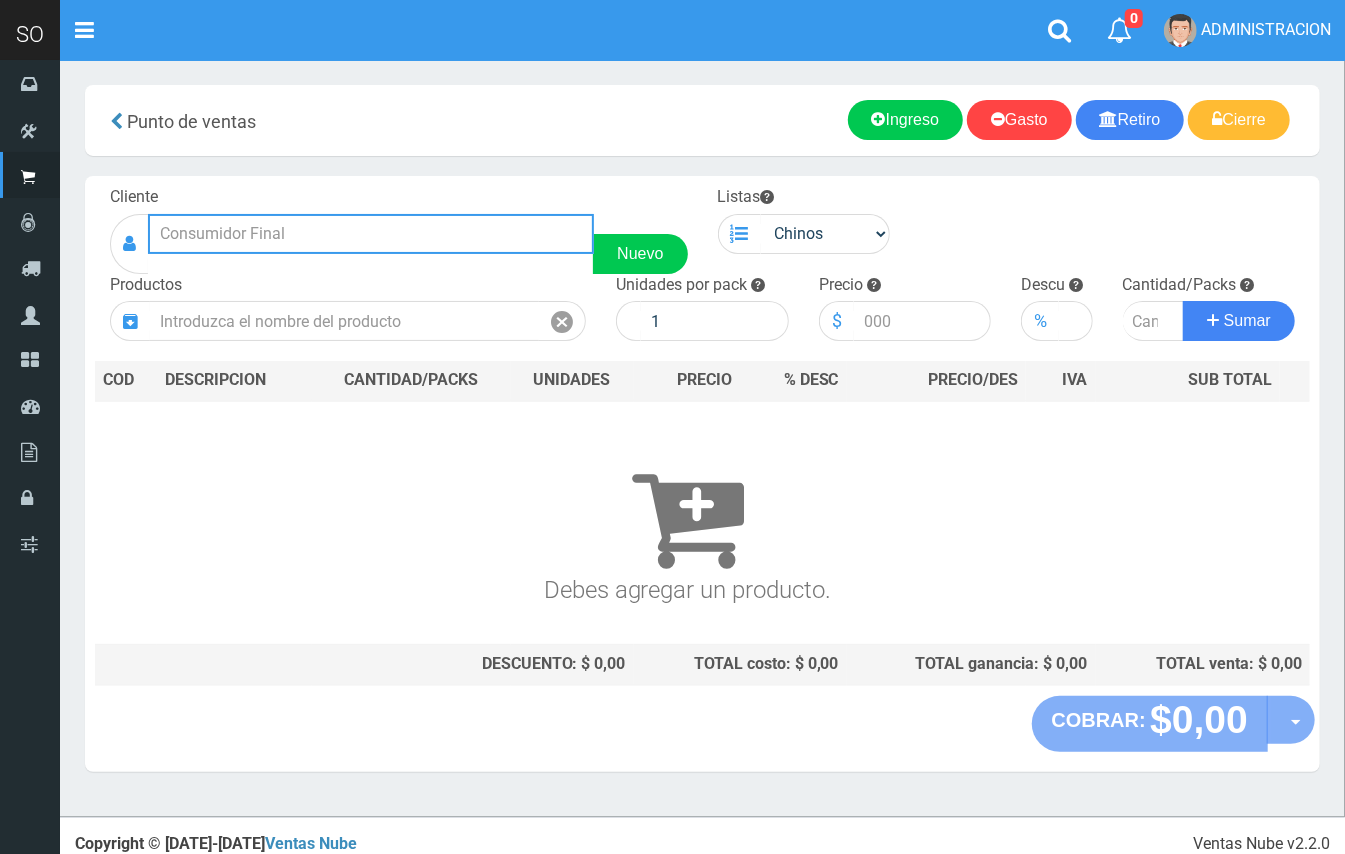 click at bounding box center [371, 234] 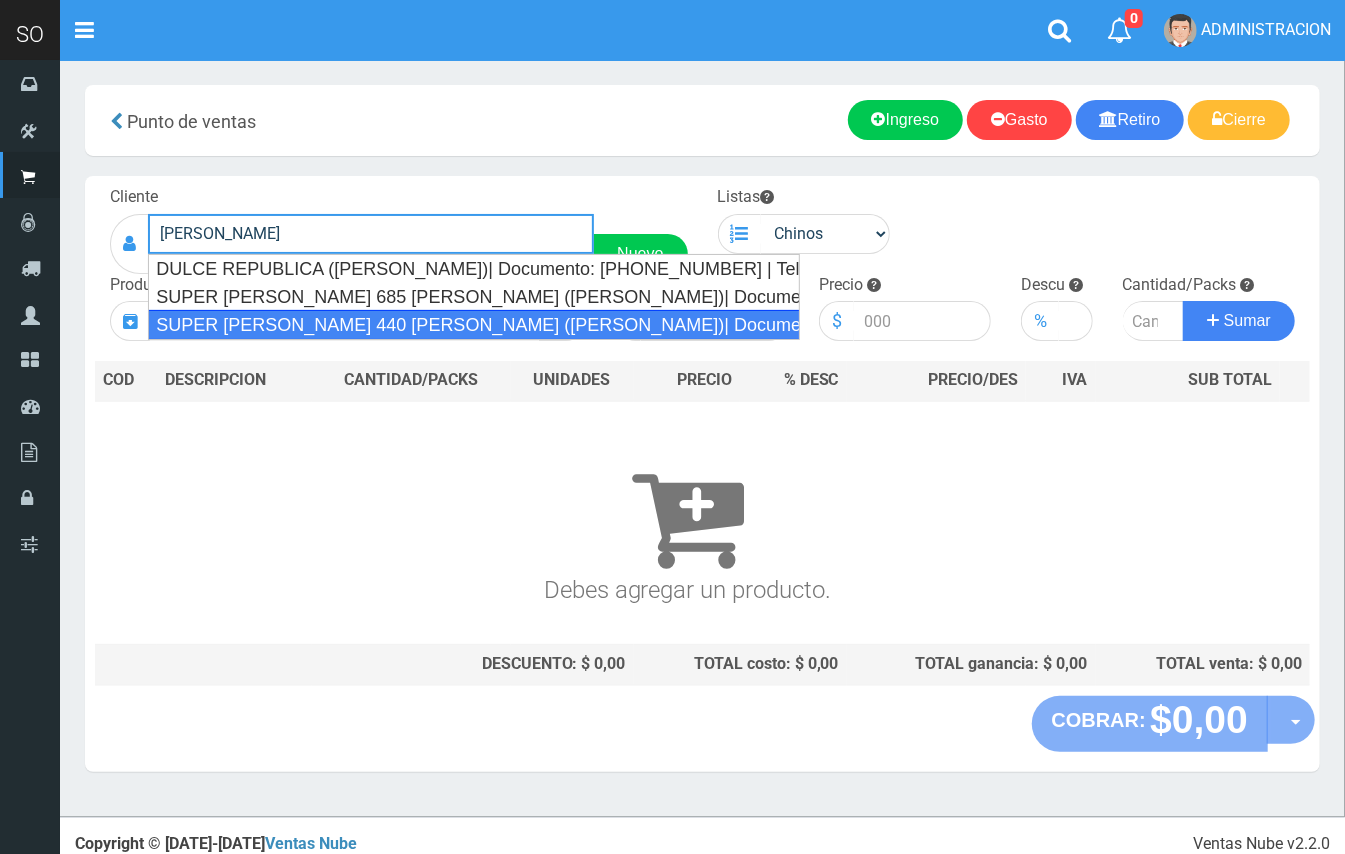 click on "SUPER [PERSON_NAME] 440 [PERSON_NAME] ([PERSON_NAME])| Documento: [PHONE_NUMBER] | Teléfono:" at bounding box center [474, 325] 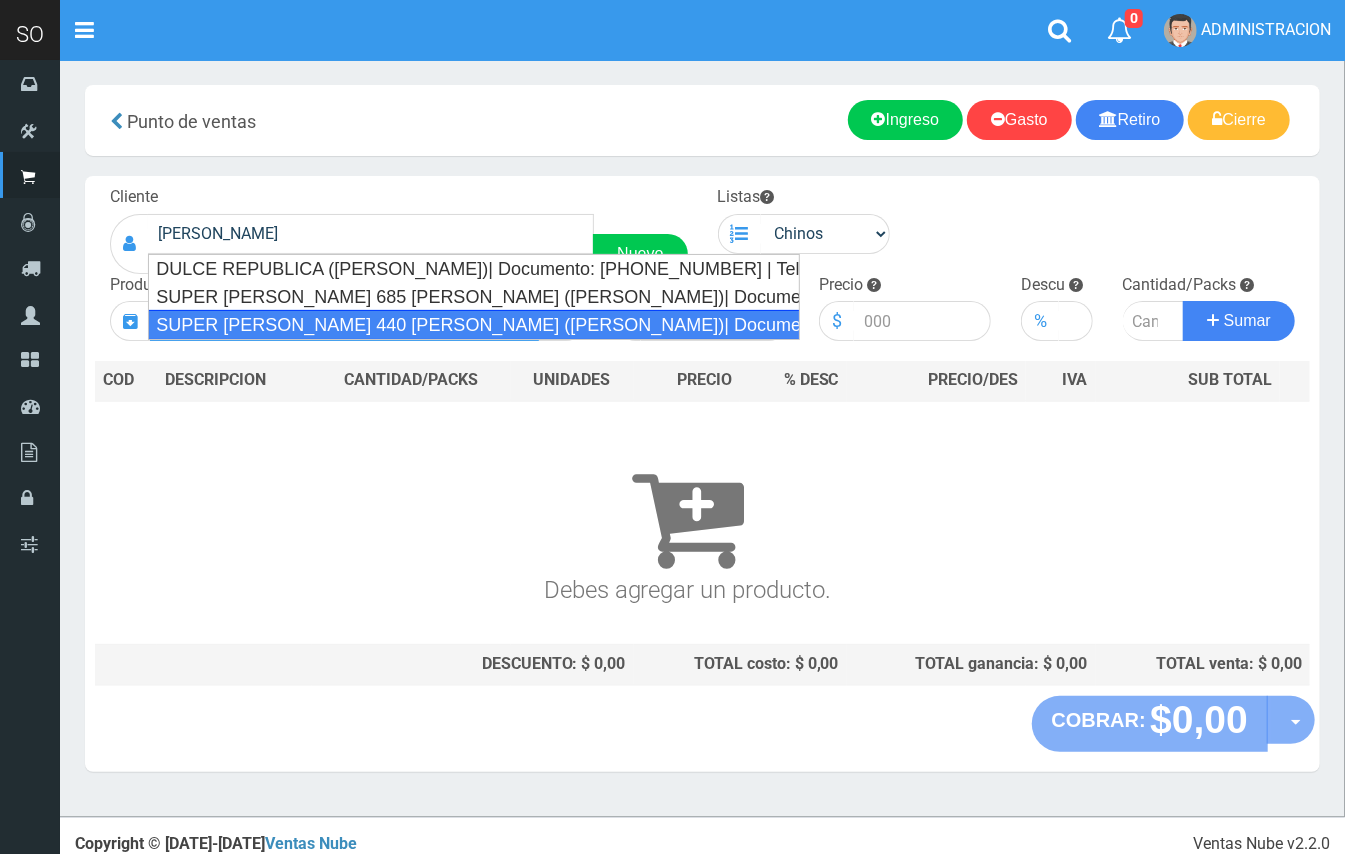type on "SUPER [PERSON_NAME] 440 [PERSON_NAME] ([PERSON_NAME])| Documento: [PHONE_NUMBER] | Teléfono:" 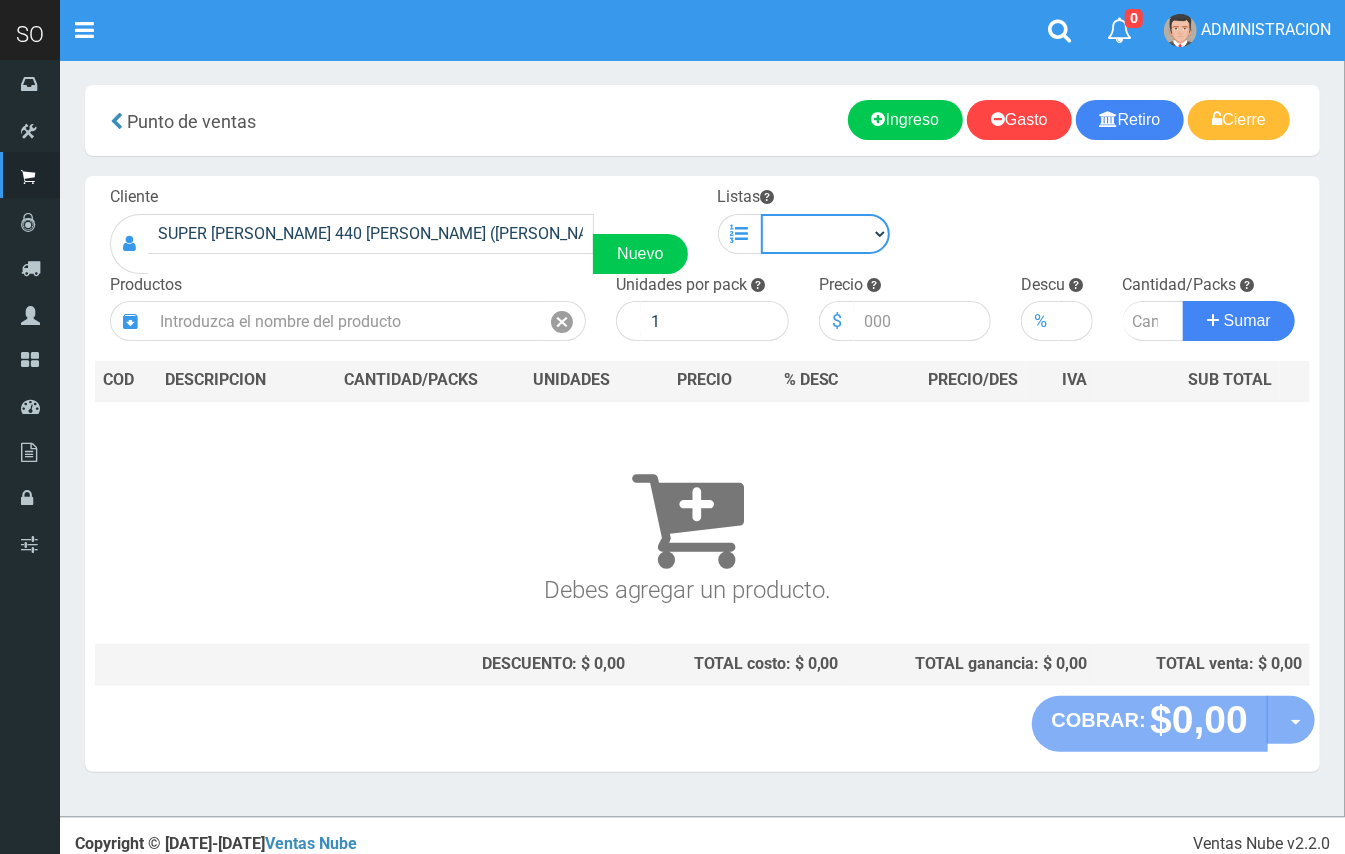 click on "Chinos
.
." at bounding box center [826, 234] 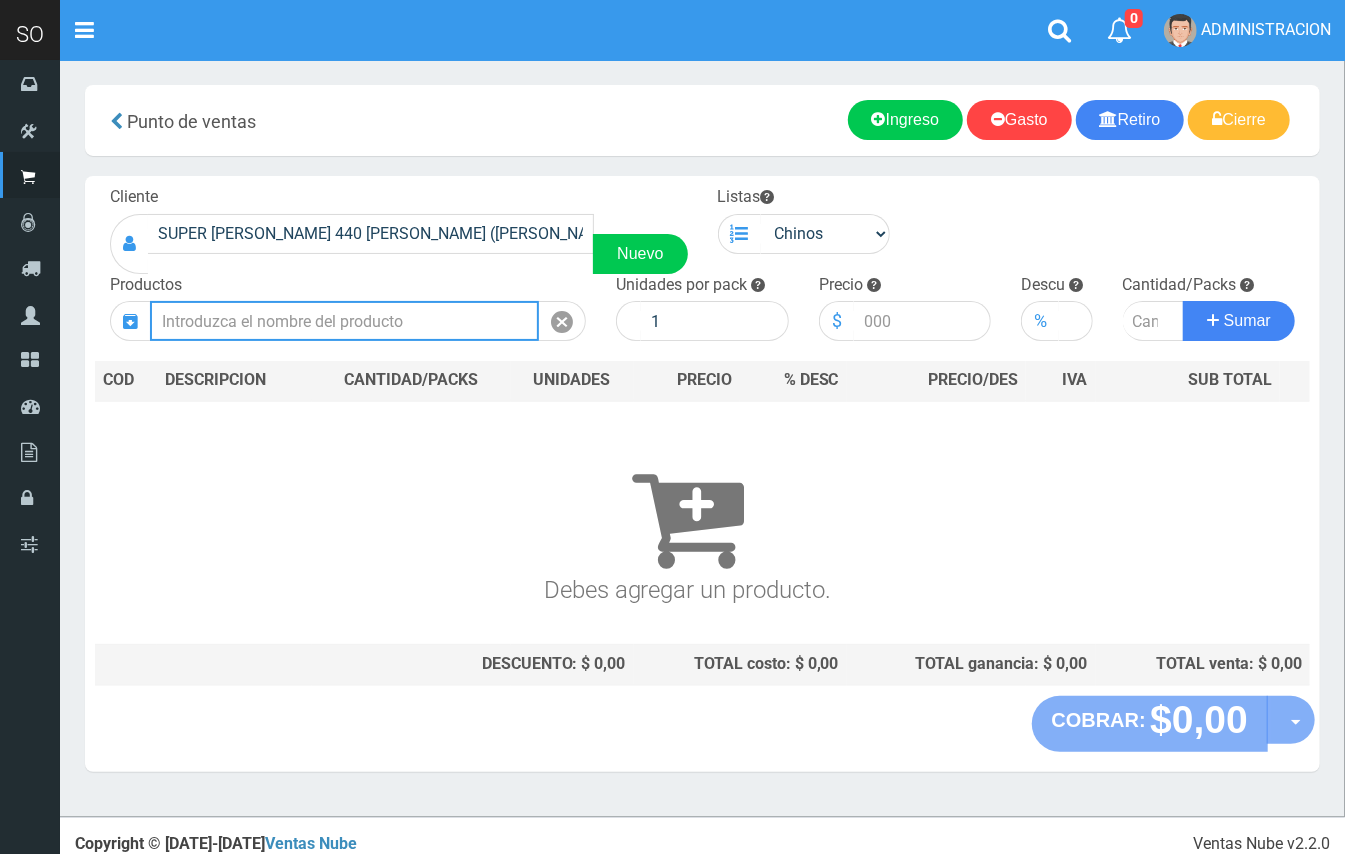 click at bounding box center [344, 321] 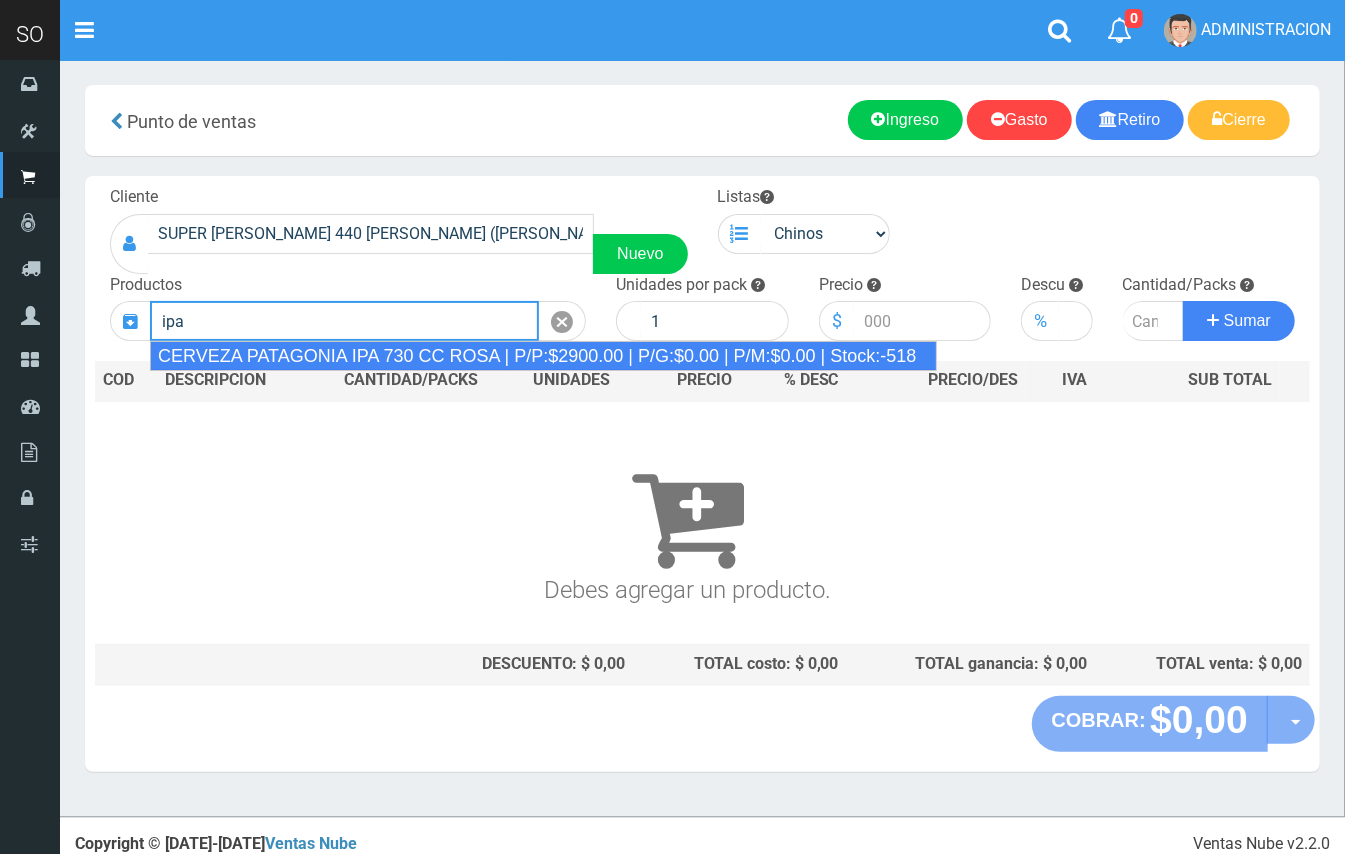 click on "CERVEZA PATAGONIA IPA 730 CC ROSA  | P/P:$2900.00 | P/G:$0.00 | P/M:$0.00 | Stock:-518" at bounding box center (543, 356) 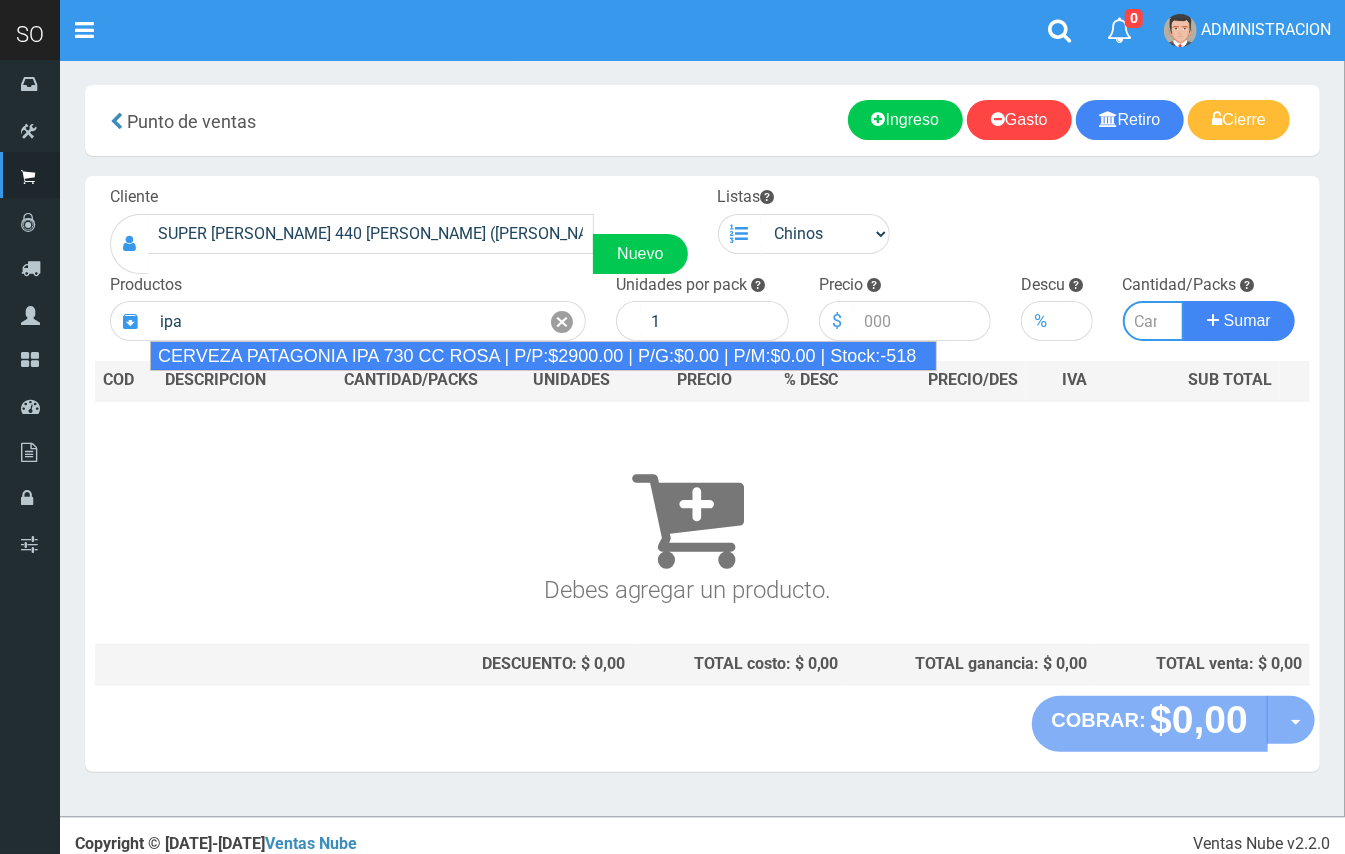 type on "CERVEZA PATAGONIA IPA 730 CC ROSA  | P/P:$2900.00 | P/G:$0.00 | P/M:$0.00 | Stock:-518" 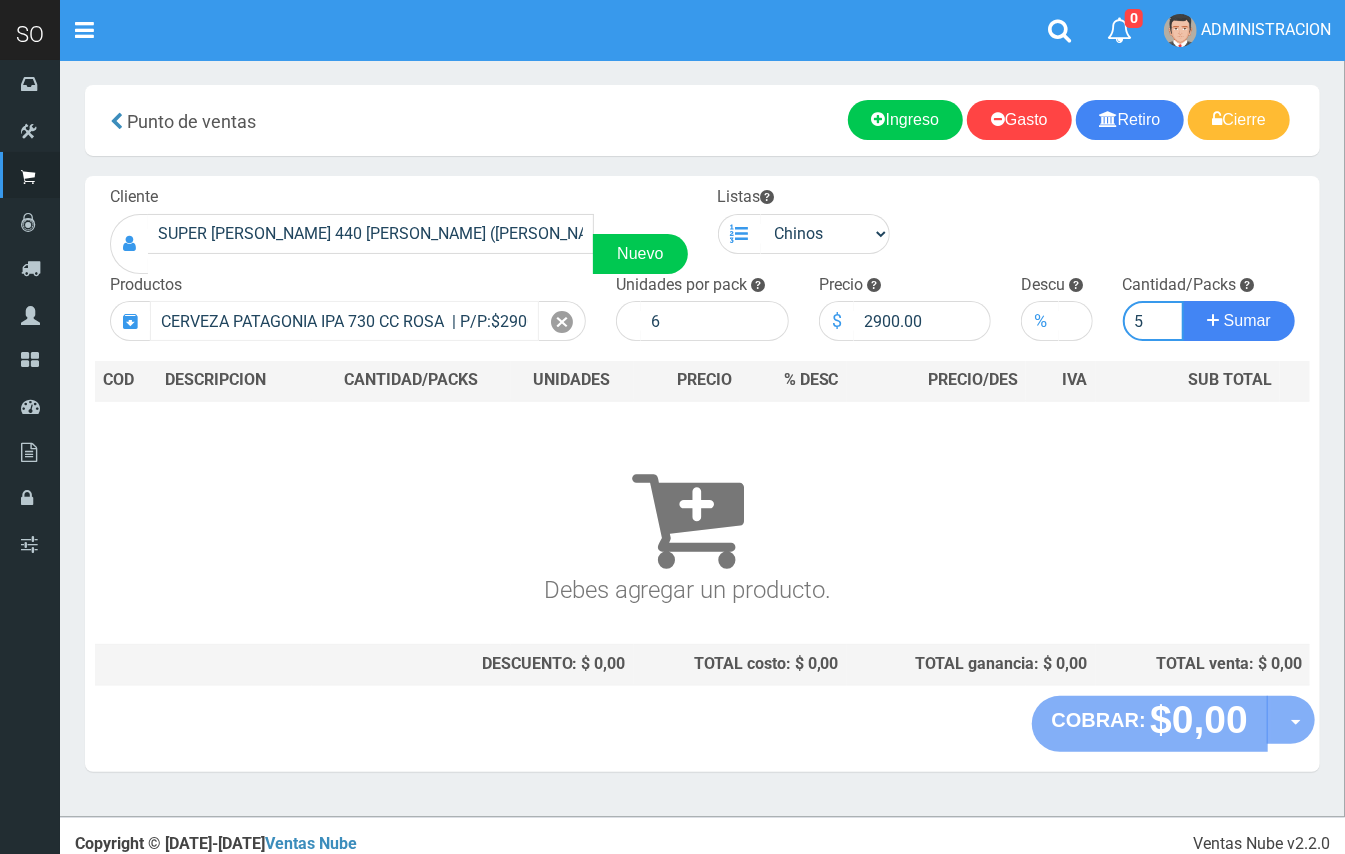 type on "5" 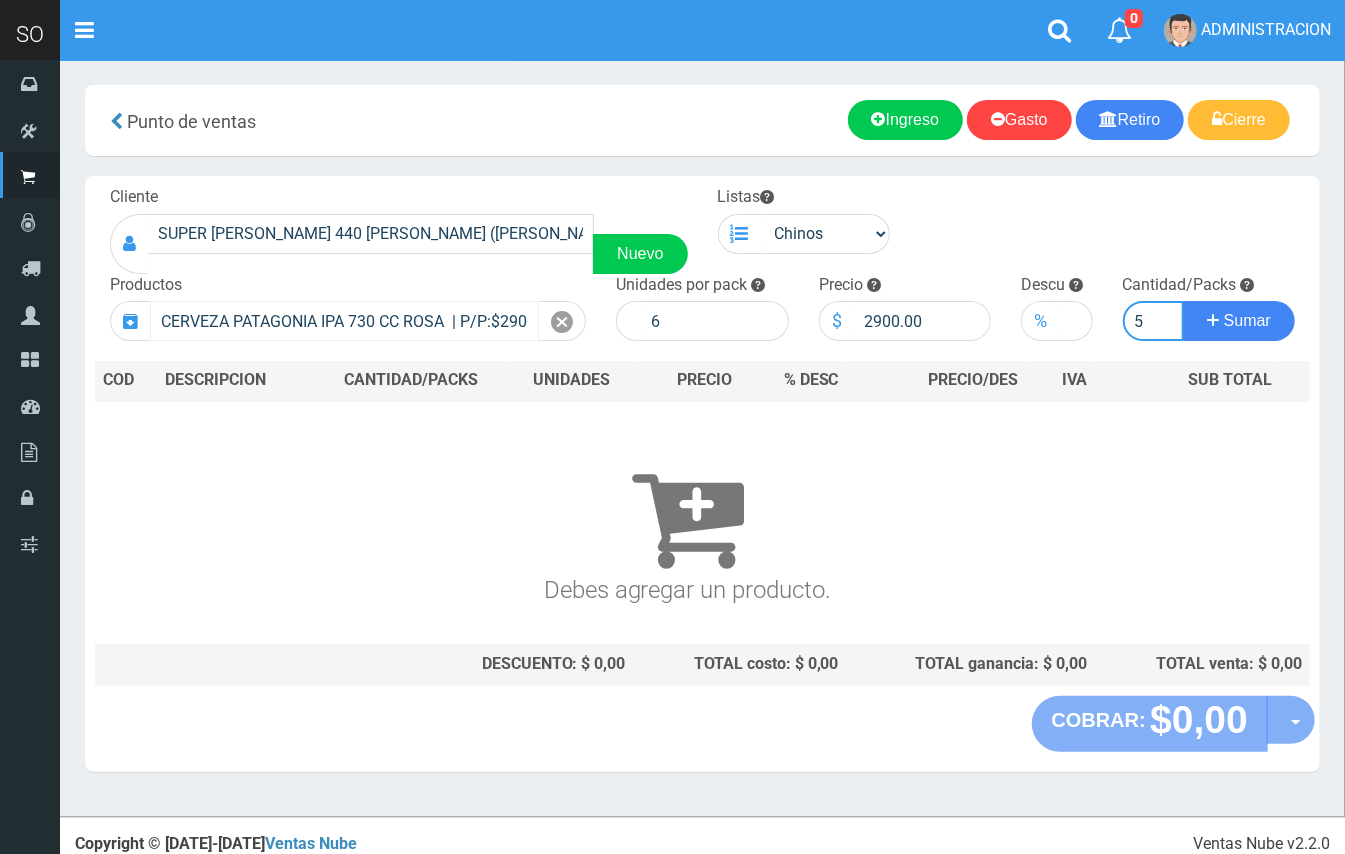 click on "Sumar" at bounding box center [1239, 321] 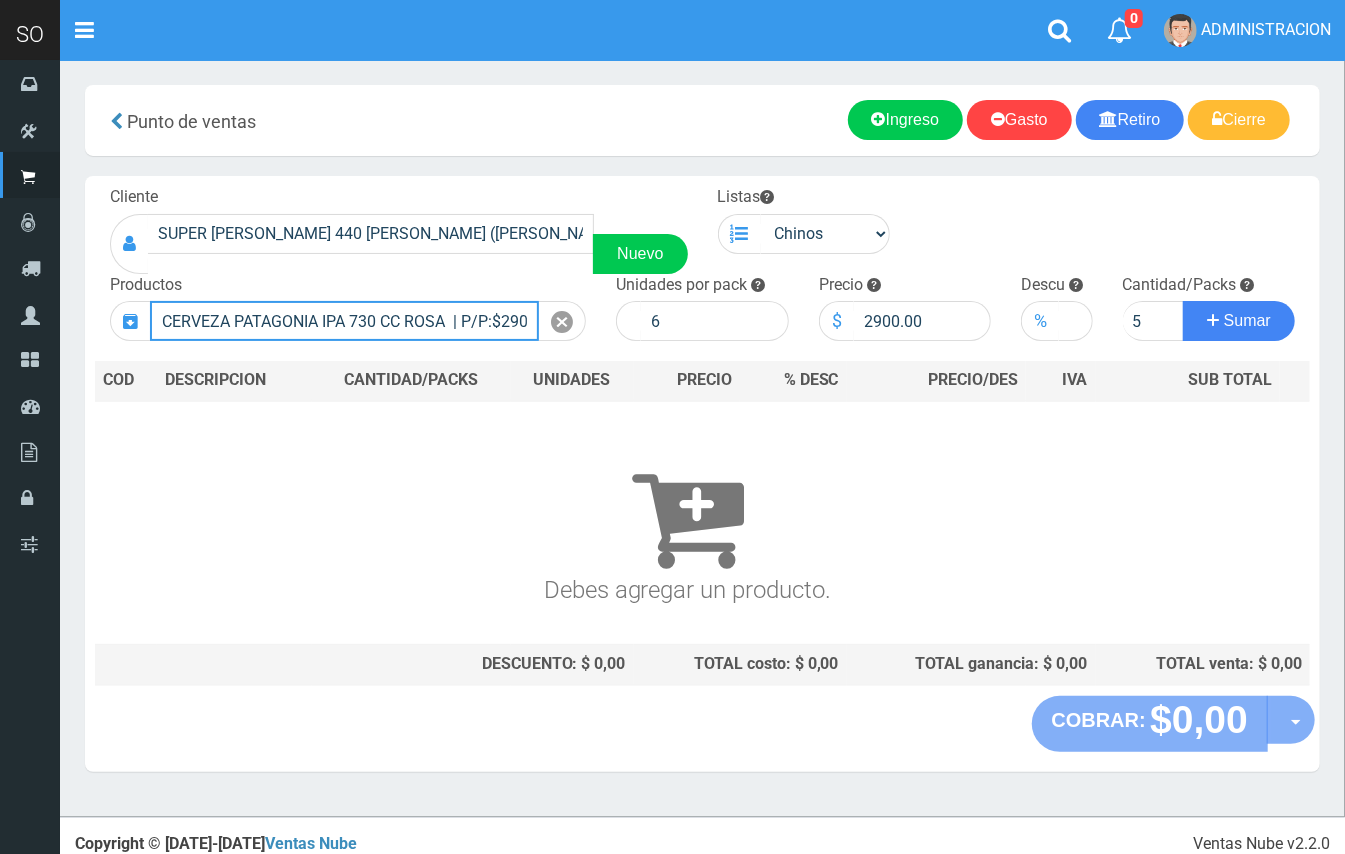 type 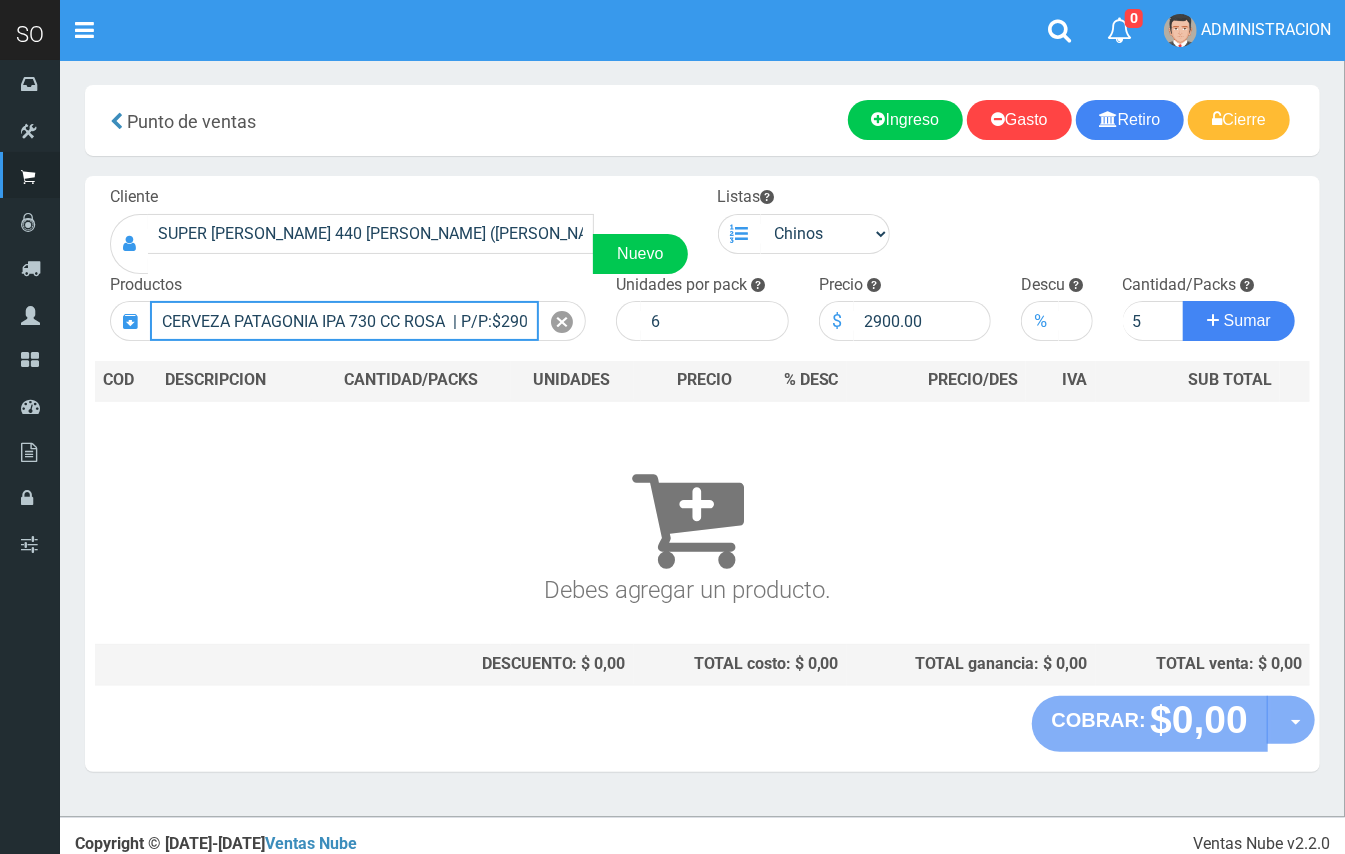 type 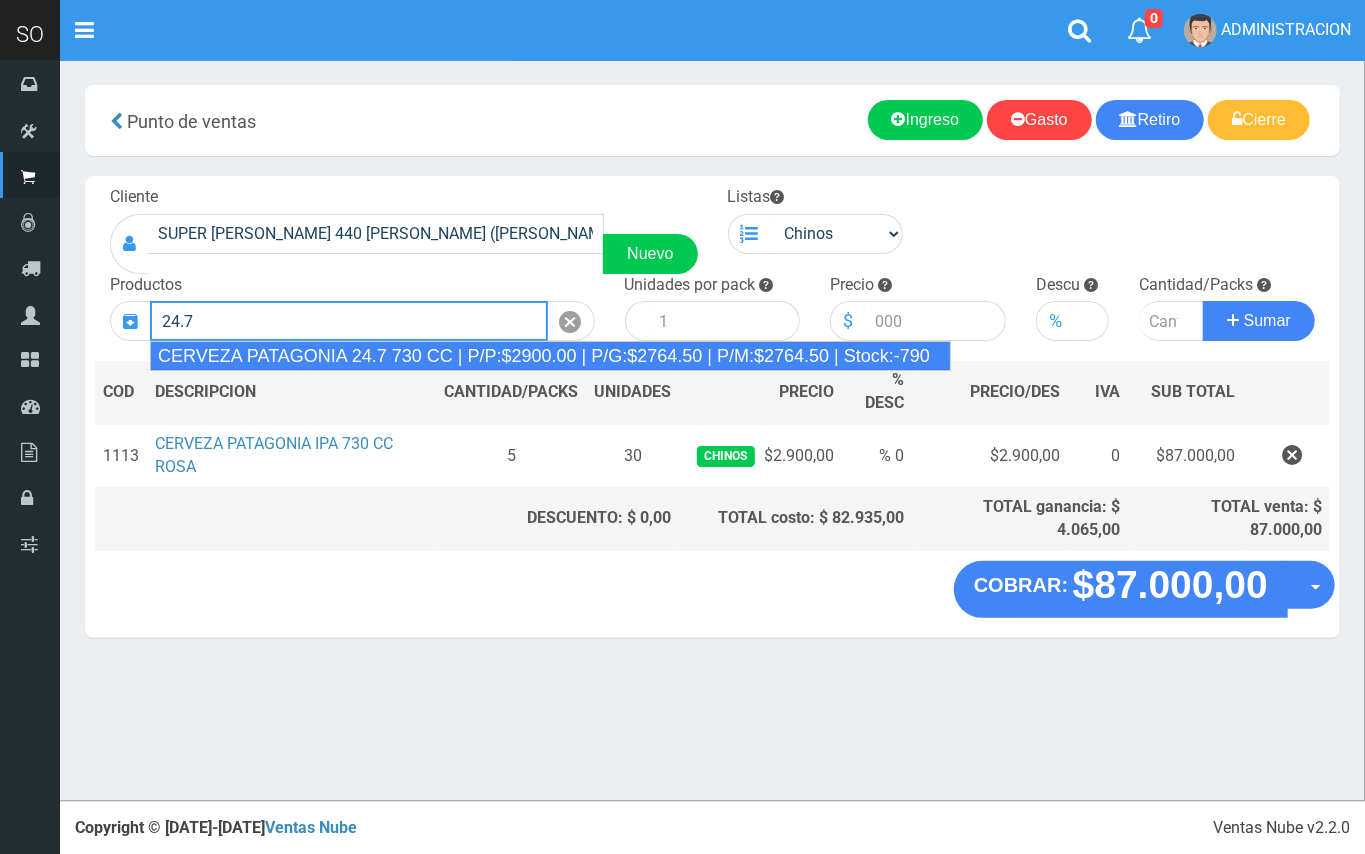 click on "CERVEZA PATAGONIA 24.7 730 CC | P/P:$2900.00 | P/G:$2764.50 | P/M:$2764.50 | Stock:-790" at bounding box center (550, 356) 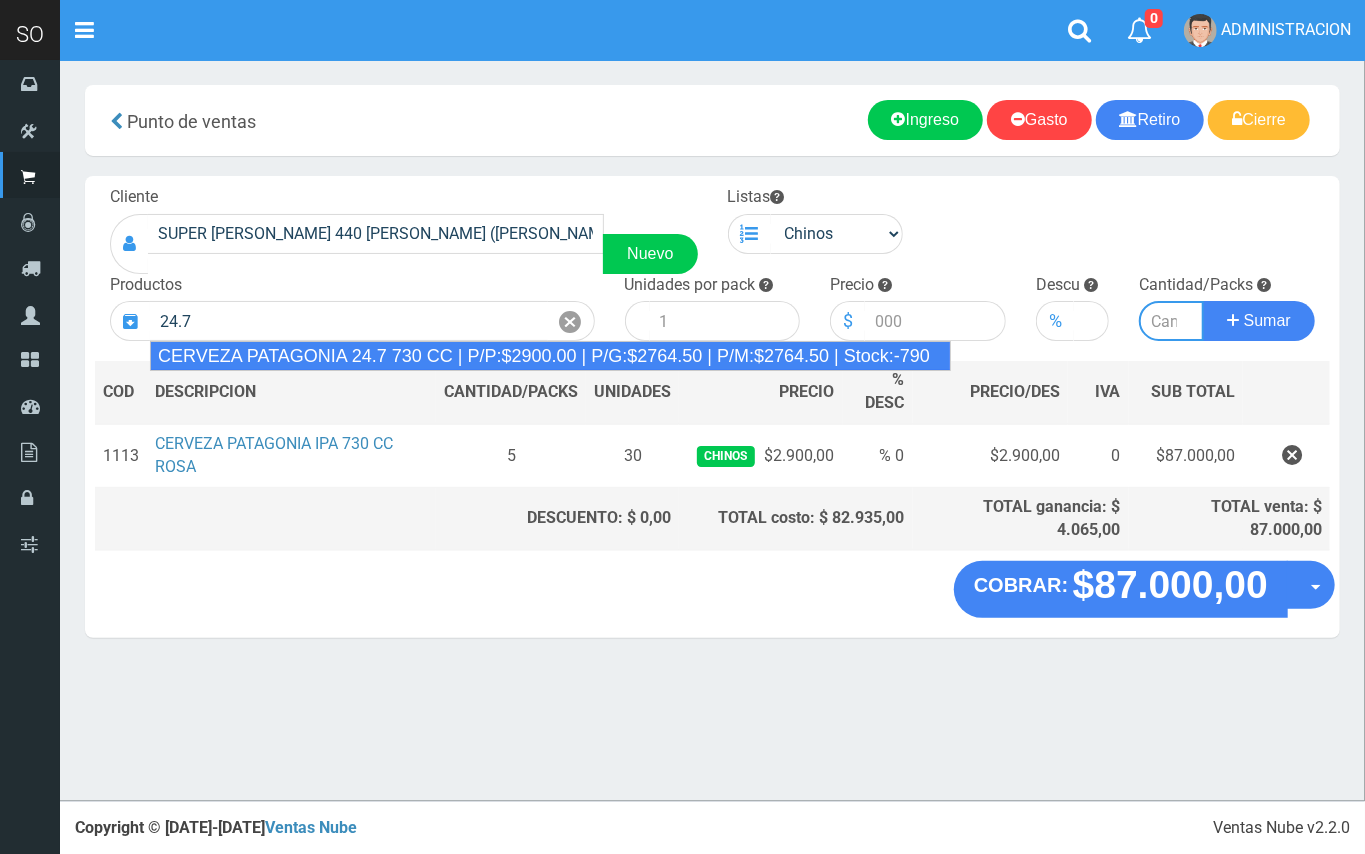 type on "CERVEZA PATAGONIA 24.7 730 CC | P/P:$2900.00 | P/G:$2764.50 | P/M:$2764.50 | Stock:-790" 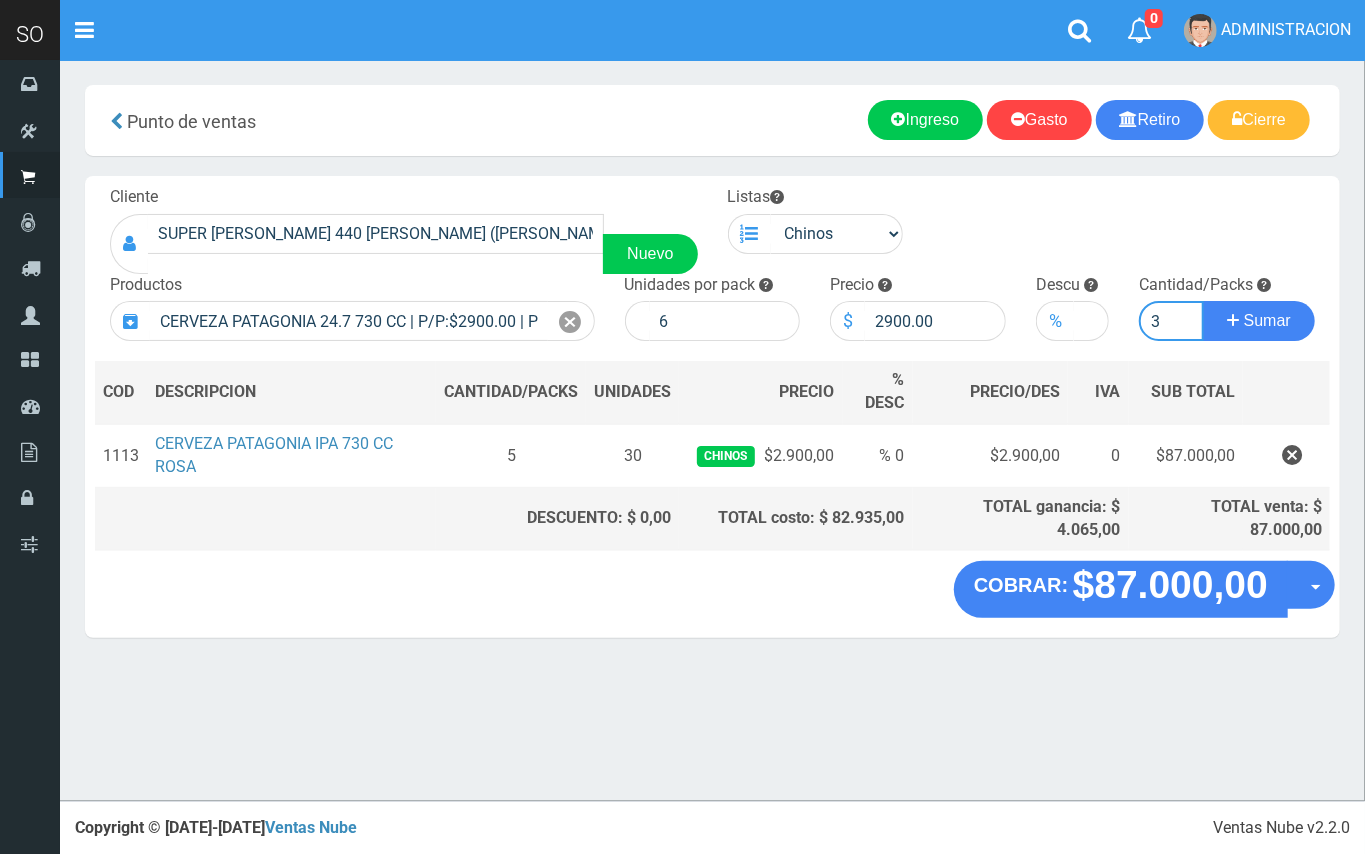 type on "3" 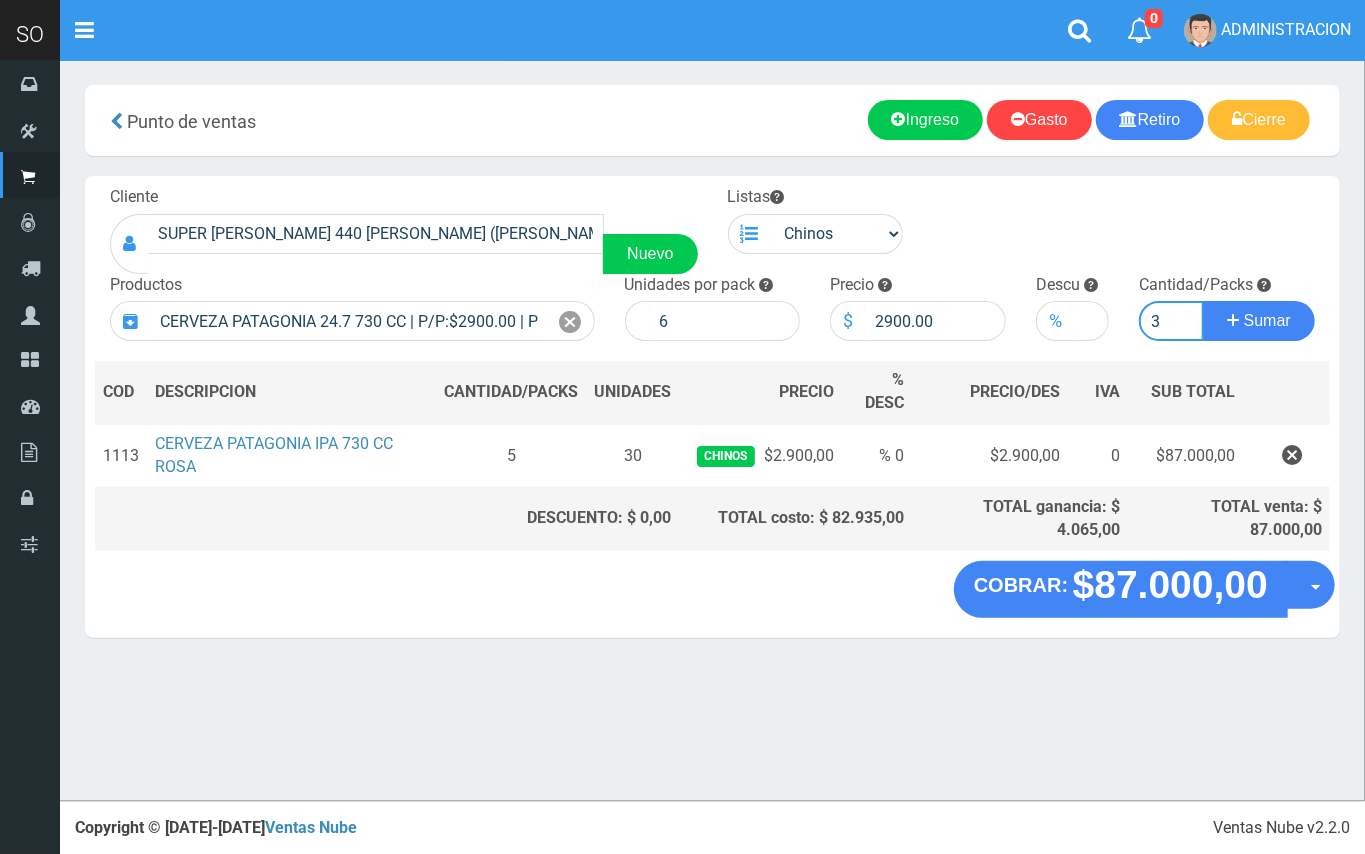 click on "Sumar" at bounding box center [1259, 321] 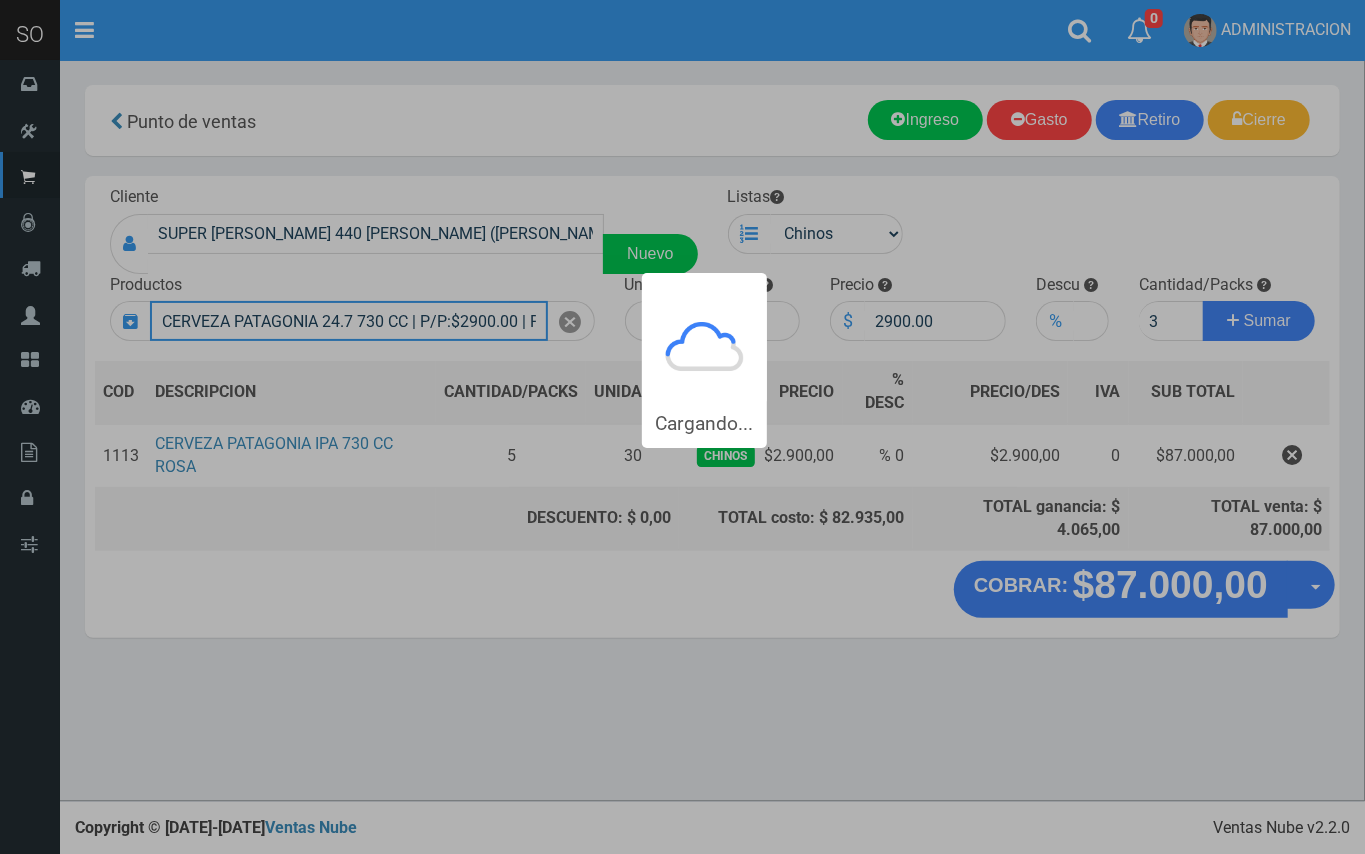 type 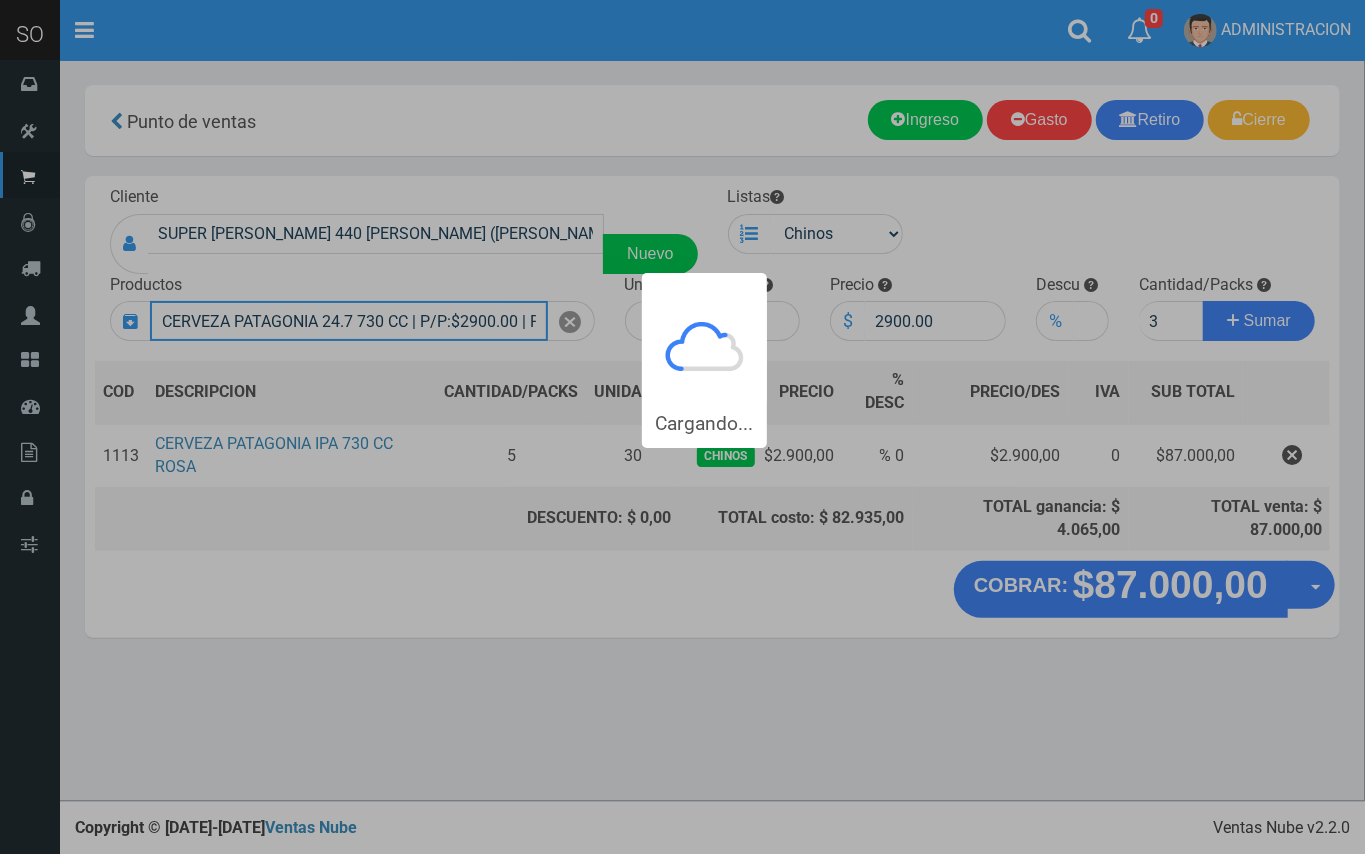 type 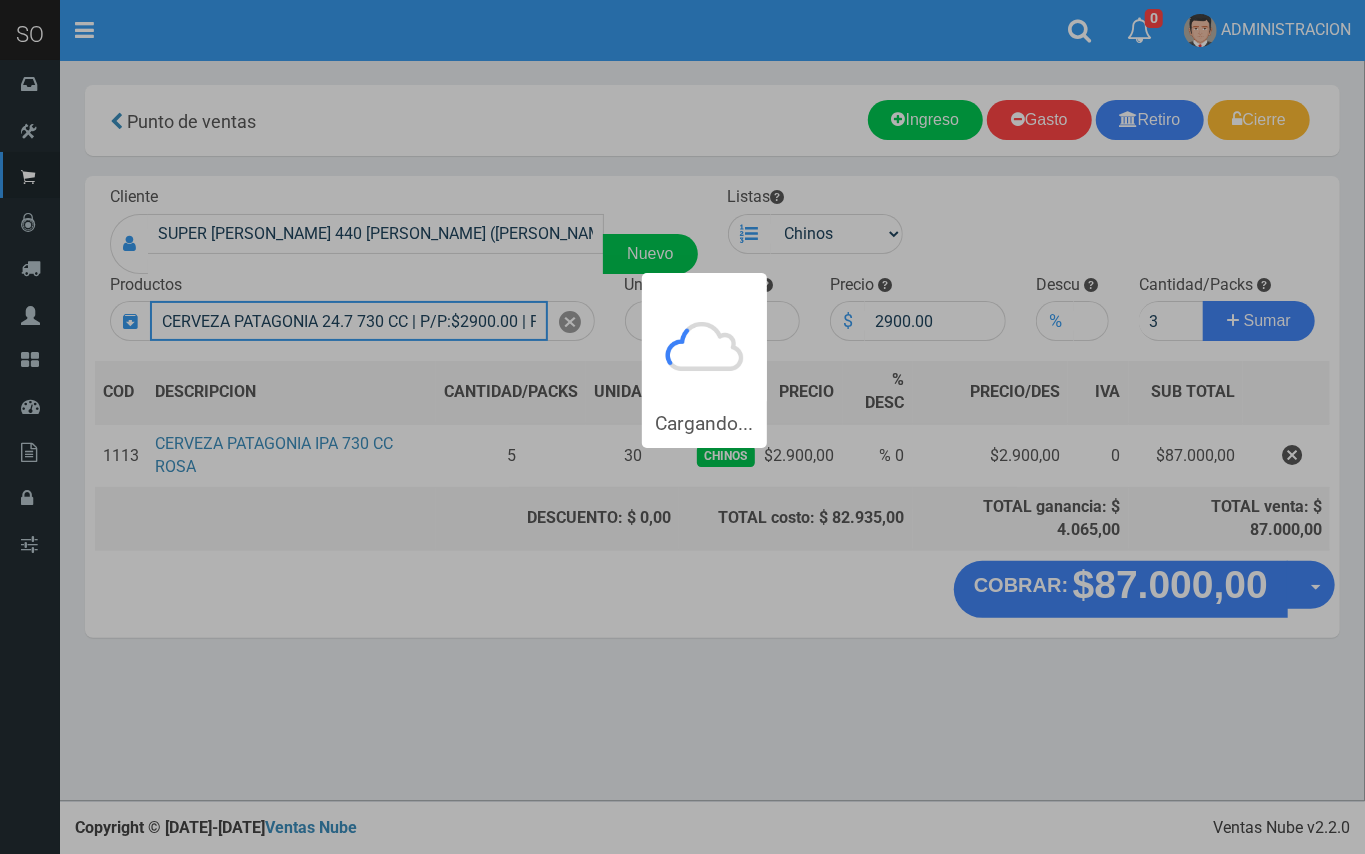 type 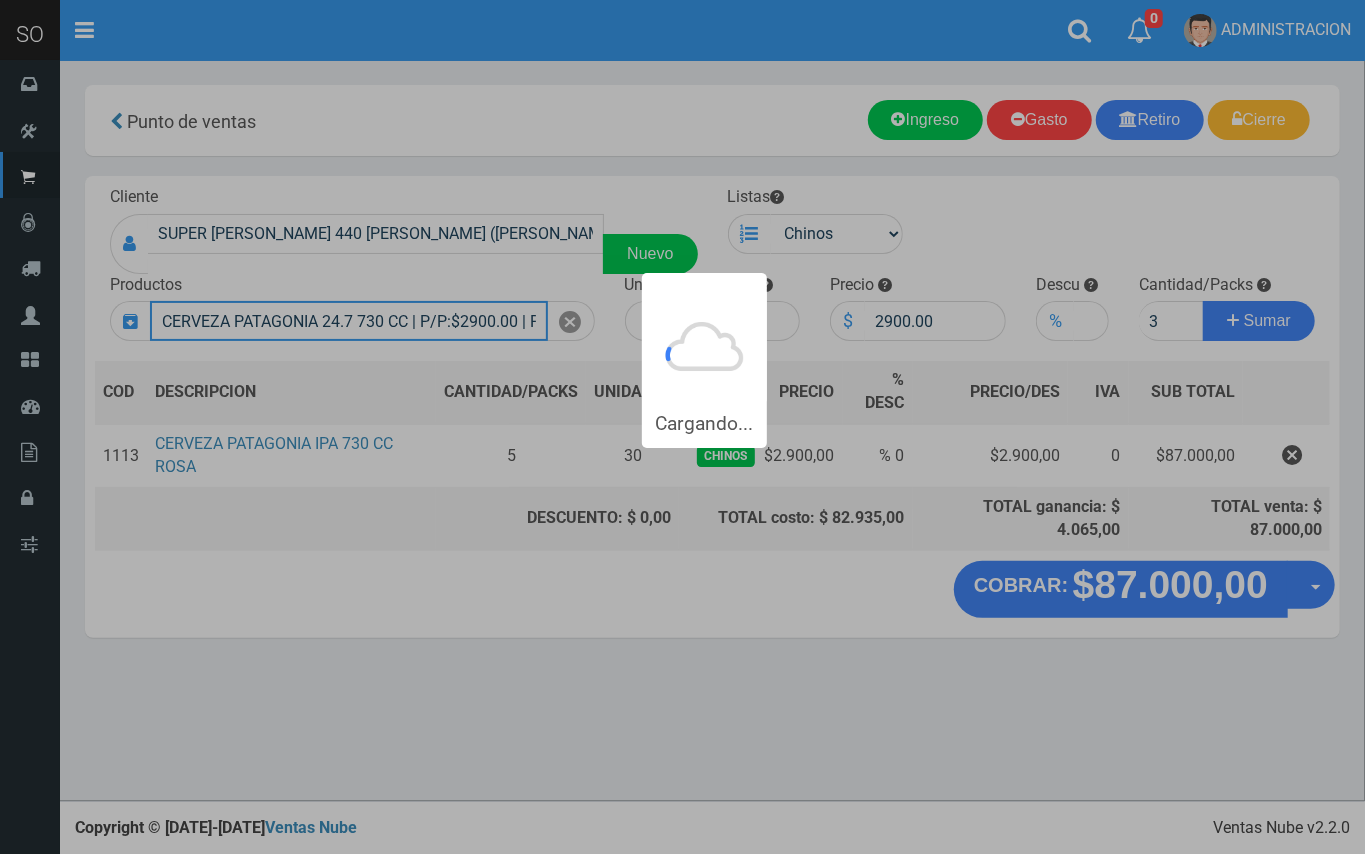 type 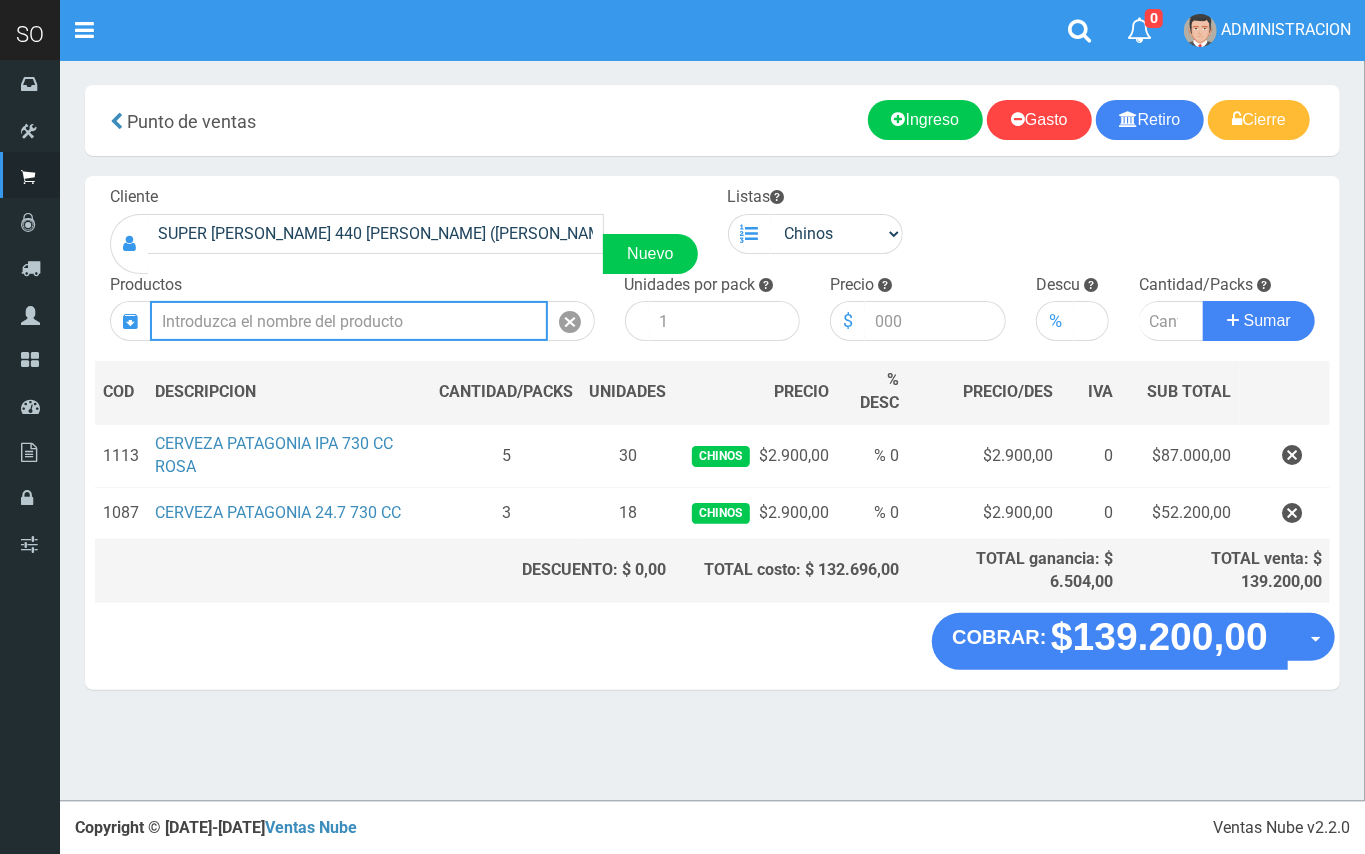 type on "1" 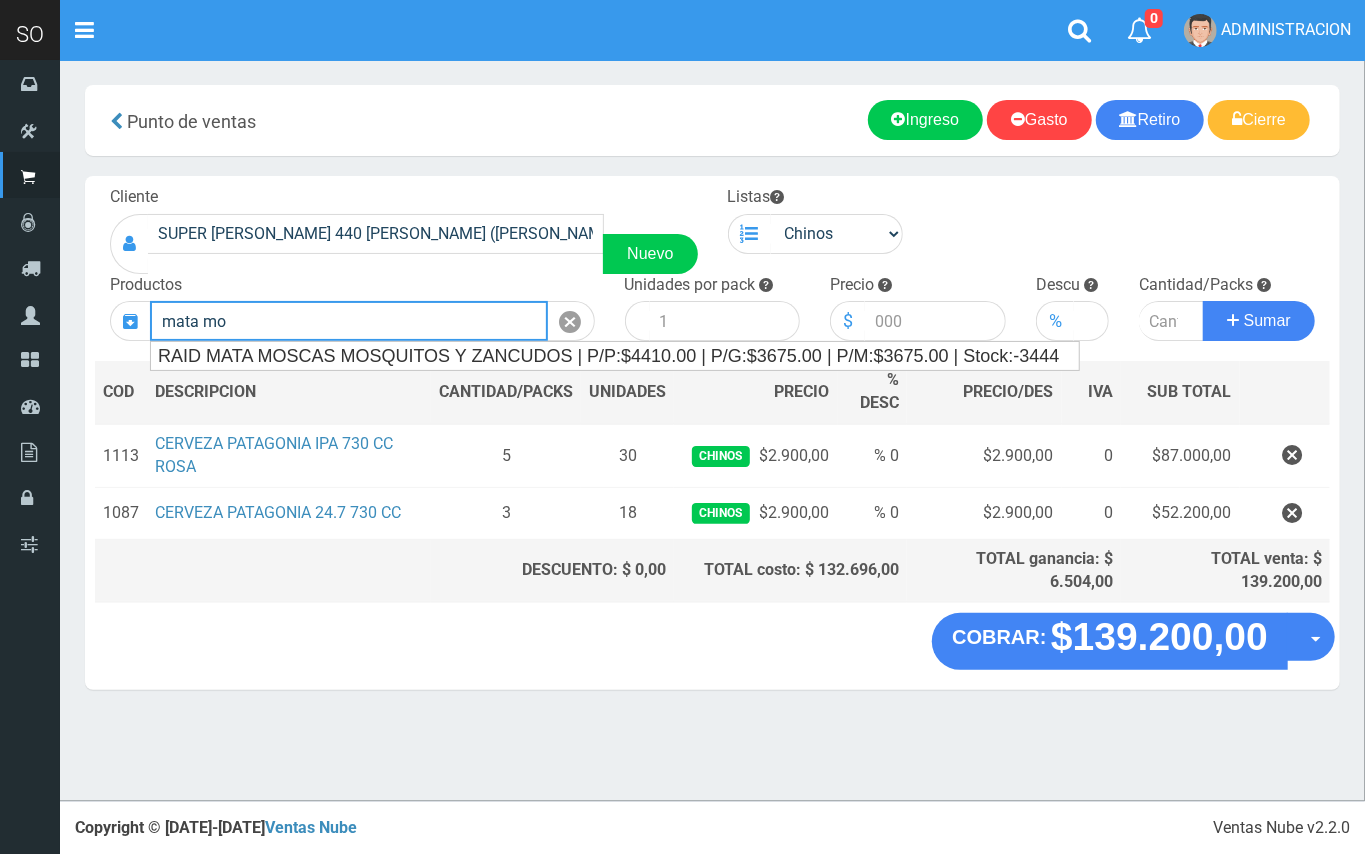 drag, startPoint x: 244, startPoint y: 306, endPoint x: 158, endPoint y: 304, distance: 86.023254 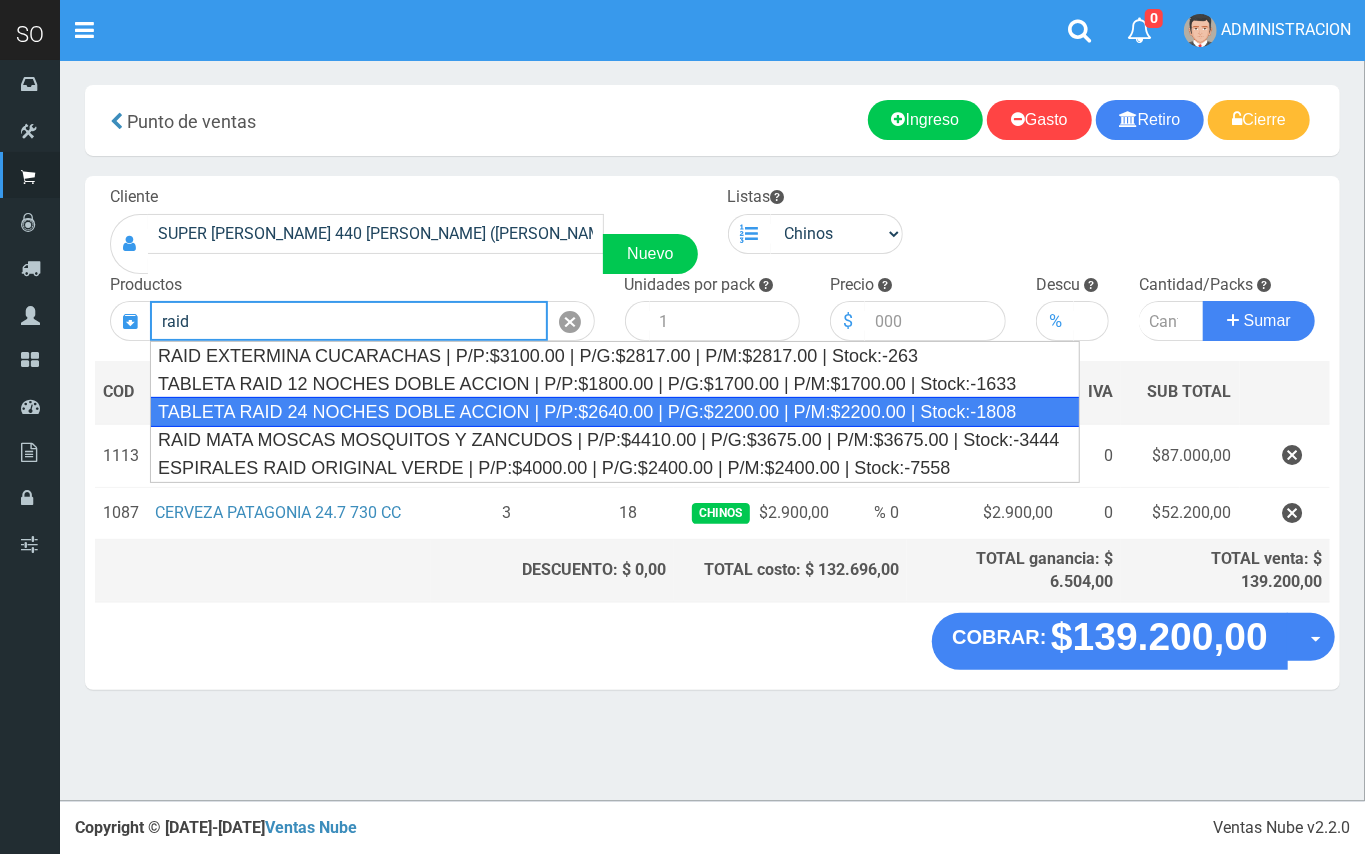 click on "TABLETA RAID 24 NOCHES DOBLE ACCION | P/P:$2640.00 | P/G:$2200.00 | P/M:$2200.00 | Stock:-1808" at bounding box center (615, 412) 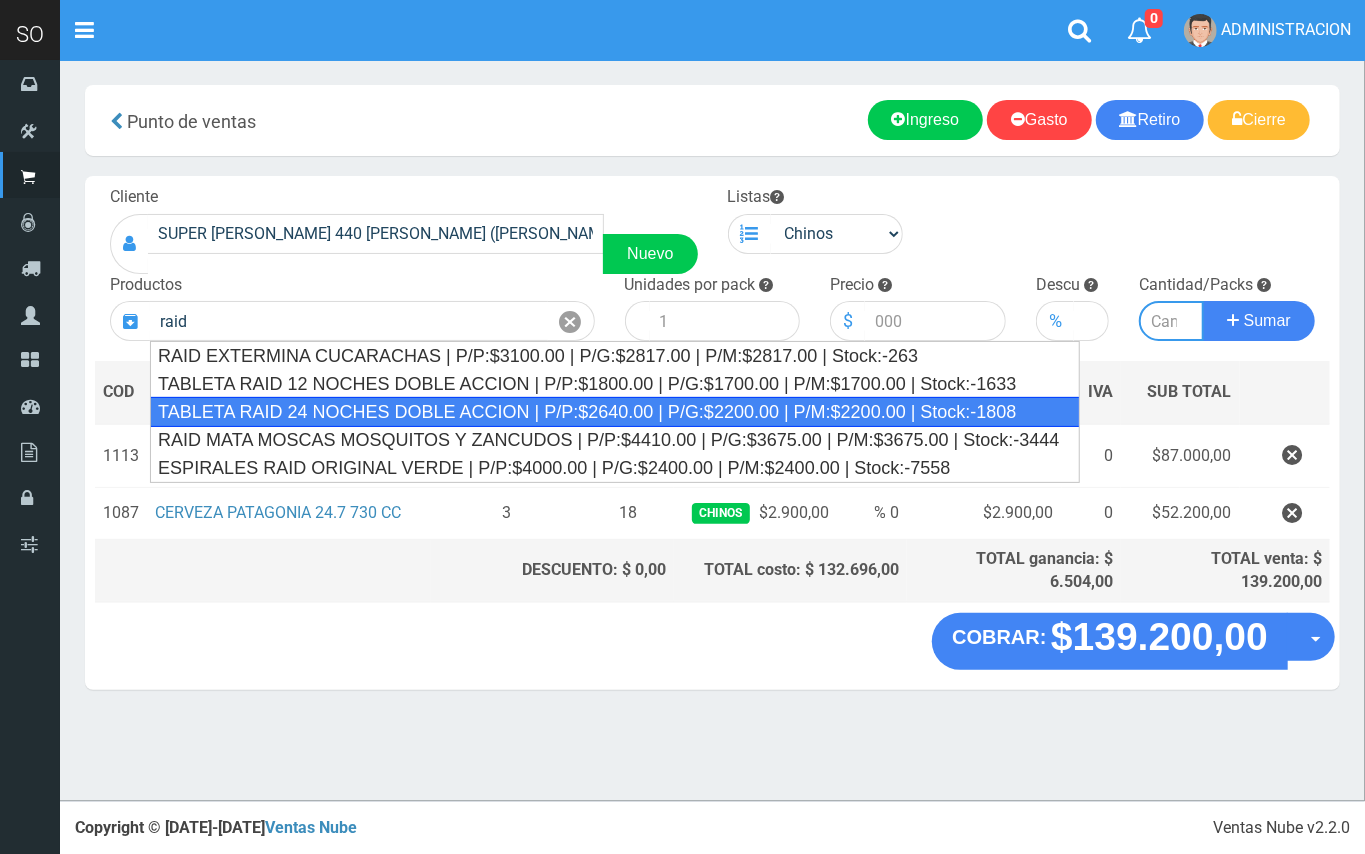 type on "TABLETA RAID 24 NOCHES DOBLE ACCION | P/P:$2640.00 | P/G:$2200.00 | P/M:$2200.00 | Stock:-1808" 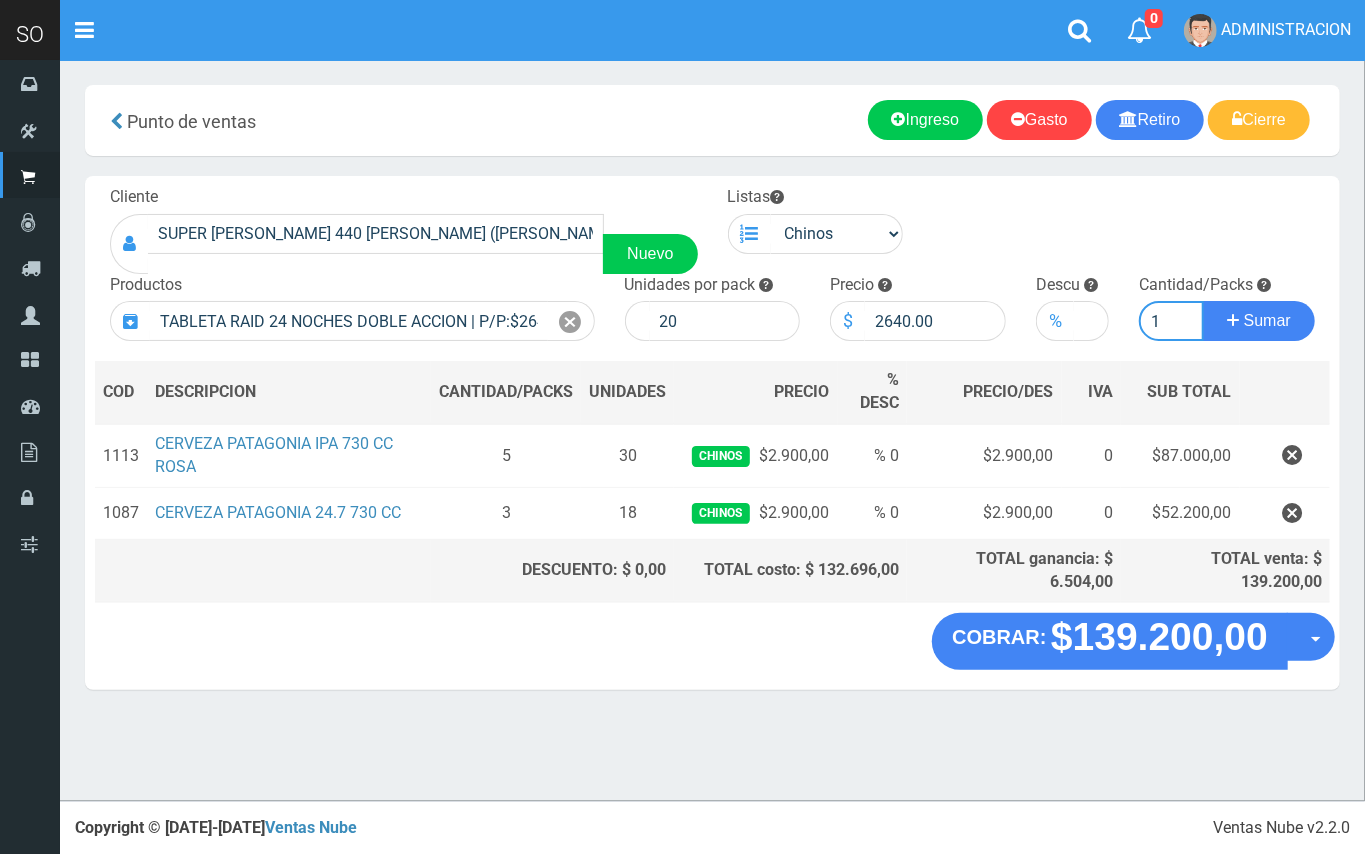type on "1" 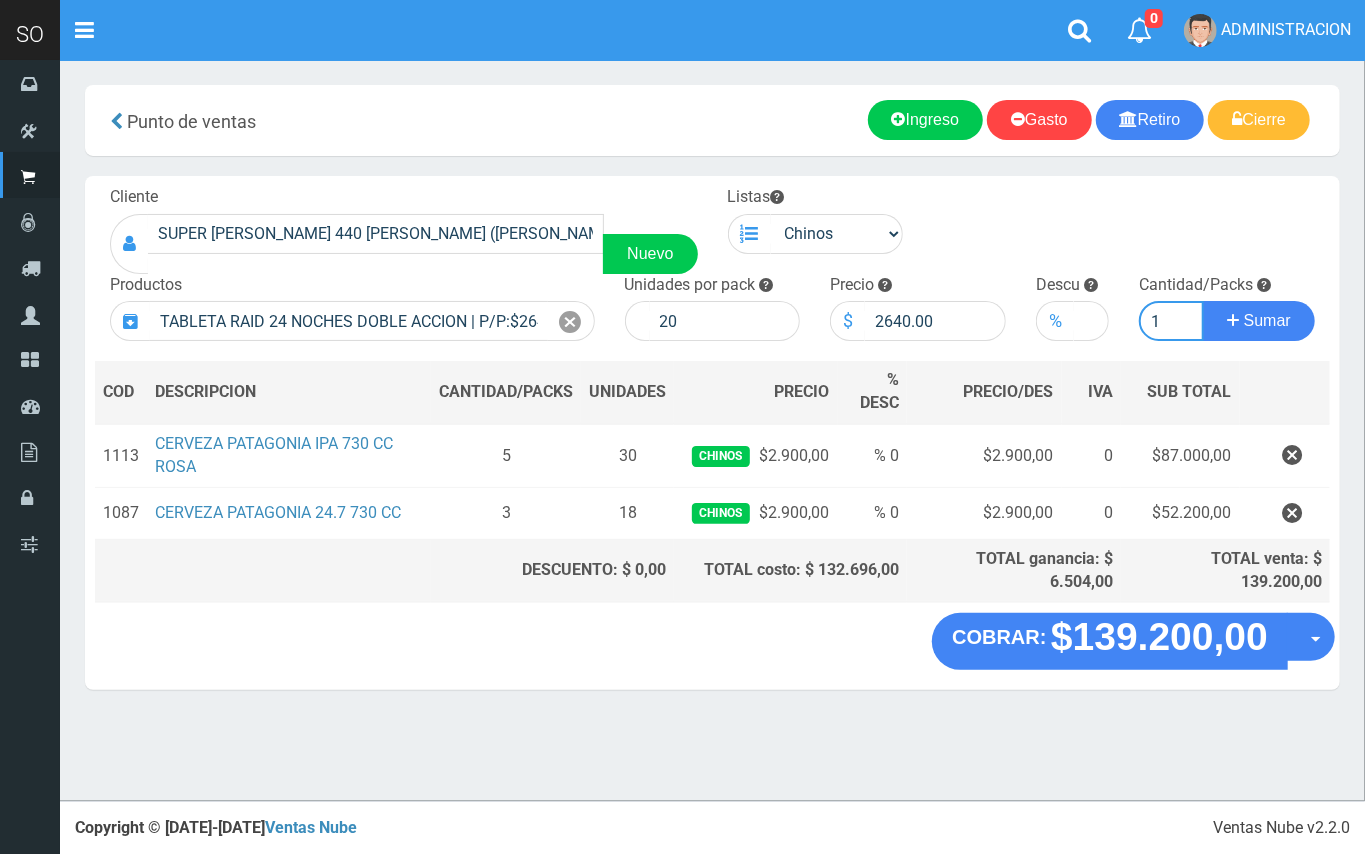 click on "Sumar" at bounding box center (1259, 321) 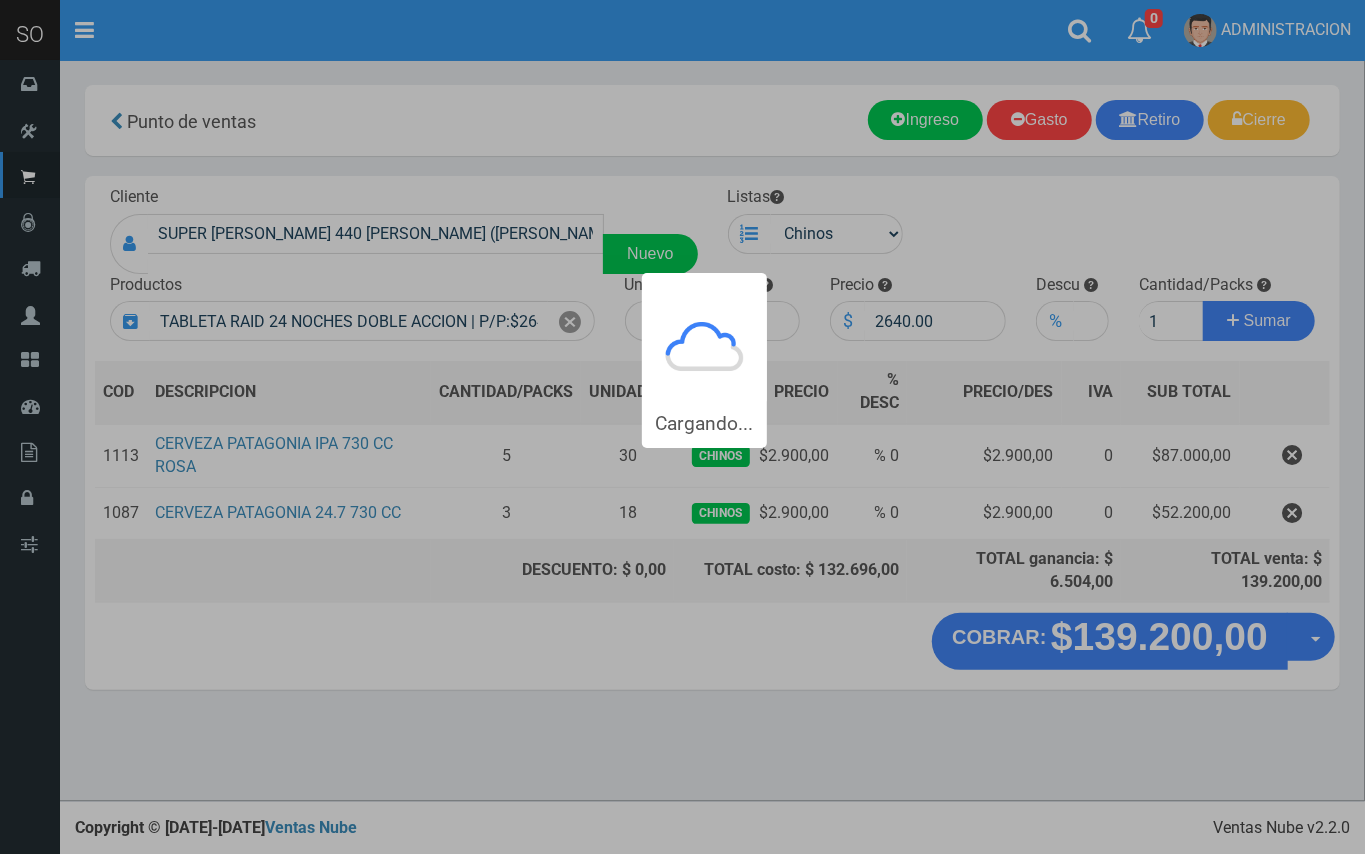 type 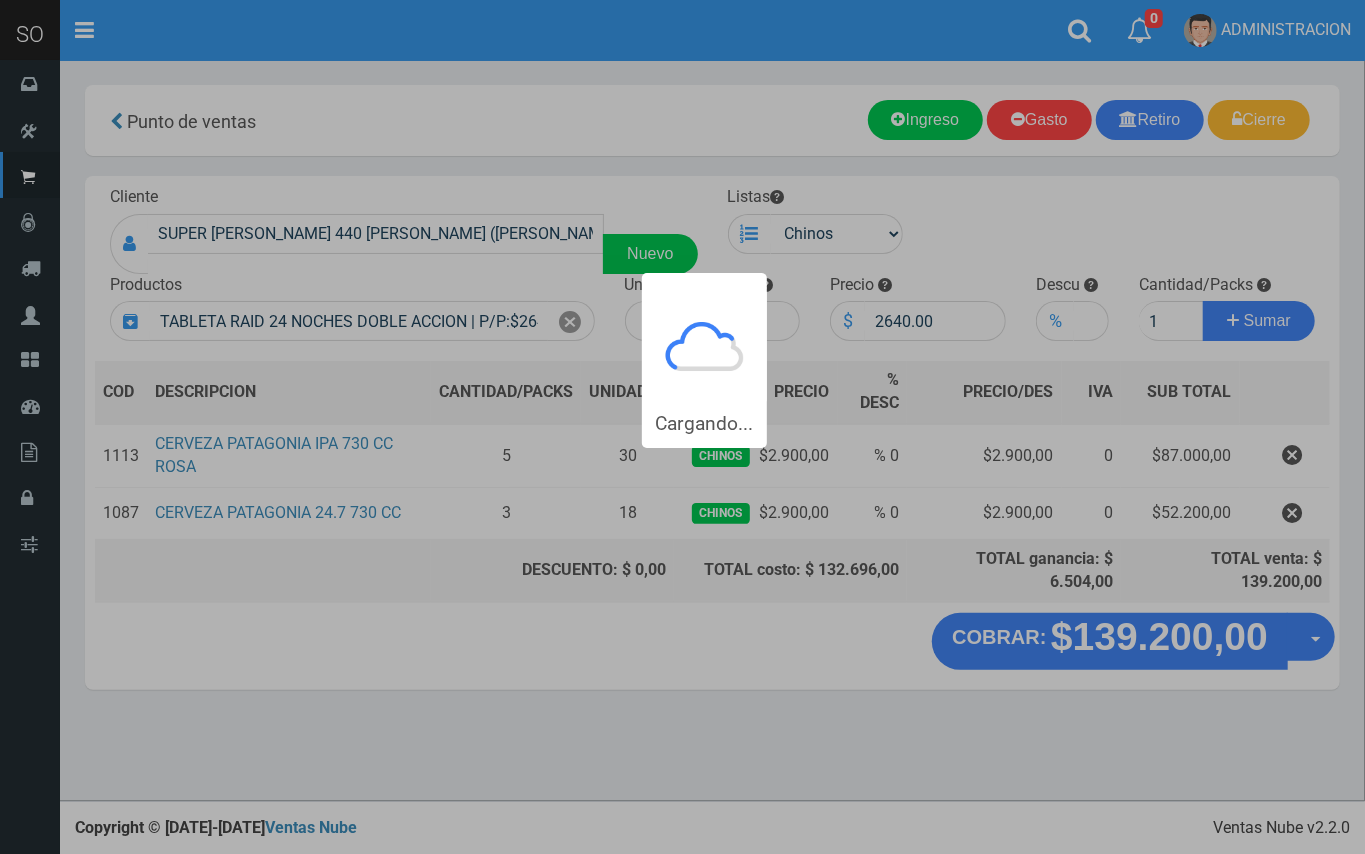 type 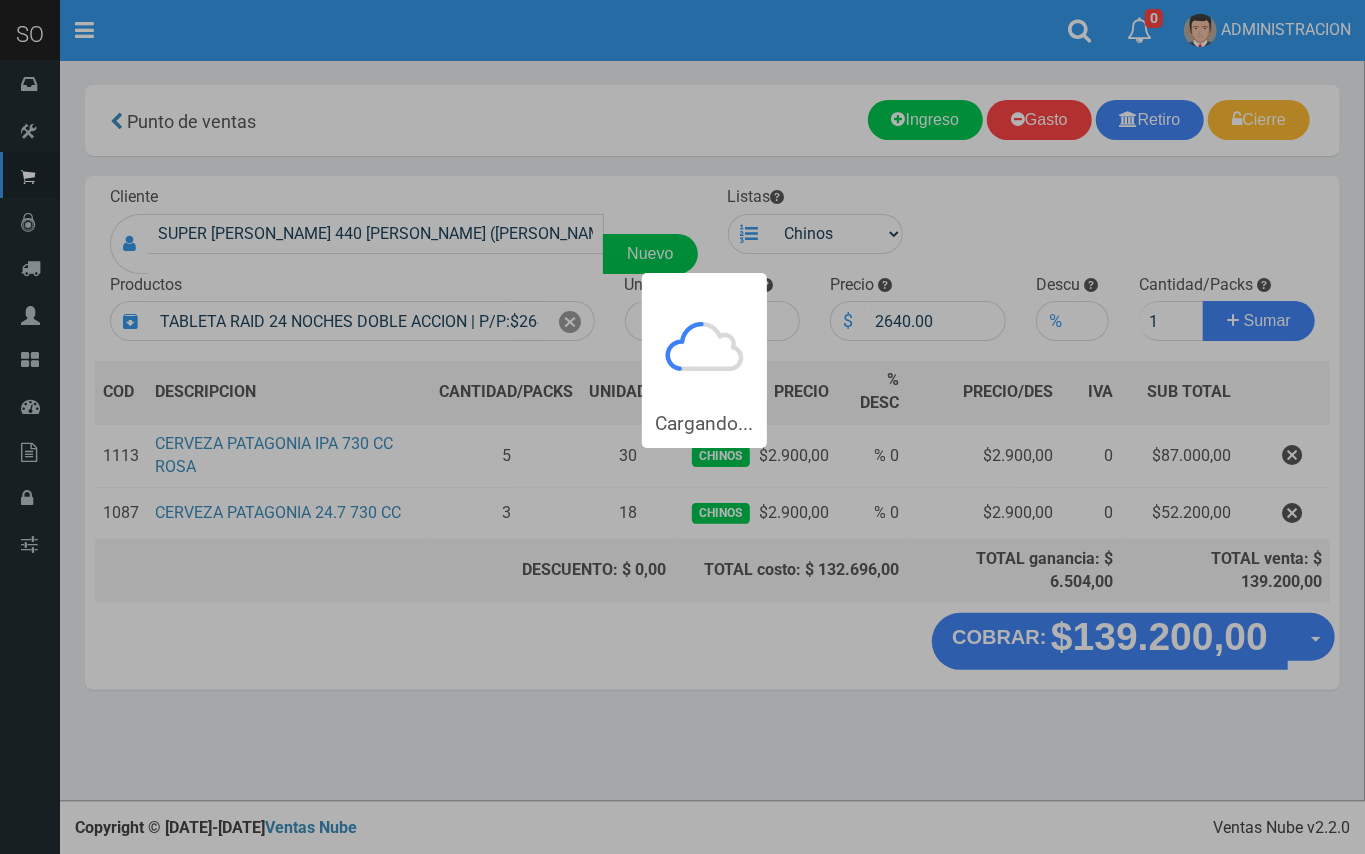 type 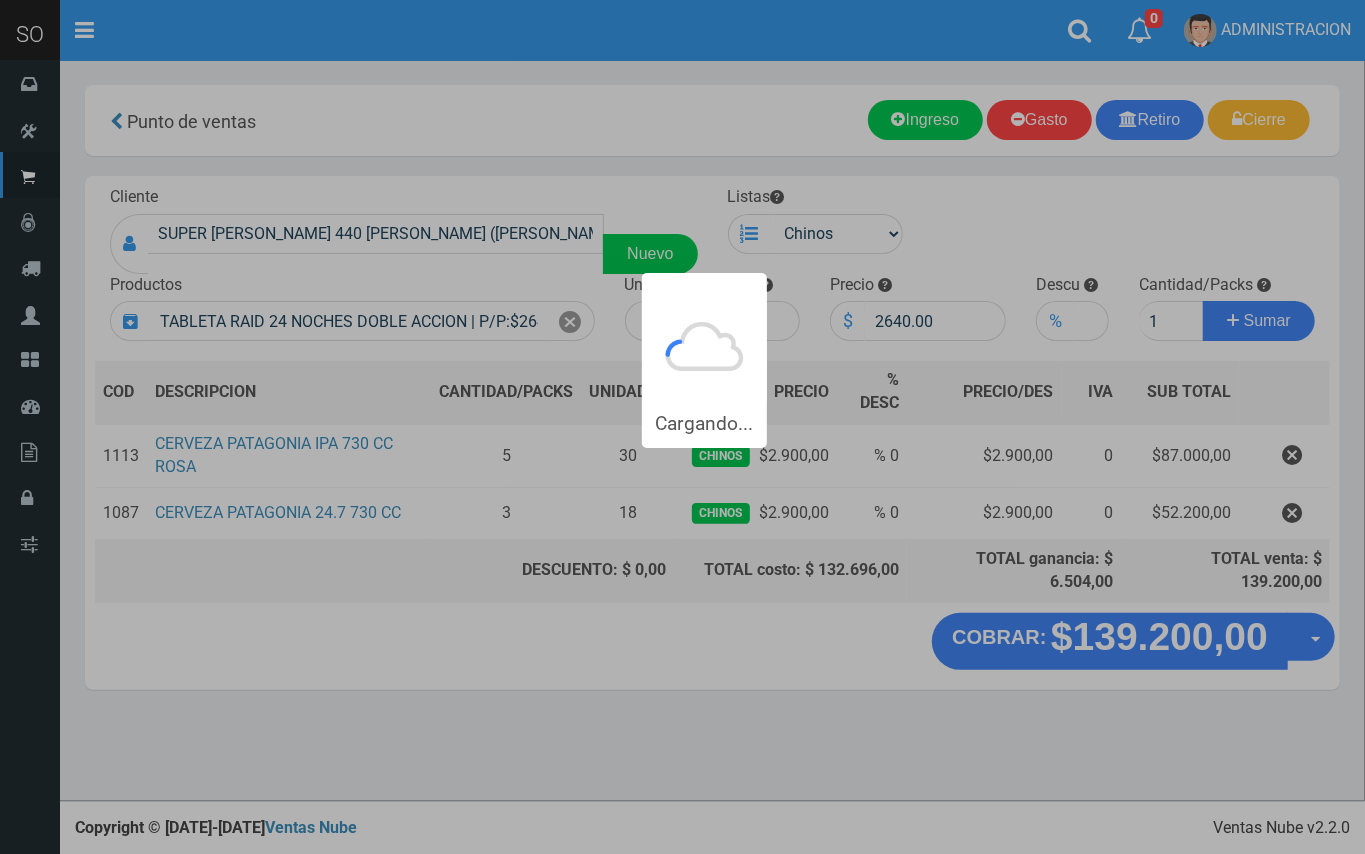 type 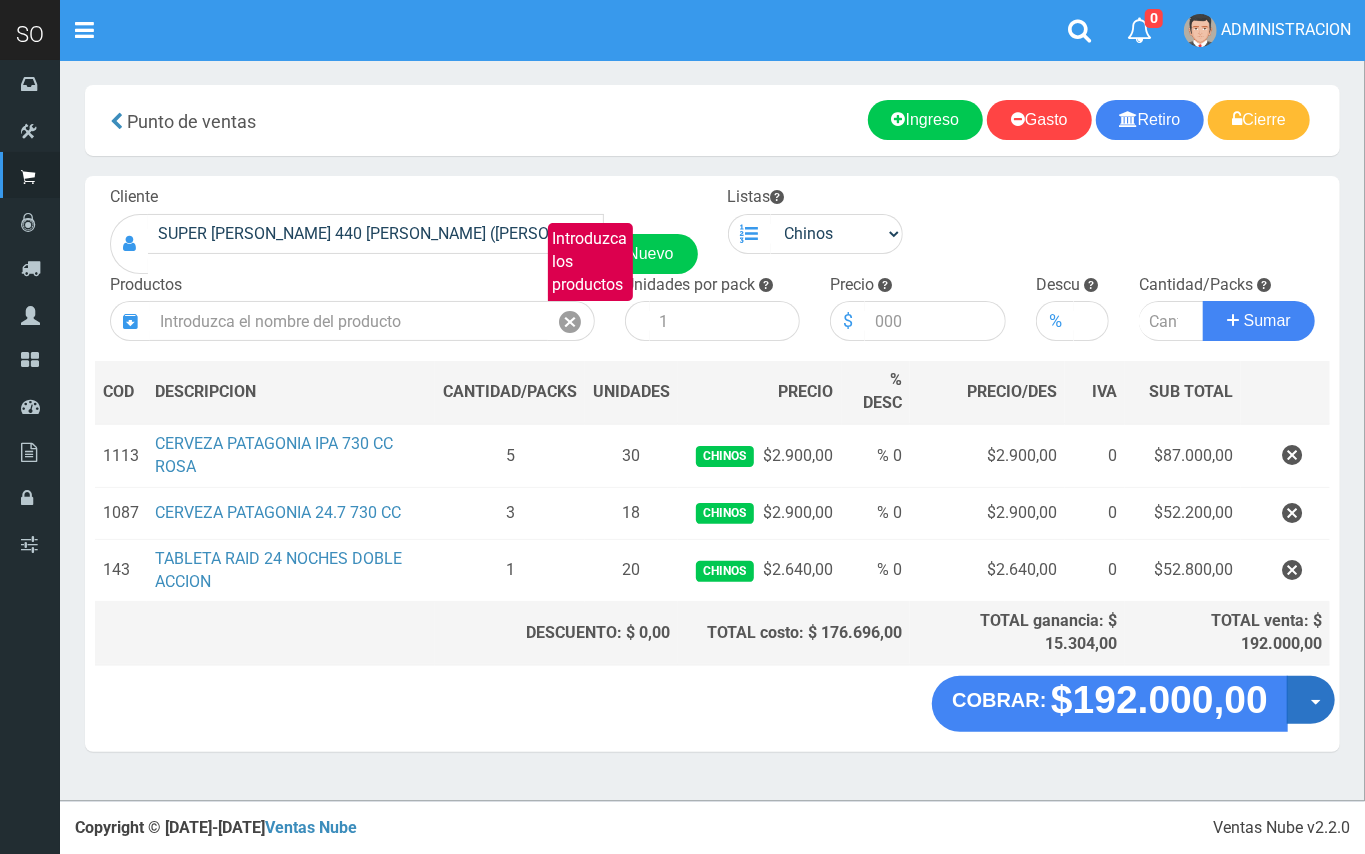 drag, startPoint x: 1317, startPoint y: 730, endPoint x: 1316, endPoint y: 710, distance: 20.024984 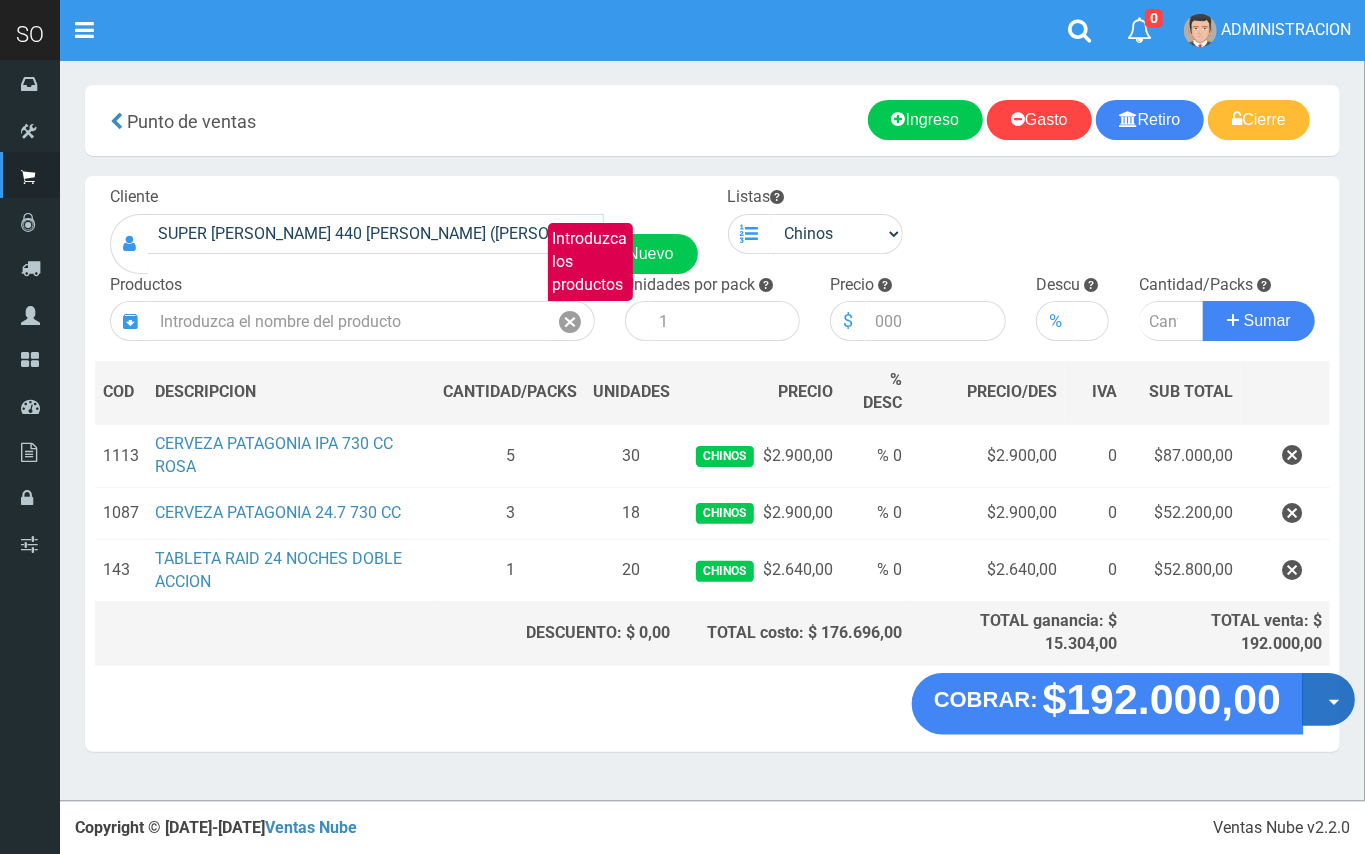 click on "Opciones" at bounding box center (1328, 699) 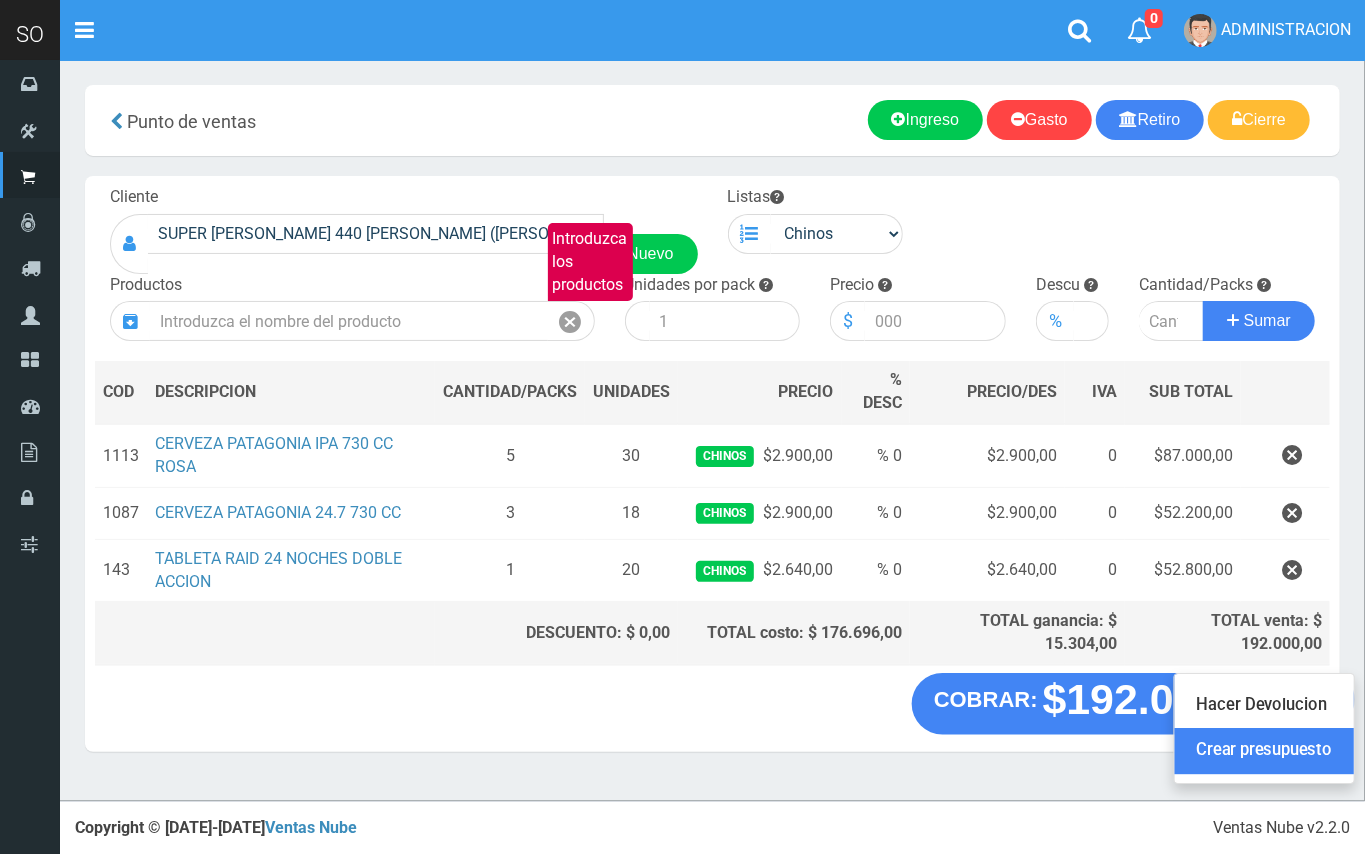 click on "Crear presupuesto" at bounding box center [1264, 752] 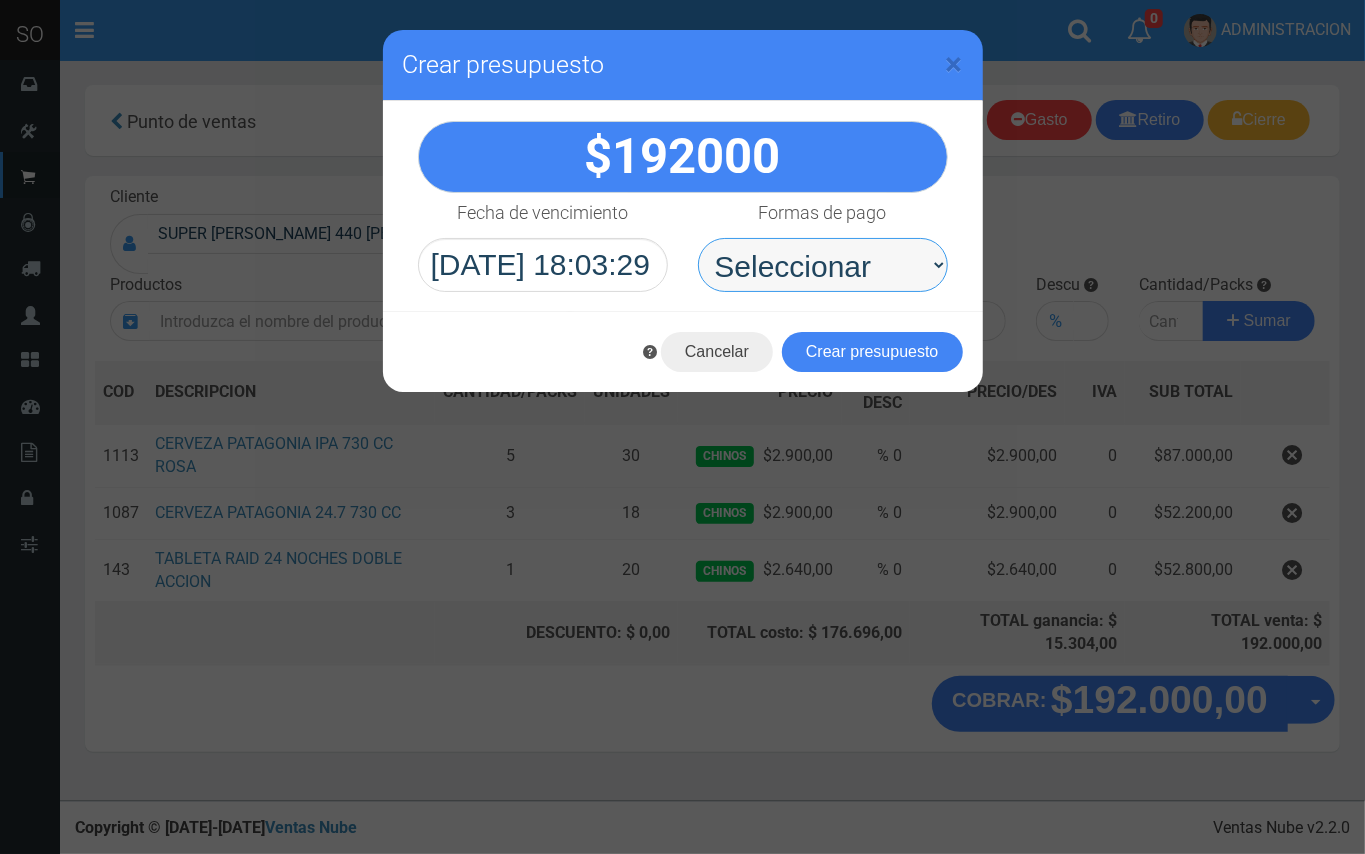 click on "Seleccionar
Efectivo
Tarjeta de Crédito
Depósito
Débito" at bounding box center [823, 265] 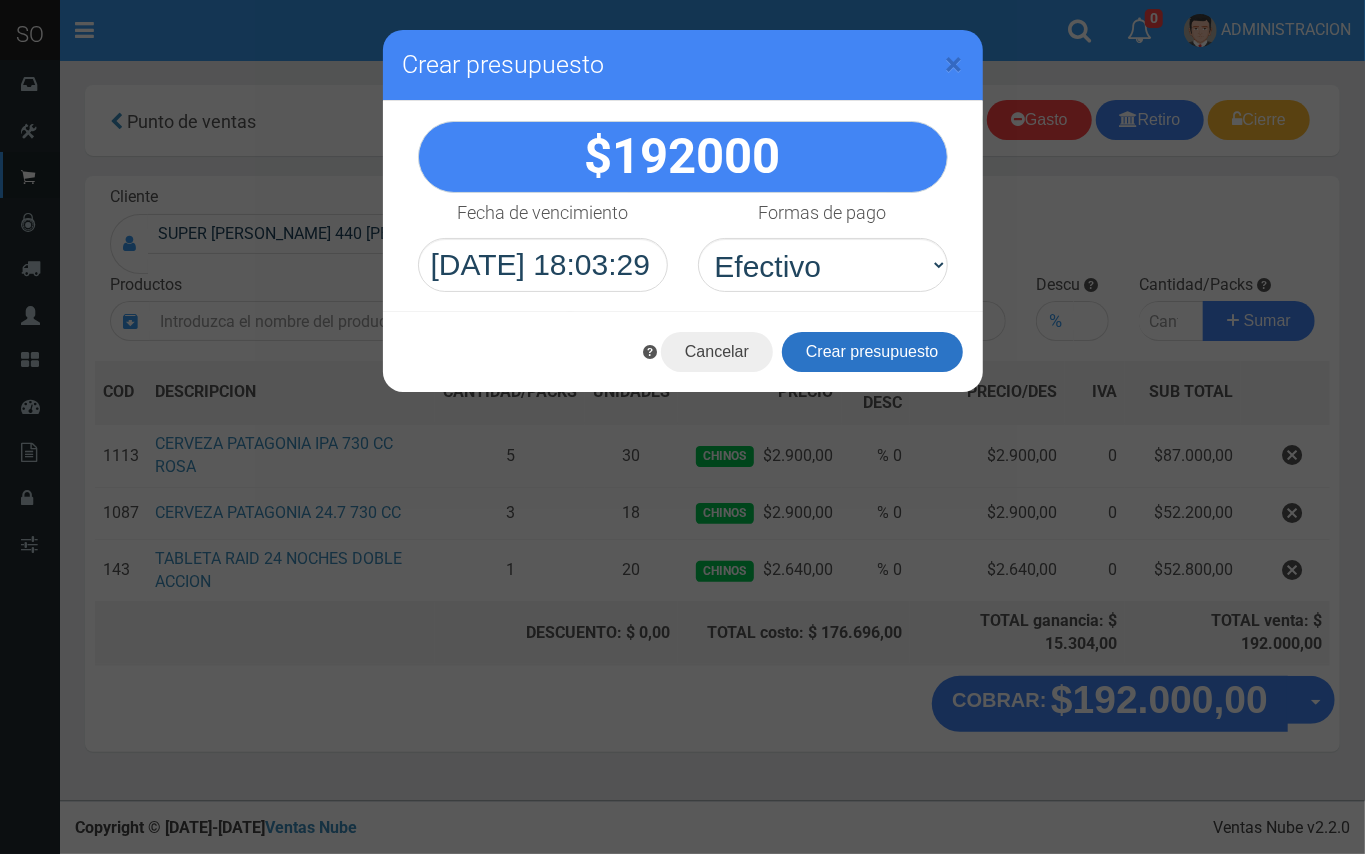 click on "Crear presupuesto" at bounding box center [872, 352] 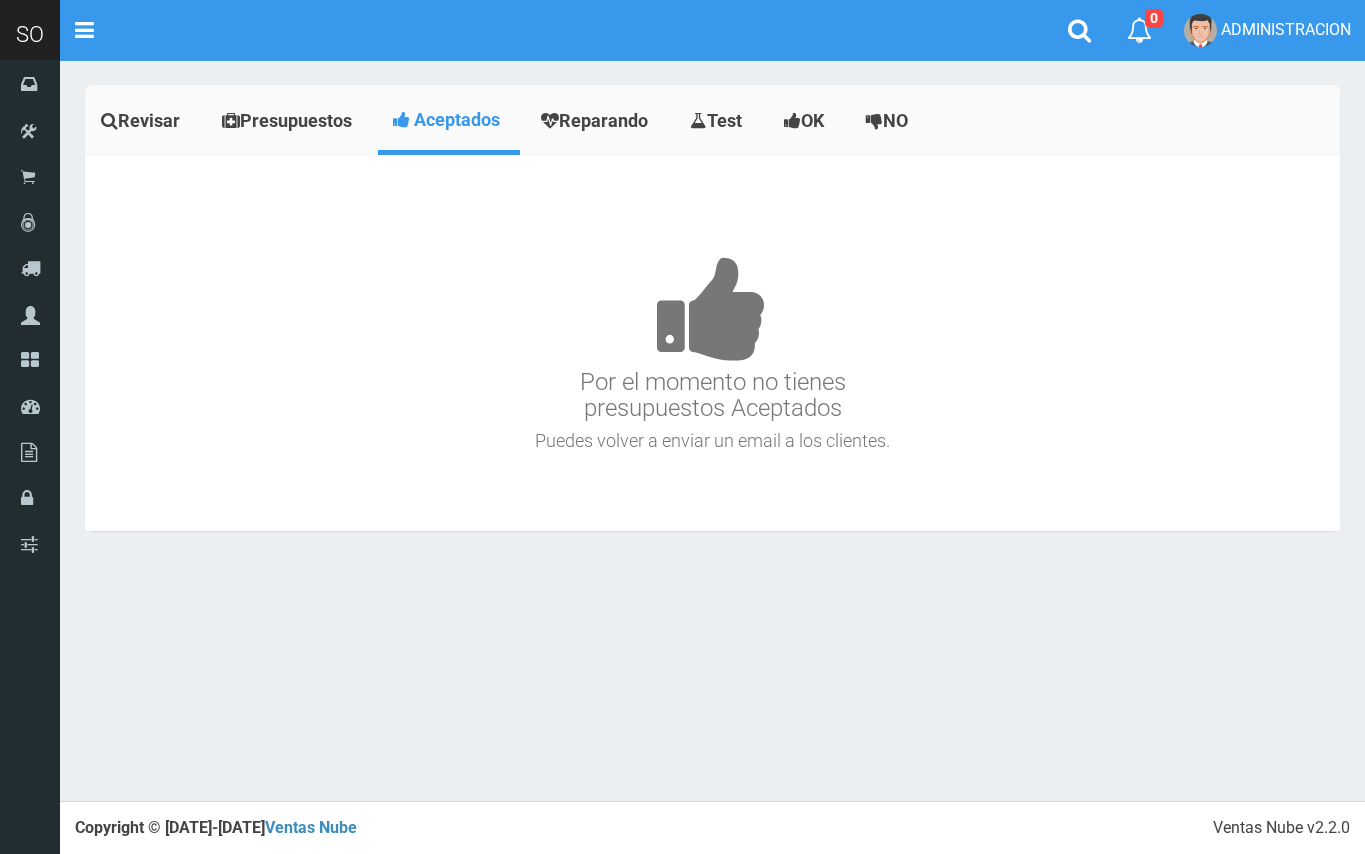 scroll, scrollTop: 0, scrollLeft: 0, axis: both 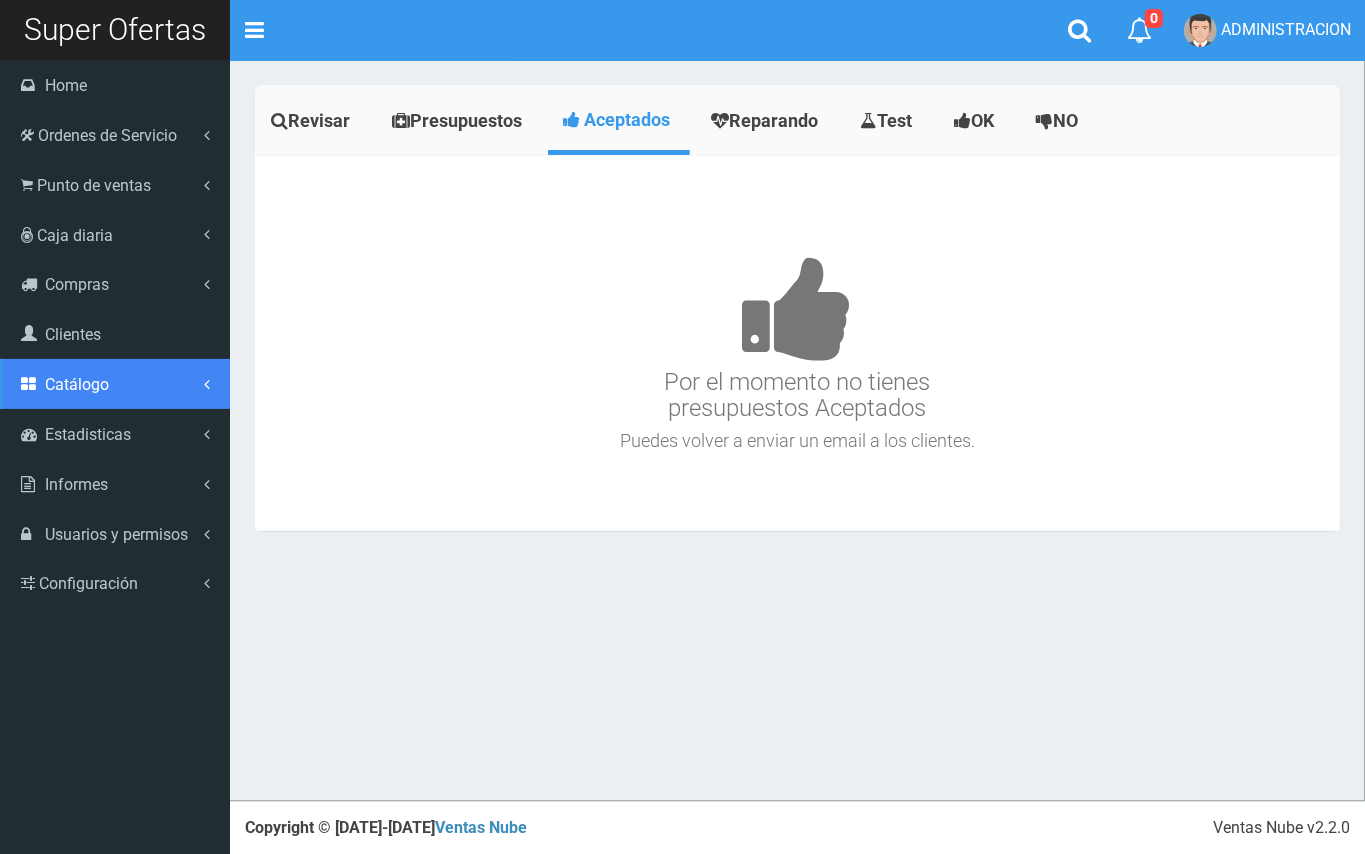 click on "Catálogo" at bounding box center [115, 384] 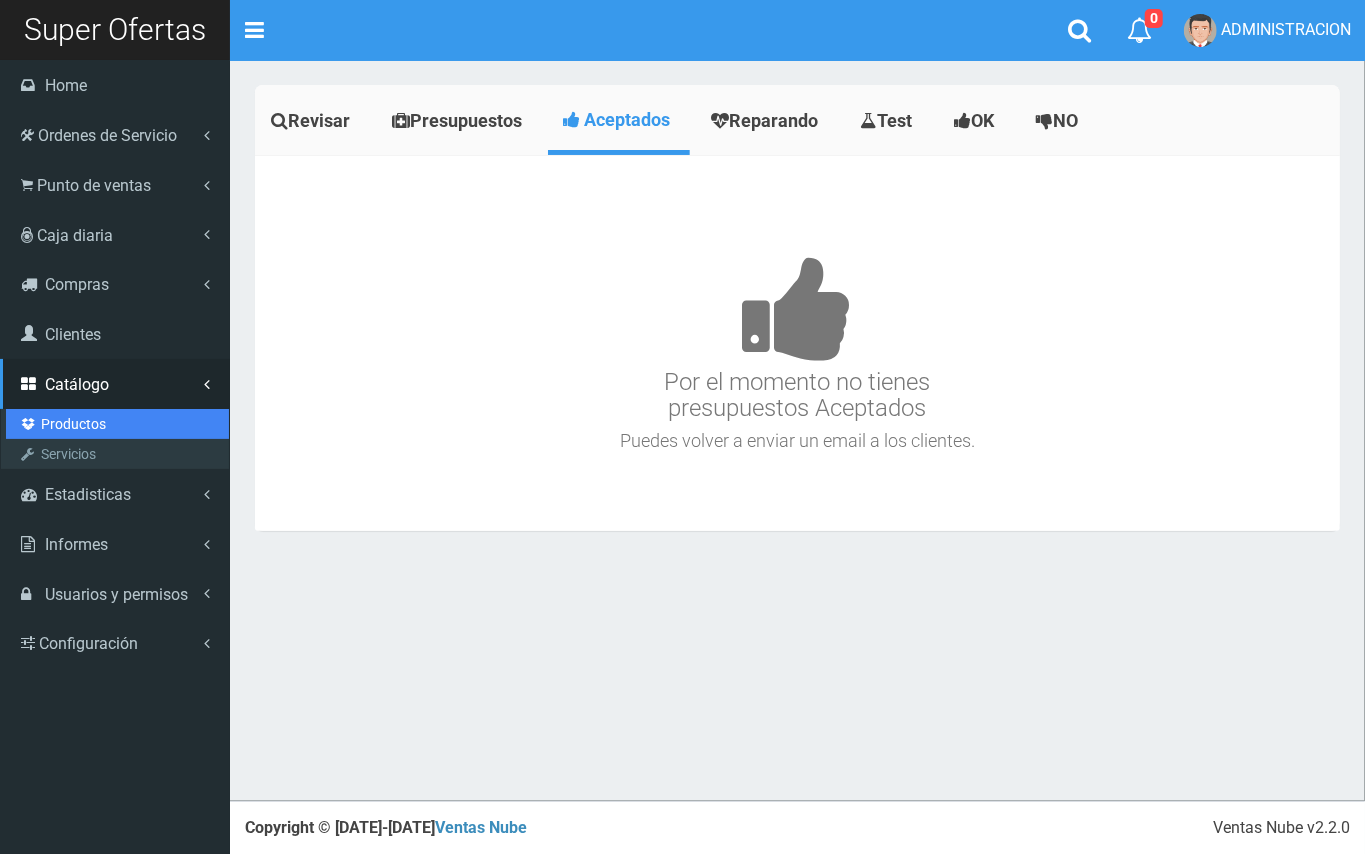 click on "Productos" at bounding box center [117, 424] 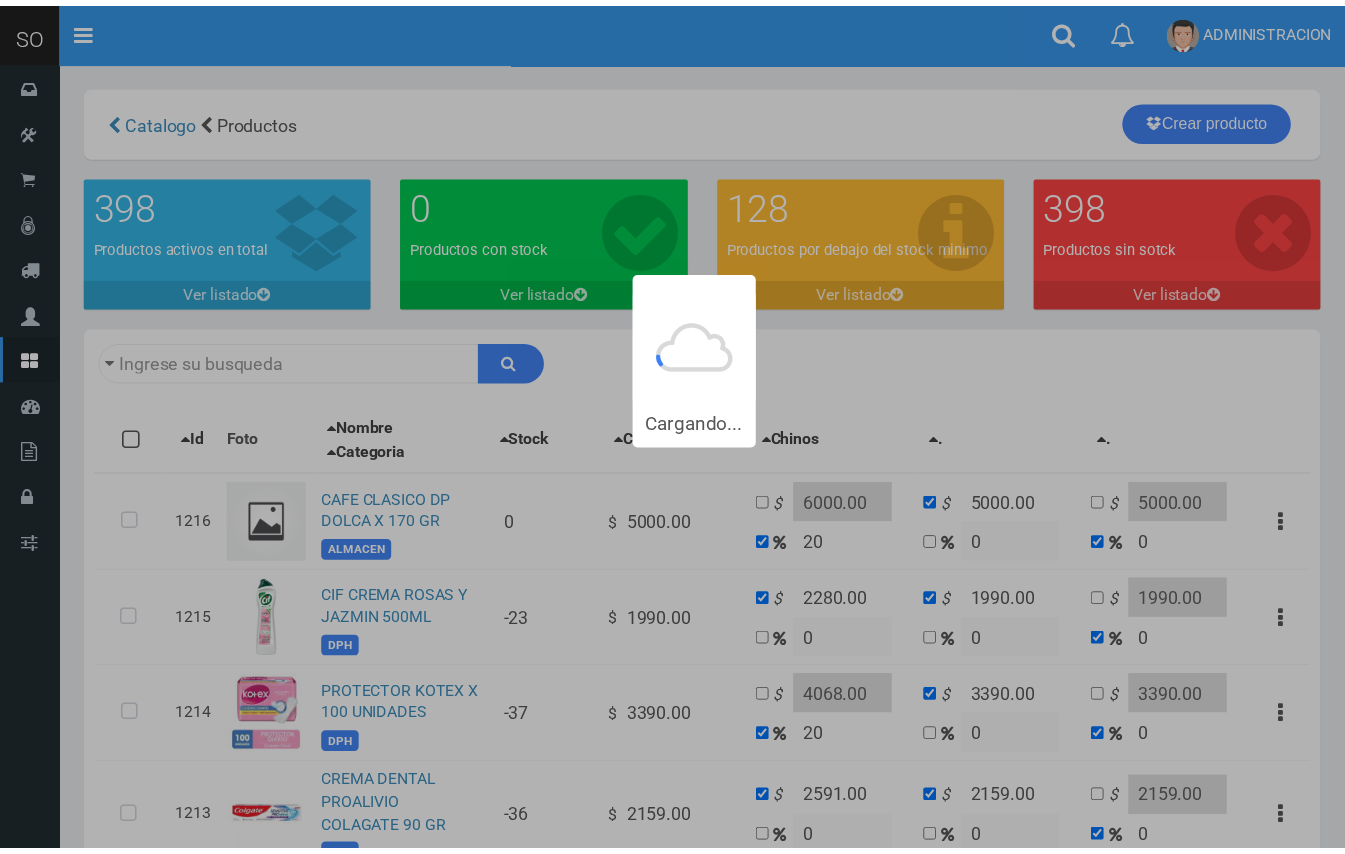 scroll, scrollTop: 0, scrollLeft: 0, axis: both 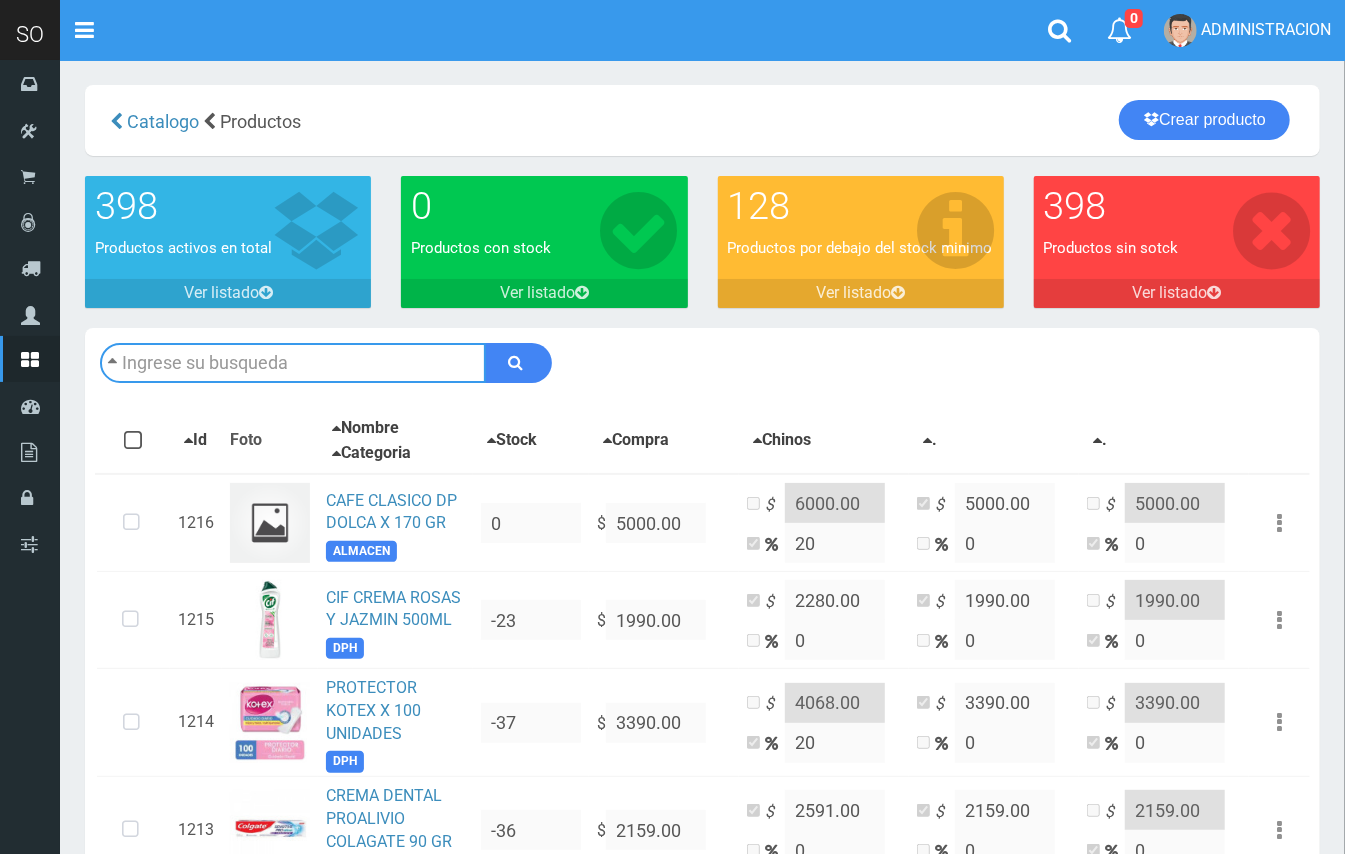 drag, startPoint x: 242, startPoint y: 366, endPoint x: 245, endPoint y: 389, distance: 23.194826 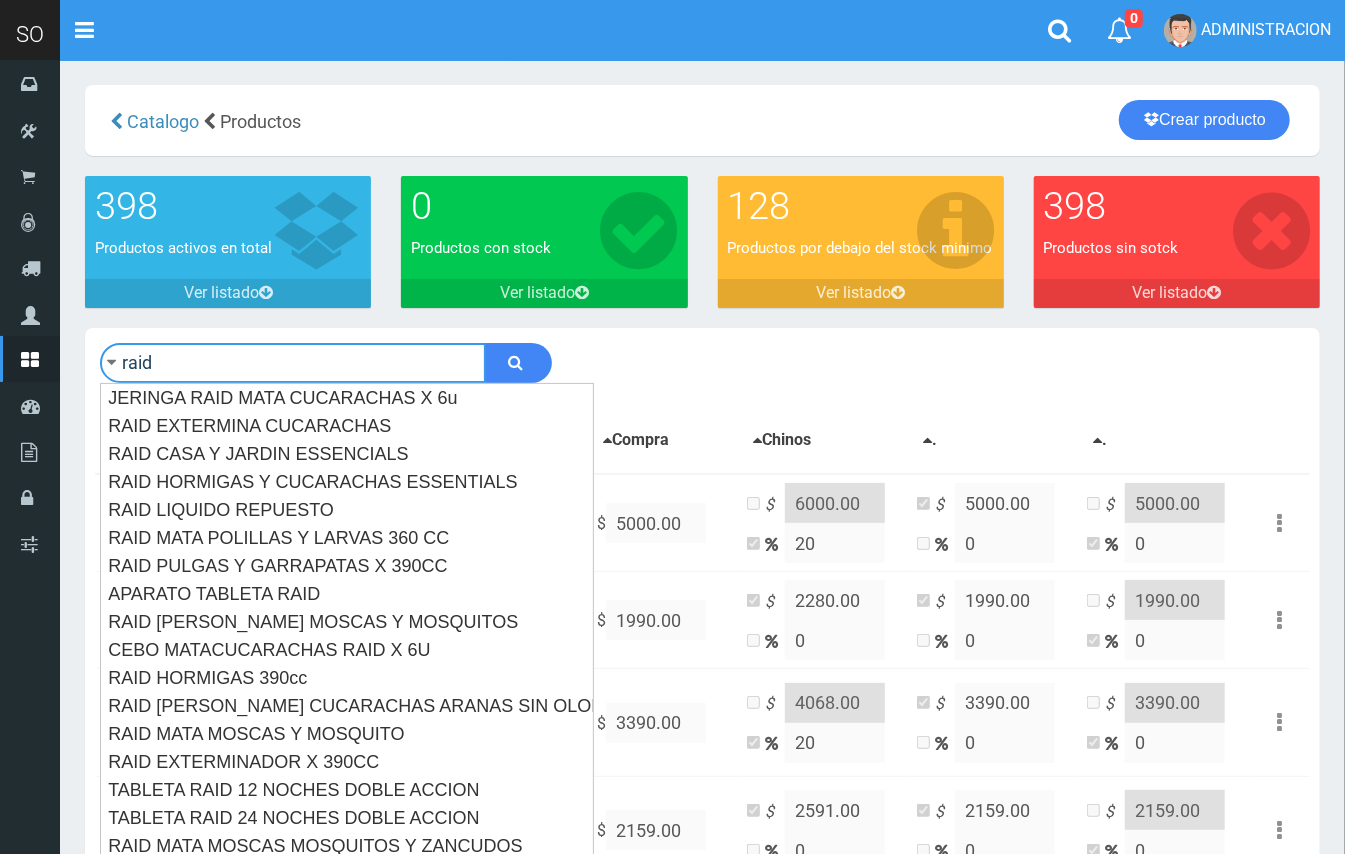 type on "raid" 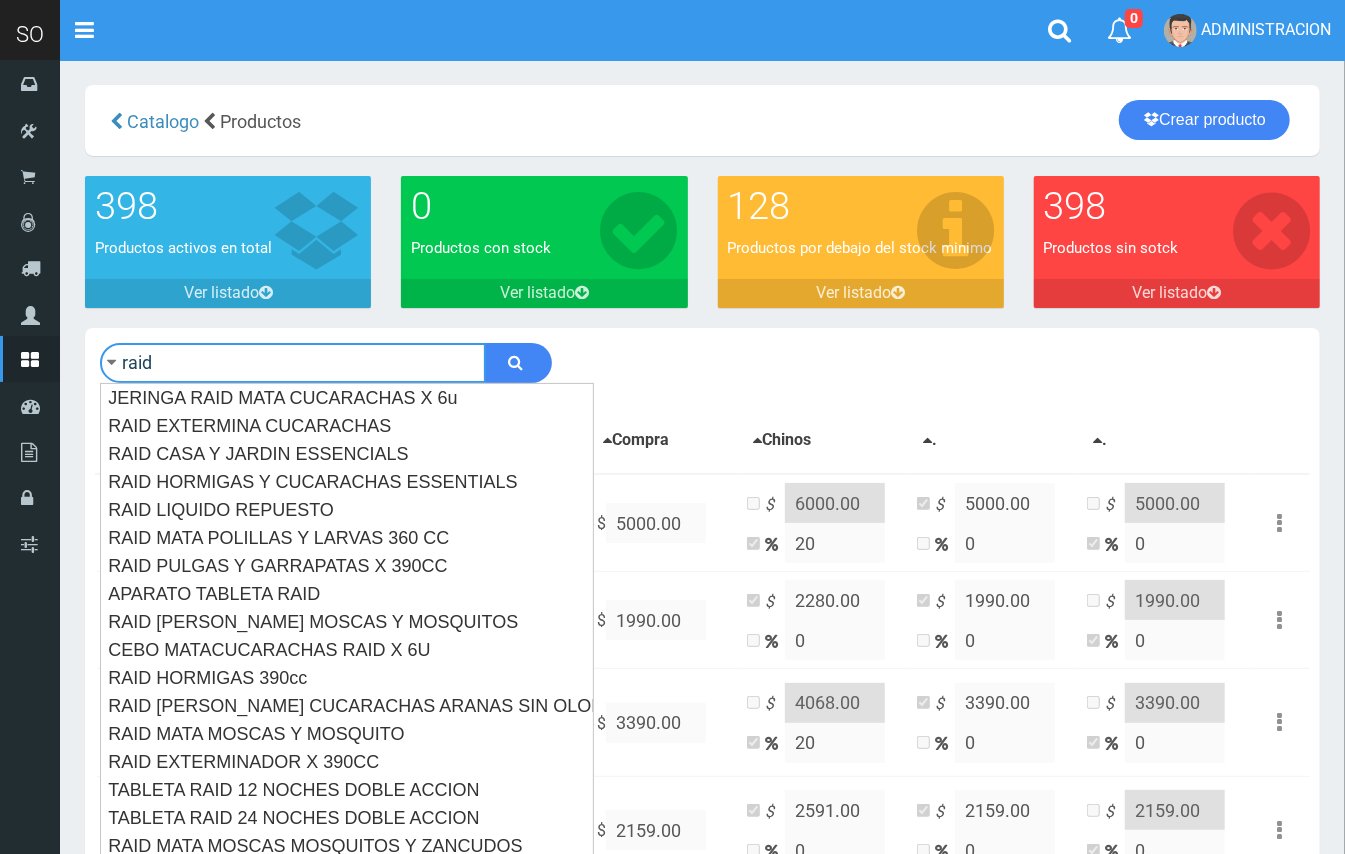 click at bounding box center (518, 363) 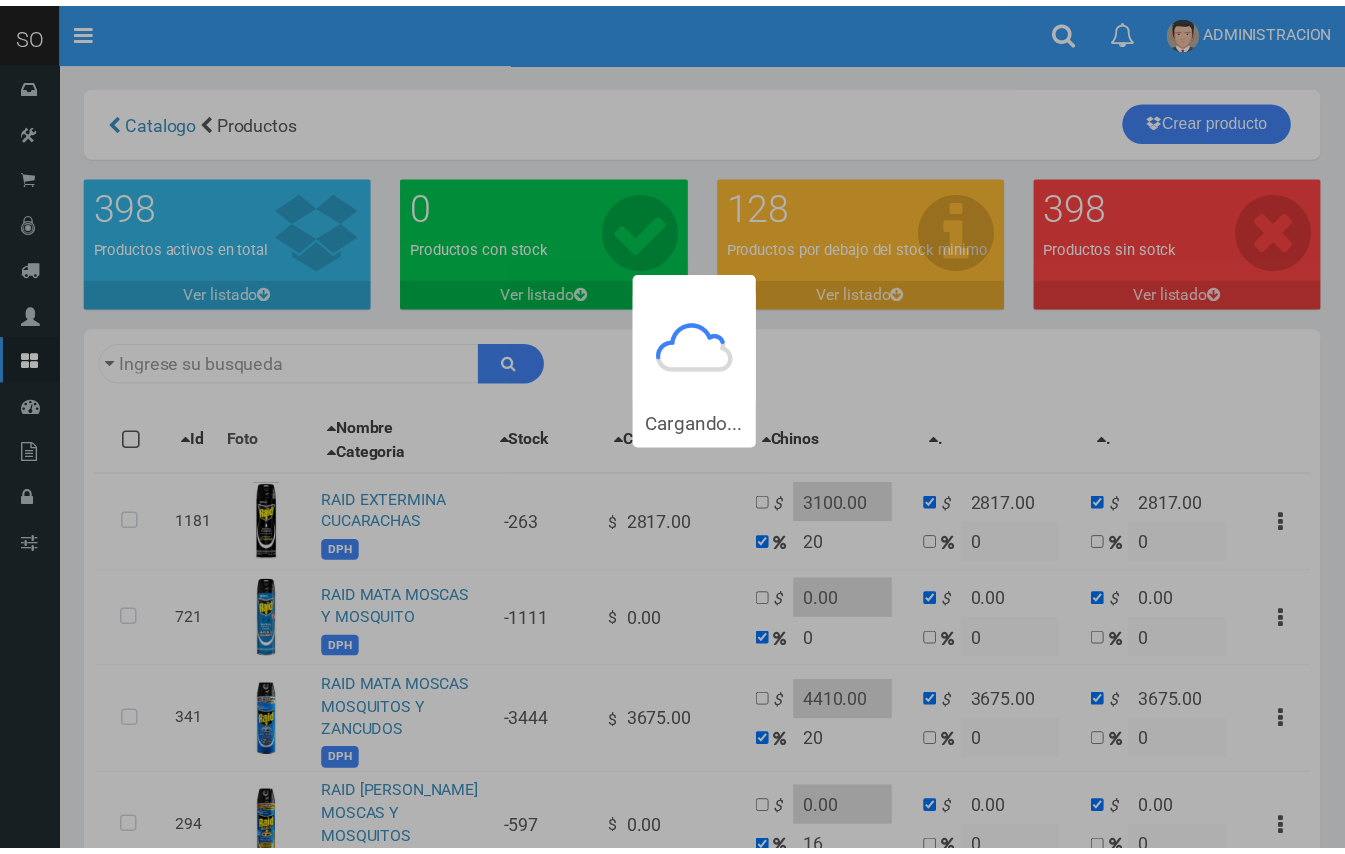 scroll, scrollTop: 0, scrollLeft: 0, axis: both 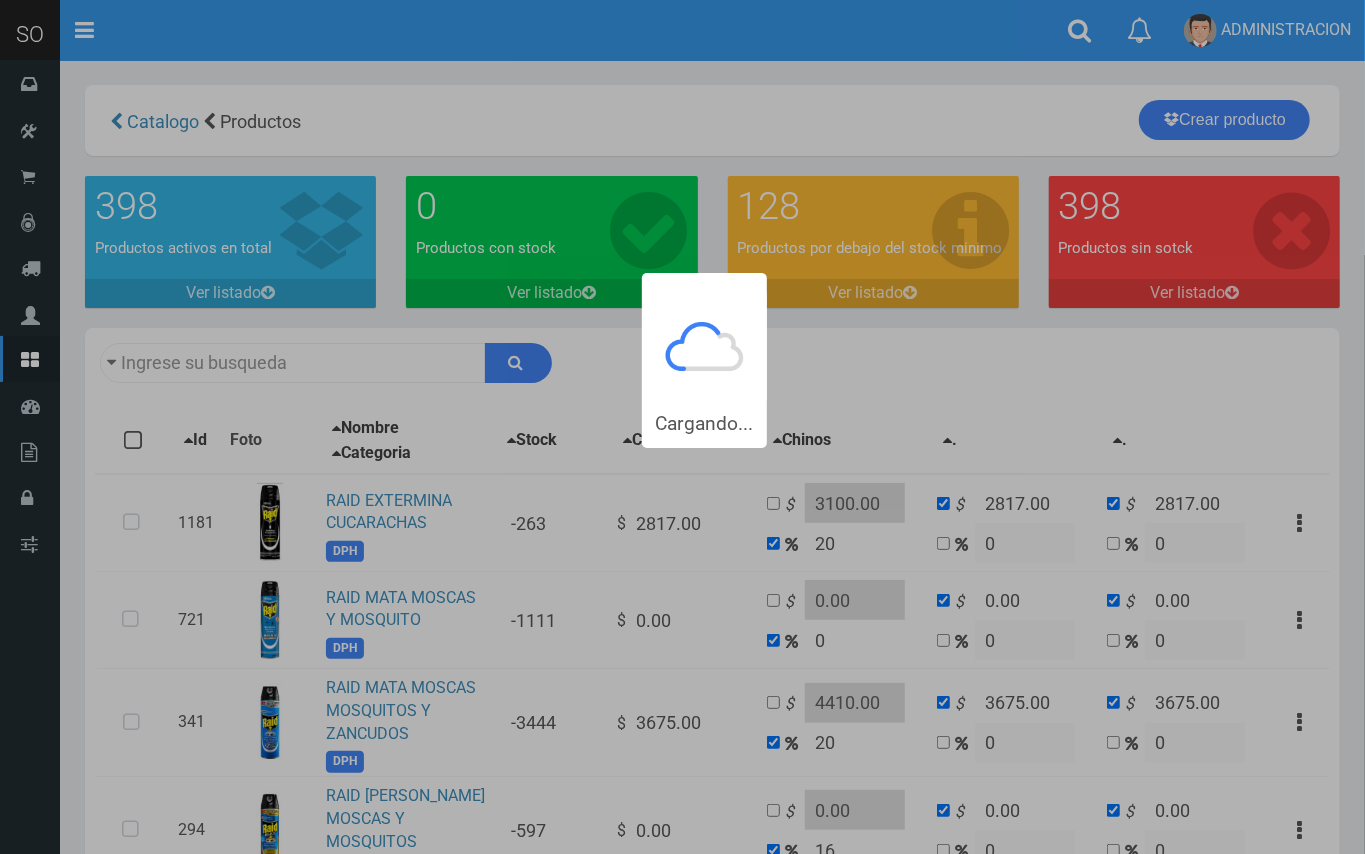 type on "raid" 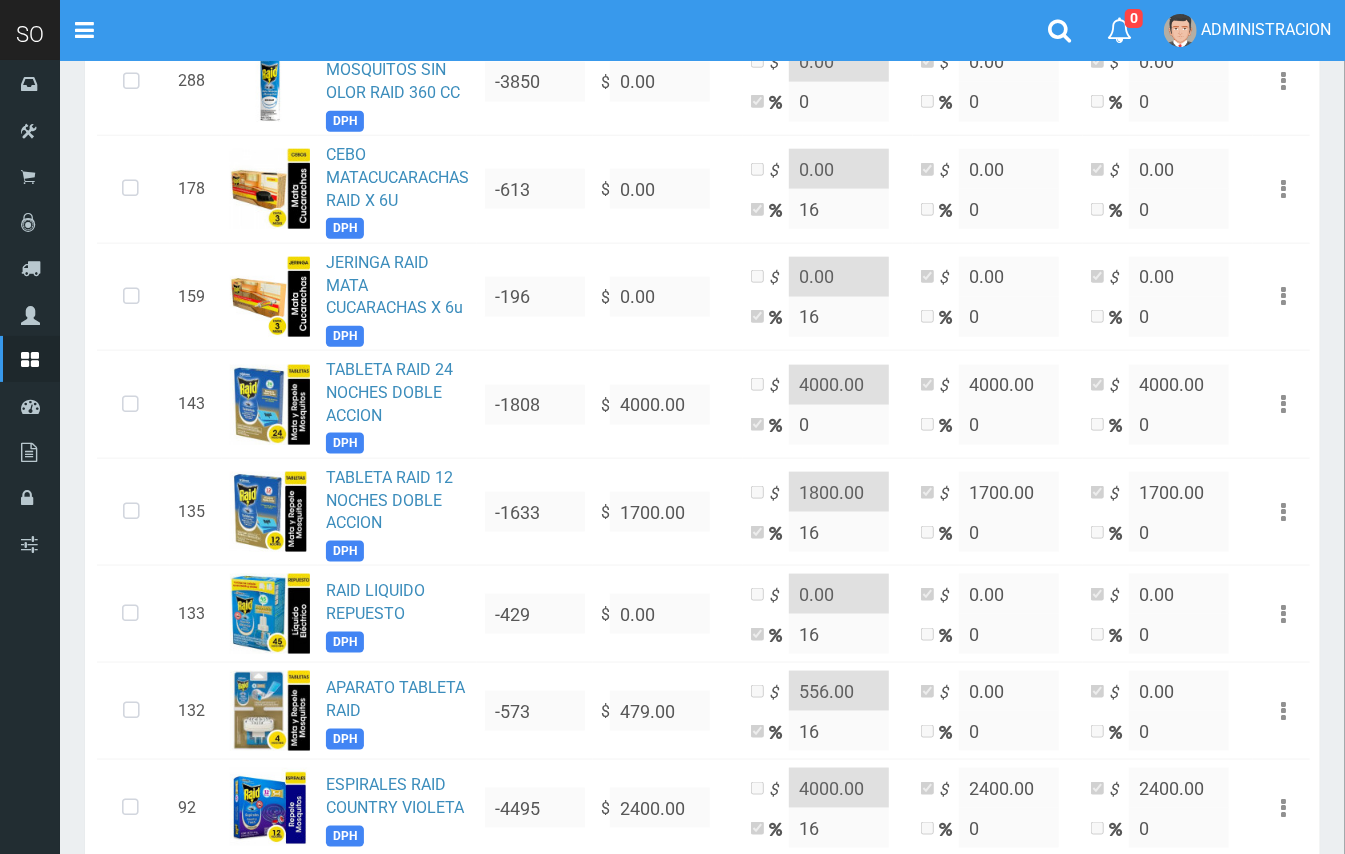 scroll, scrollTop: 1154, scrollLeft: 0, axis: vertical 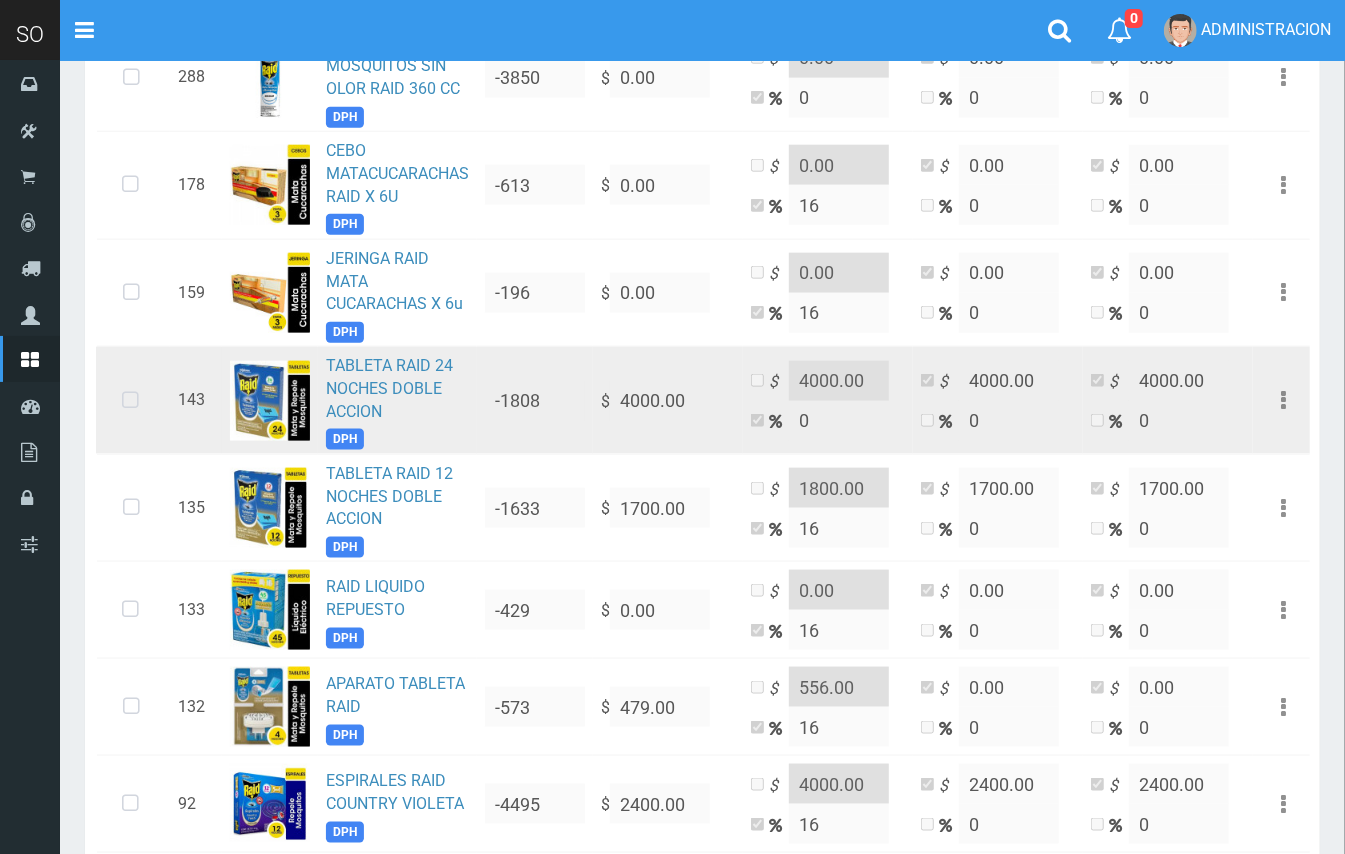 click at bounding box center [130, 401] 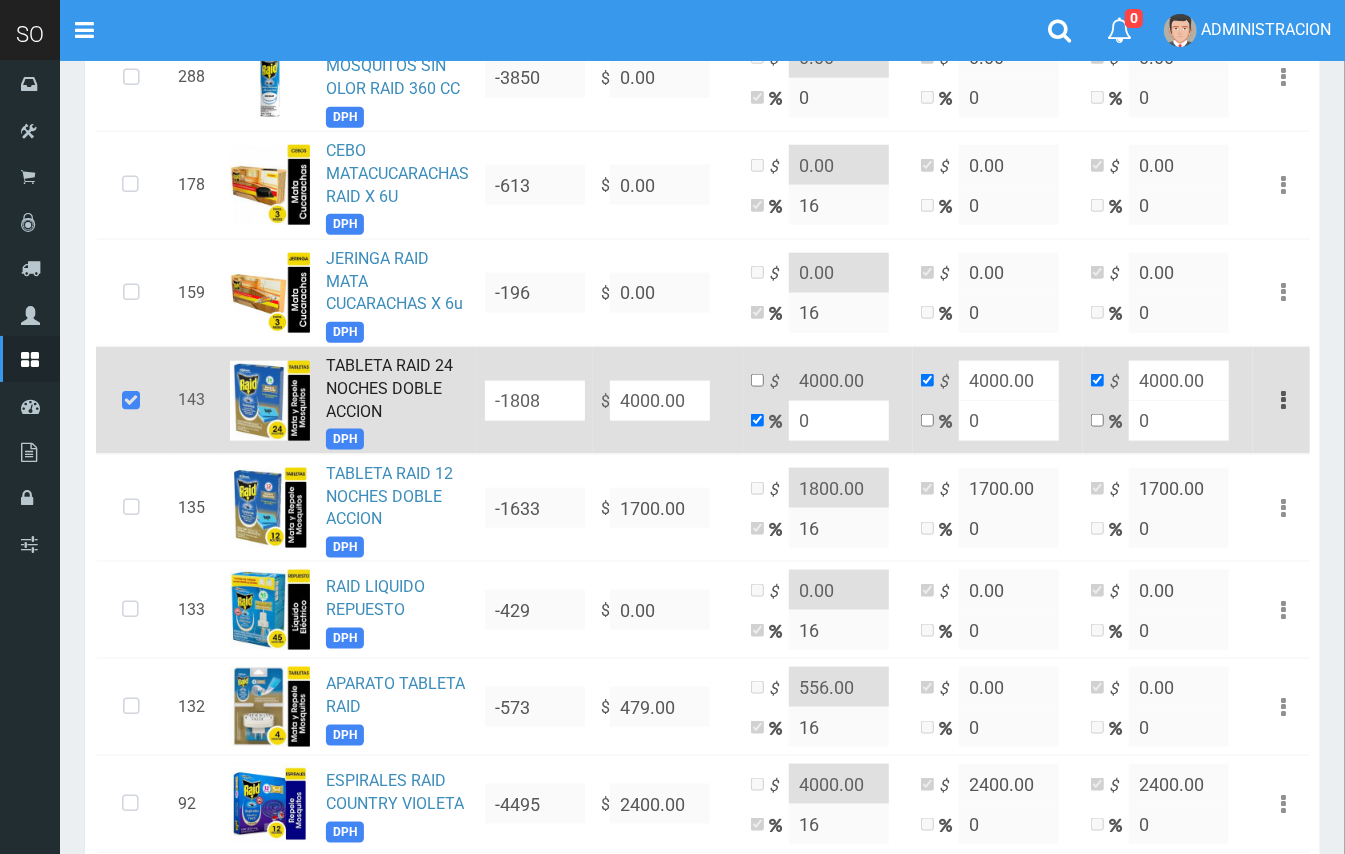 drag, startPoint x: 694, startPoint y: 362, endPoint x: 606, endPoint y: 357, distance: 88.14193 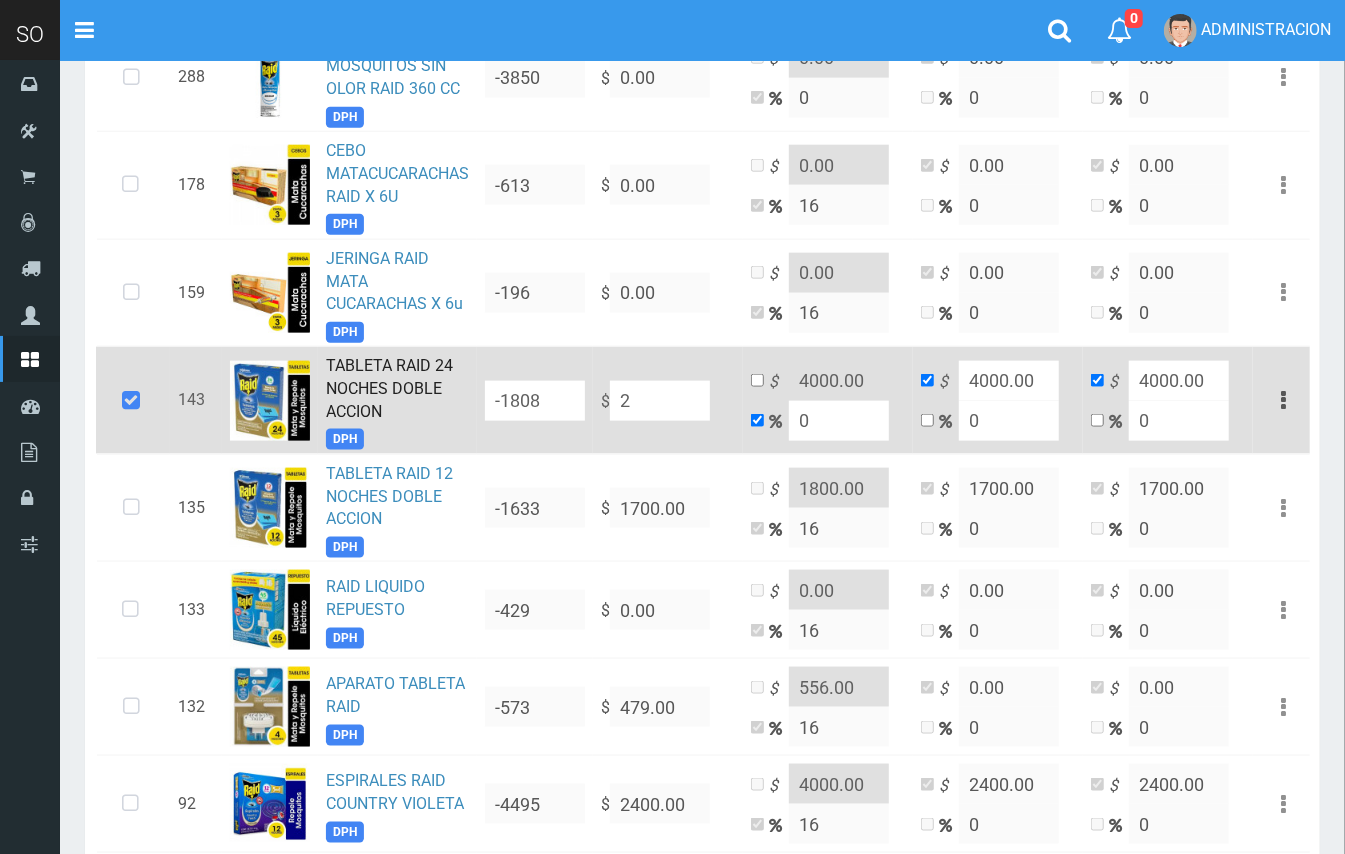 type on "2" 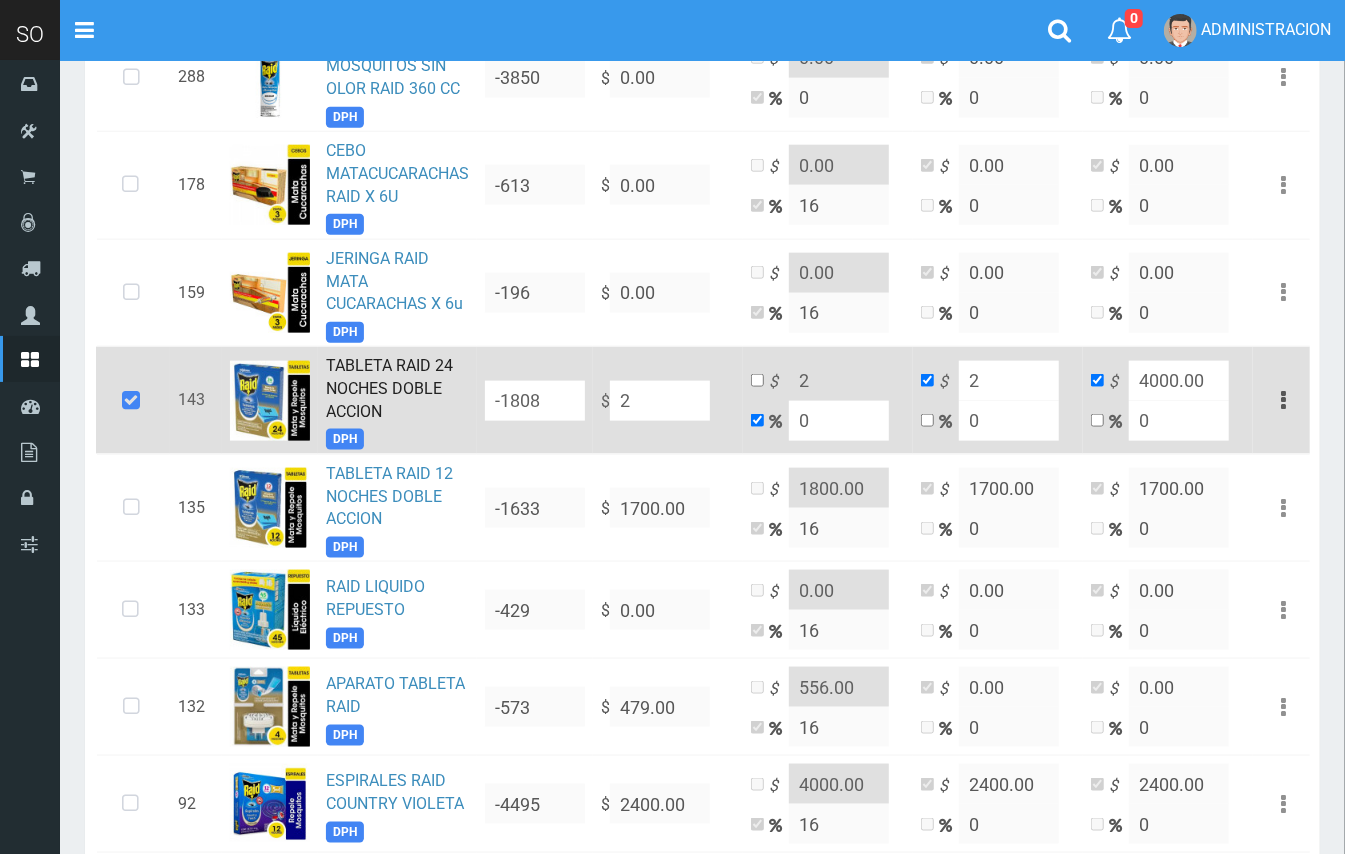 type on "2" 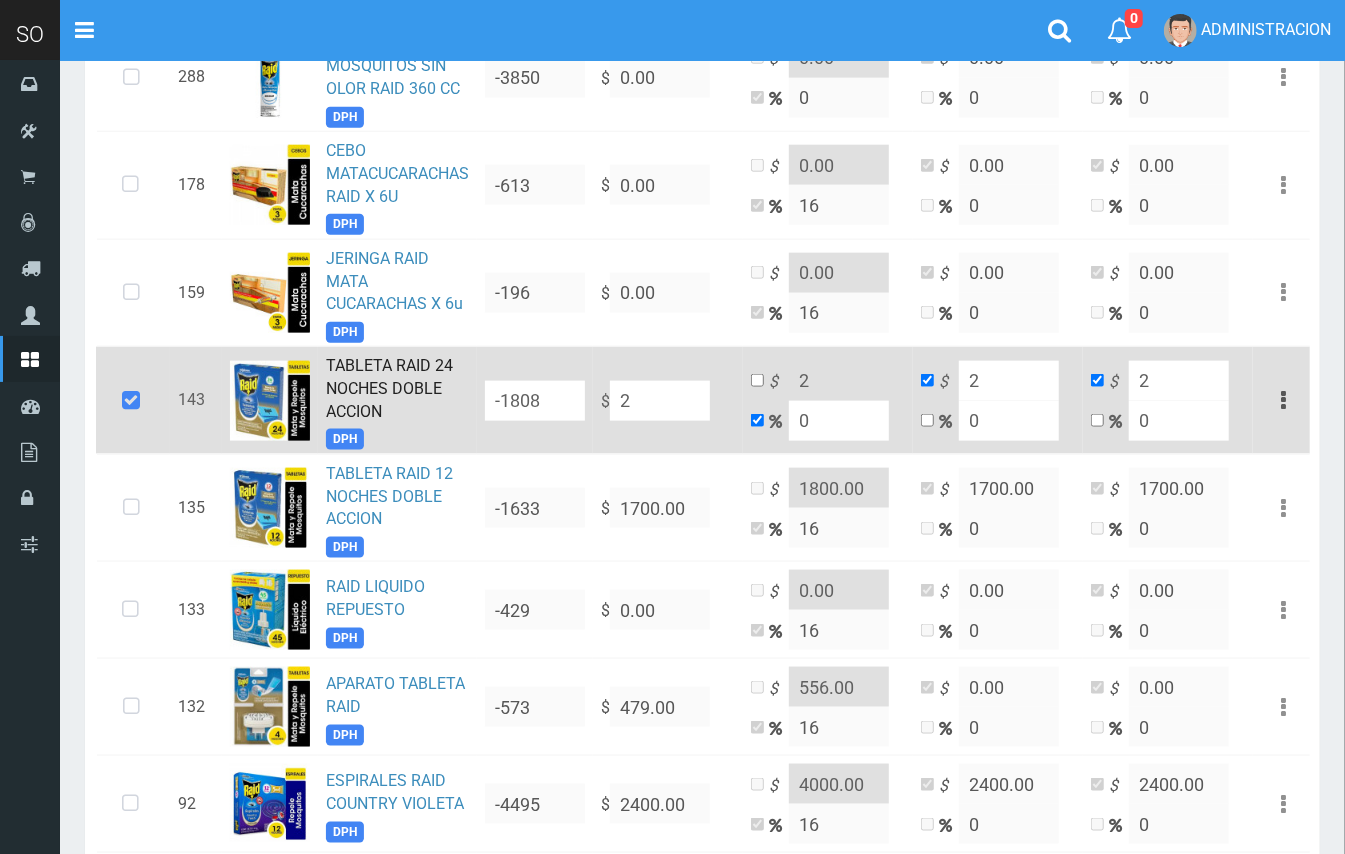 type on "22" 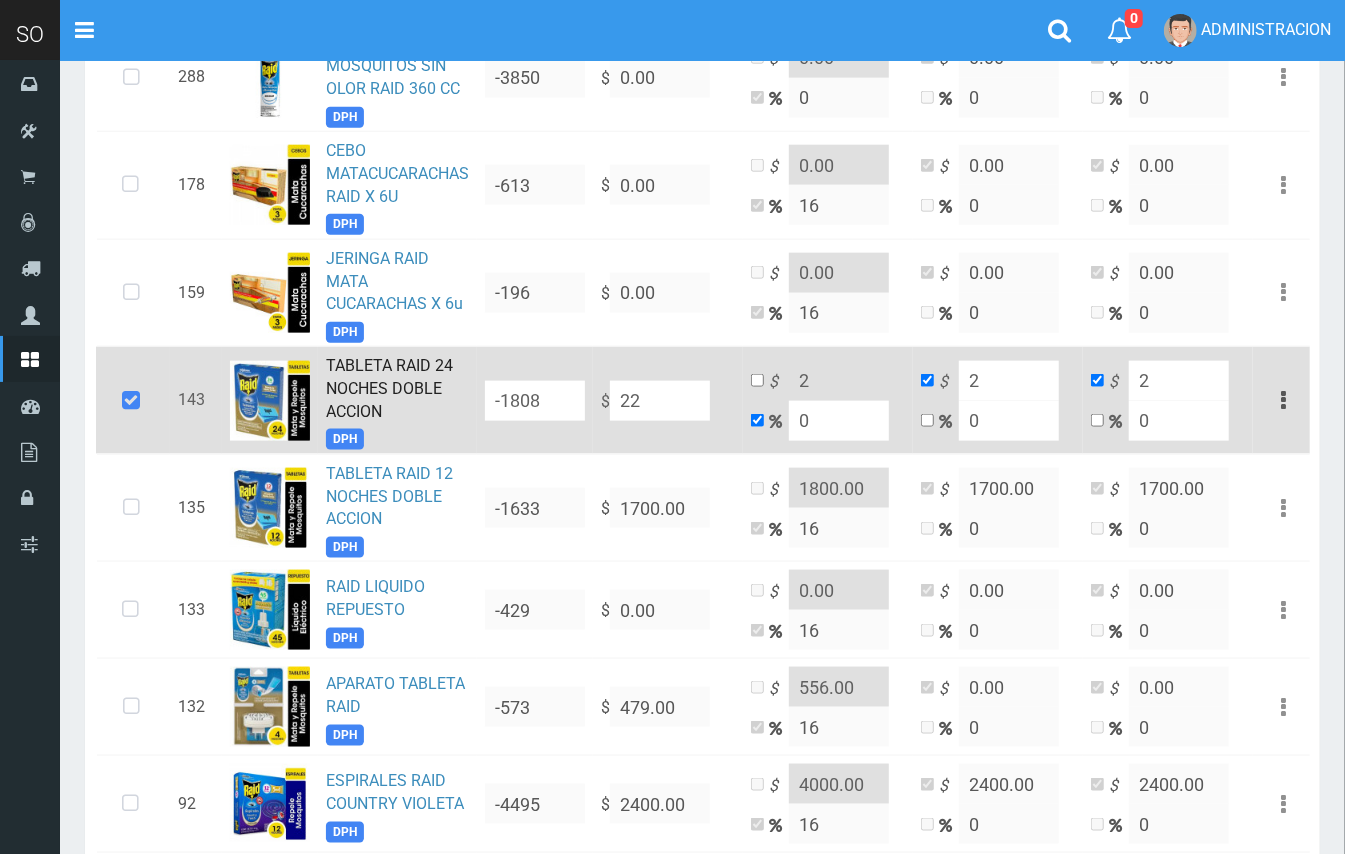 type on "22" 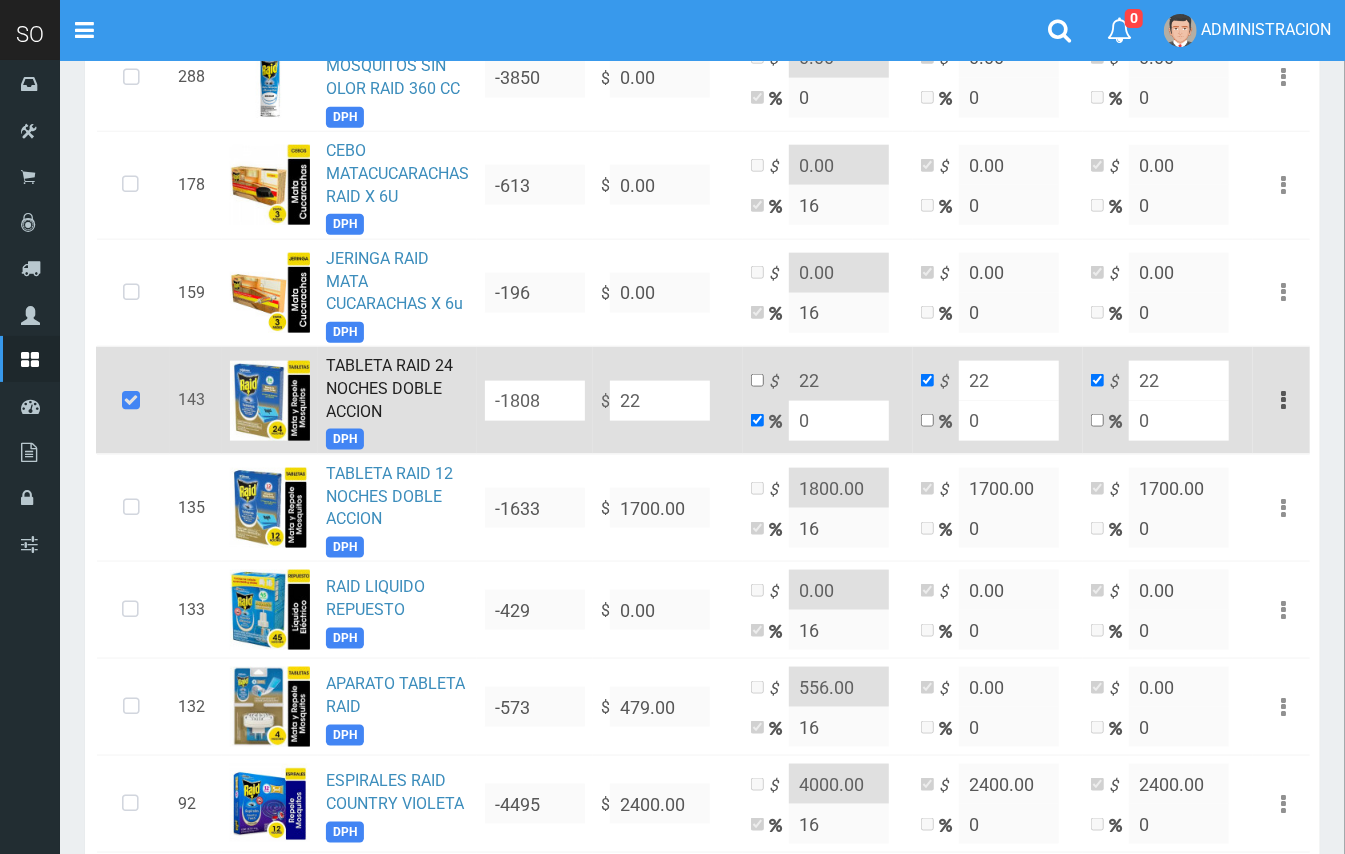 type on "220" 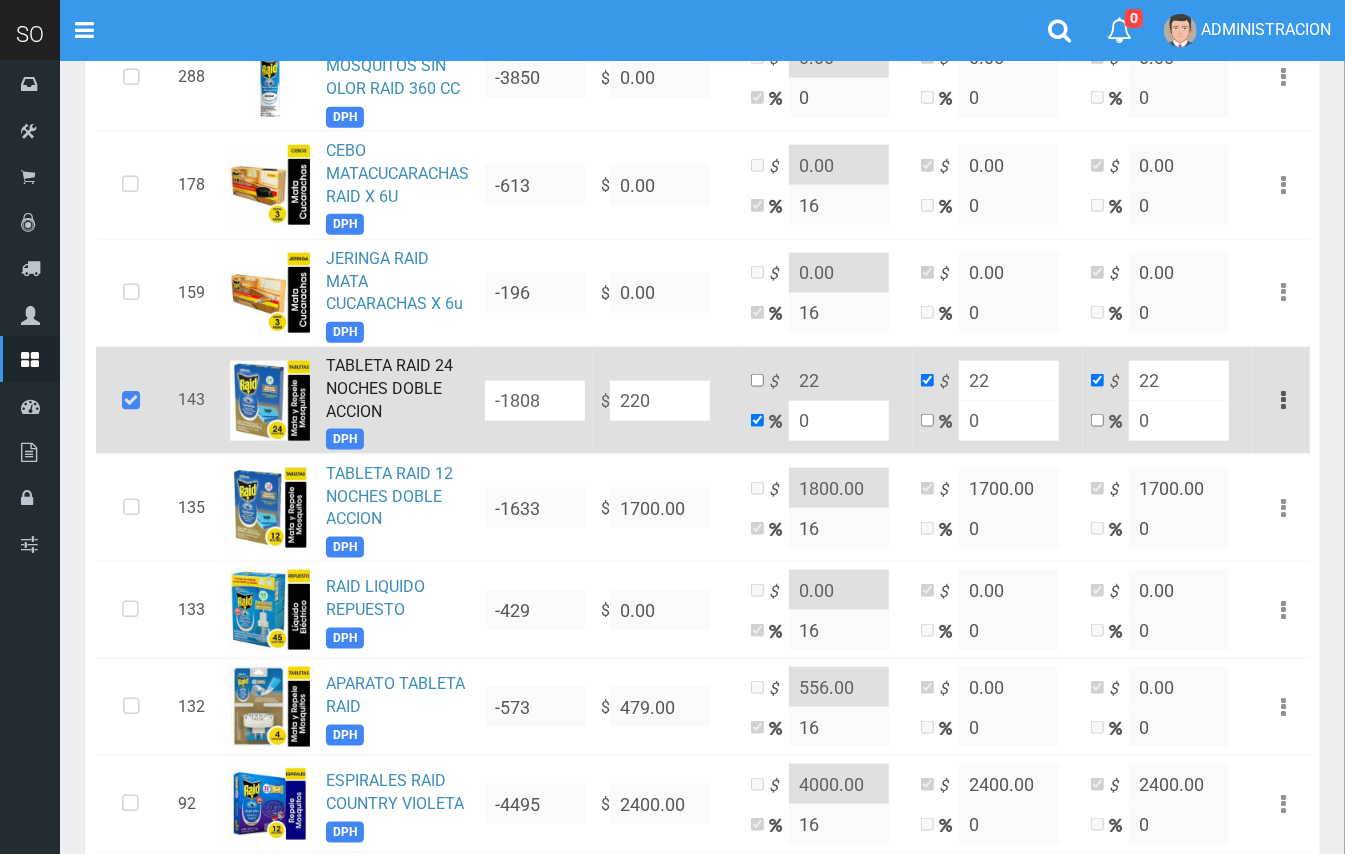 type on "220" 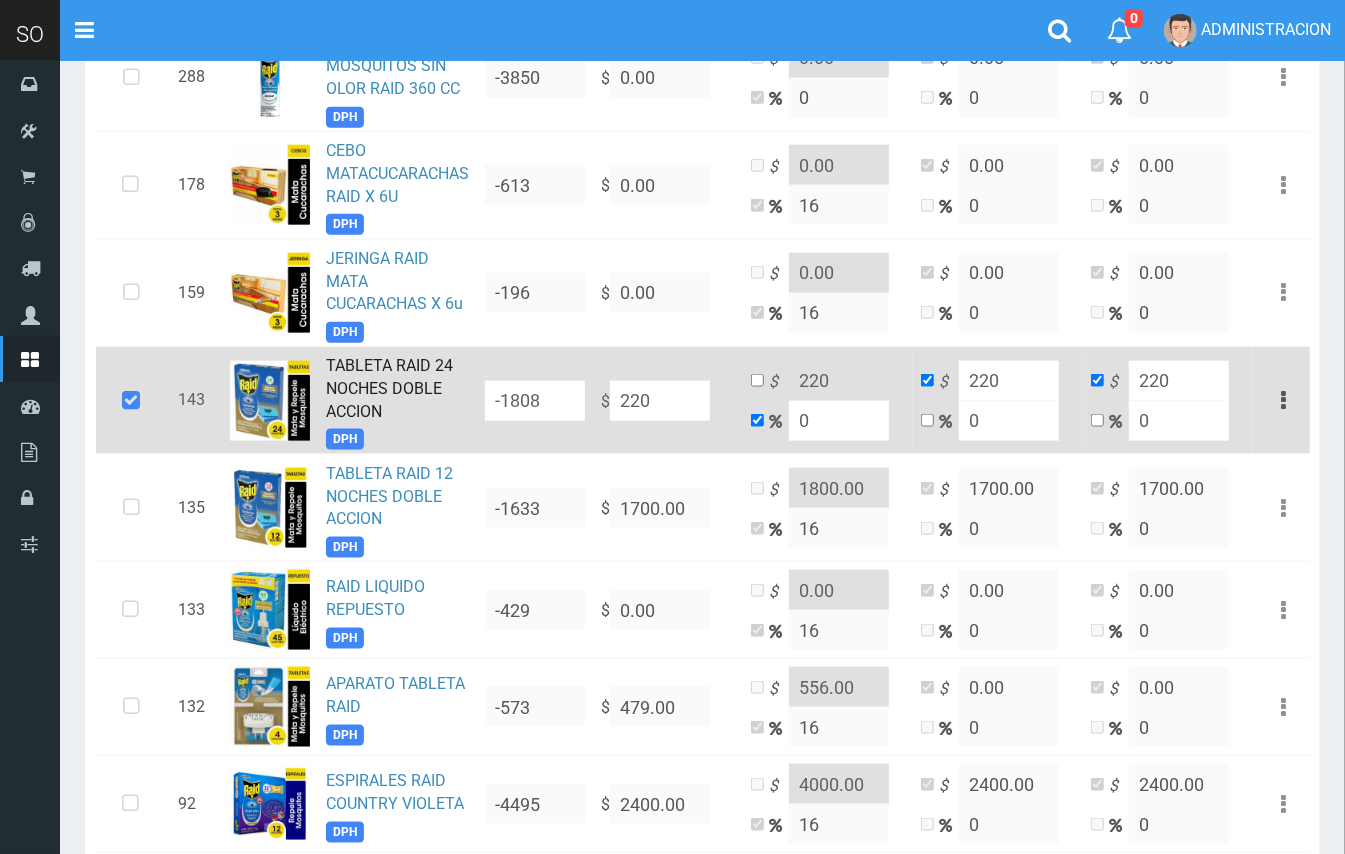 type on "2200" 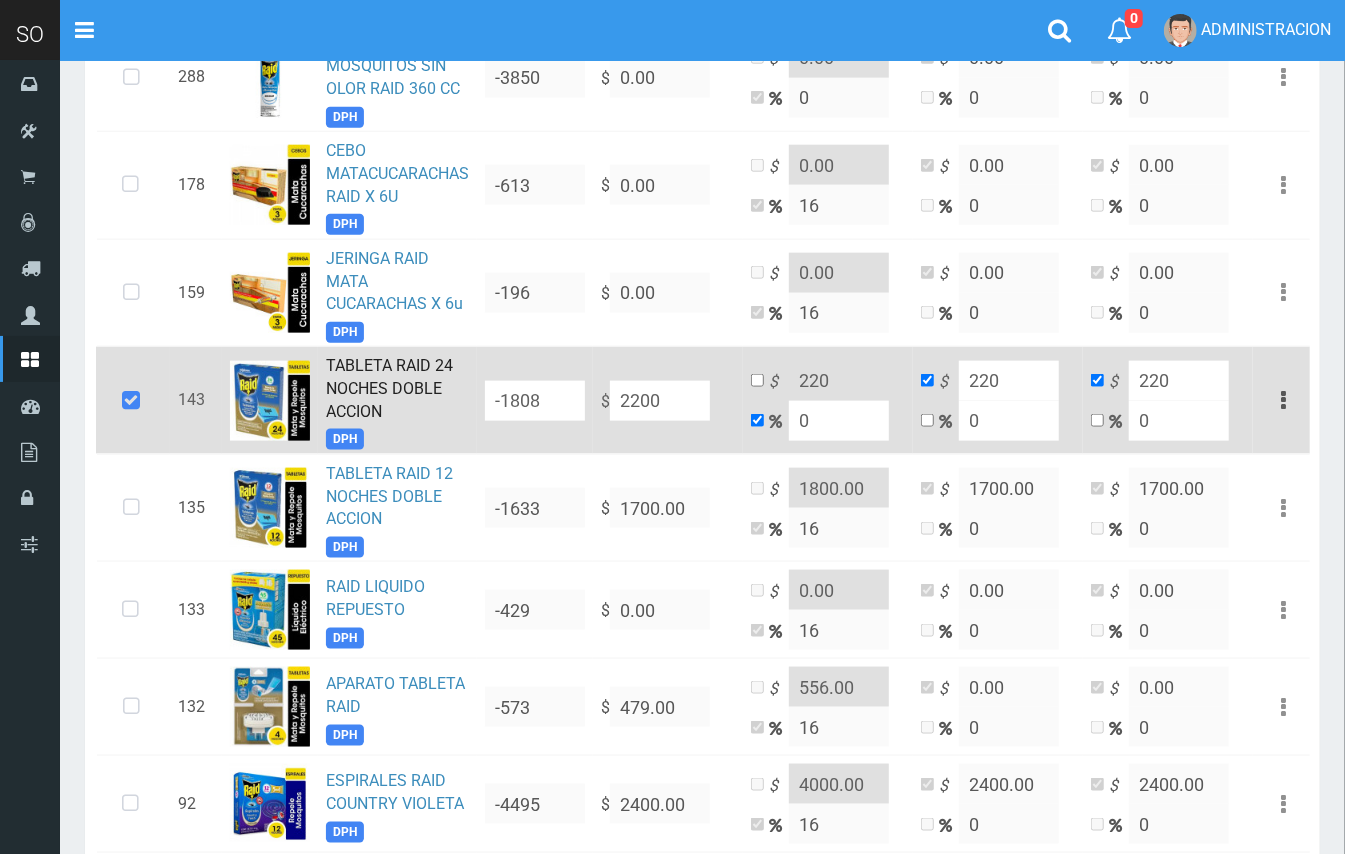 type on "2200" 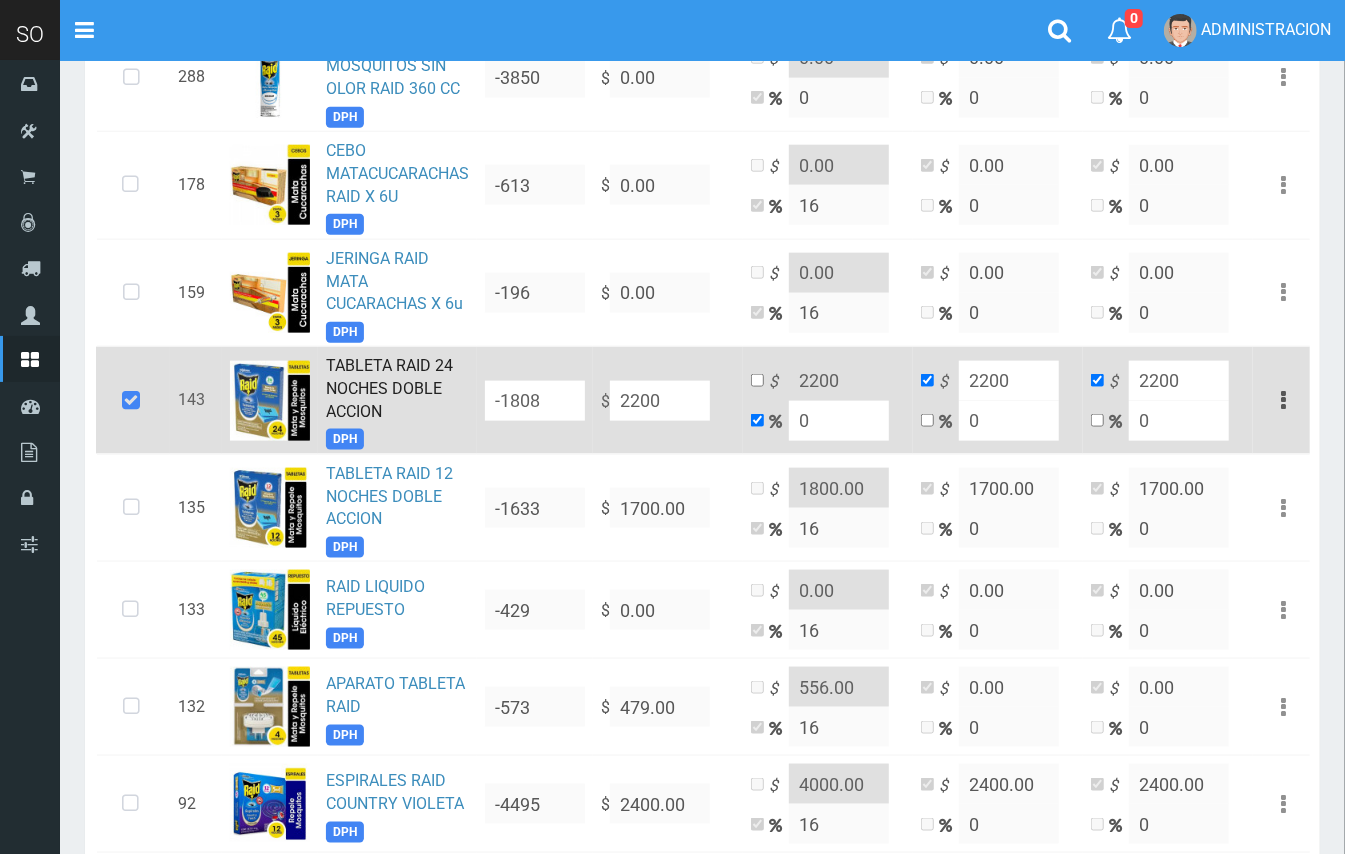 type on "2200" 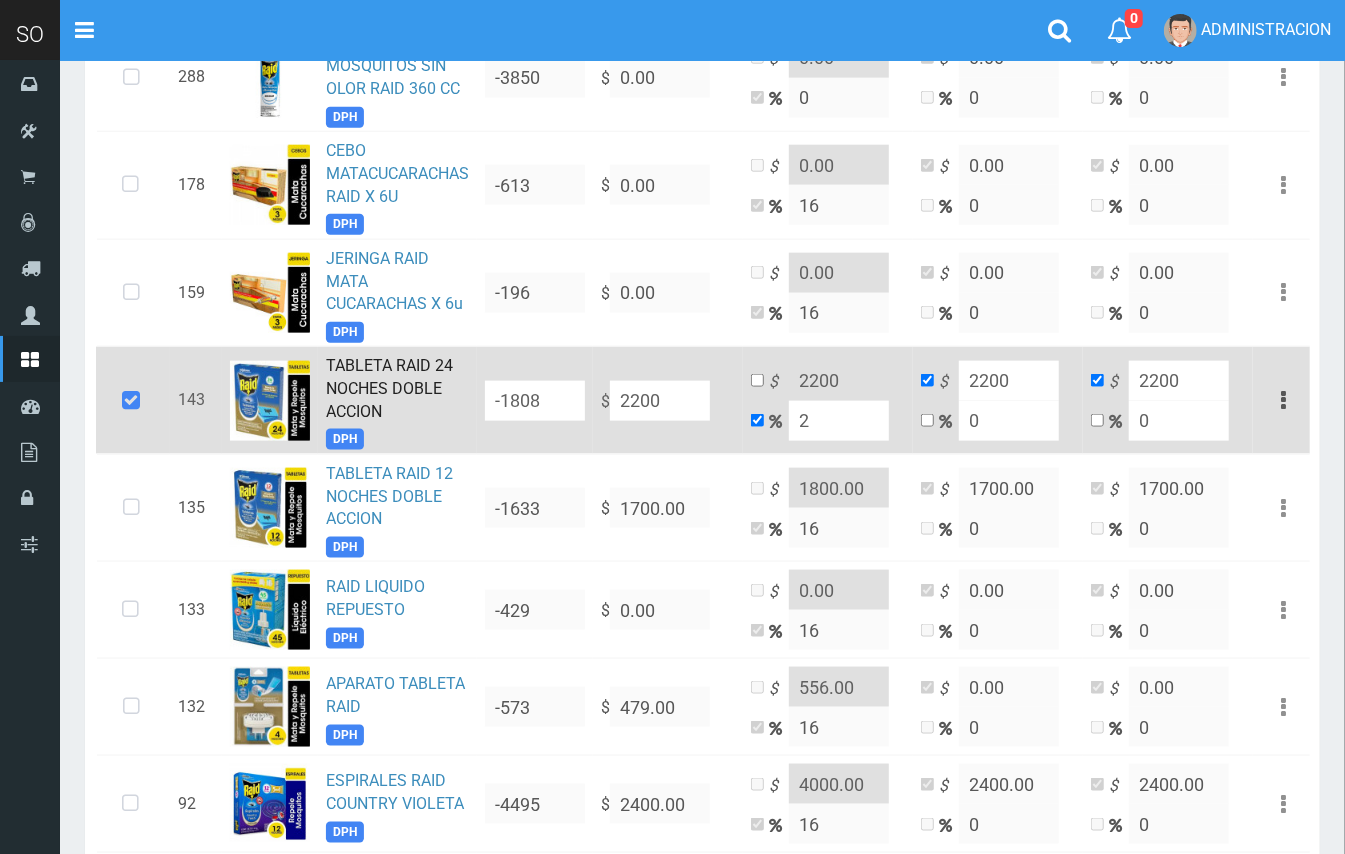 type on "2244" 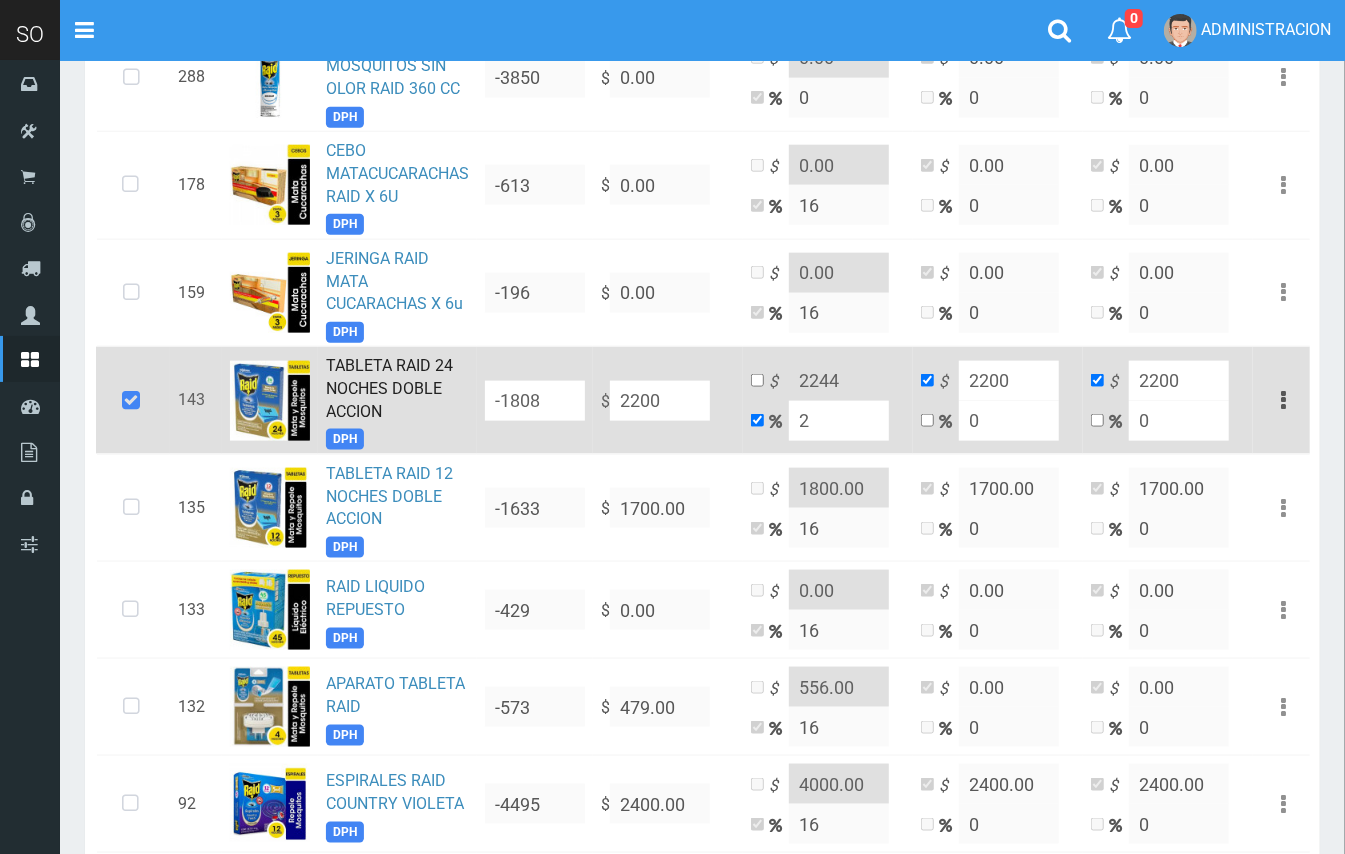 type on "20" 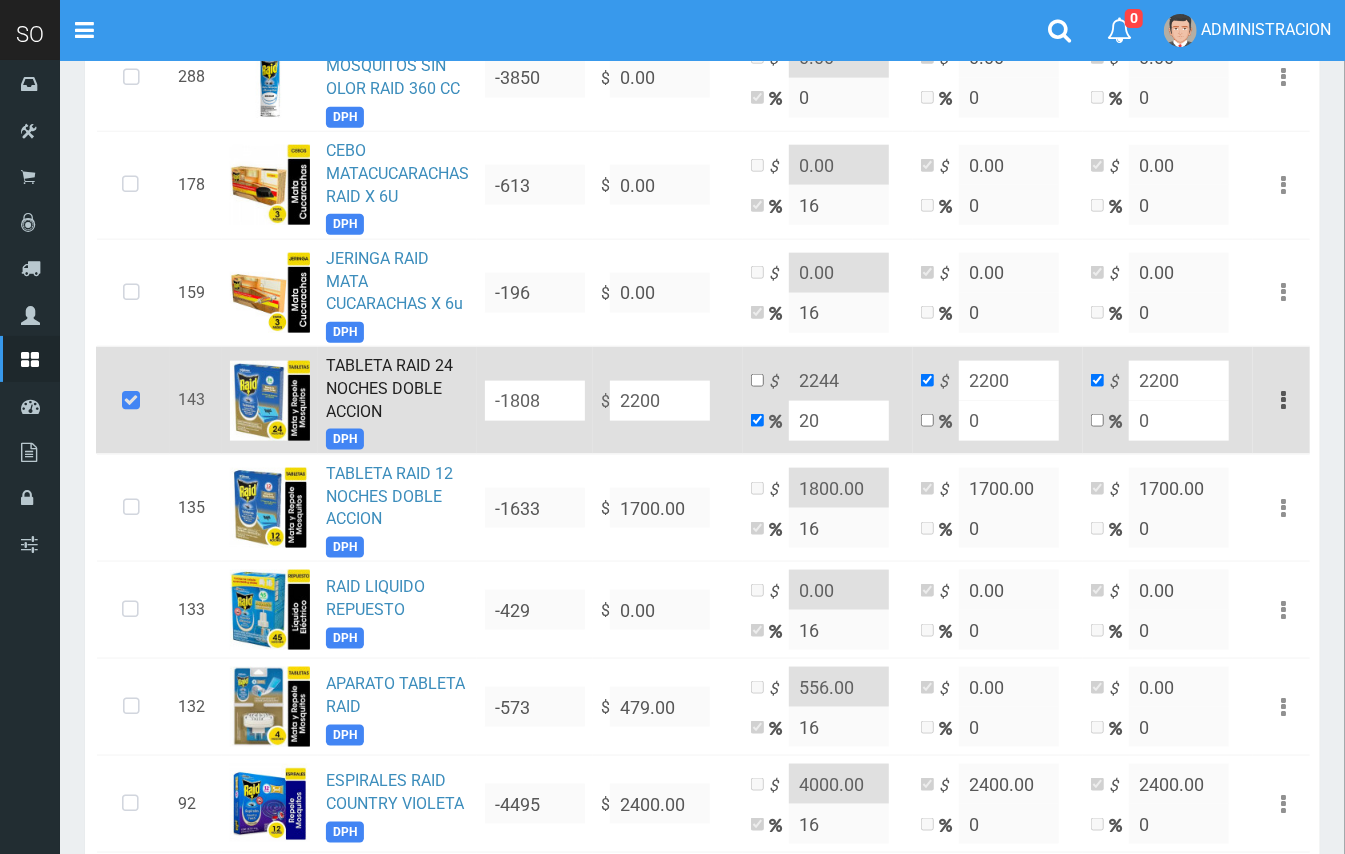 type on "2640" 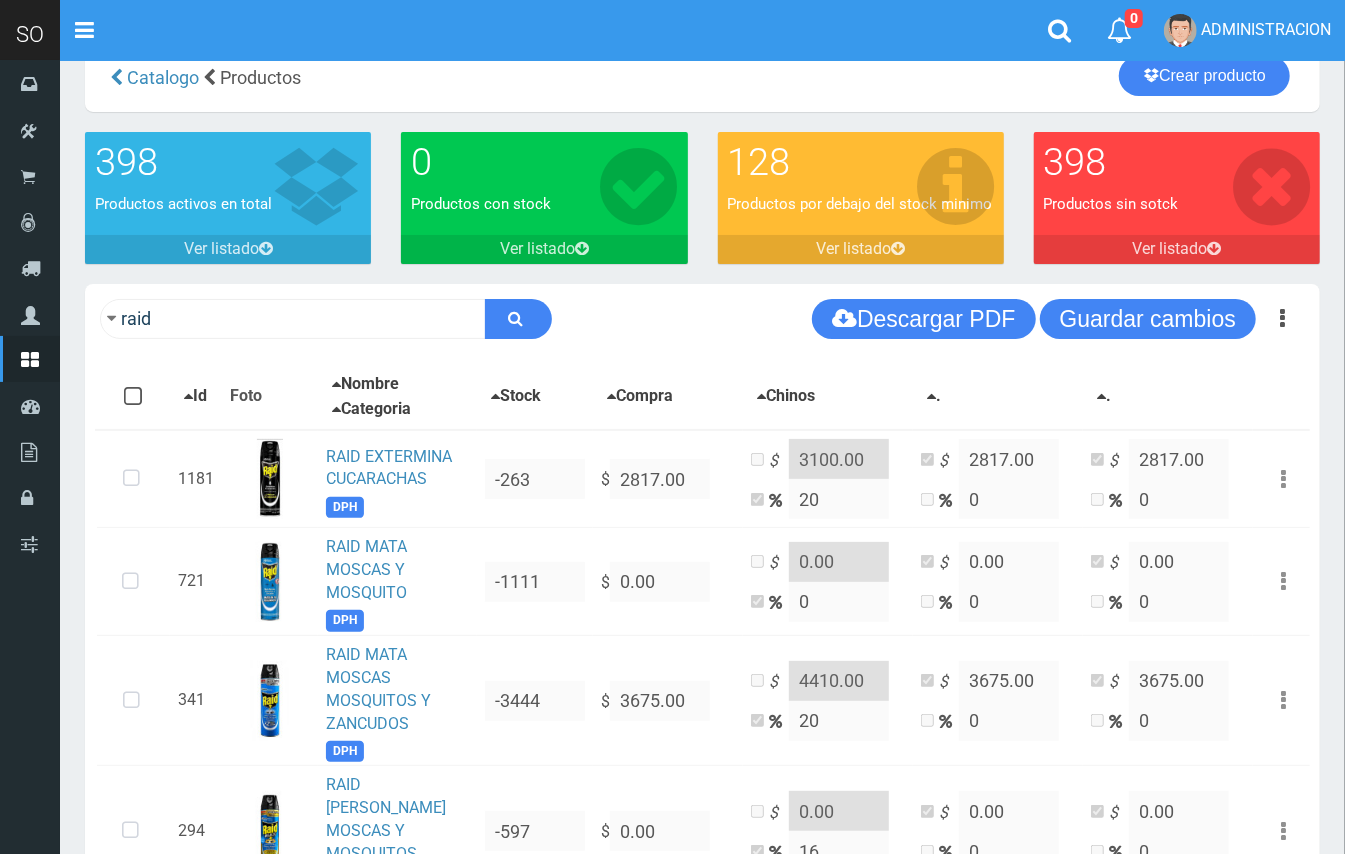 scroll, scrollTop: 21, scrollLeft: 0, axis: vertical 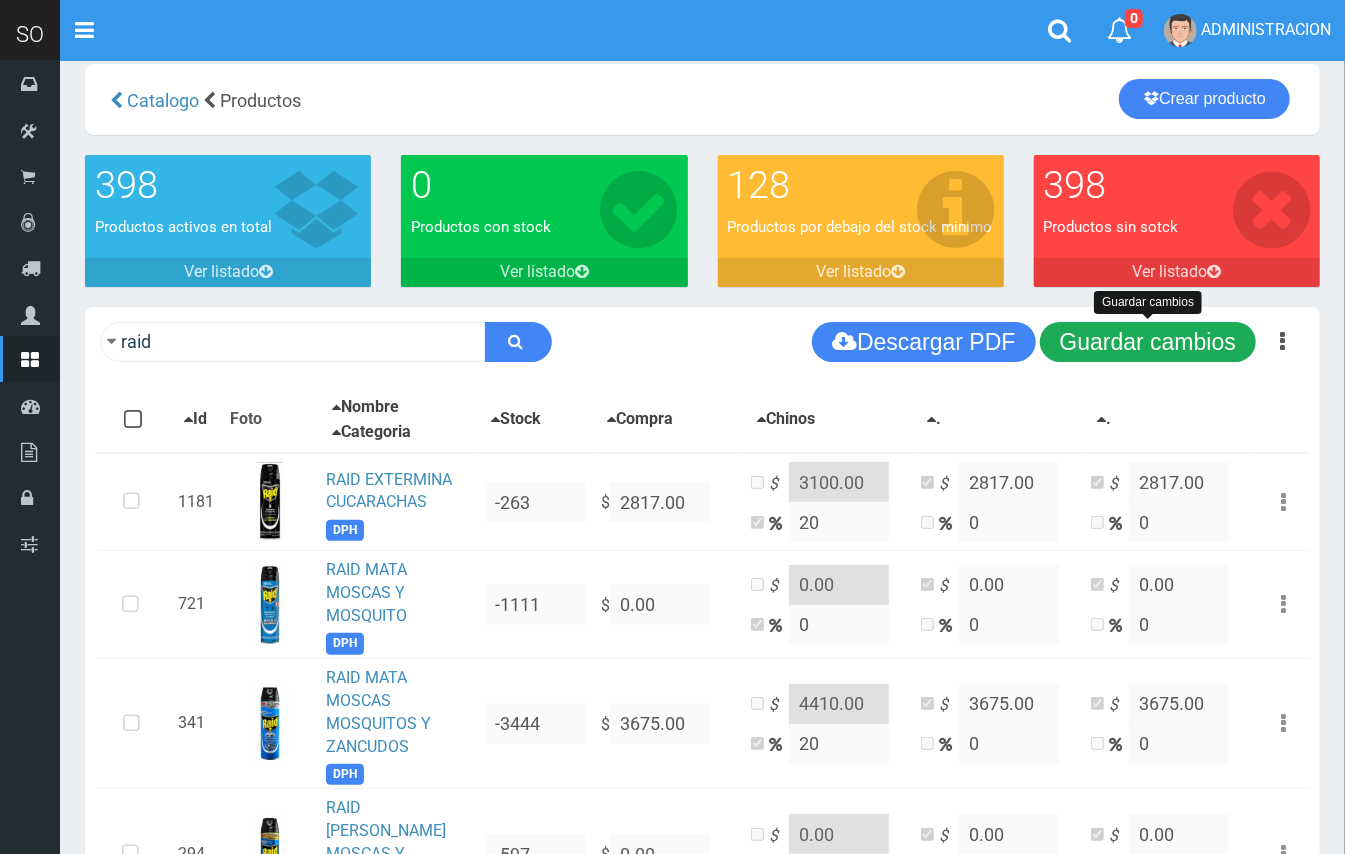 type on "20" 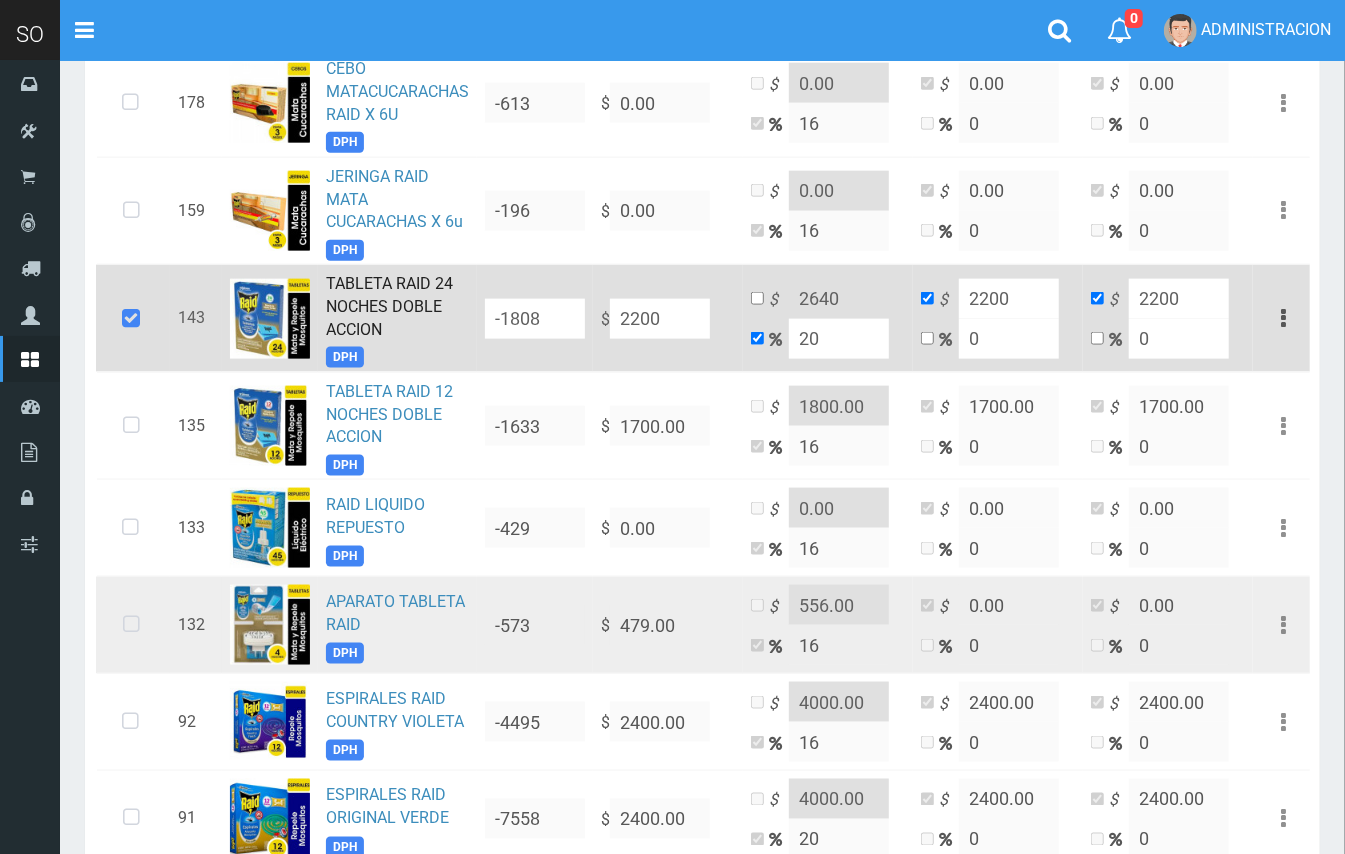 scroll, scrollTop: 1241, scrollLeft: 0, axis: vertical 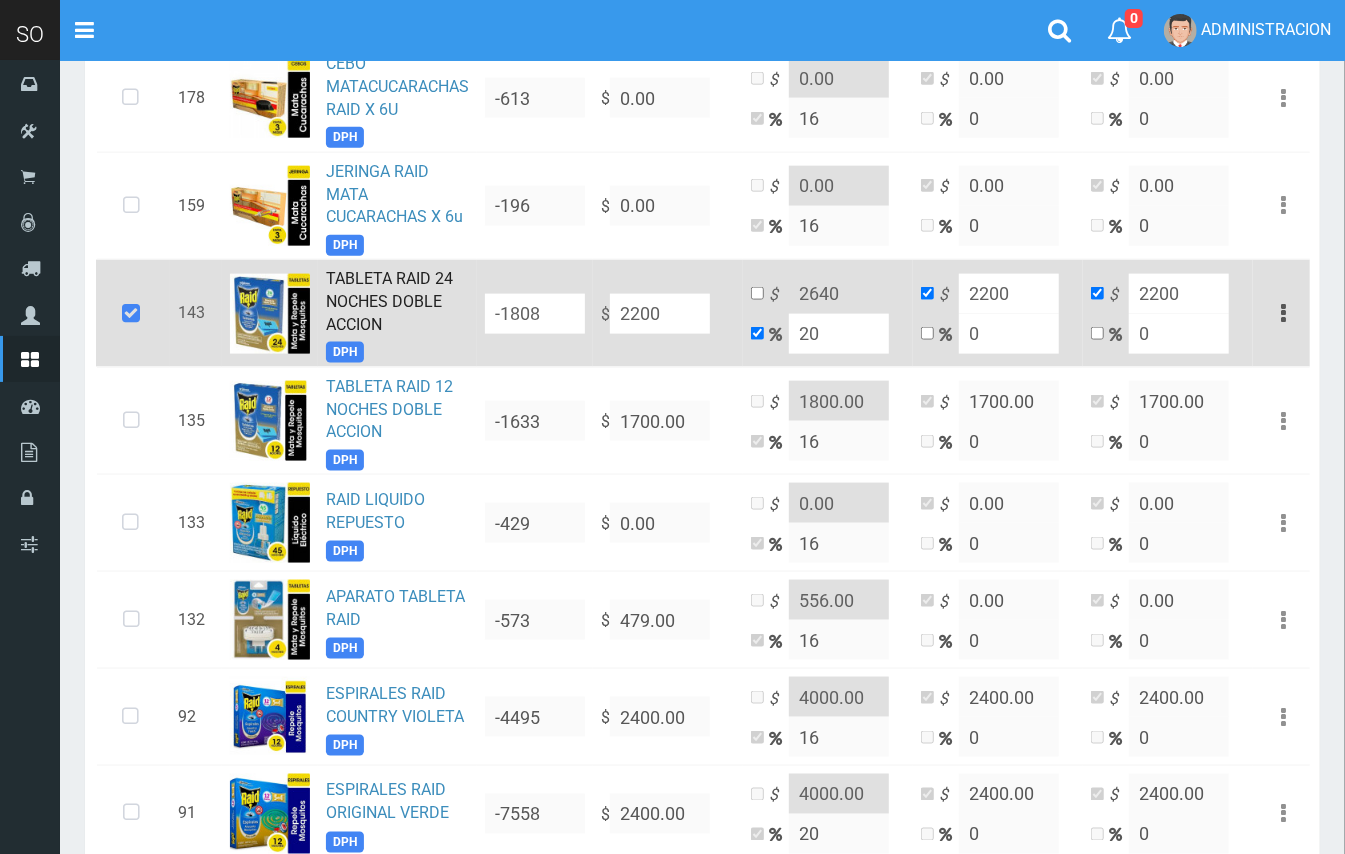 click on "TABLETA RAID 24 NOCHES DOBLE ACCION" at bounding box center [389, 301] 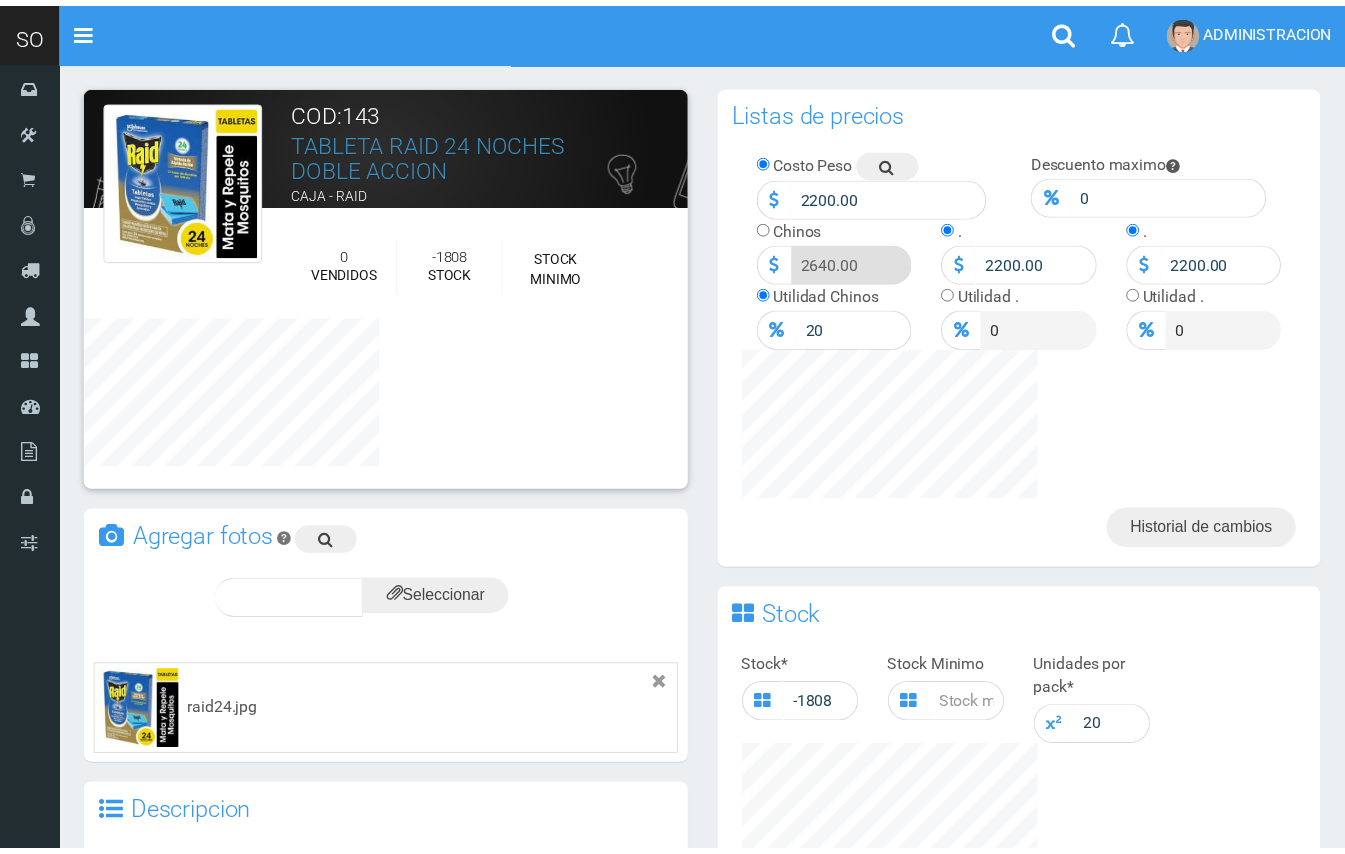 scroll, scrollTop: 0, scrollLeft: 0, axis: both 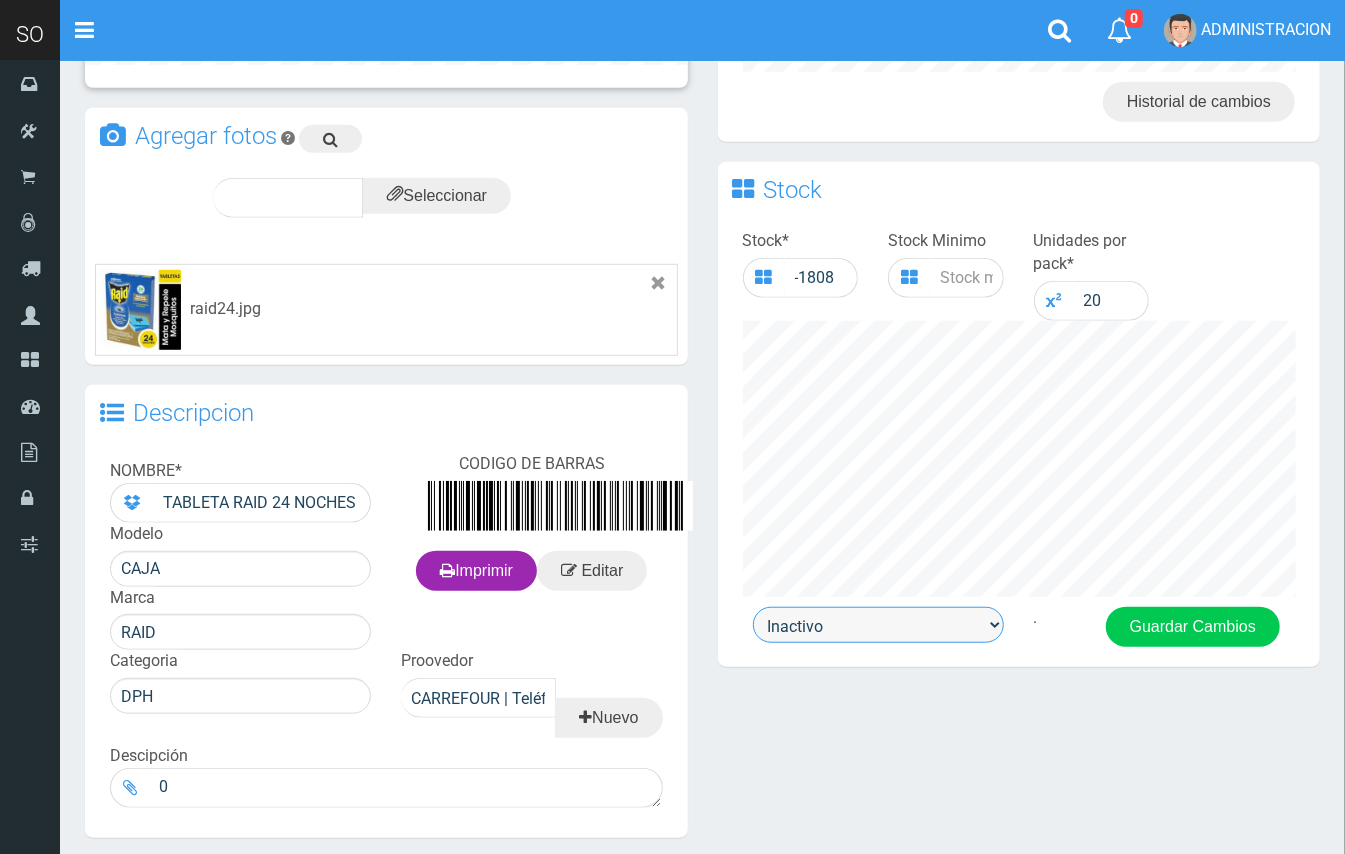 drag, startPoint x: 790, startPoint y: 633, endPoint x: 806, endPoint y: 638, distance: 16.763054 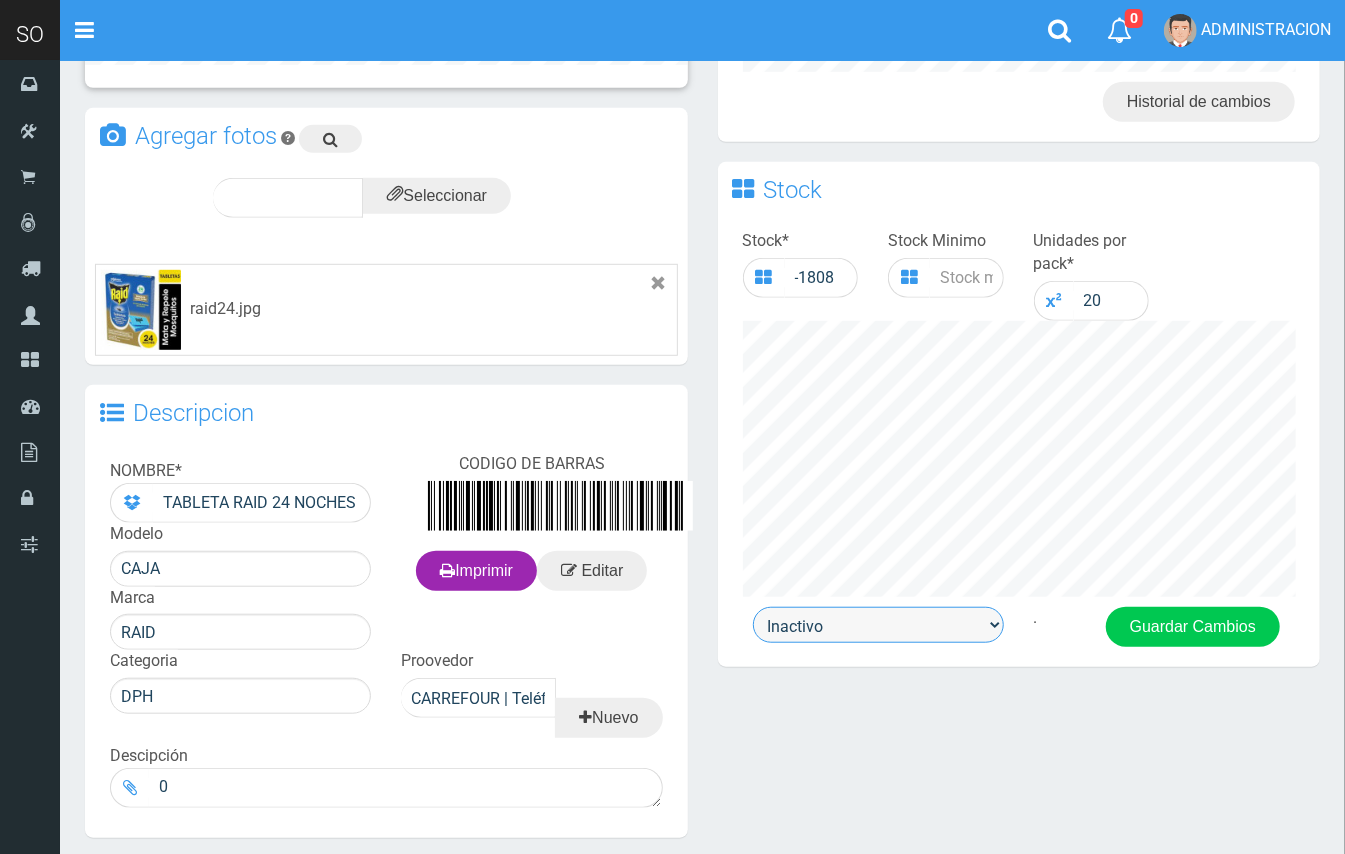 click on "Activo
Inactivo" at bounding box center (878, 625) 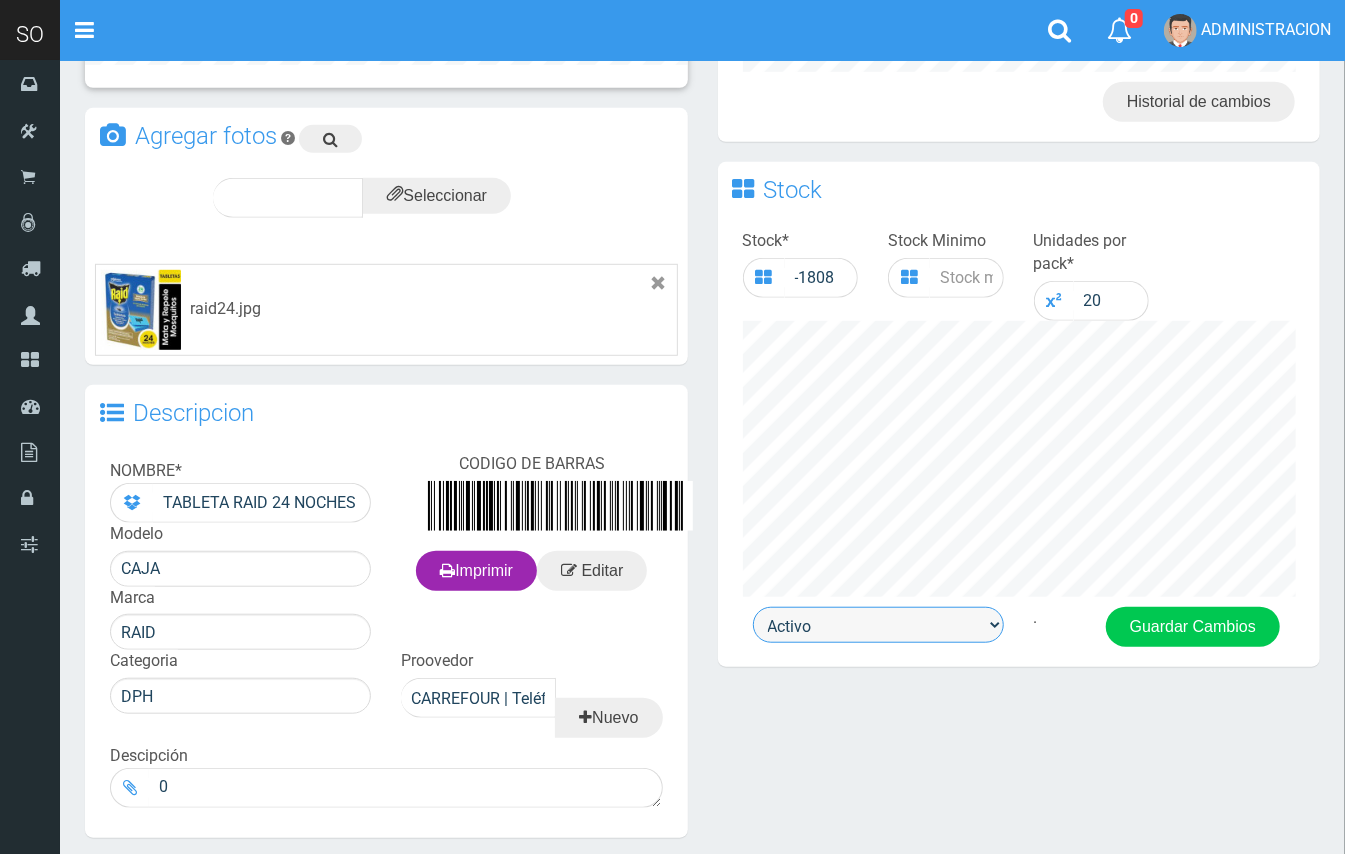 click on "Activo
Inactivo" at bounding box center (878, 625) 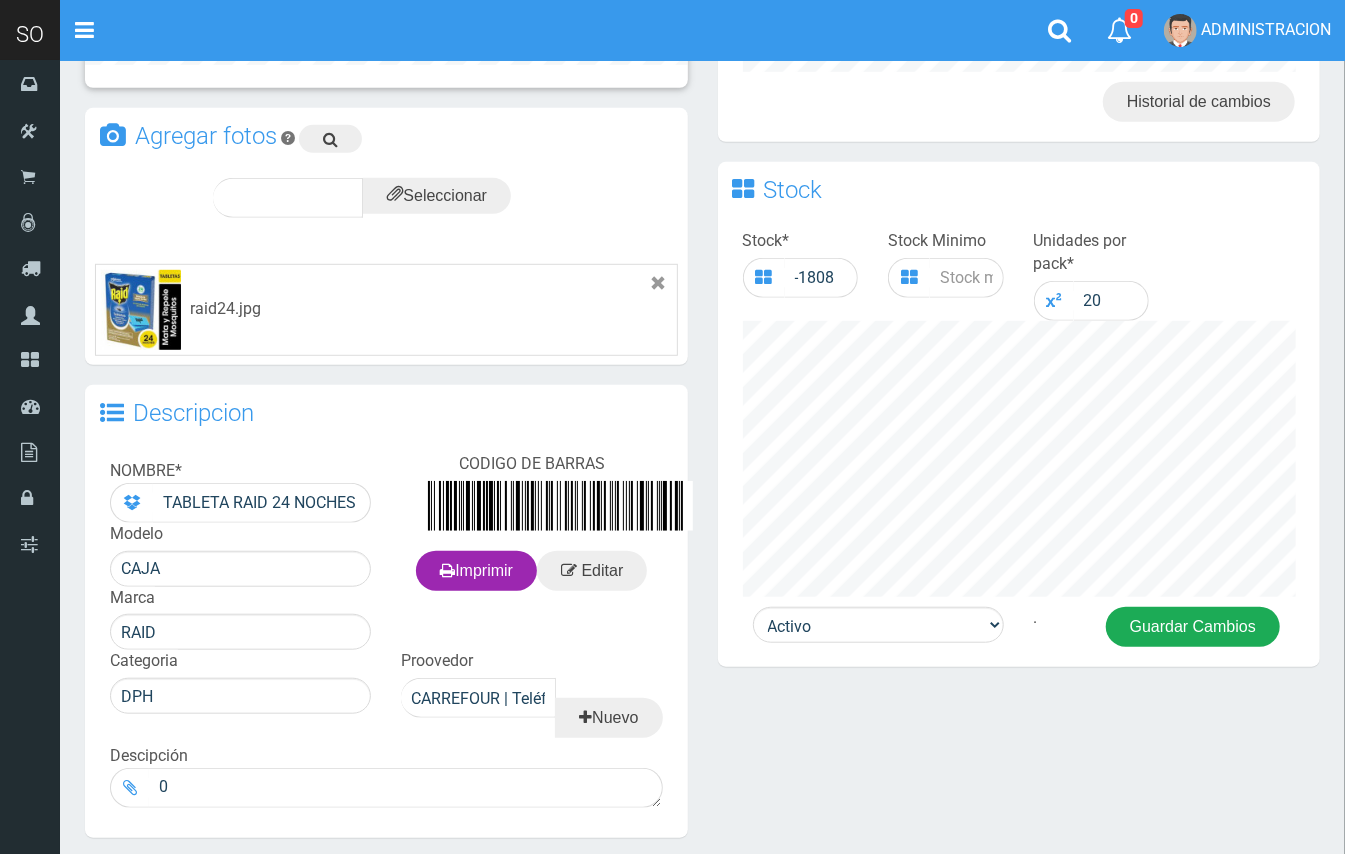 click on "Guardar Cambios" at bounding box center (1193, 627) 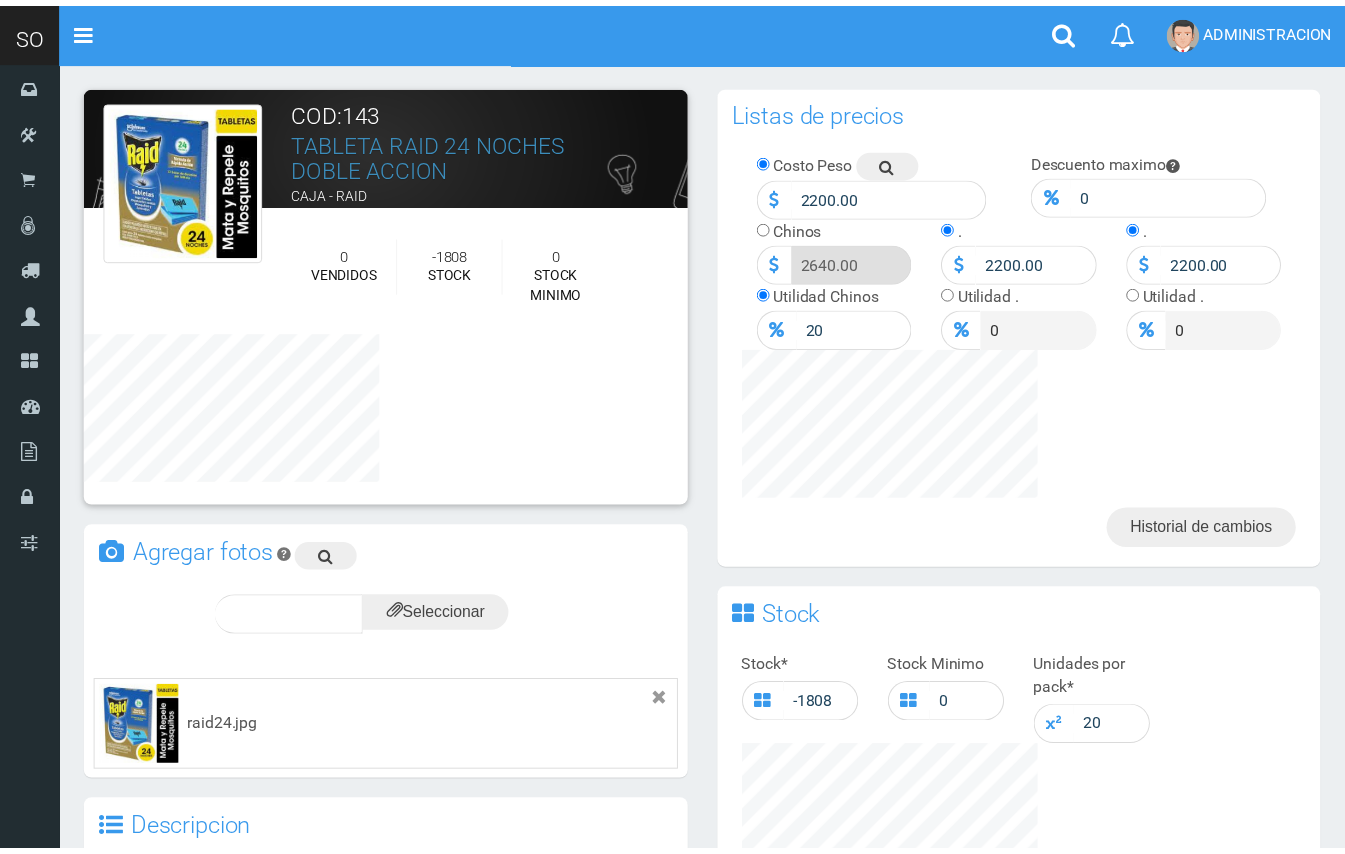 scroll, scrollTop: 0, scrollLeft: 0, axis: both 